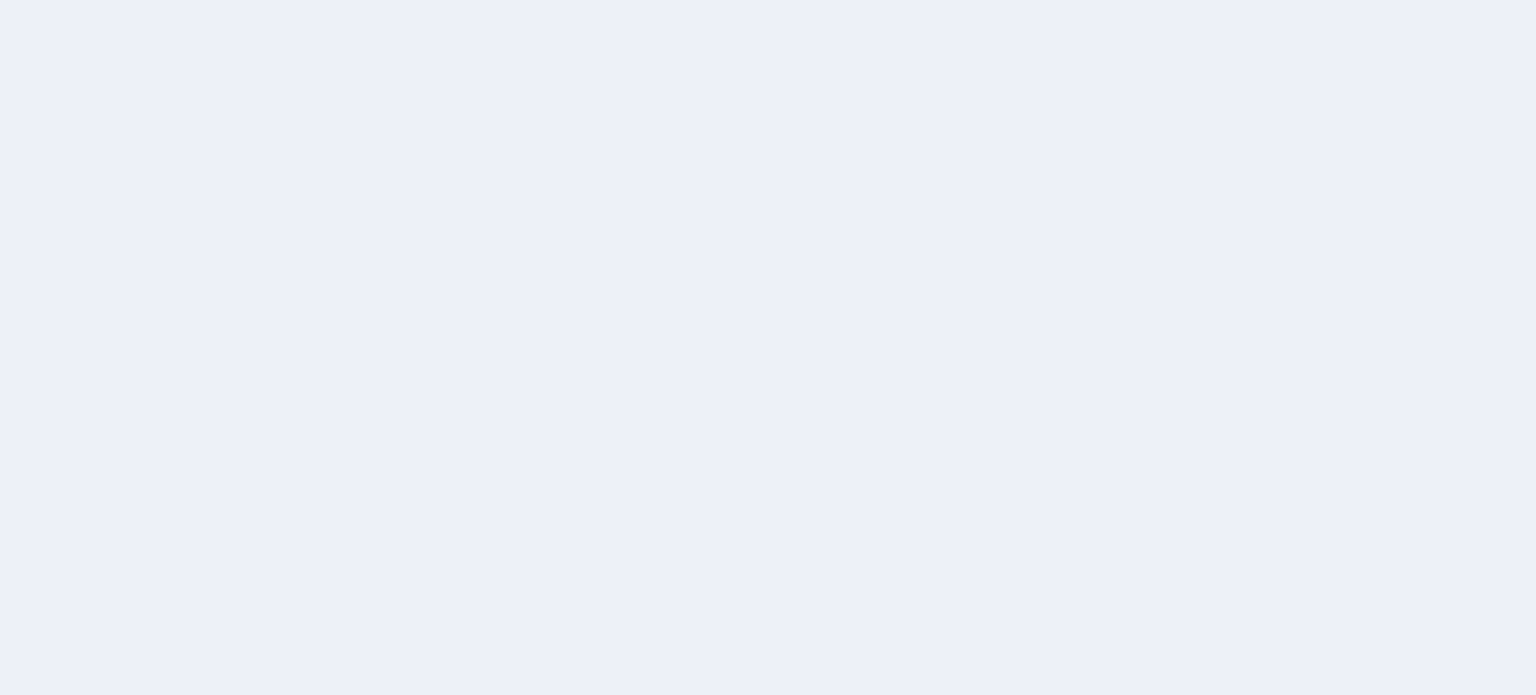 scroll, scrollTop: 0, scrollLeft: 0, axis: both 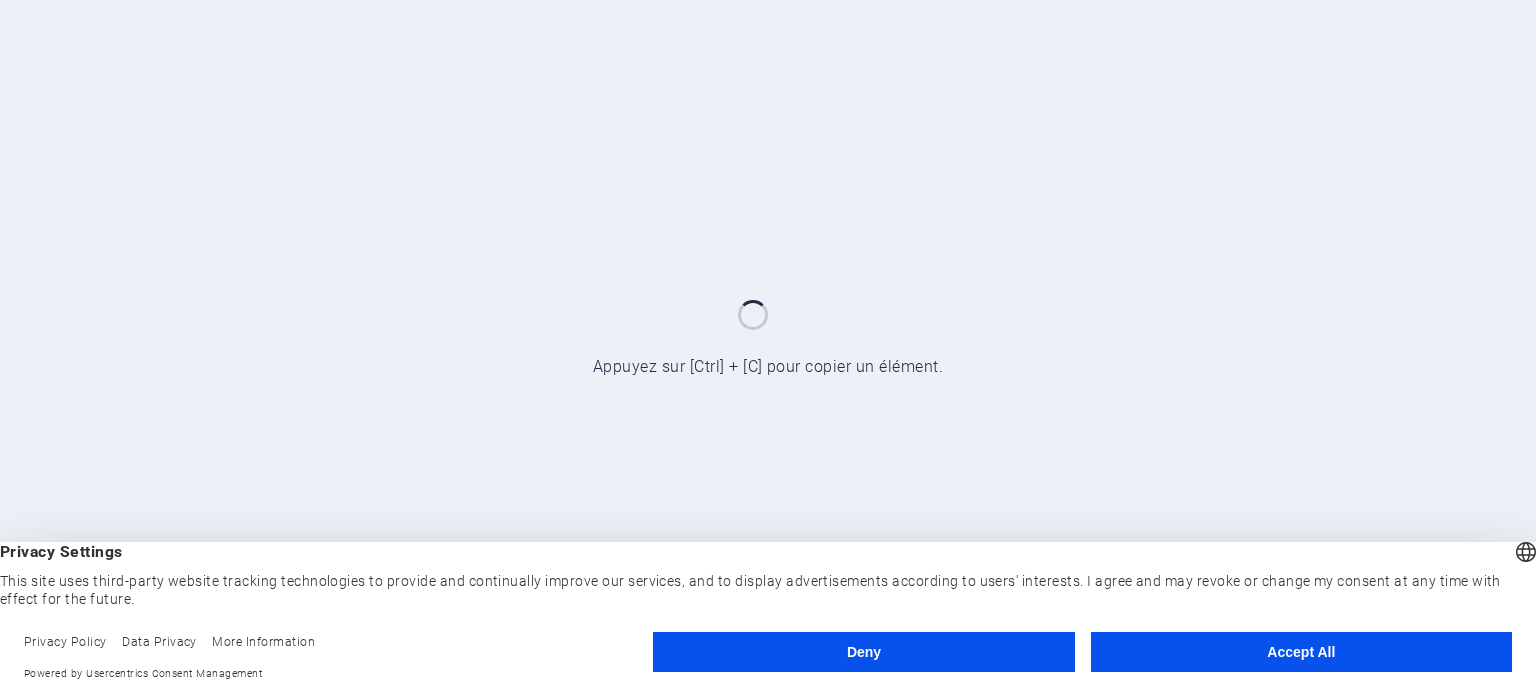 click on "Accept All" at bounding box center (1301, 652) 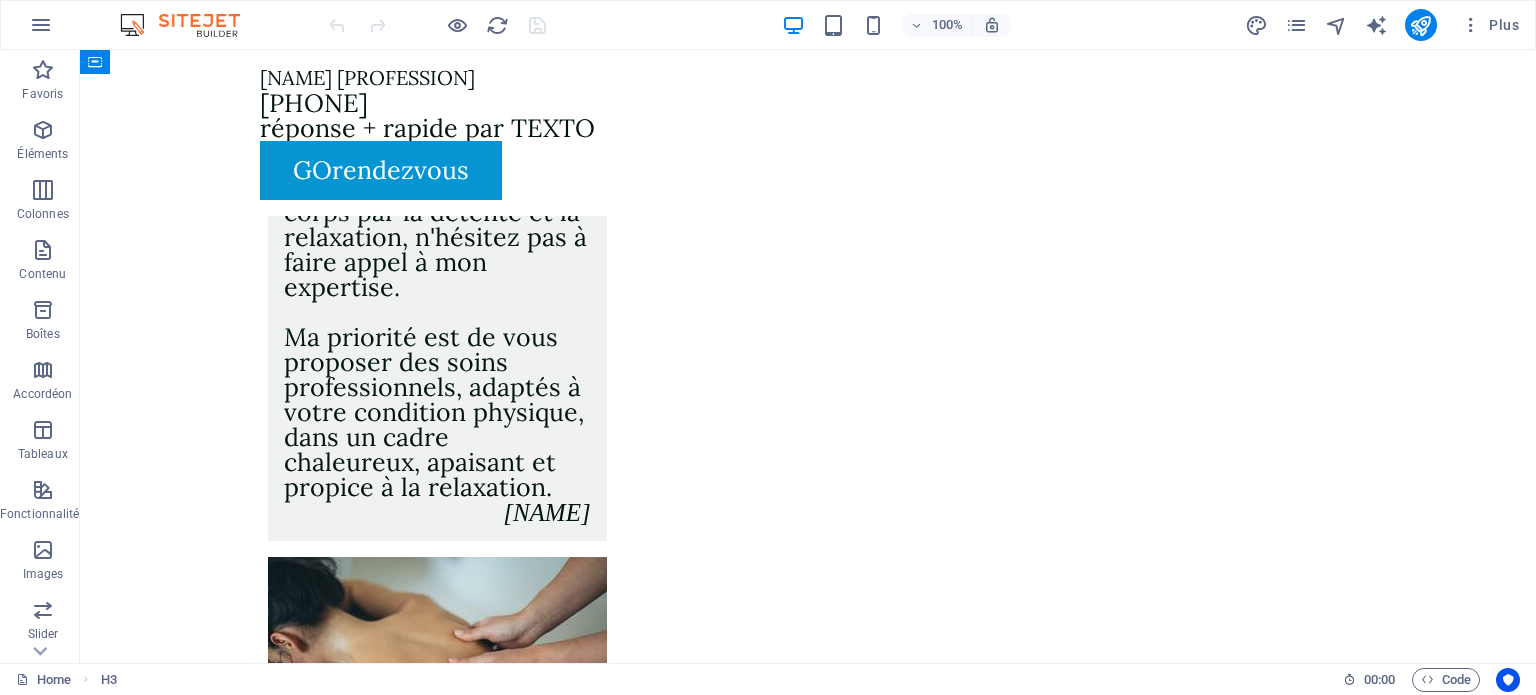 scroll, scrollTop: 1300, scrollLeft: 0, axis: vertical 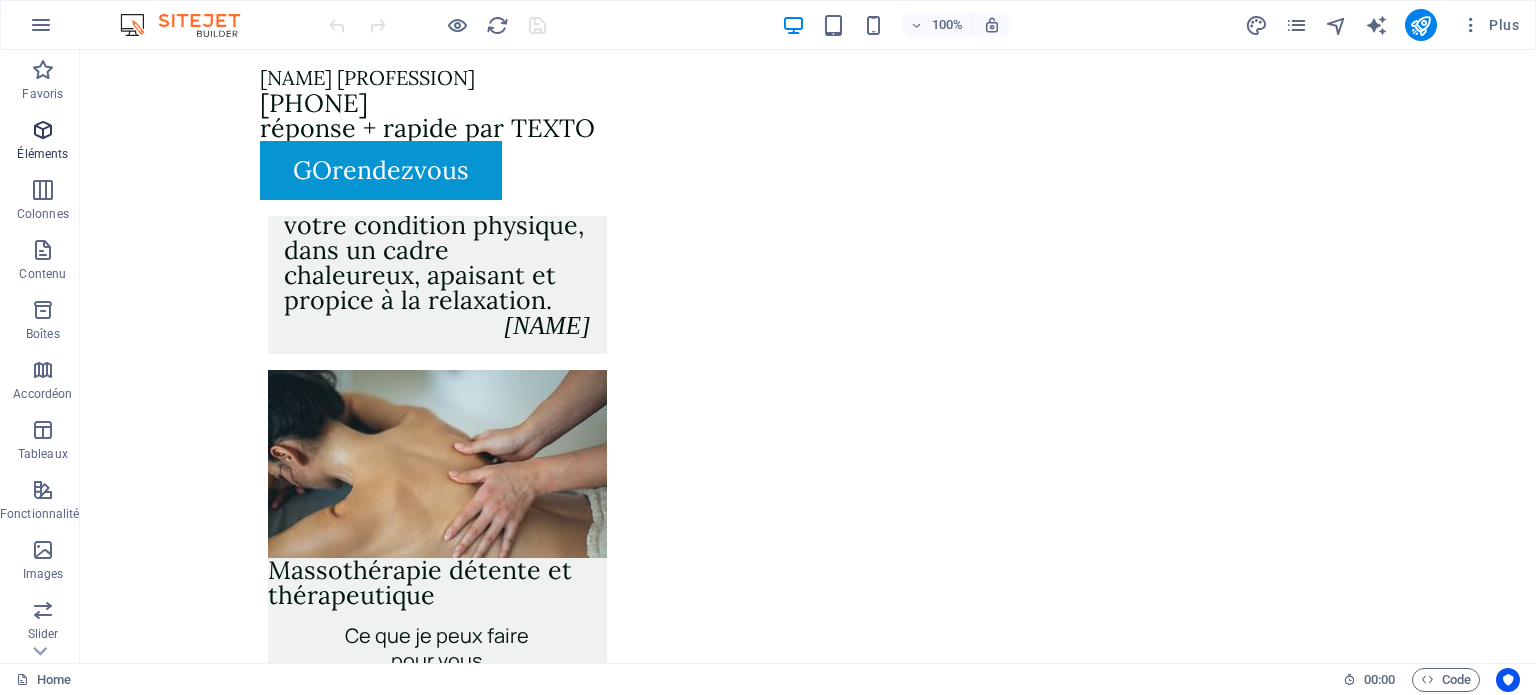 click at bounding box center [43, 130] 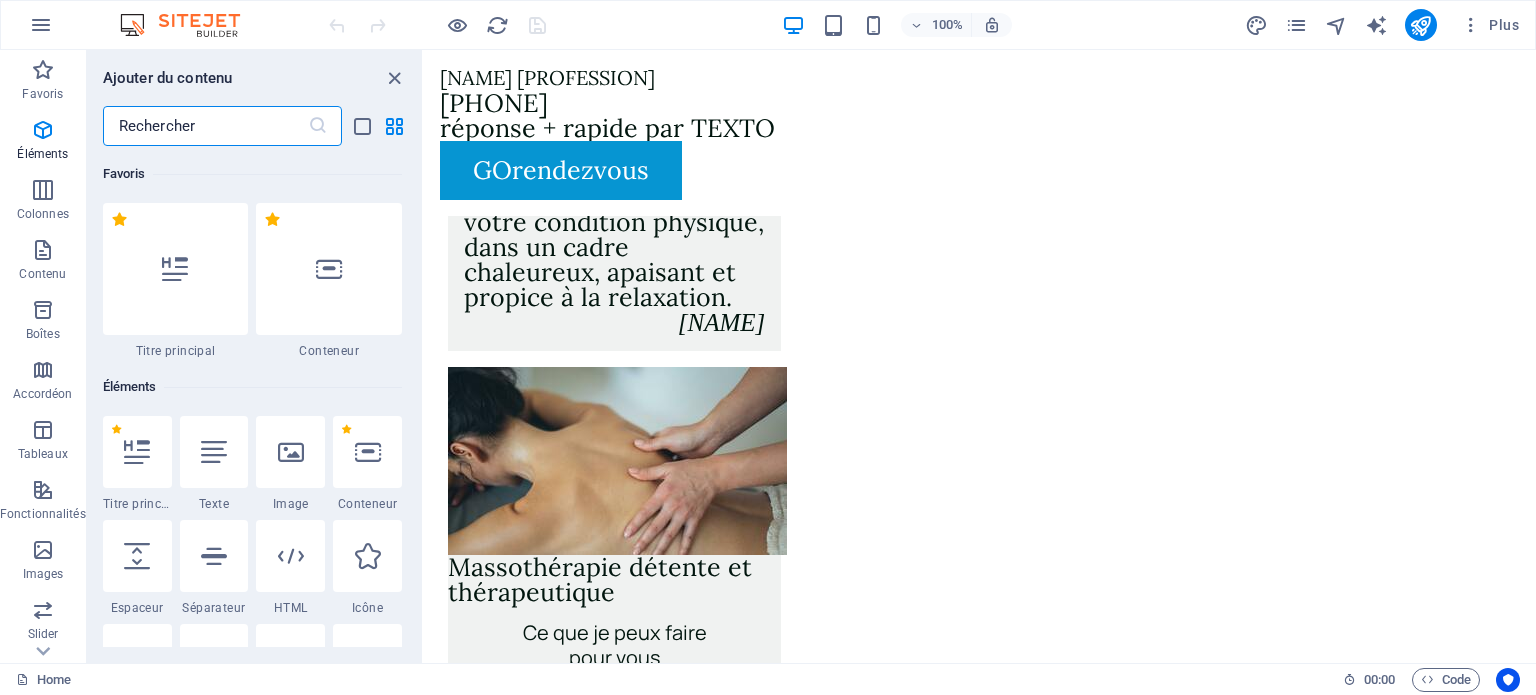 scroll, scrollTop: 1294, scrollLeft: 0, axis: vertical 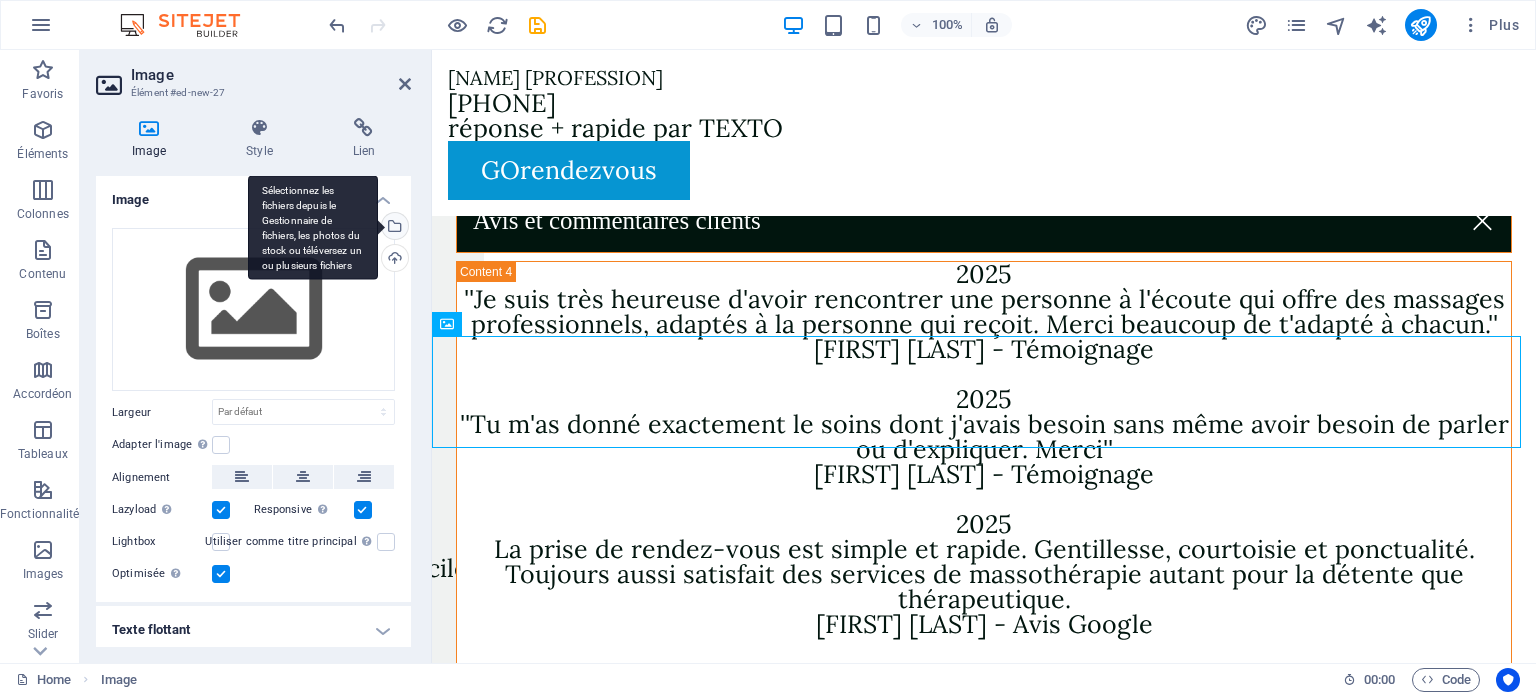 click on "Sélectionnez les fichiers depuis le Gestionnaire de fichiers, les photos du stock ou téléversez un ou plusieurs fichiers" at bounding box center (393, 228) 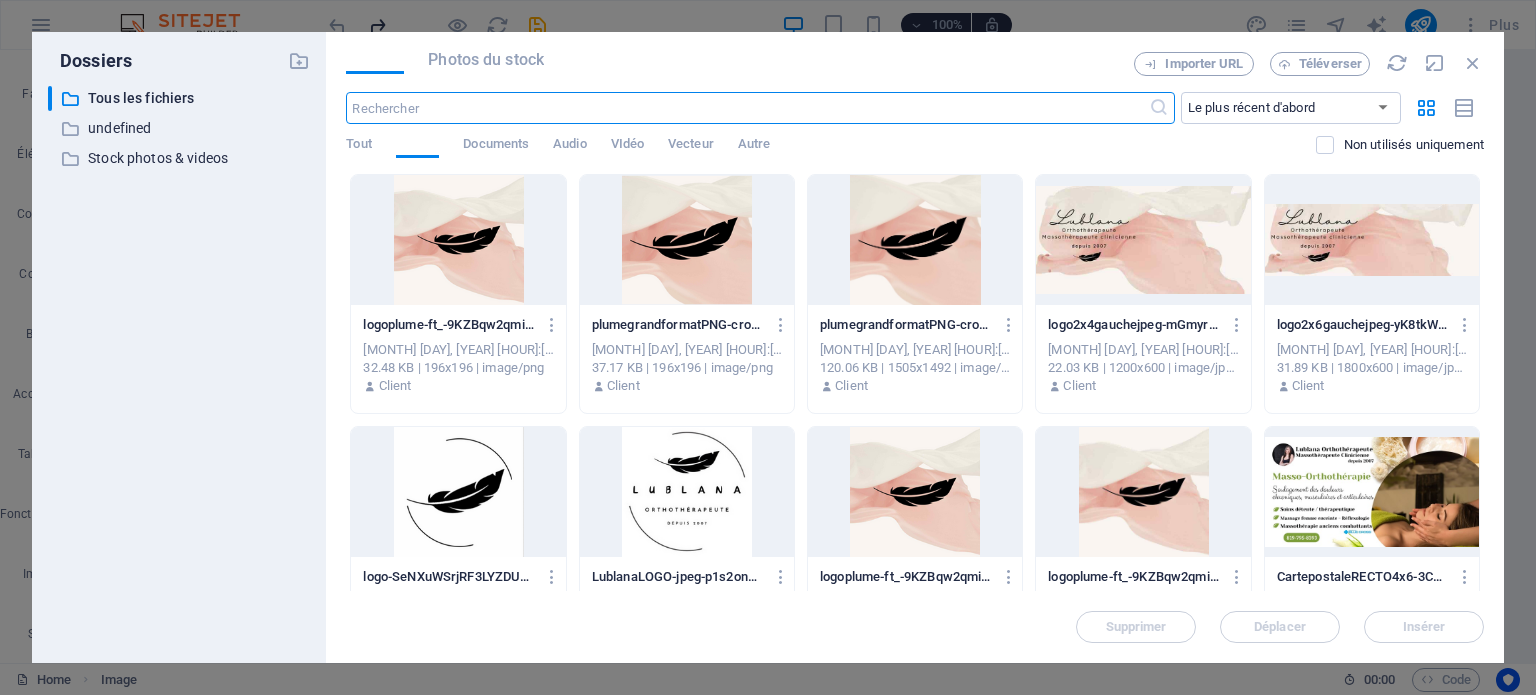 scroll, scrollTop: 8452, scrollLeft: 0, axis: vertical 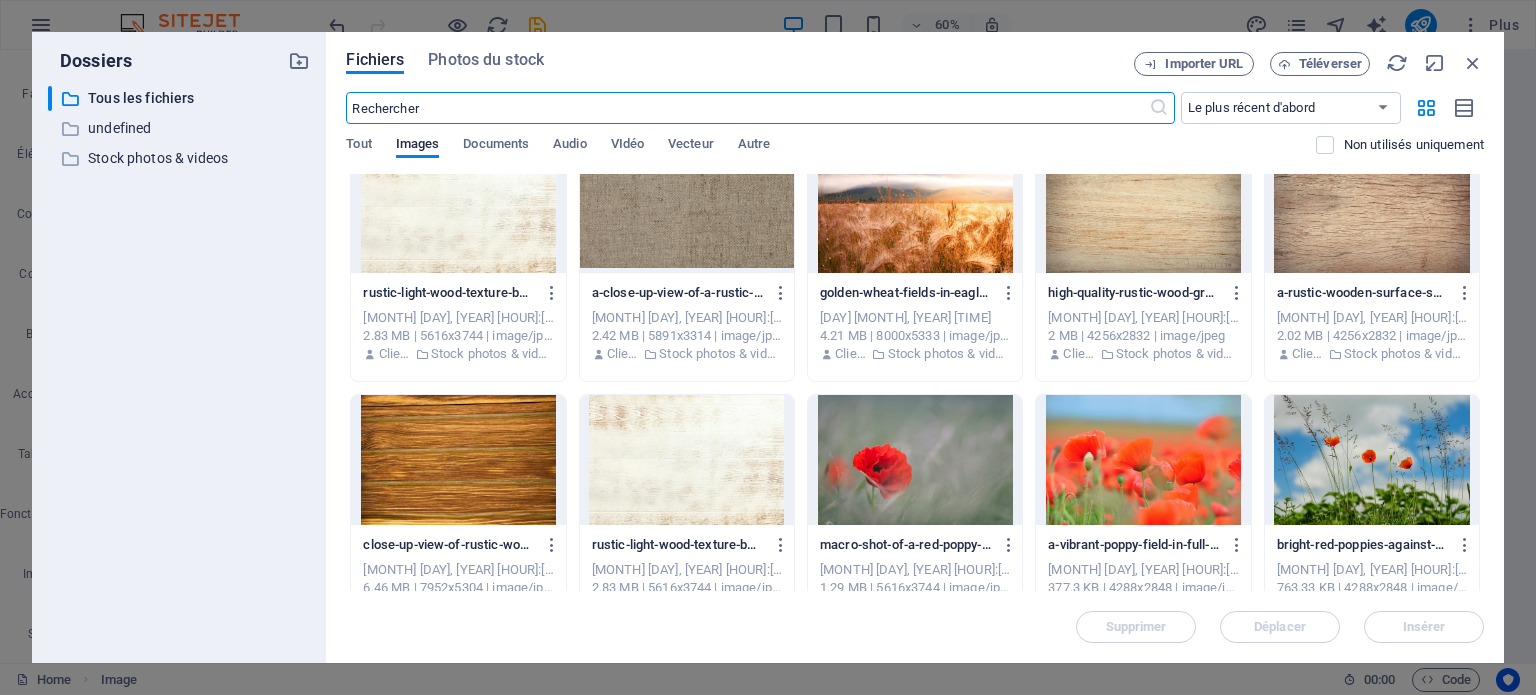 click at bounding box center [1143, 460] 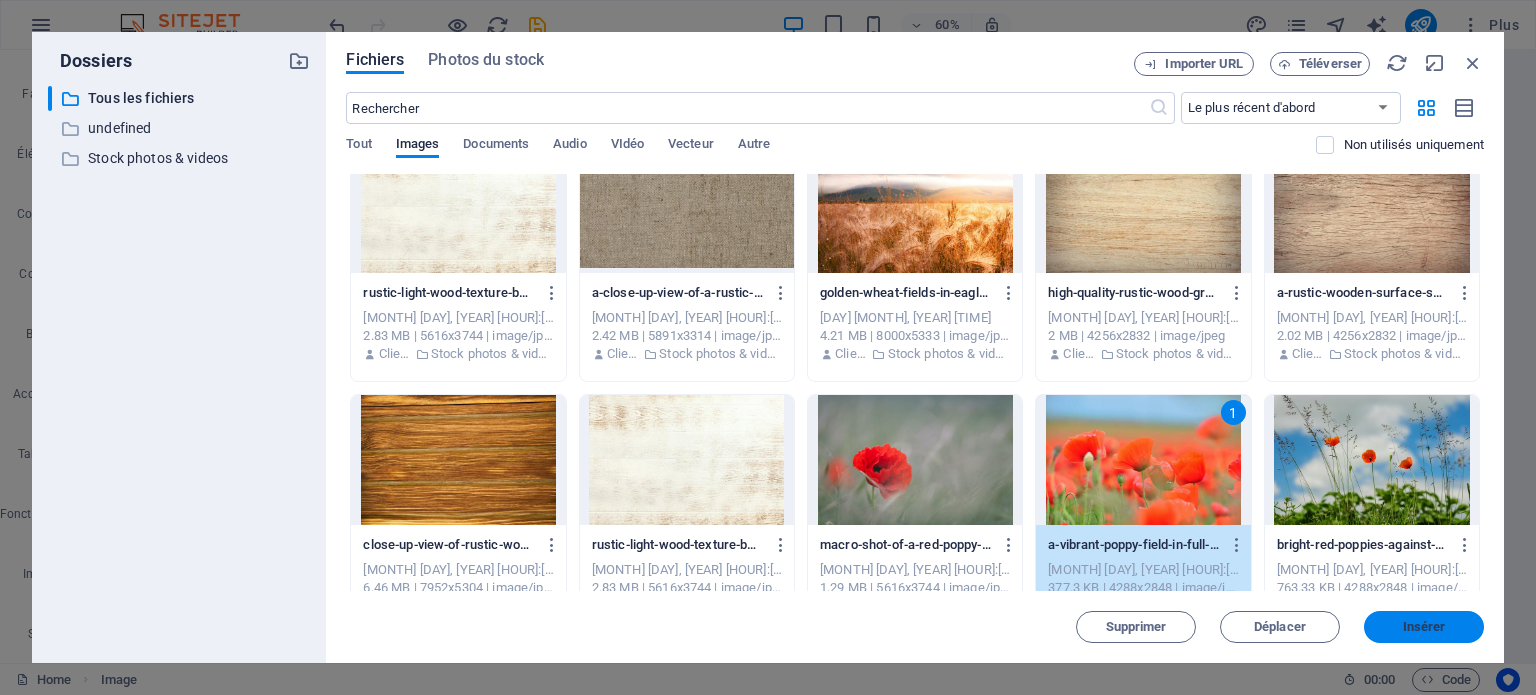 click on "Insérer" at bounding box center [1424, 627] 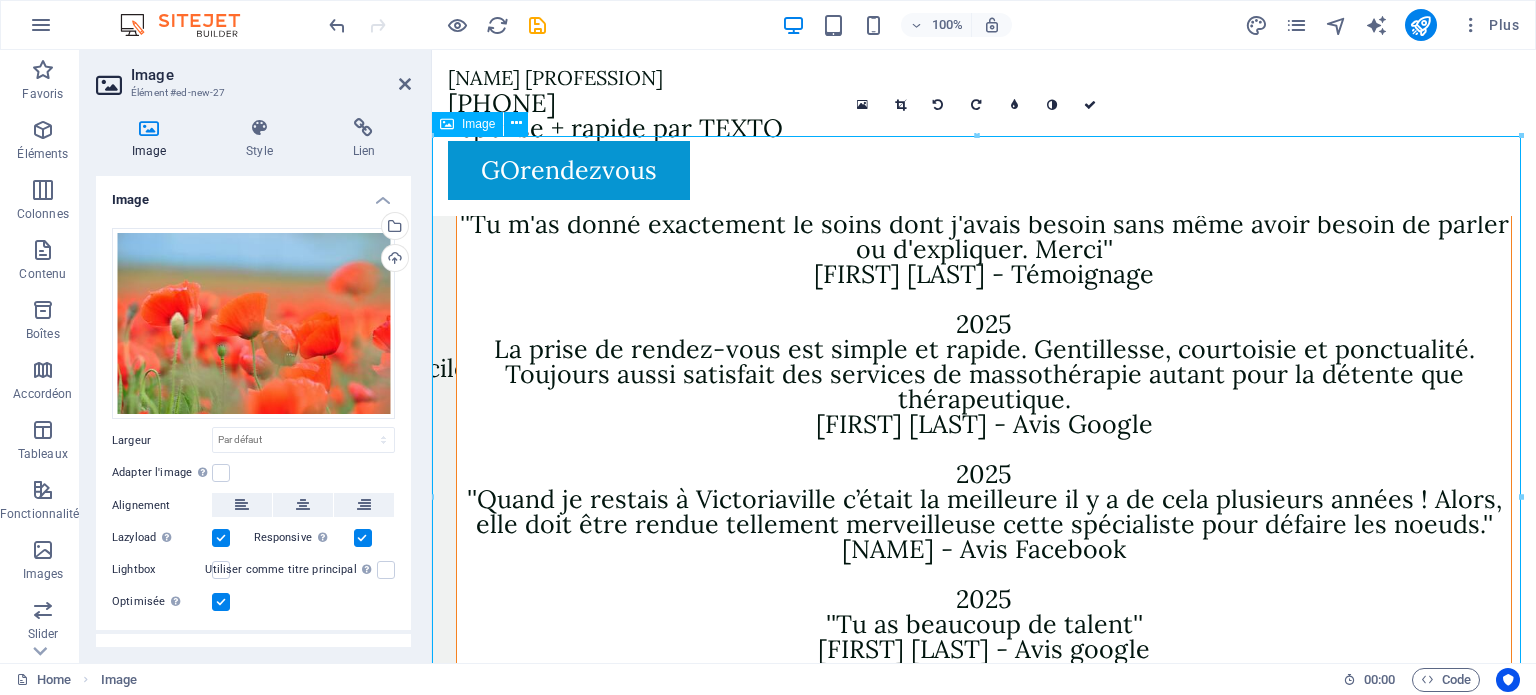 scroll, scrollTop: 8243, scrollLeft: 0, axis: vertical 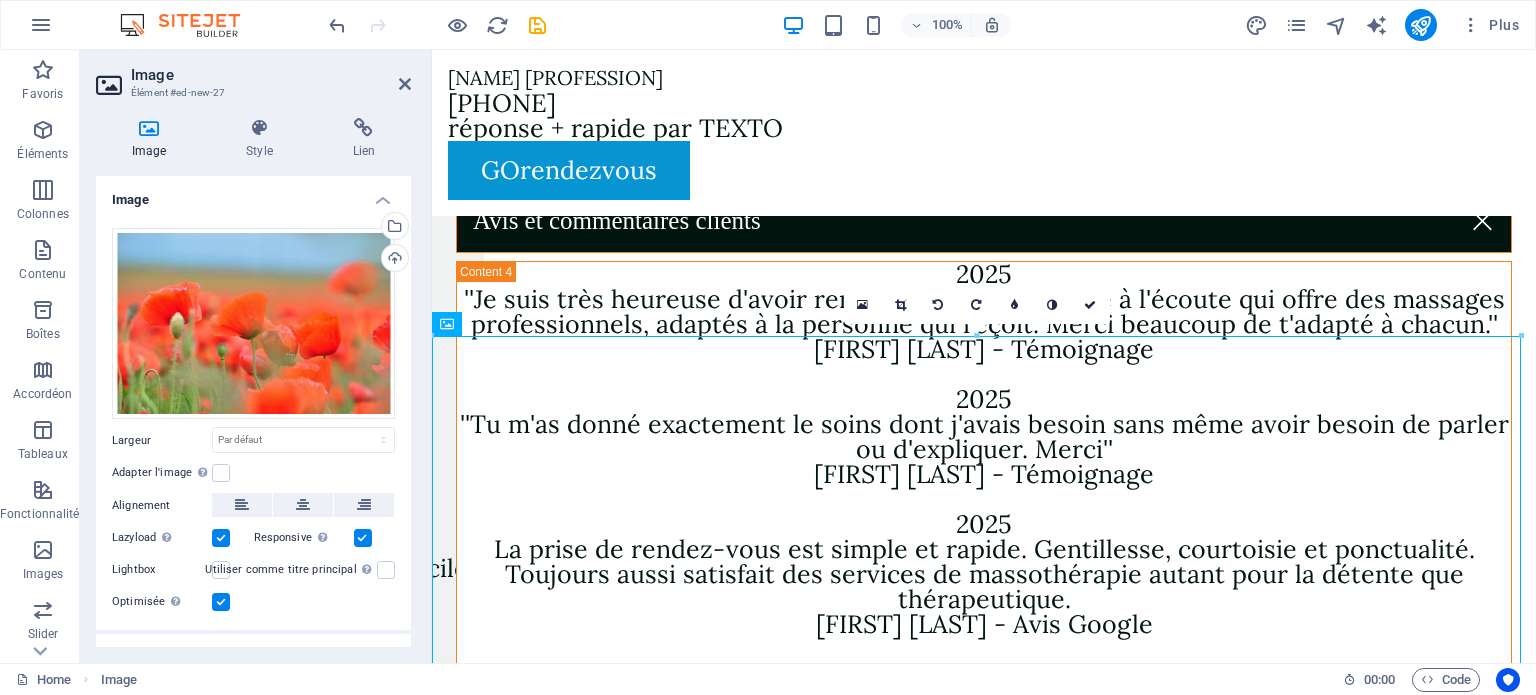 click on "Image Élément #ed-new-27 Image Style Lien Image Glissez les fichiers ici, cliquez pour choisir les fichiers ou  sélectionnez les fichiers depuis Fichiers ou depuis notre stock gratuit de photos et de vidéos Sélectionnez les fichiers depuis le Gestionnaire de fichiers, les photos du stock ou téléversez un ou plusieurs fichiers Téléverser Largeur Par défaut auto px rem % em vh vw Adapter l'image Adapter automatiquement l'image à une largeur et une hauteur fixes Hauteur Par défaut auto px Alignement Lazyload Charger les images après la page améliore le temps de chargement (vitesse). Responsive Chargez automatiquement des images Retina et les formats optimisés pour les smartphones. Lightbox Utiliser comme titre principal Cette image sera incluse dans une balise titre H1. Utile pour donner au texte alternatif le poids d'un titre H1, par ex. pour le logo. Ne pas cocher si incertain. Optimisée Les images sont compressées pour améliorer la vitesse de la page. Position Direction Personnalisé 50 px %" at bounding box center [256, 356] 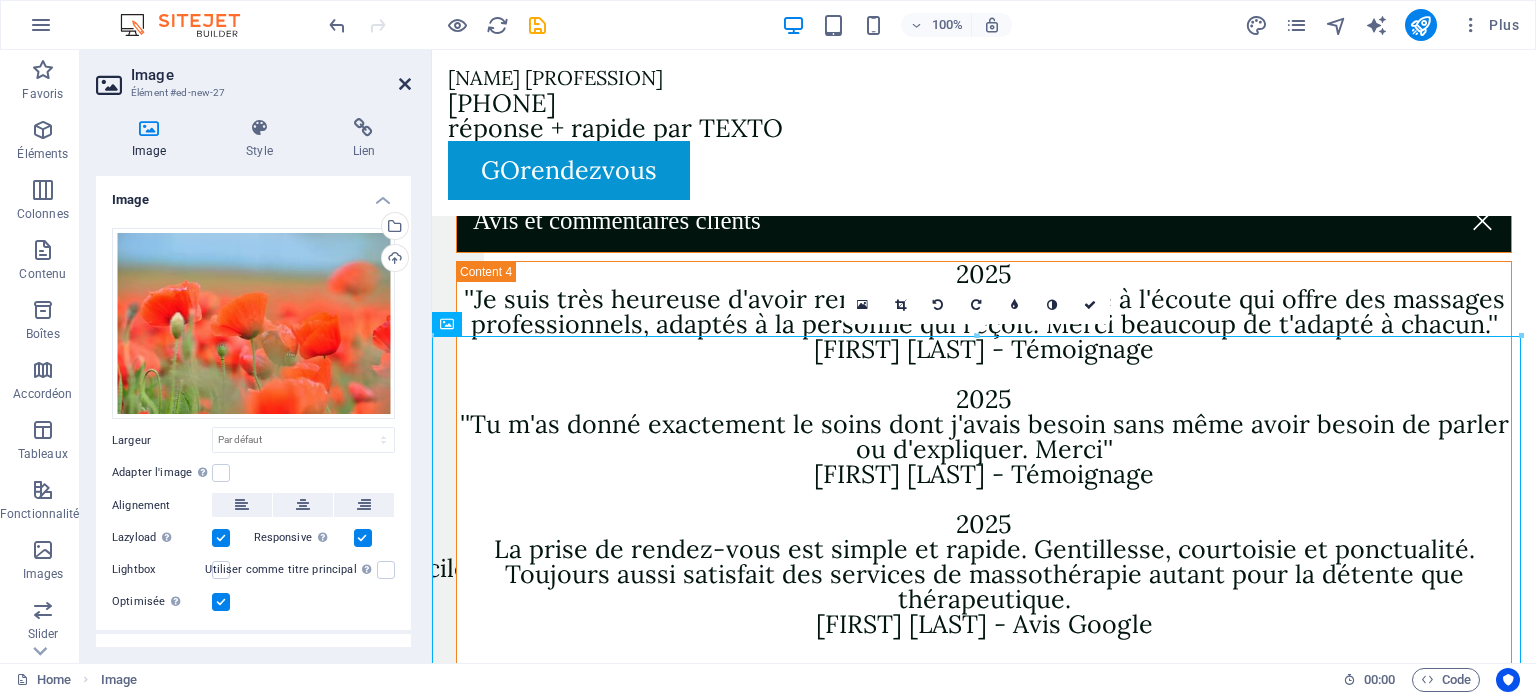 click at bounding box center (405, 84) 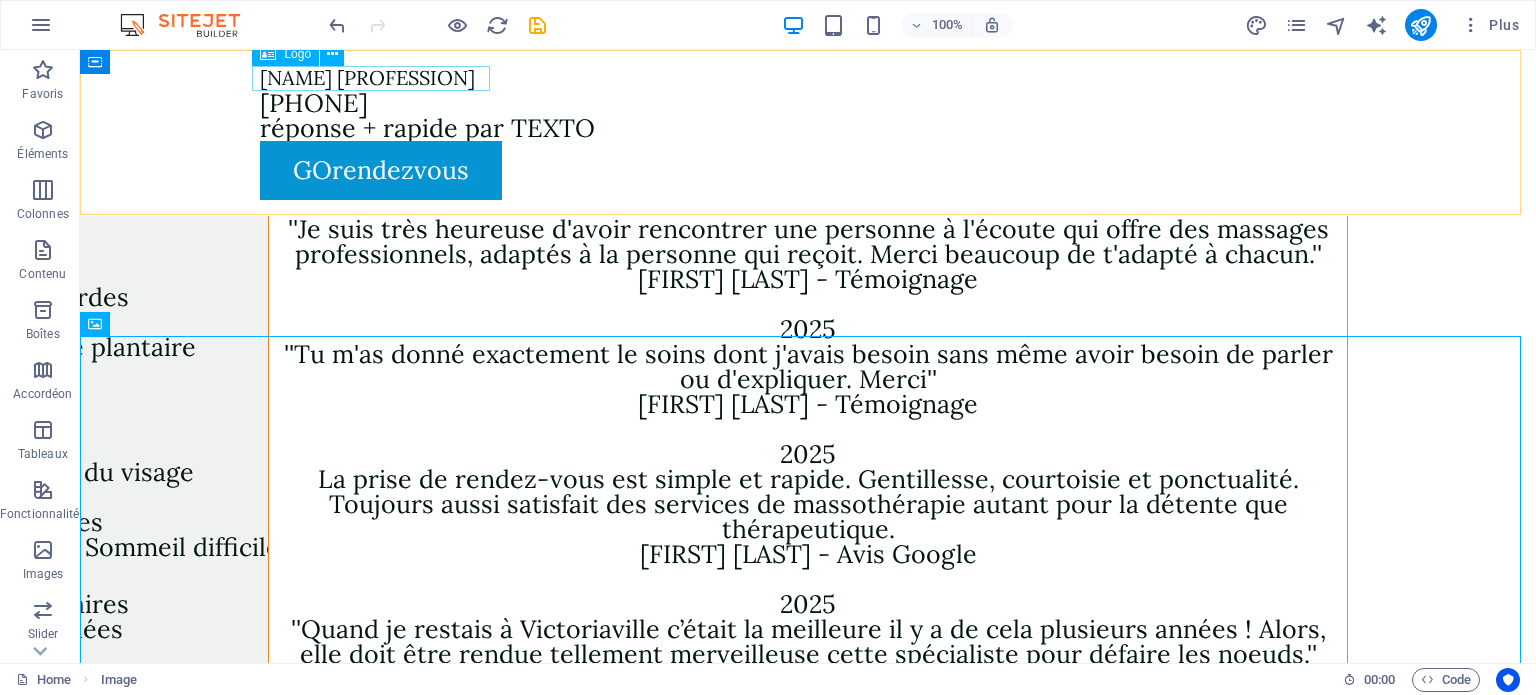 scroll, scrollTop: 8100, scrollLeft: 0, axis: vertical 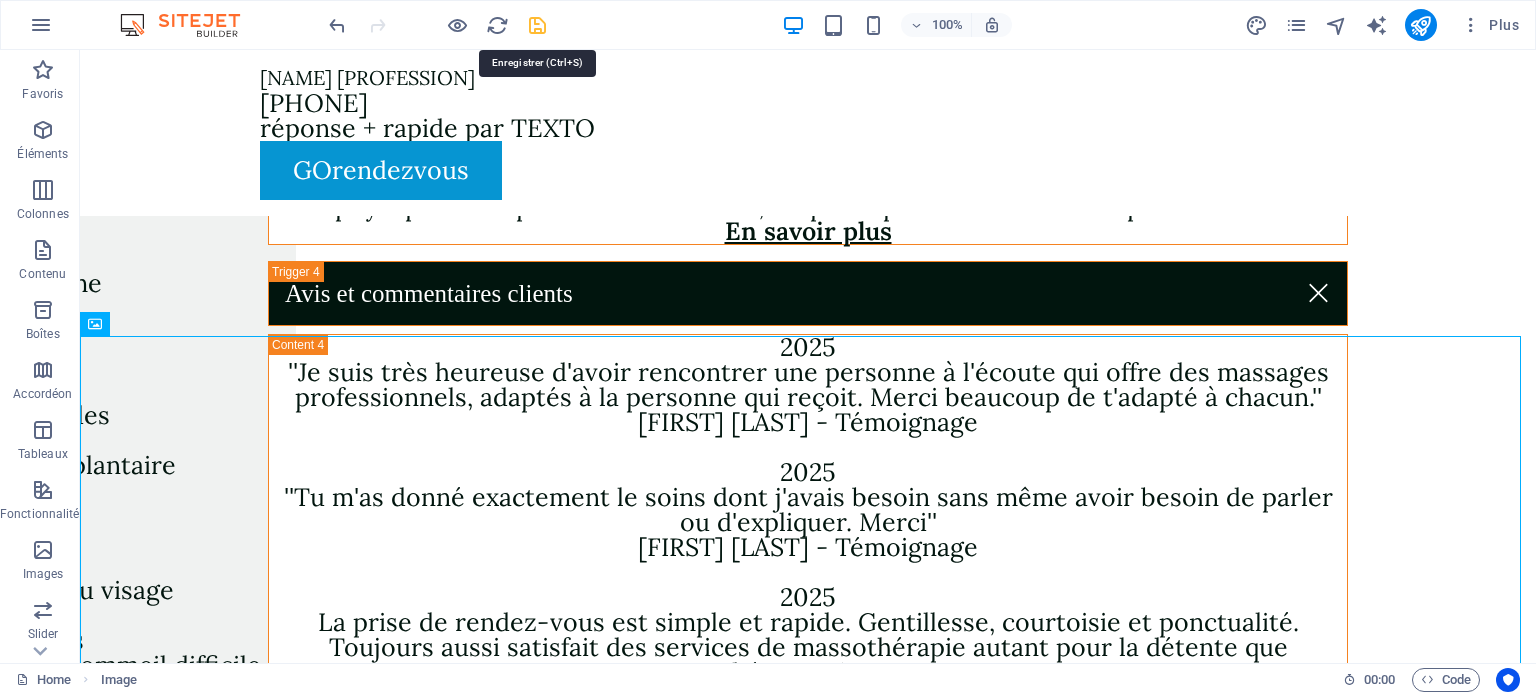 click at bounding box center [537, 25] 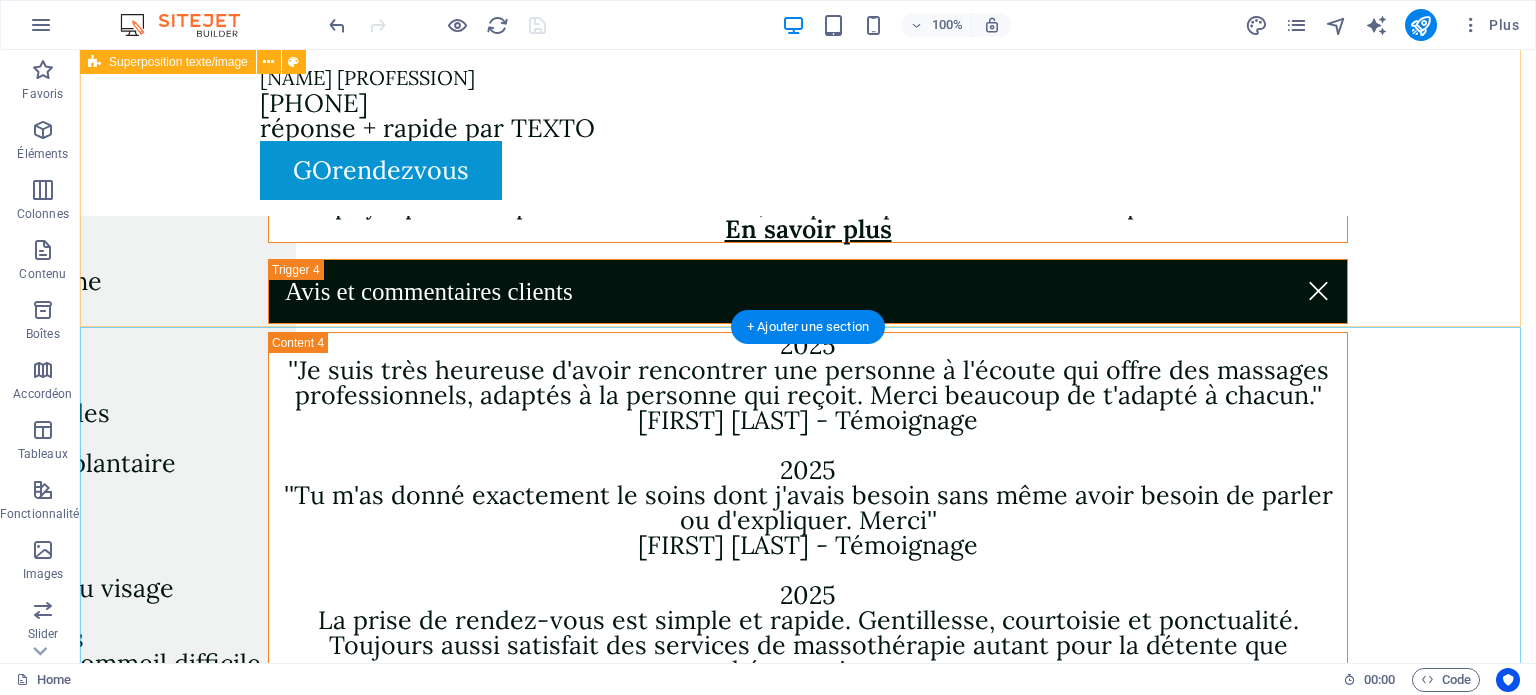 scroll, scrollTop: 8100, scrollLeft: 0, axis: vertical 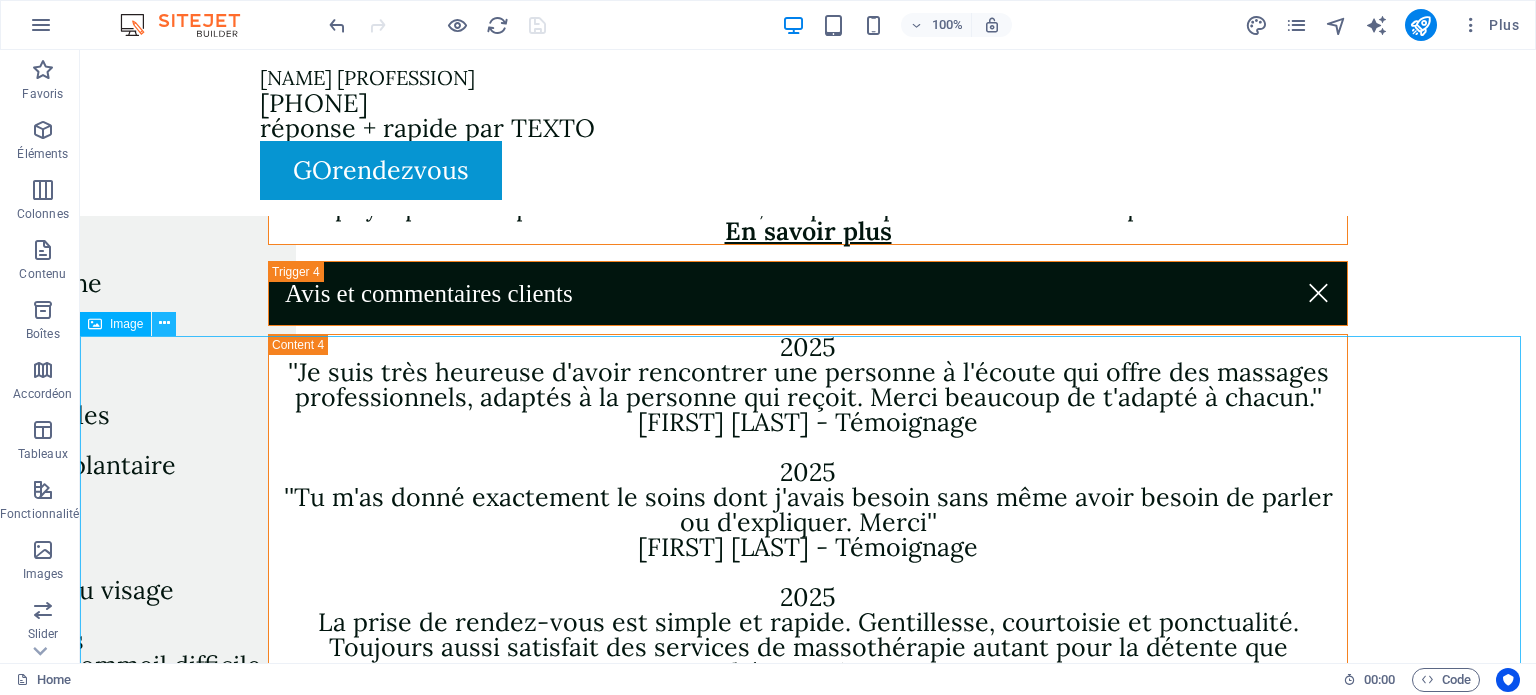 click at bounding box center (164, 323) 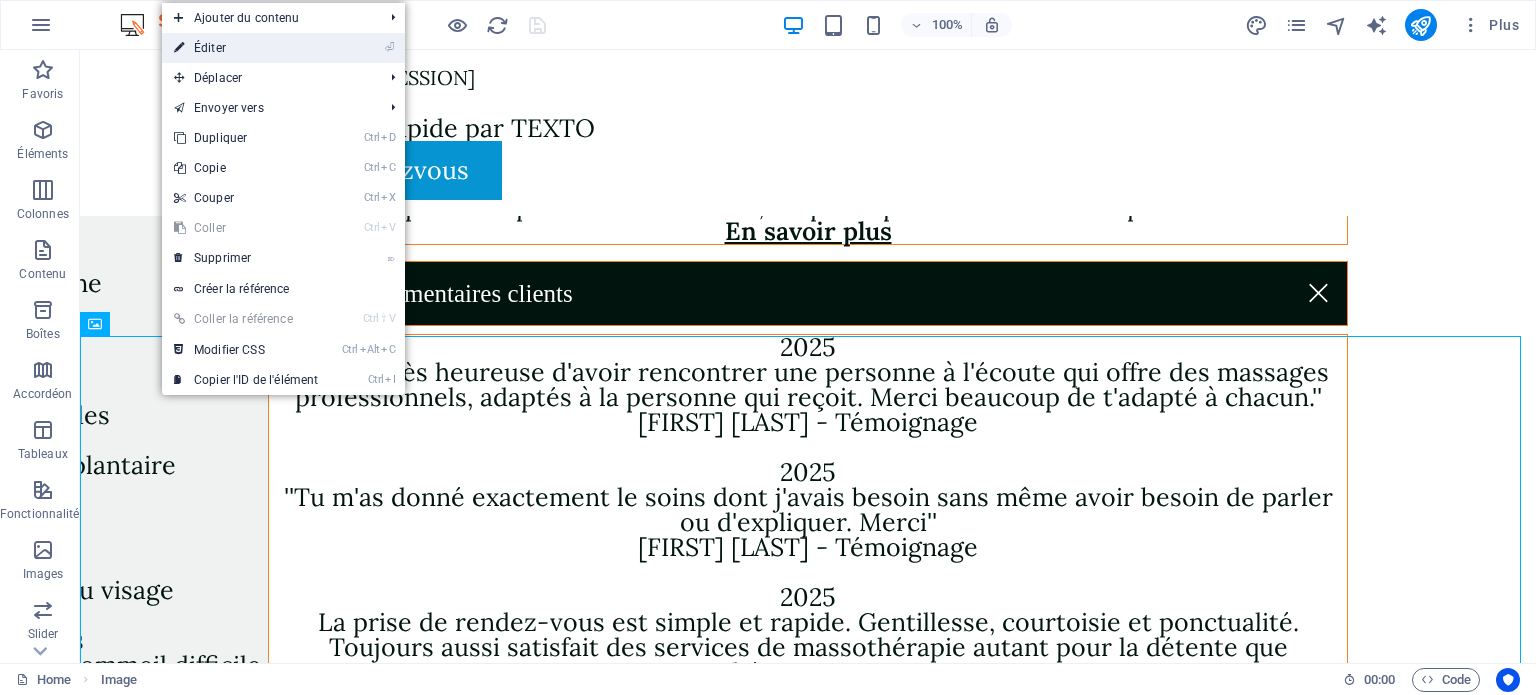 click on "⏎  Éditer" at bounding box center (246, 48) 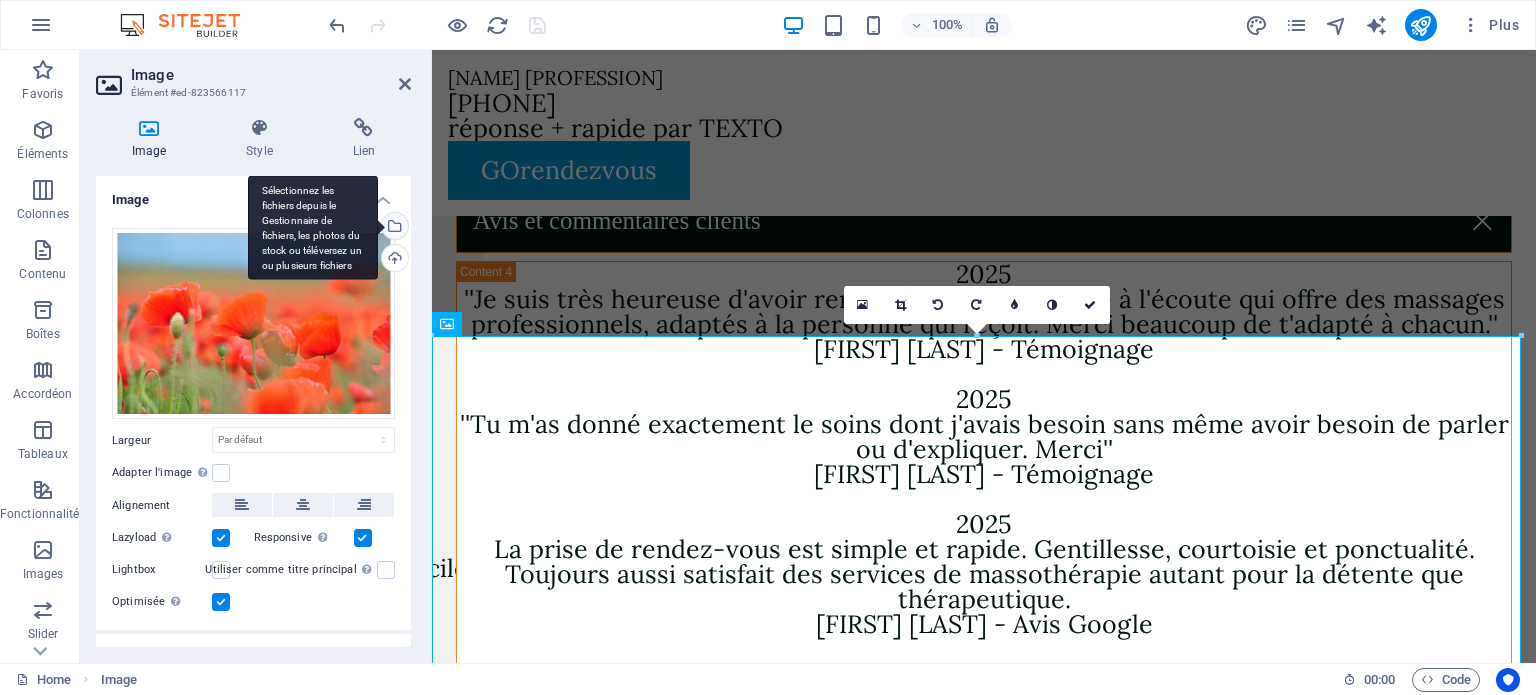 click on "Sélectionnez les fichiers depuis le Gestionnaire de fichiers, les photos du stock ou téléversez un ou plusieurs fichiers" at bounding box center [393, 228] 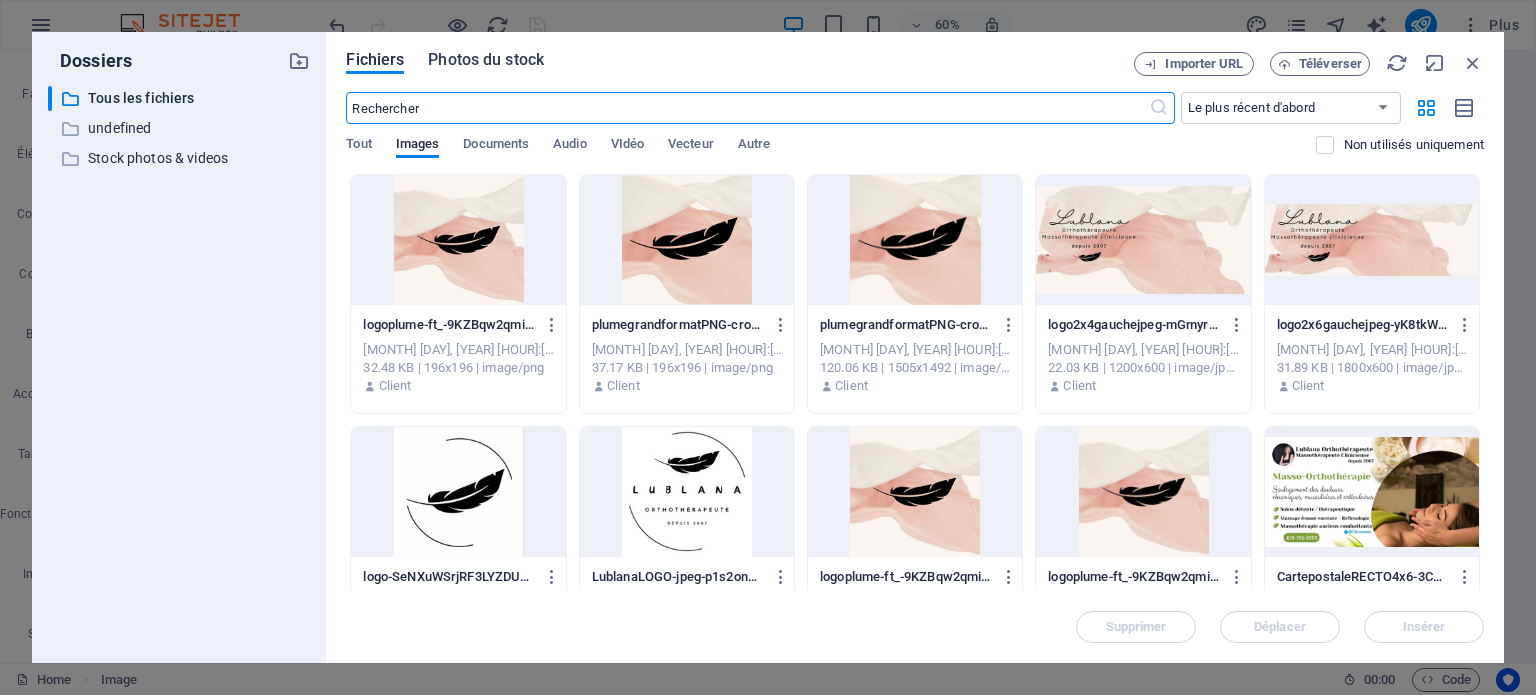 click on "Photos du stock" at bounding box center [486, 60] 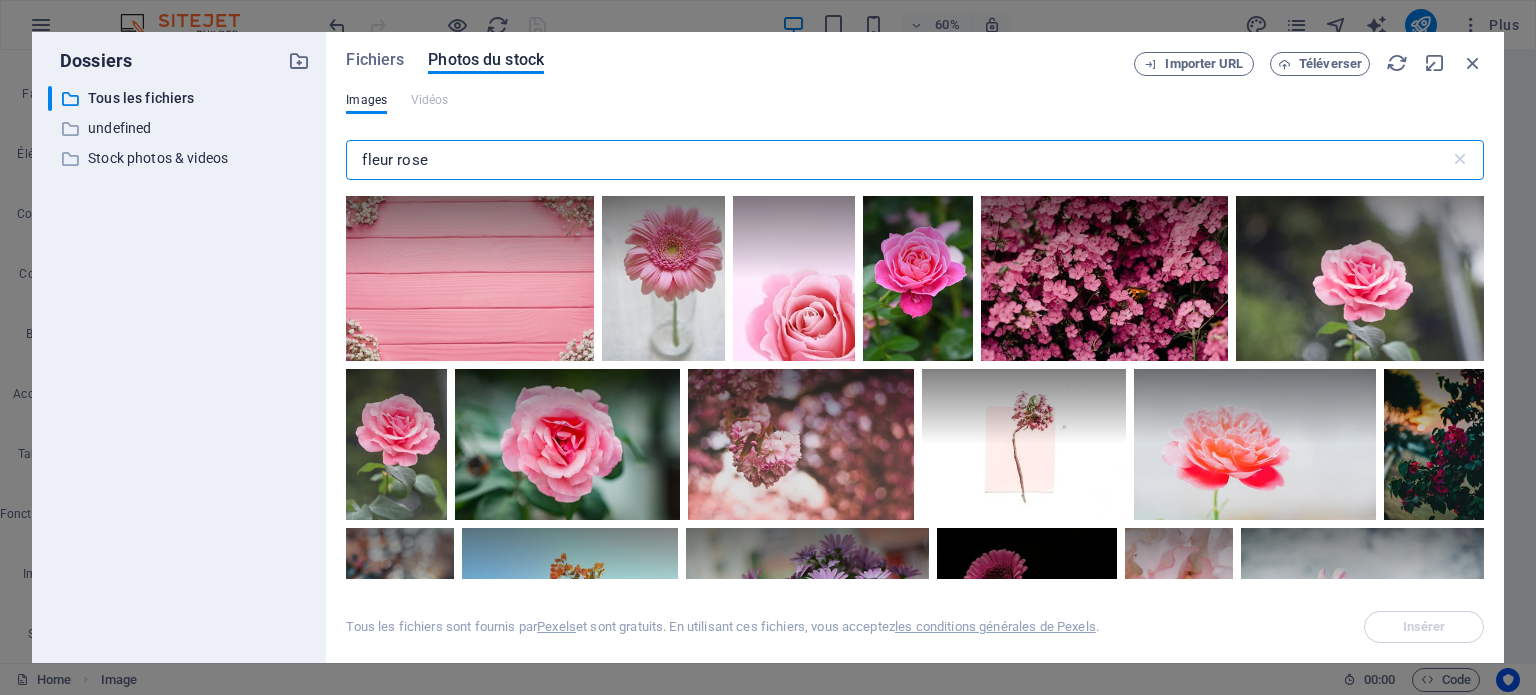 drag, startPoint x: 391, startPoint y: 157, endPoint x: 337, endPoint y: 157, distance: 54 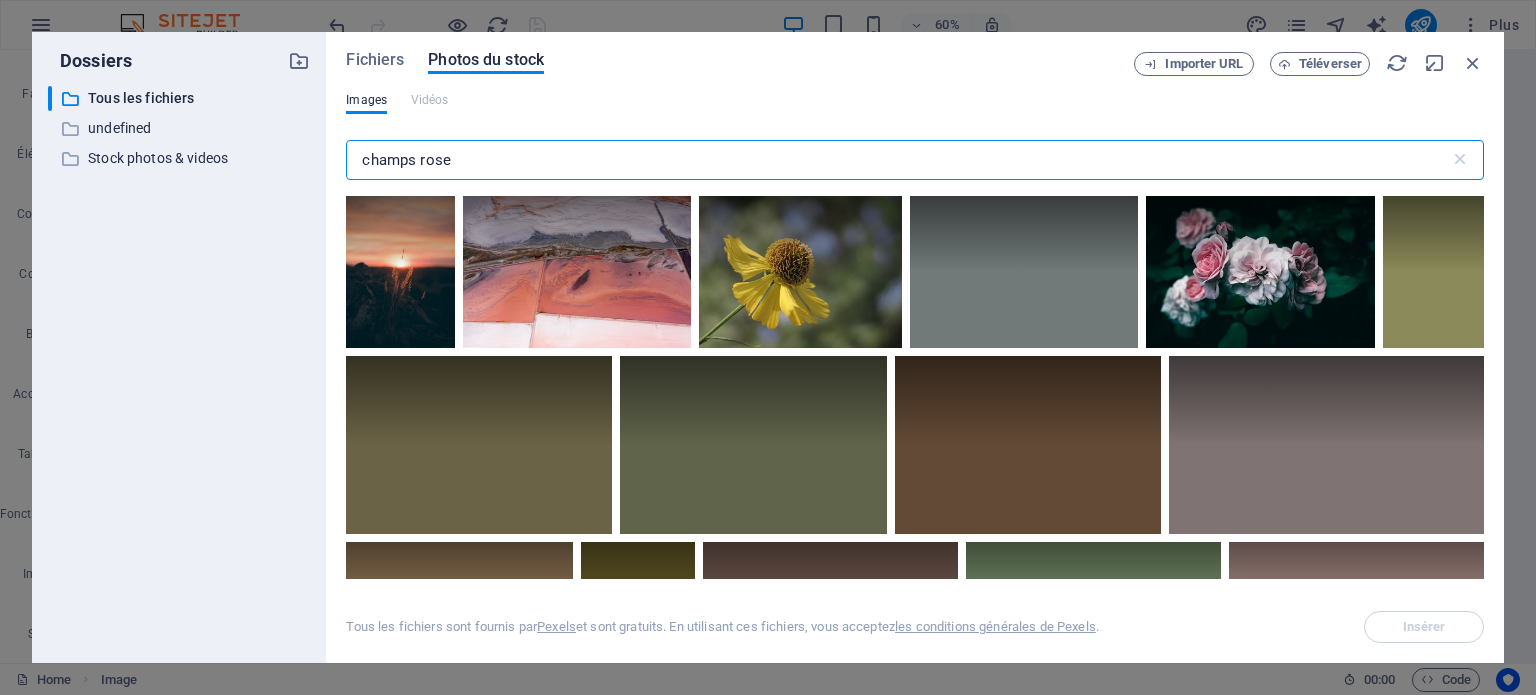 click on "champs rose" at bounding box center (897, 160) 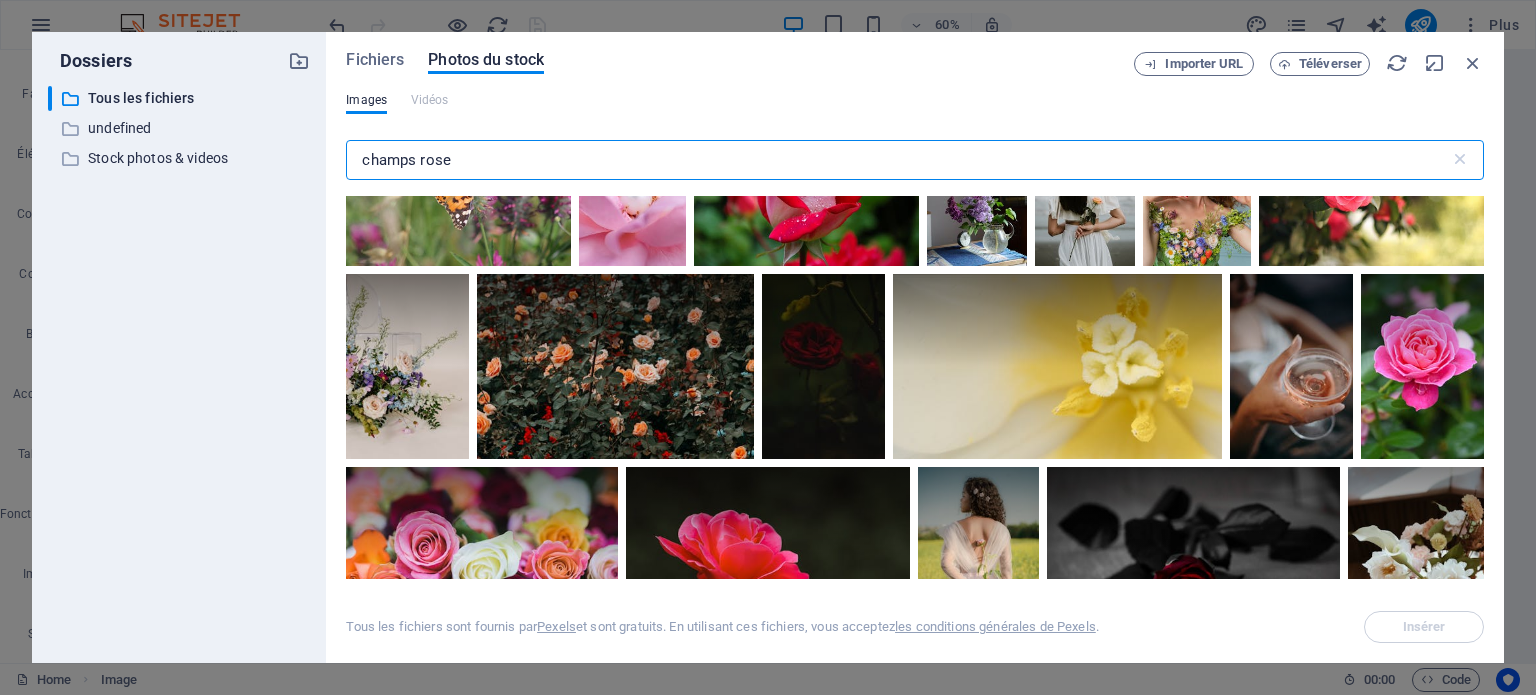 scroll, scrollTop: 1400, scrollLeft: 0, axis: vertical 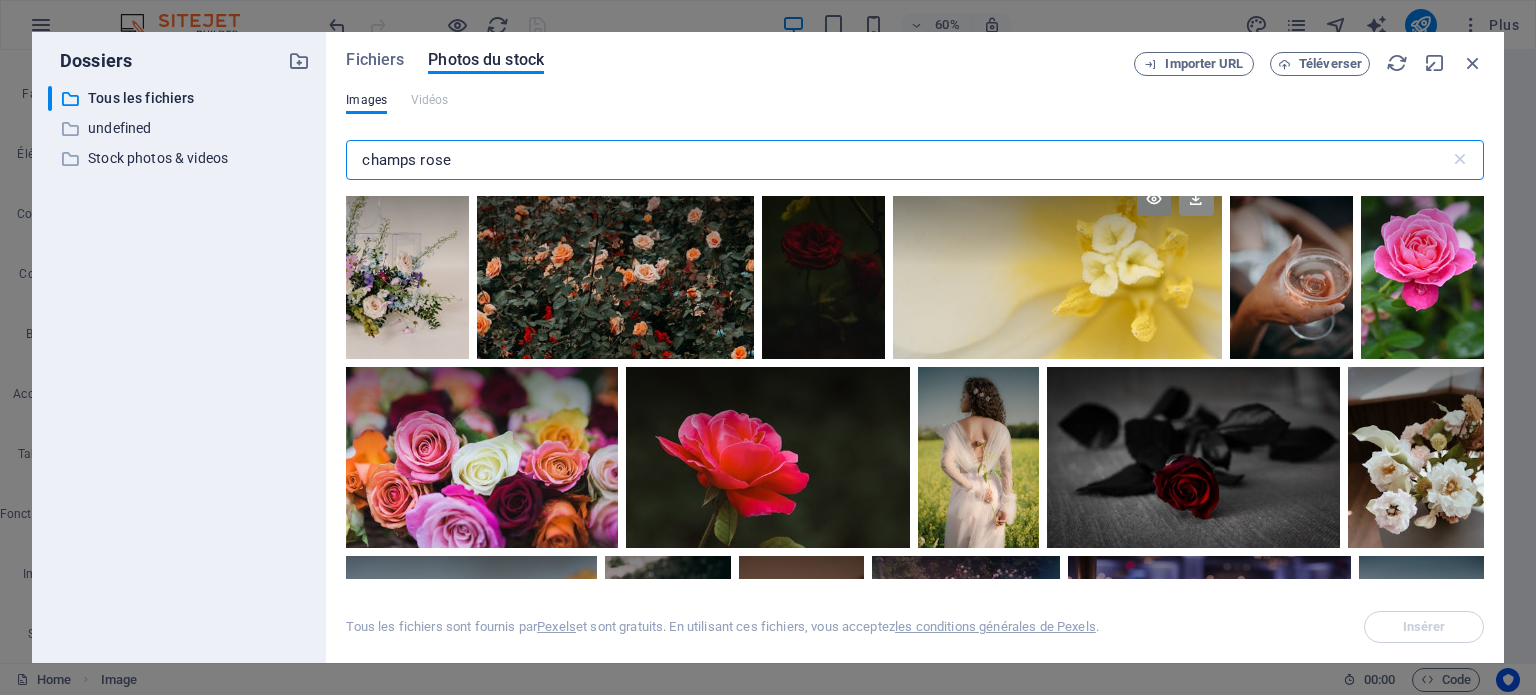 type on "champs rose" 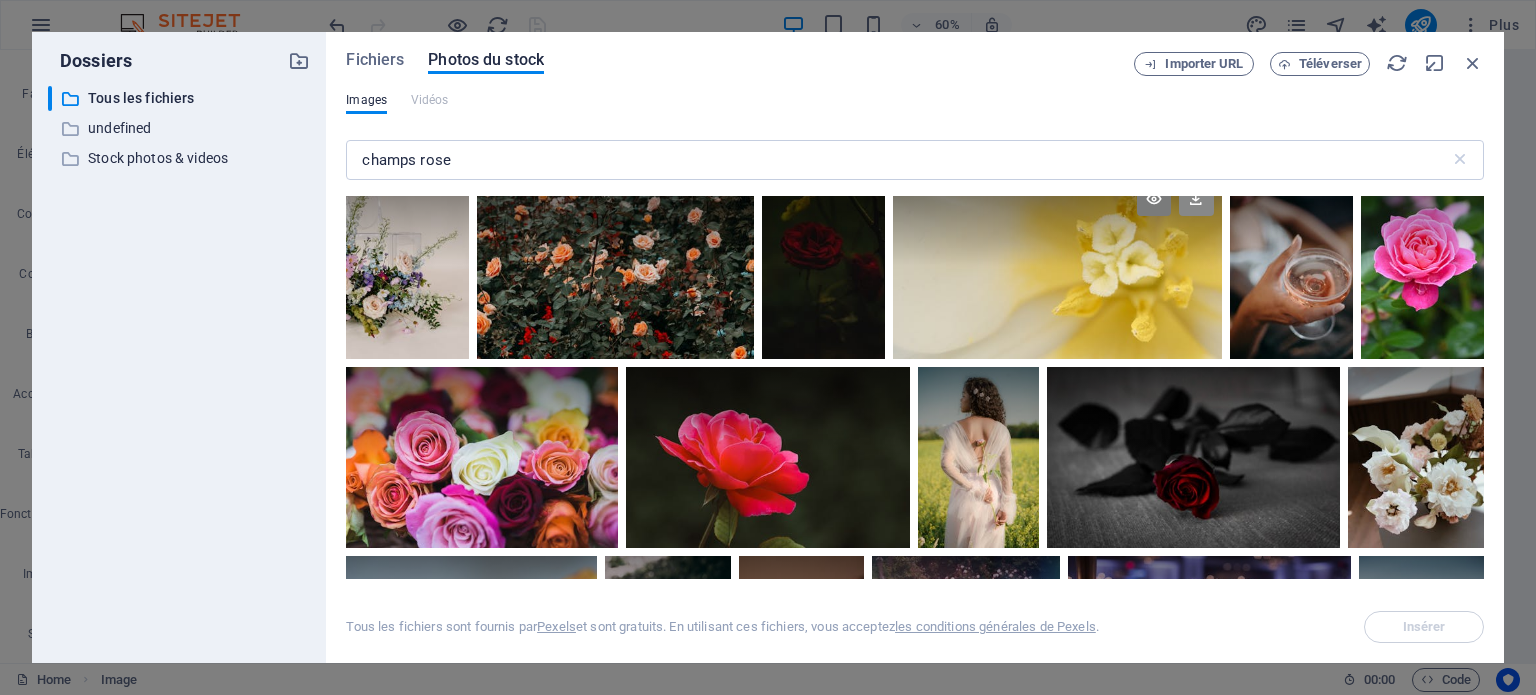click at bounding box center [1196, 199] 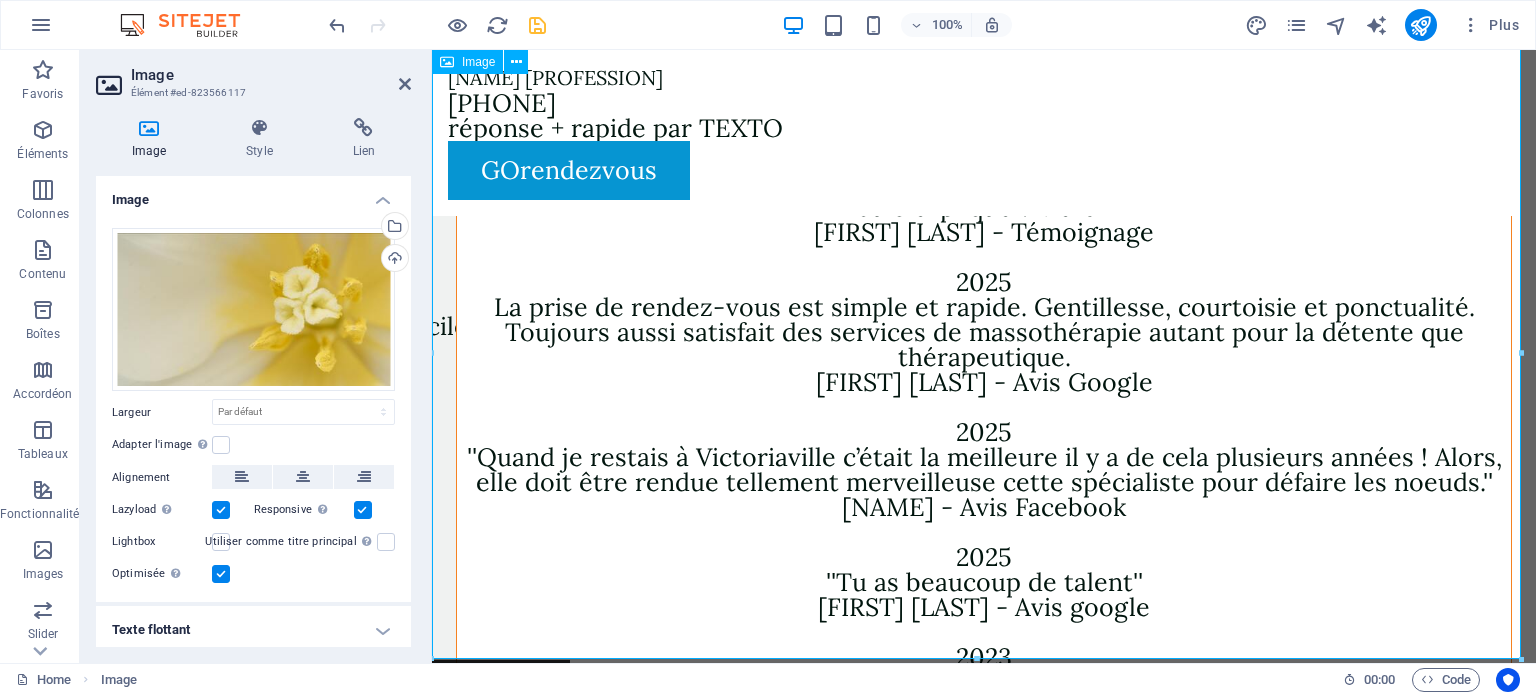 scroll, scrollTop: 8243, scrollLeft: 0, axis: vertical 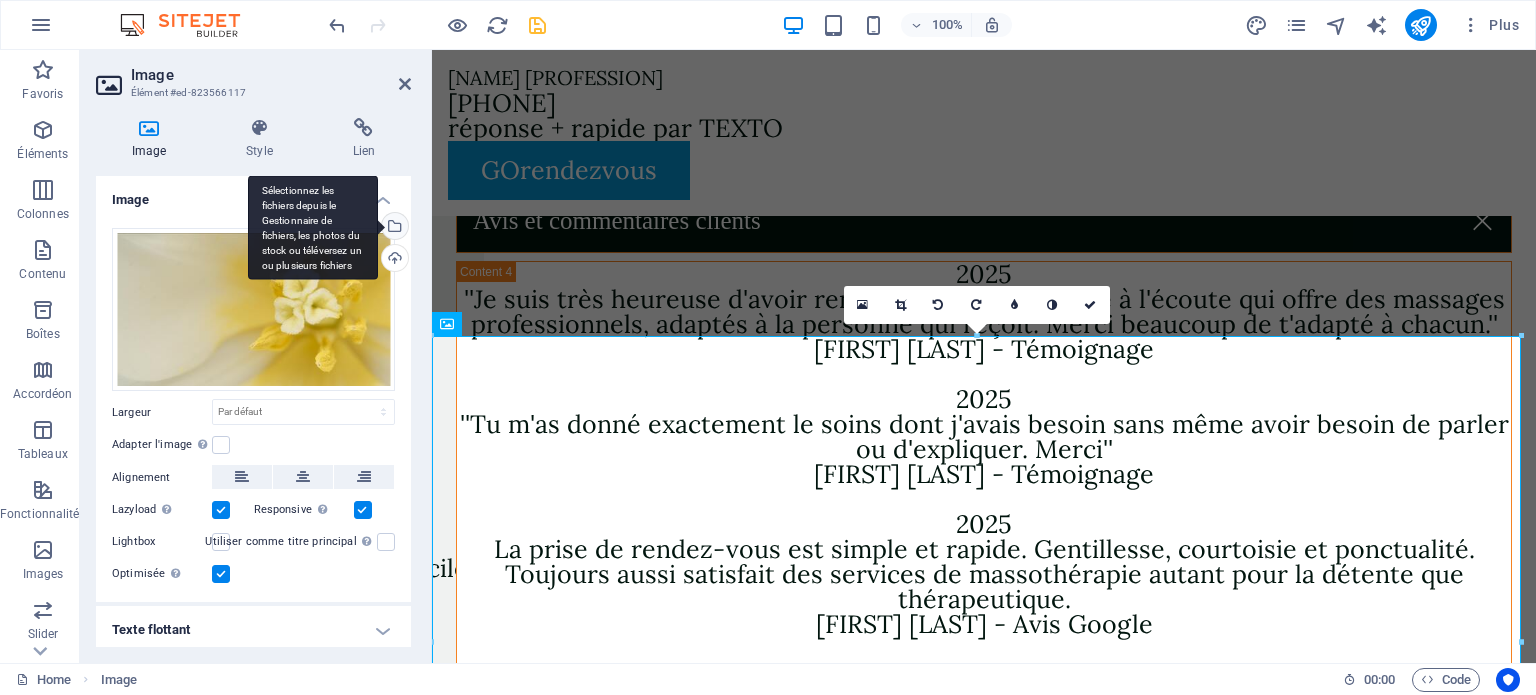click on "Sélectionnez les fichiers depuis le Gestionnaire de fichiers, les photos du stock ou téléversez un ou plusieurs fichiers" at bounding box center [393, 228] 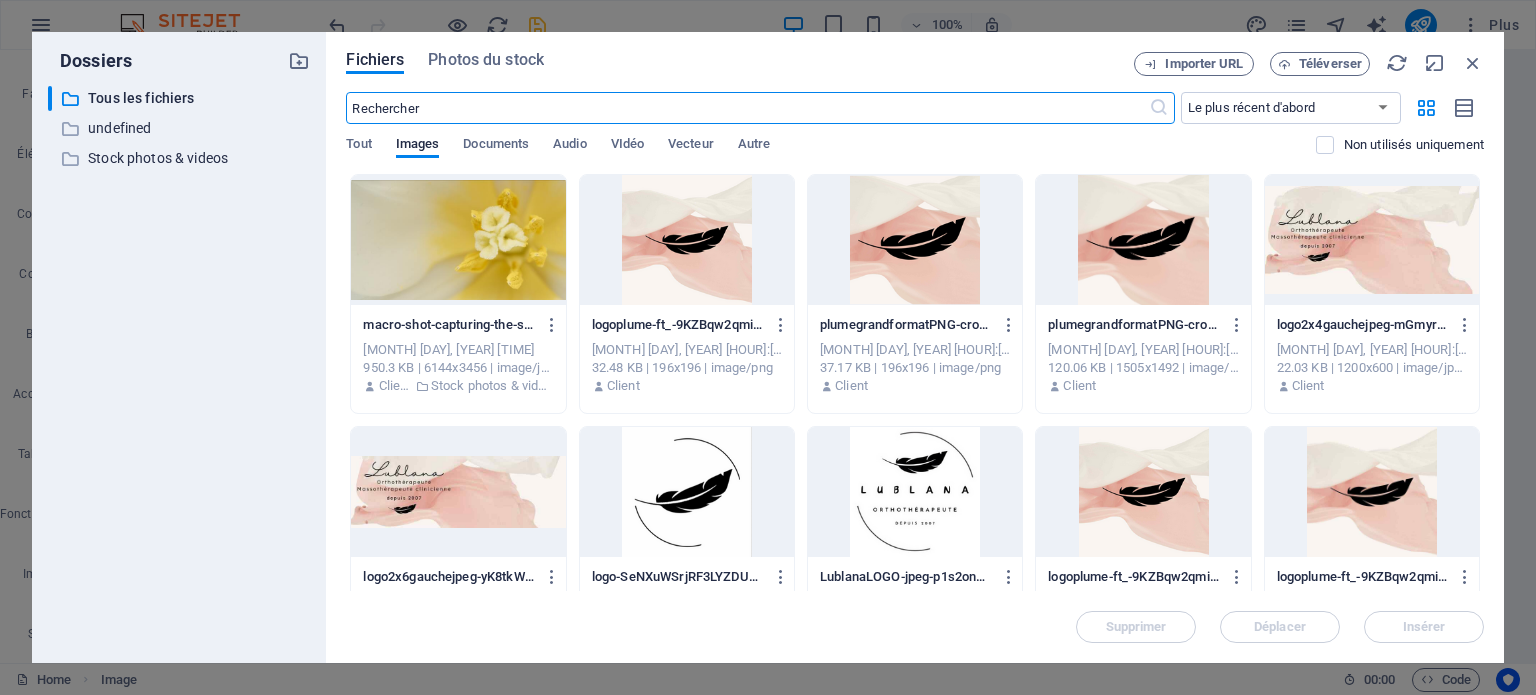 scroll, scrollTop: 8452, scrollLeft: 0, axis: vertical 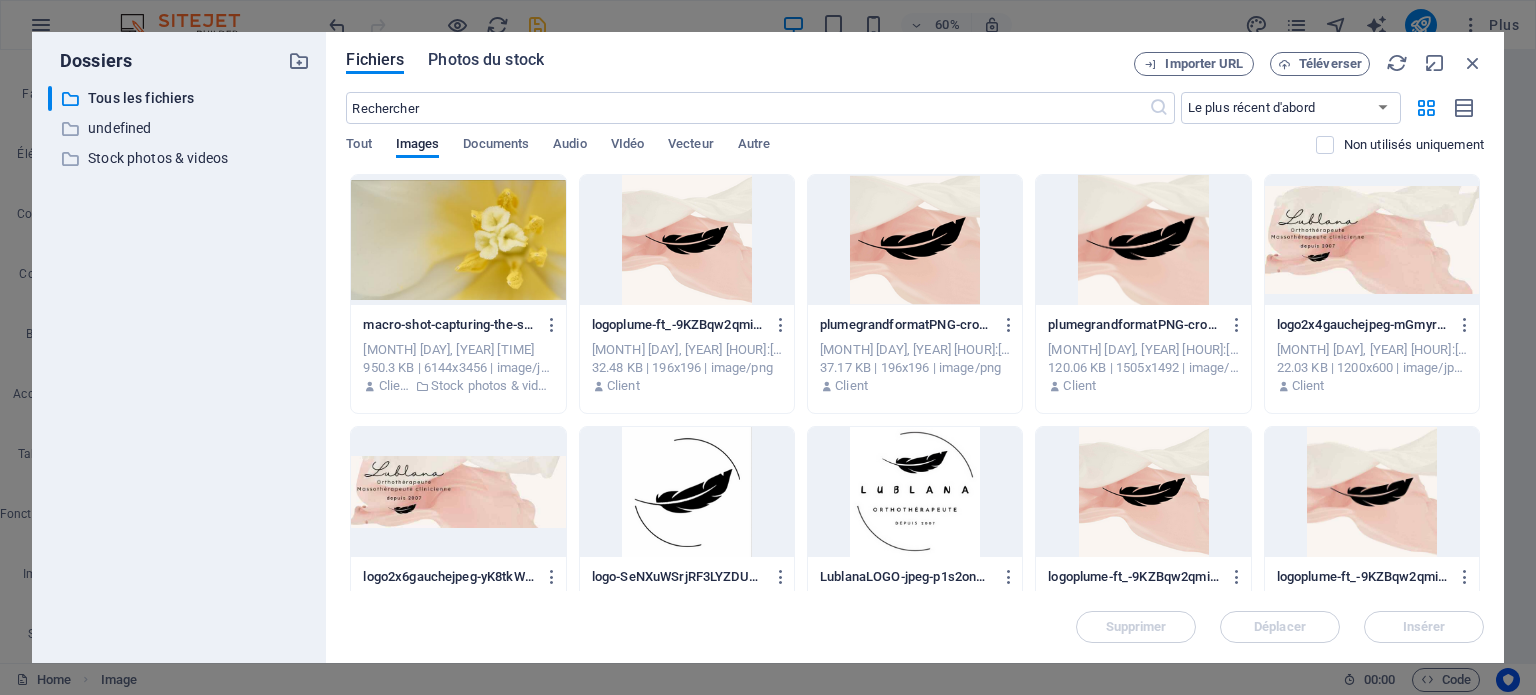 click on "Photos du stock" at bounding box center (486, 60) 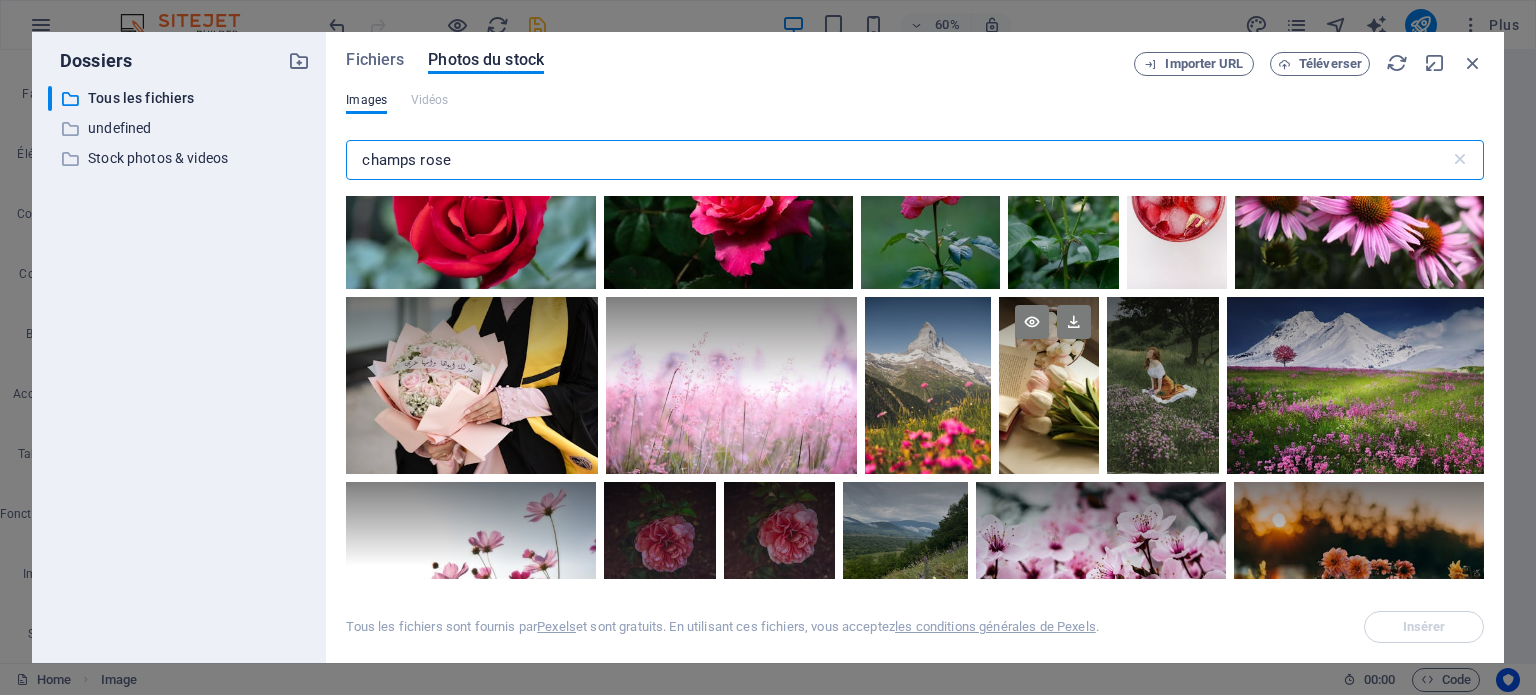 scroll, scrollTop: 4600, scrollLeft: 0, axis: vertical 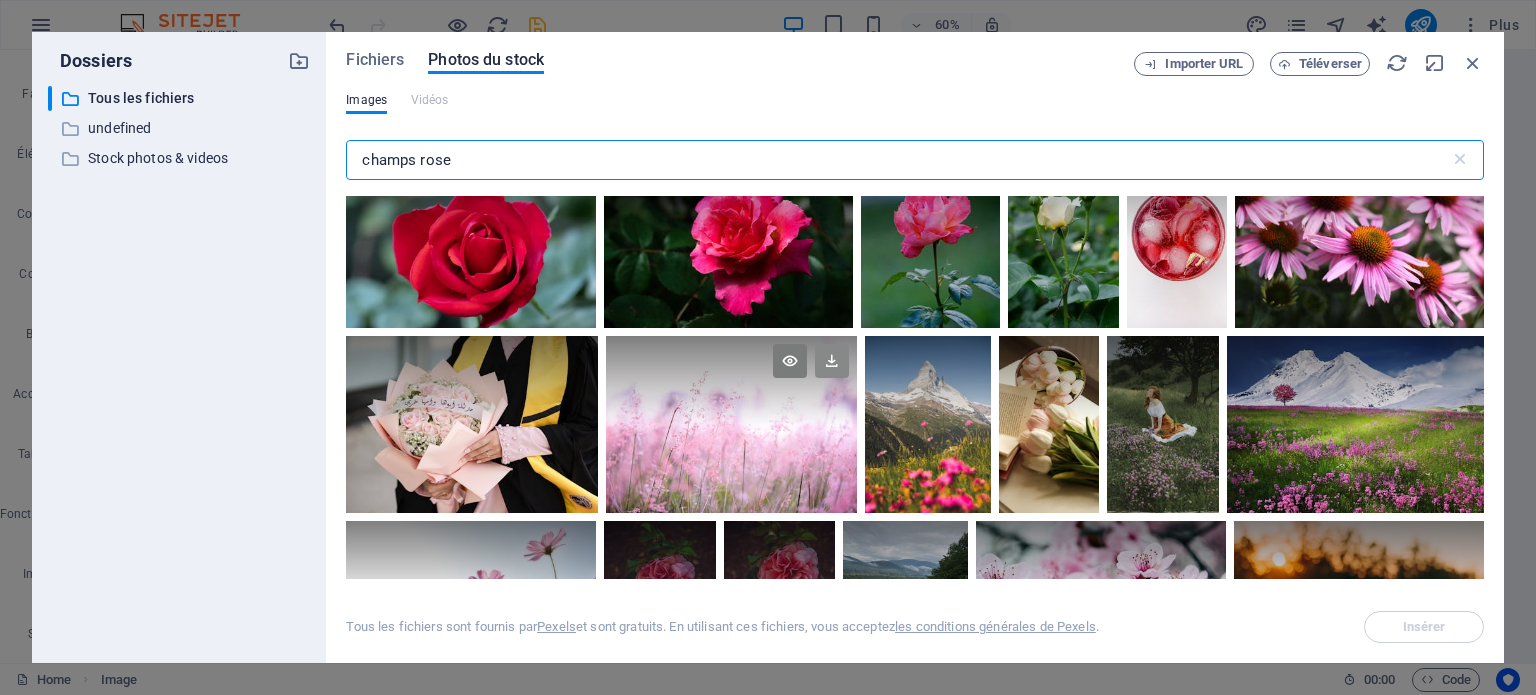 click at bounding box center (832, 361) 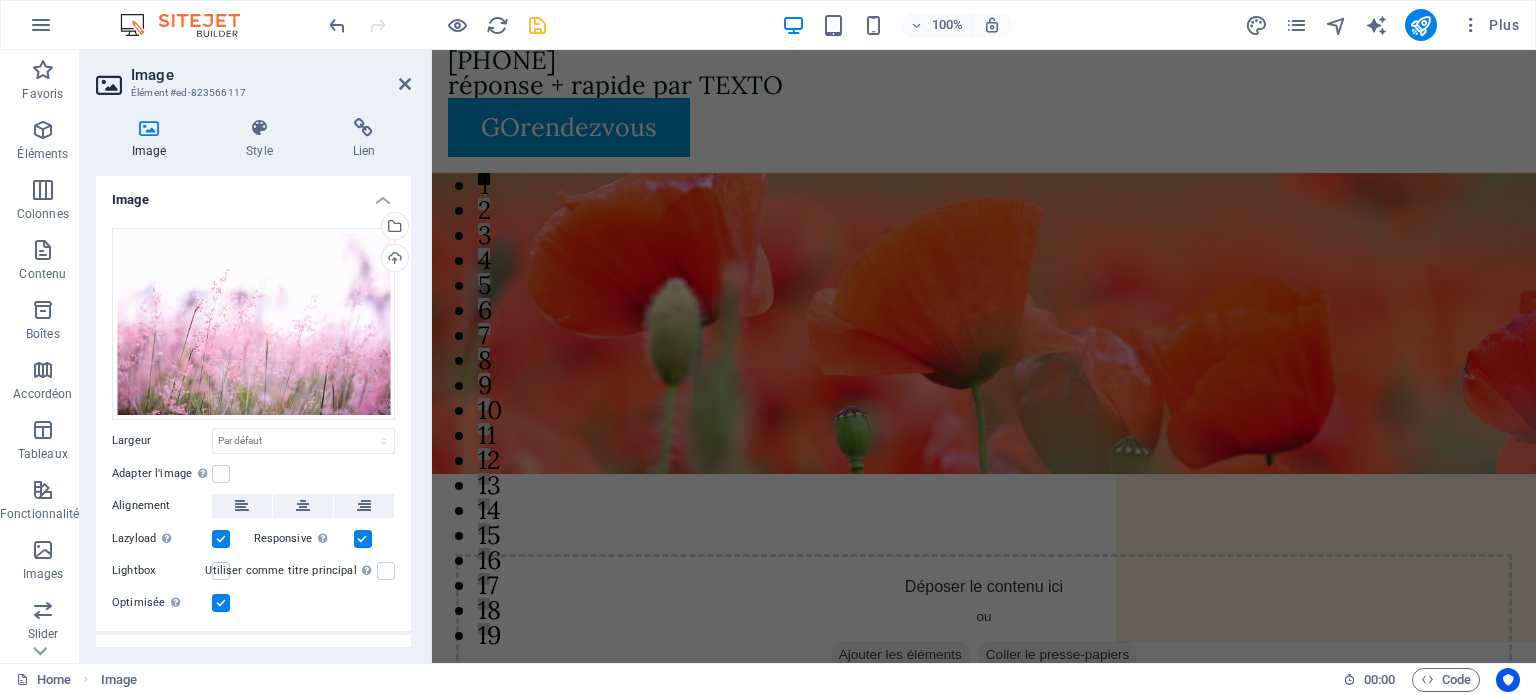 scroll, scrollTop: 0, scrollLeft: 0, axis: both 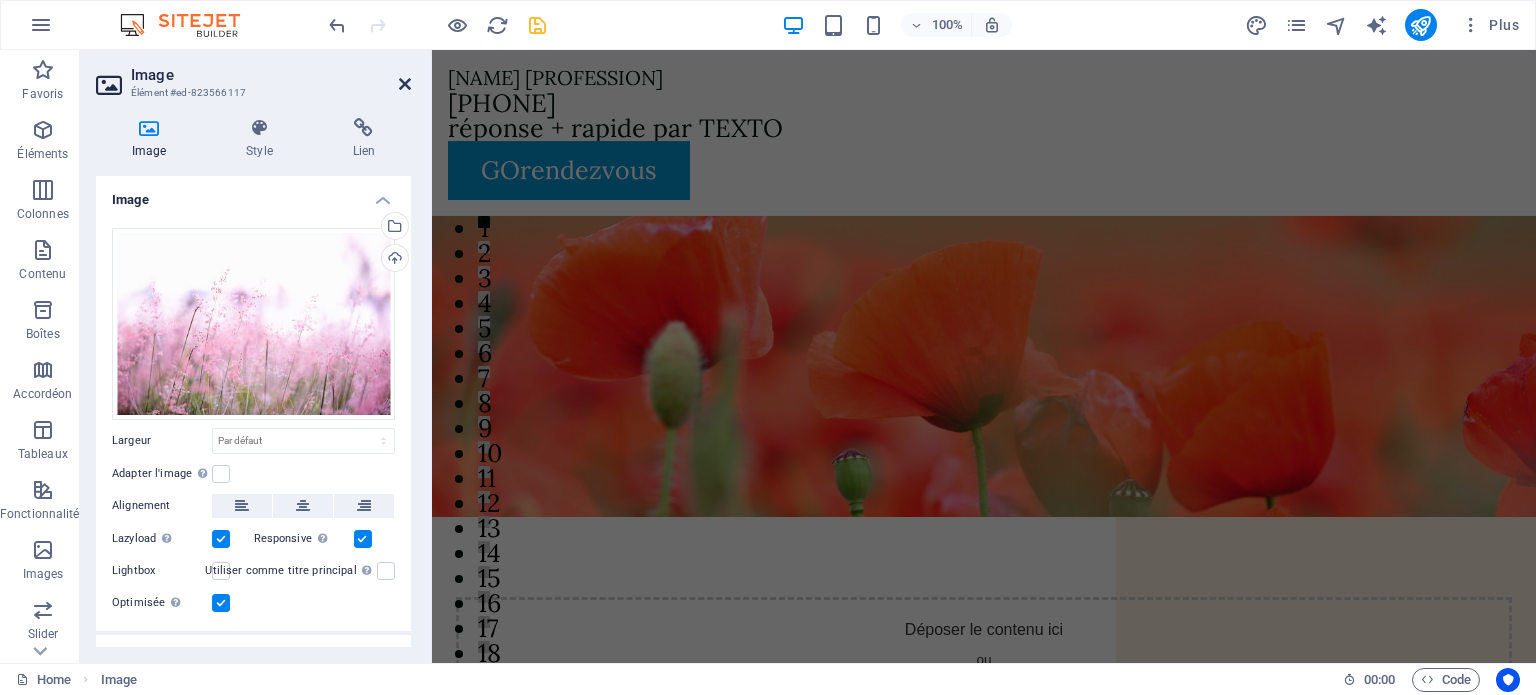 click at bounding box center (405, 84) 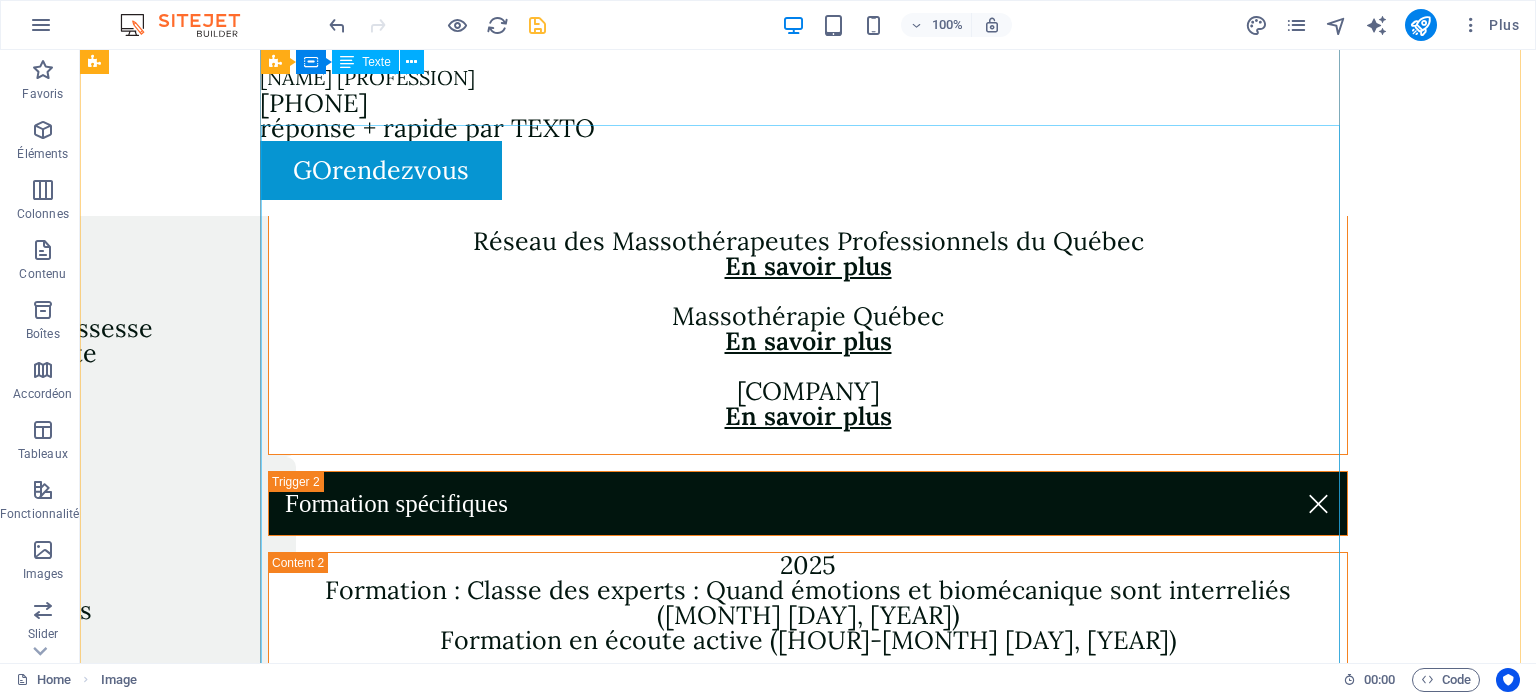 scroll, scrollTop: 3747, scrollLeft: 0, axis: vertical 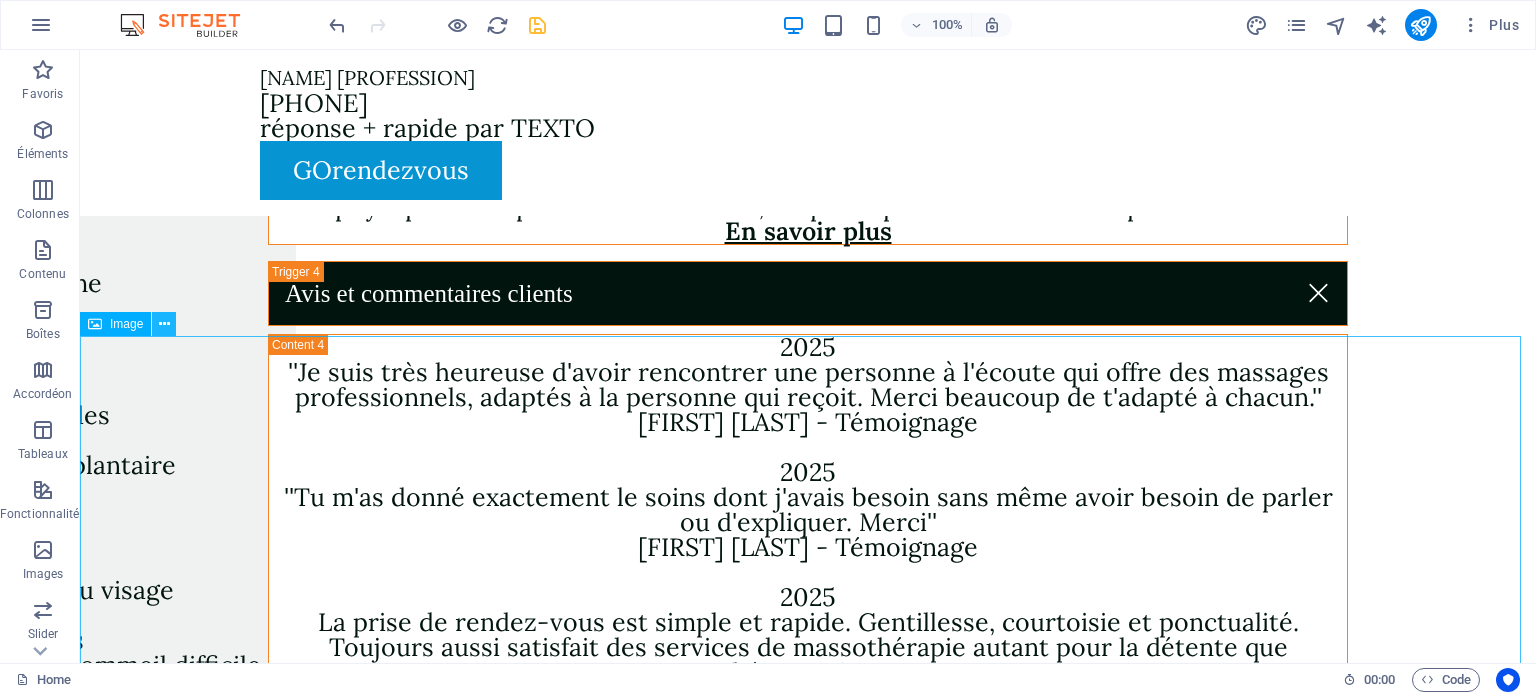 click at bounding box center (164, 324) 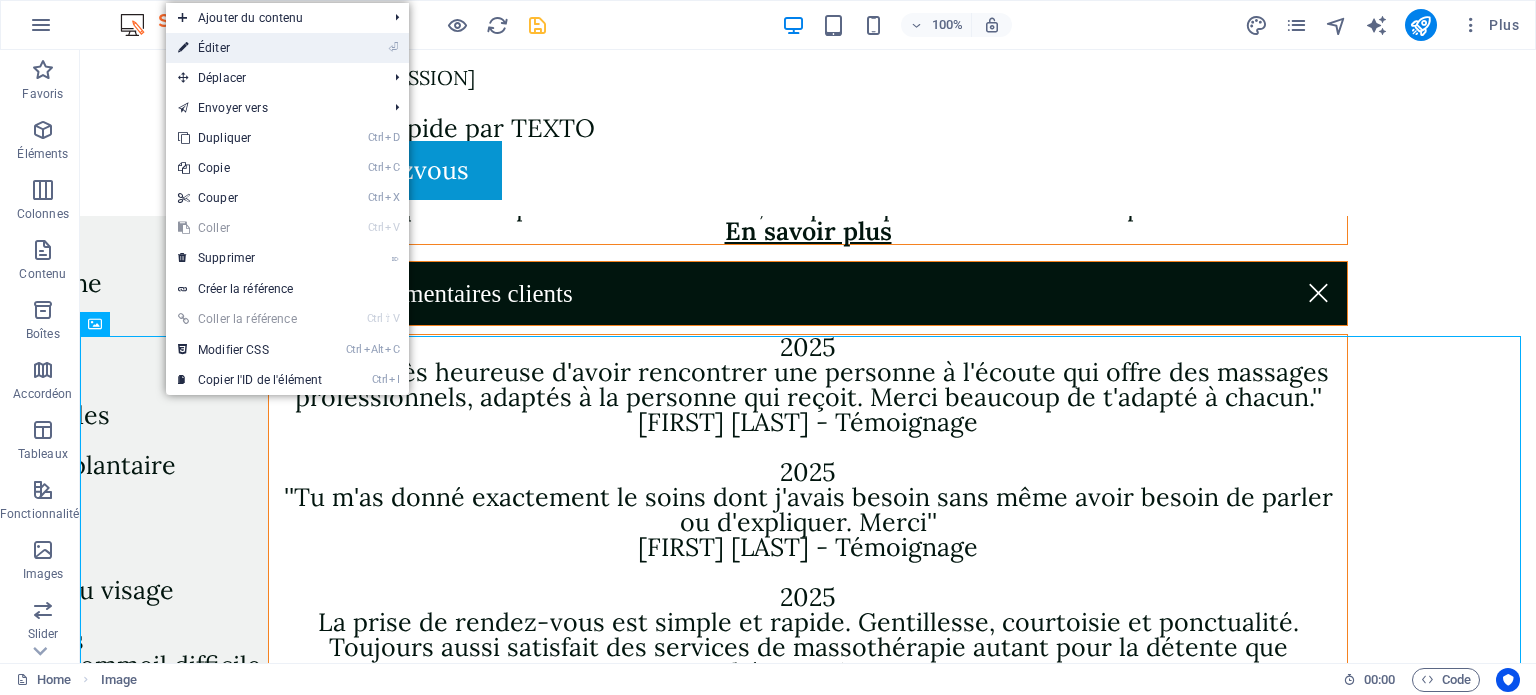 click on "⏎  Éditer" at bounding box center [250, 48] 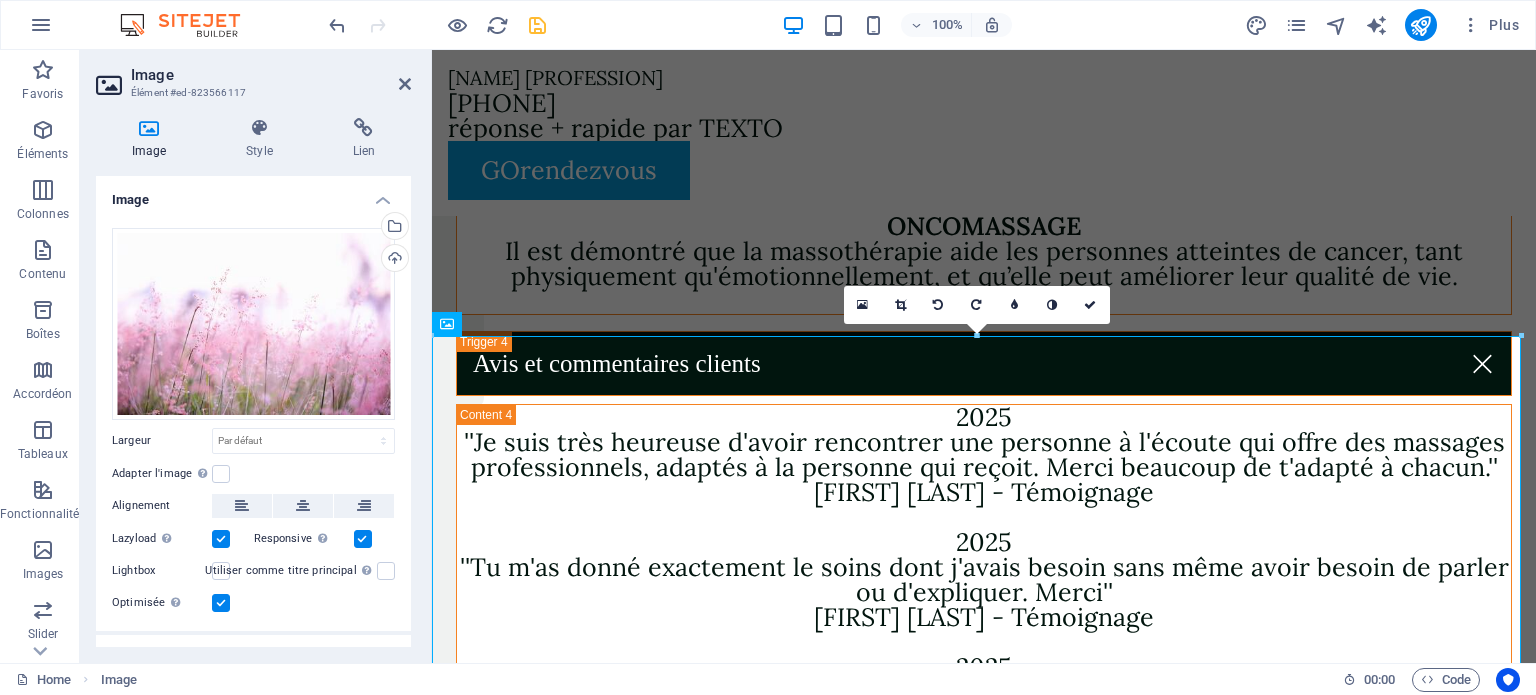 scroll, scrollTop: 8242, scrollLeft: 0, axis: vertical 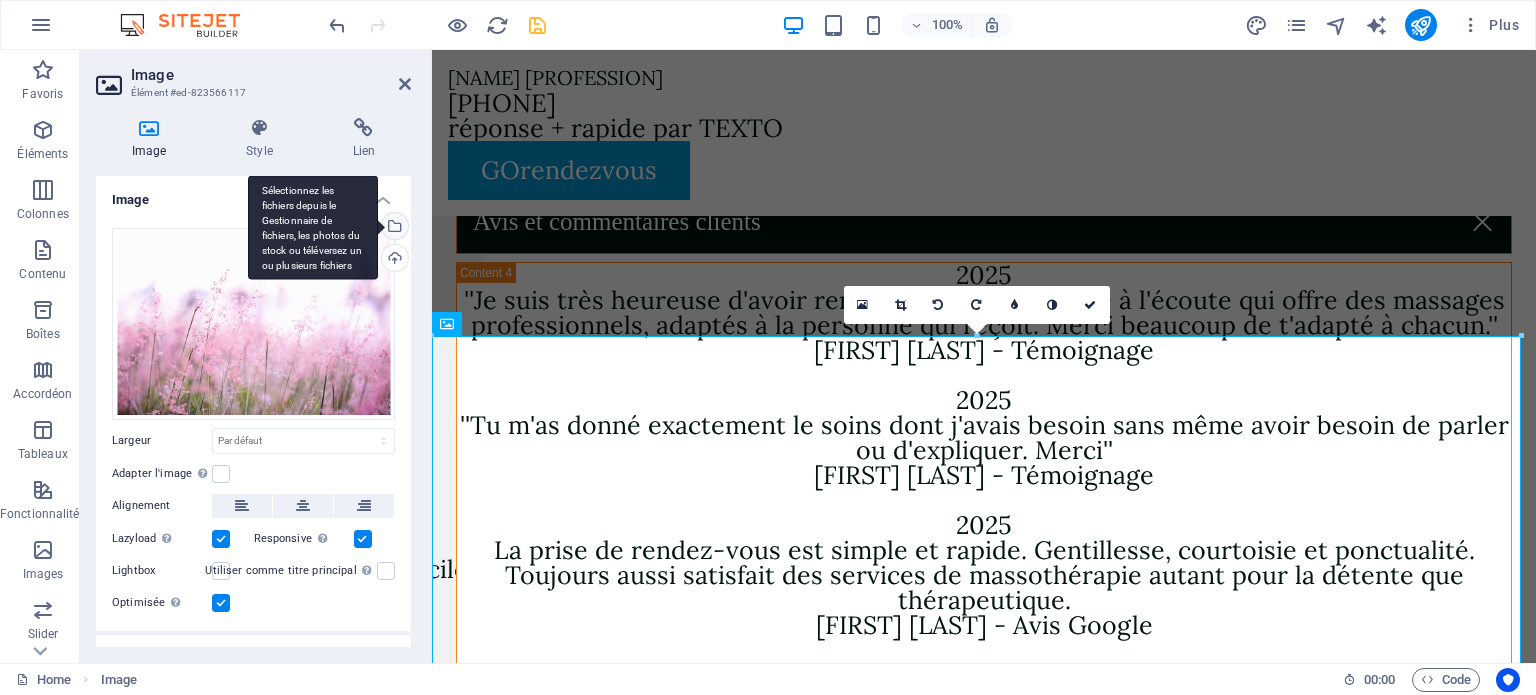 click on "Sélectionnez les fichiers depuis le Gestionnaire de fichiers, les photos du stock ou téléversez un ou plusieurs fichiers" at bounding box center [393, 228] 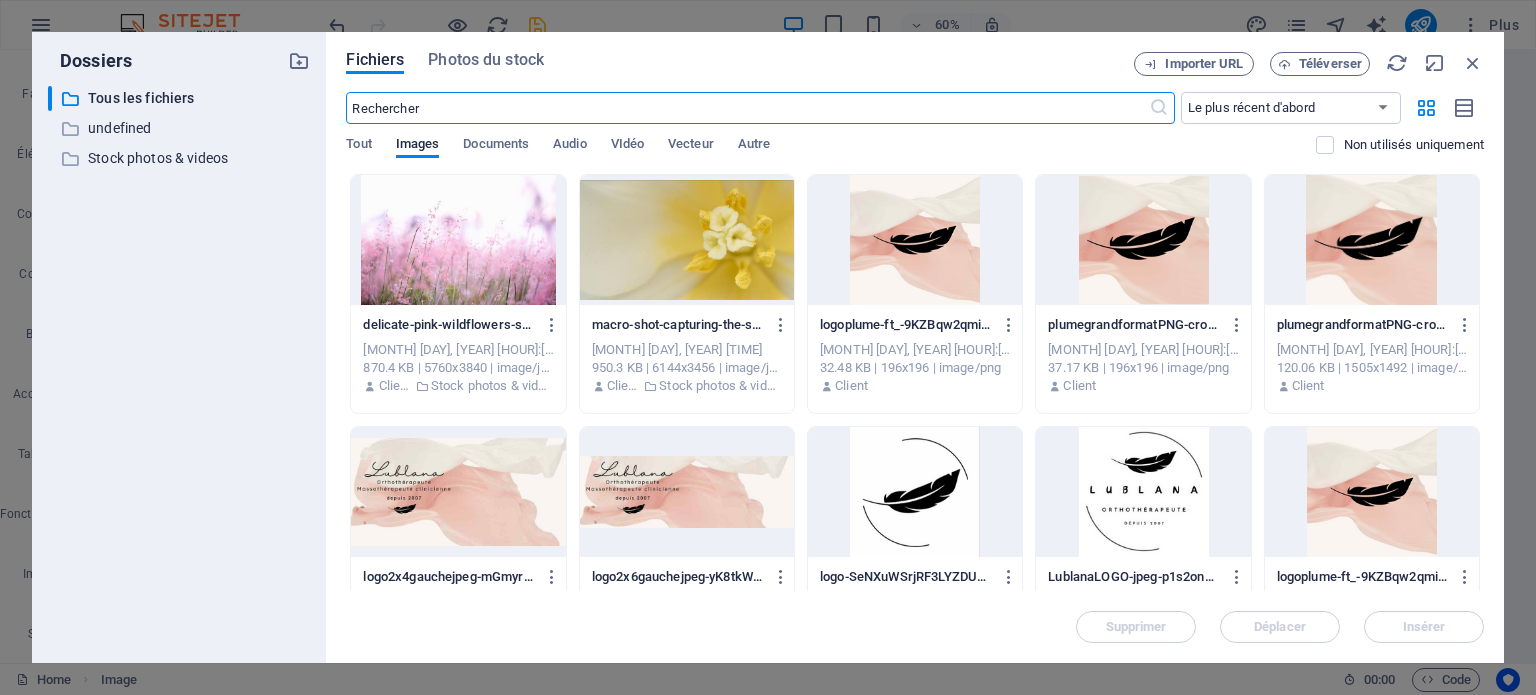 scroll, scrollTop: 8452, scrollLeft: 0, axis: vertical 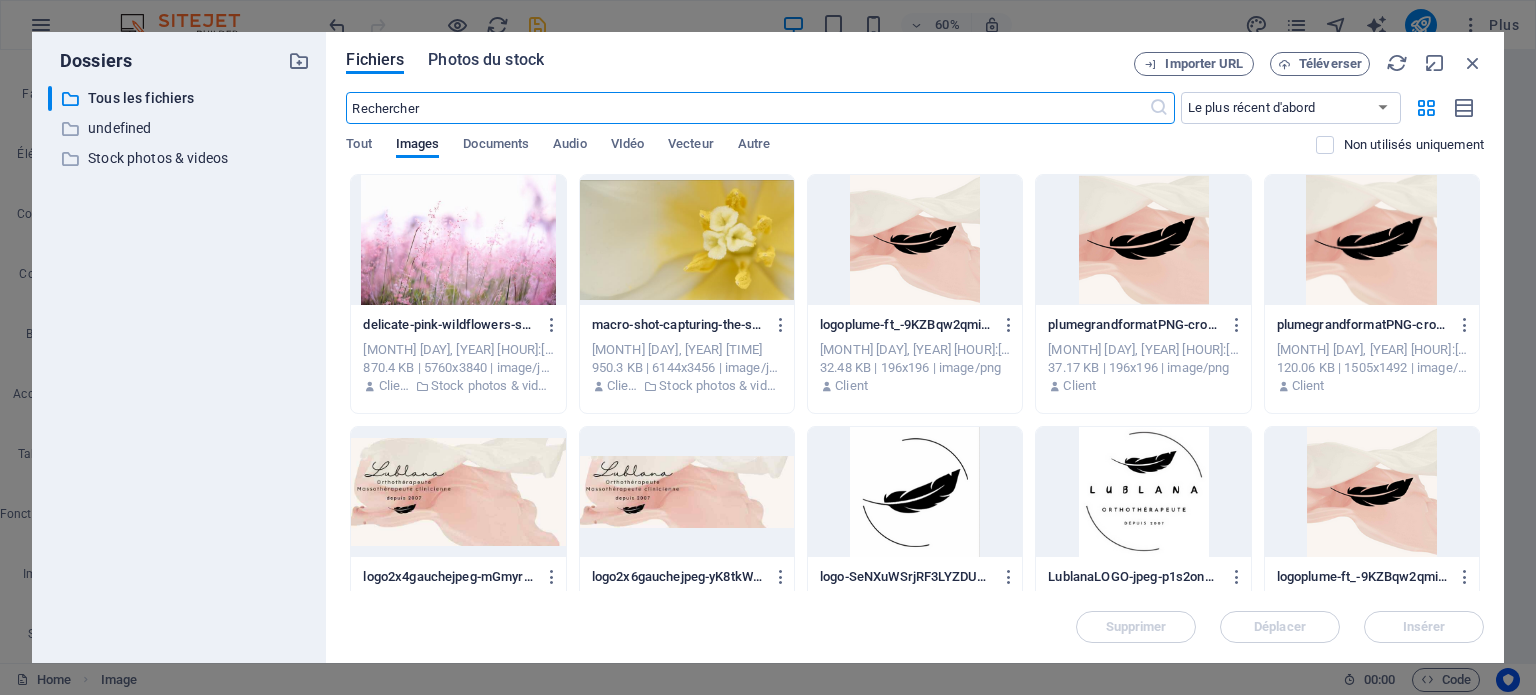 click on "Photos du stock" at bounding box center [486, 60] 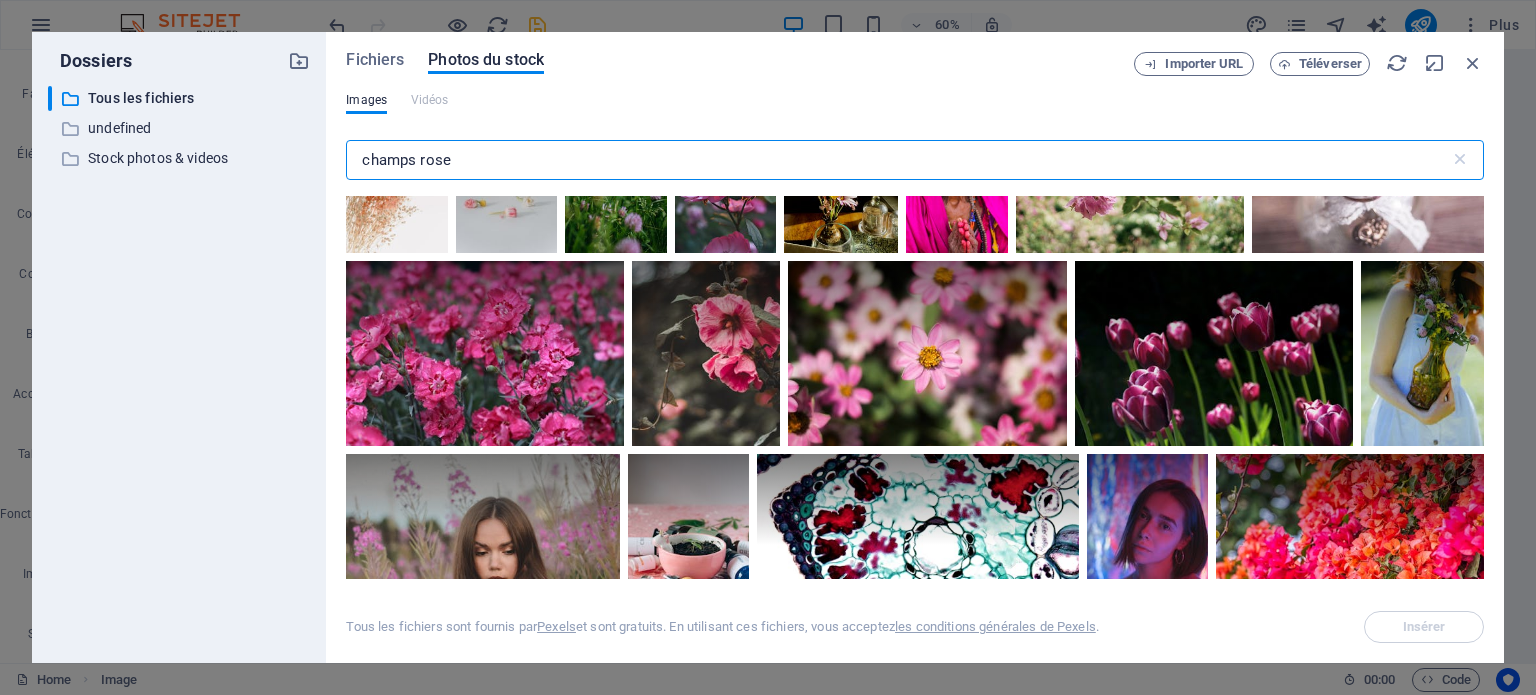scroll, scrollTop: 8000, scrollLeft: 0, axis: vertical 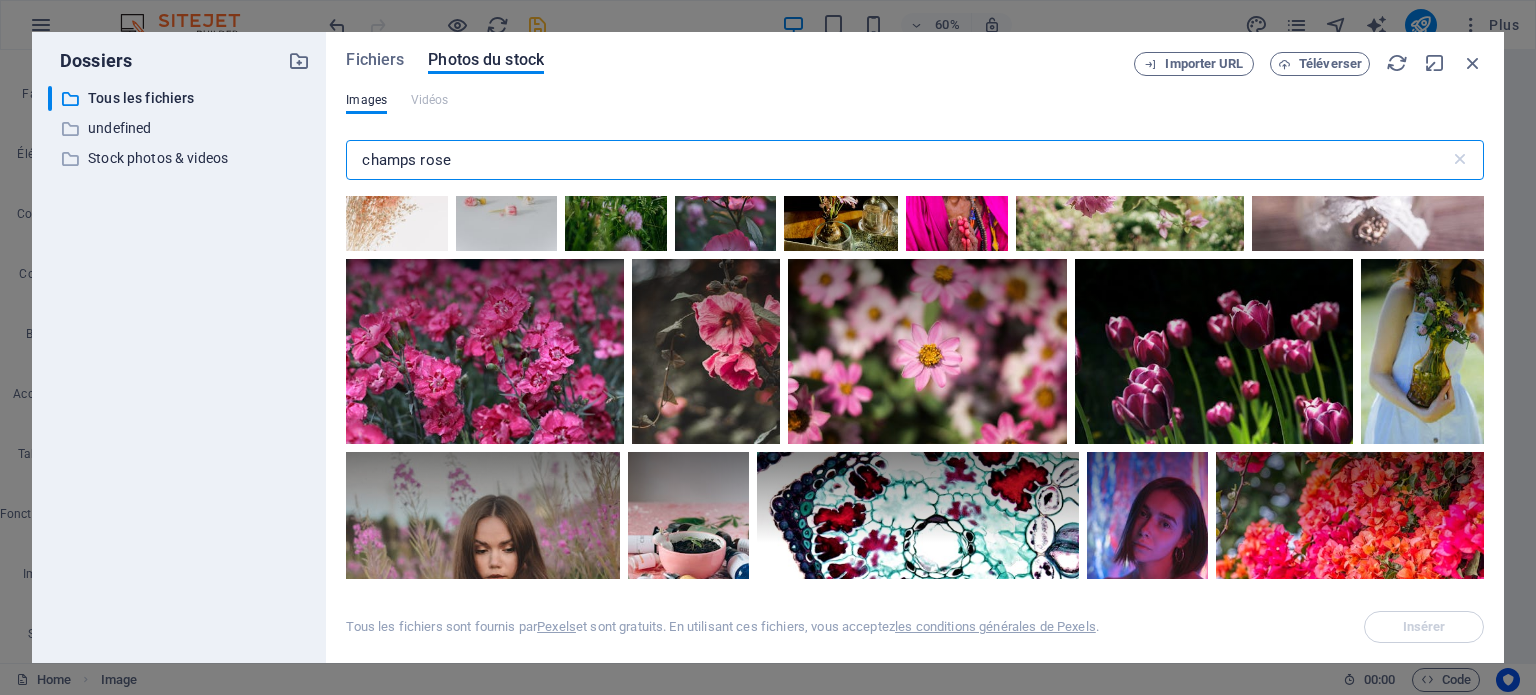click on "champs rose" at bounding box center [897, 160] 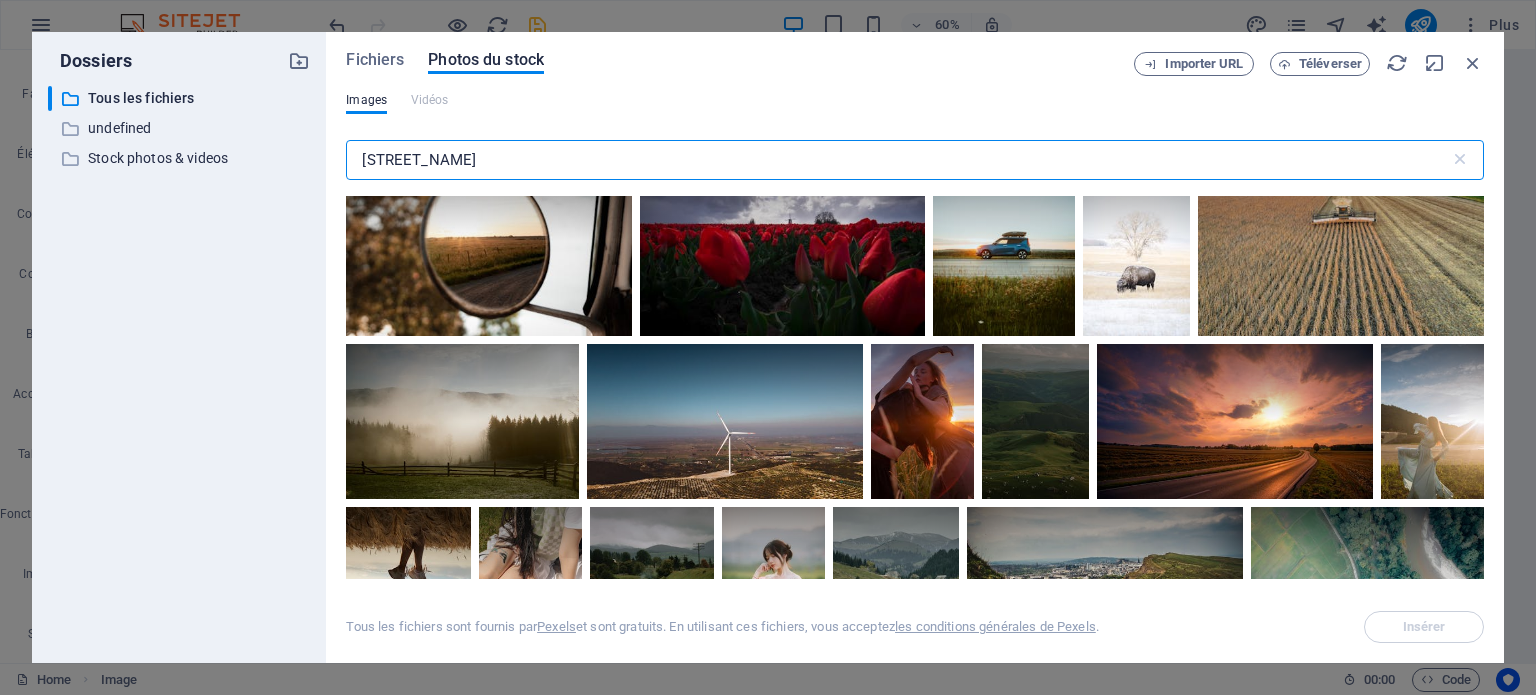 scroll, scrollTop: 6900, scrollLeft: 0, axis: vertical 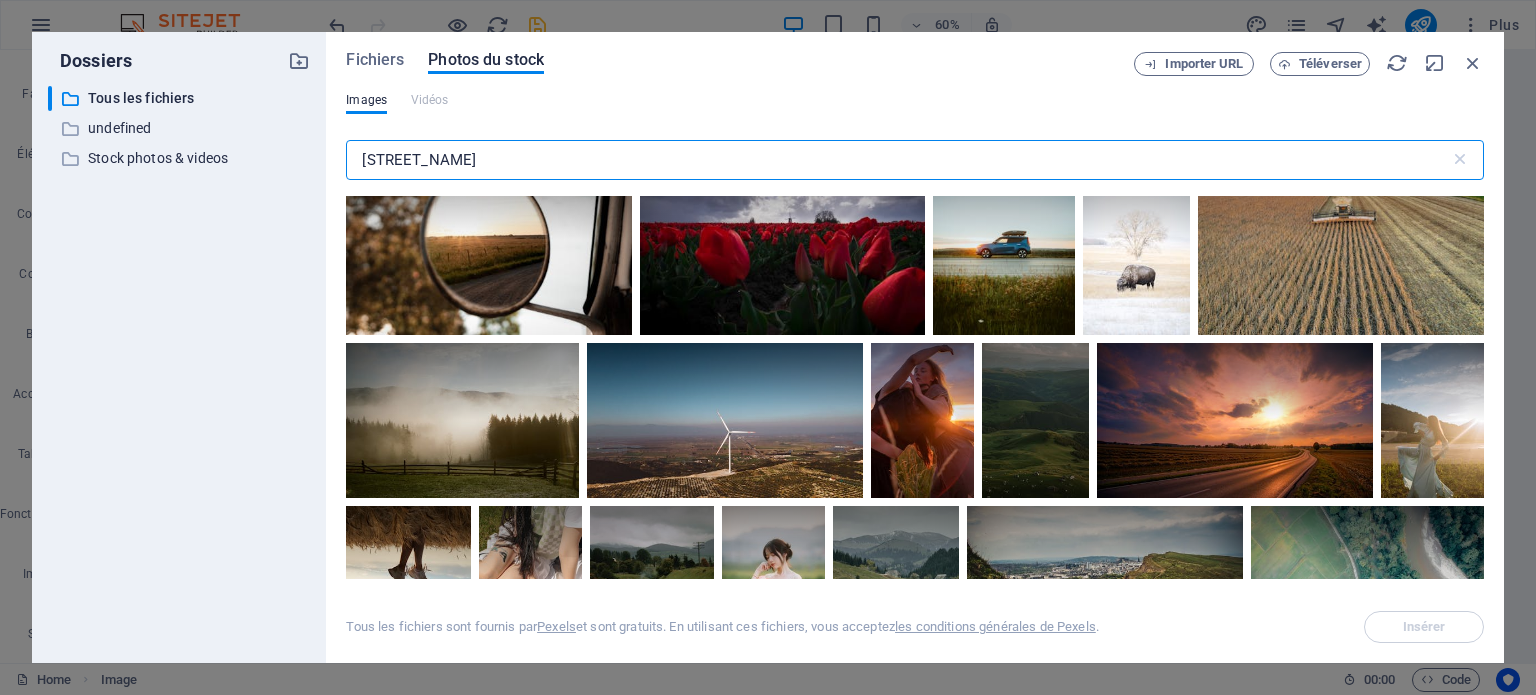 click on "champs milles" at bounding box center [897, 160] 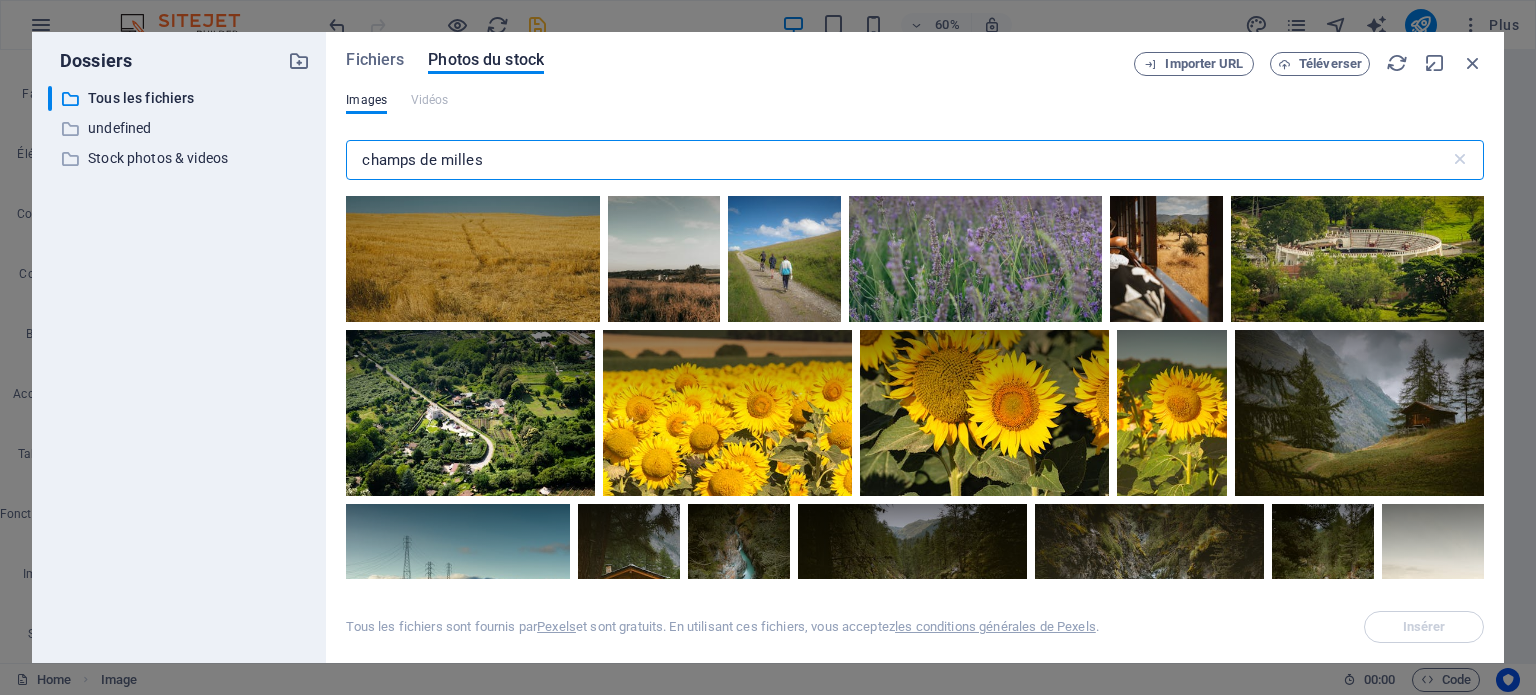 scroll, scrollTop: 900, scrollLeft: 0, axis: vertical 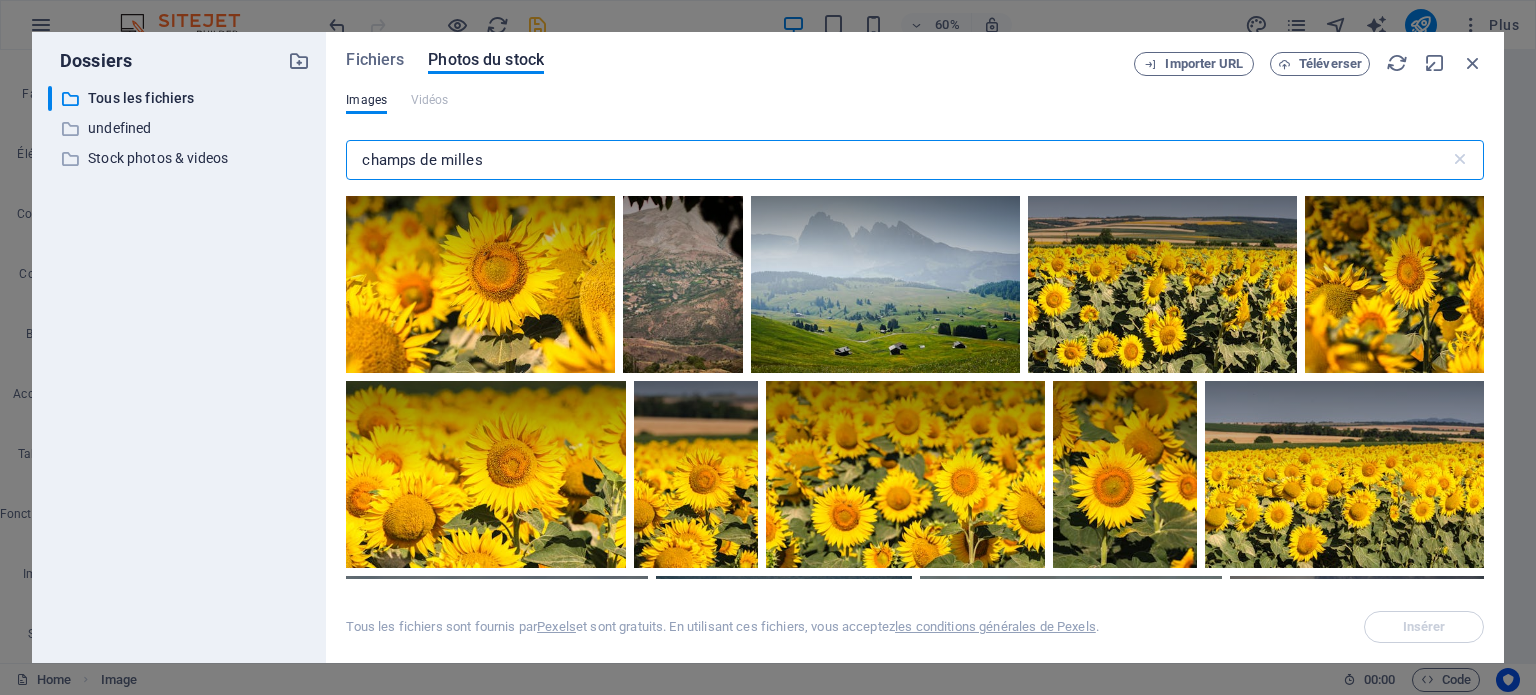 click on "champs de milles" at bounding box center (897, 160) 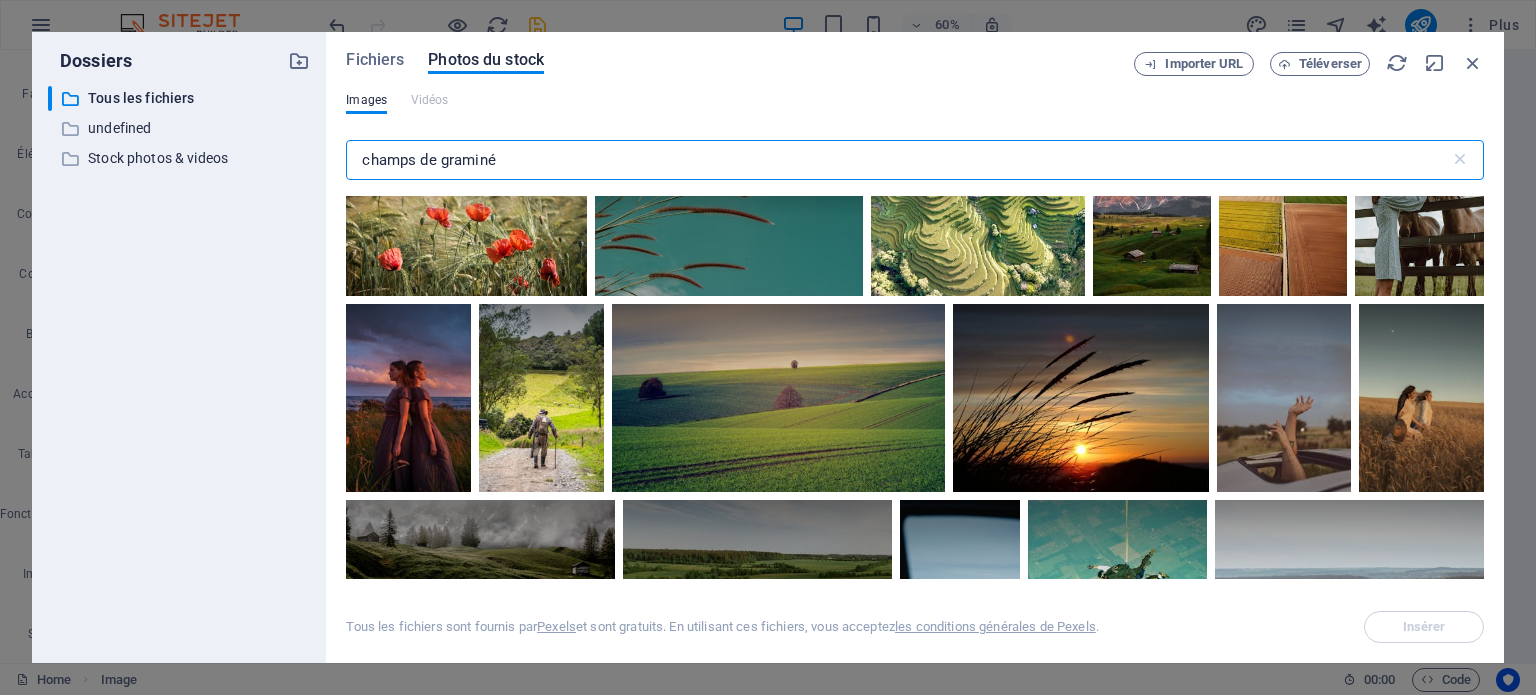 scroll, scrollTop: 4400, scrollLeft: 0, axis: vertical 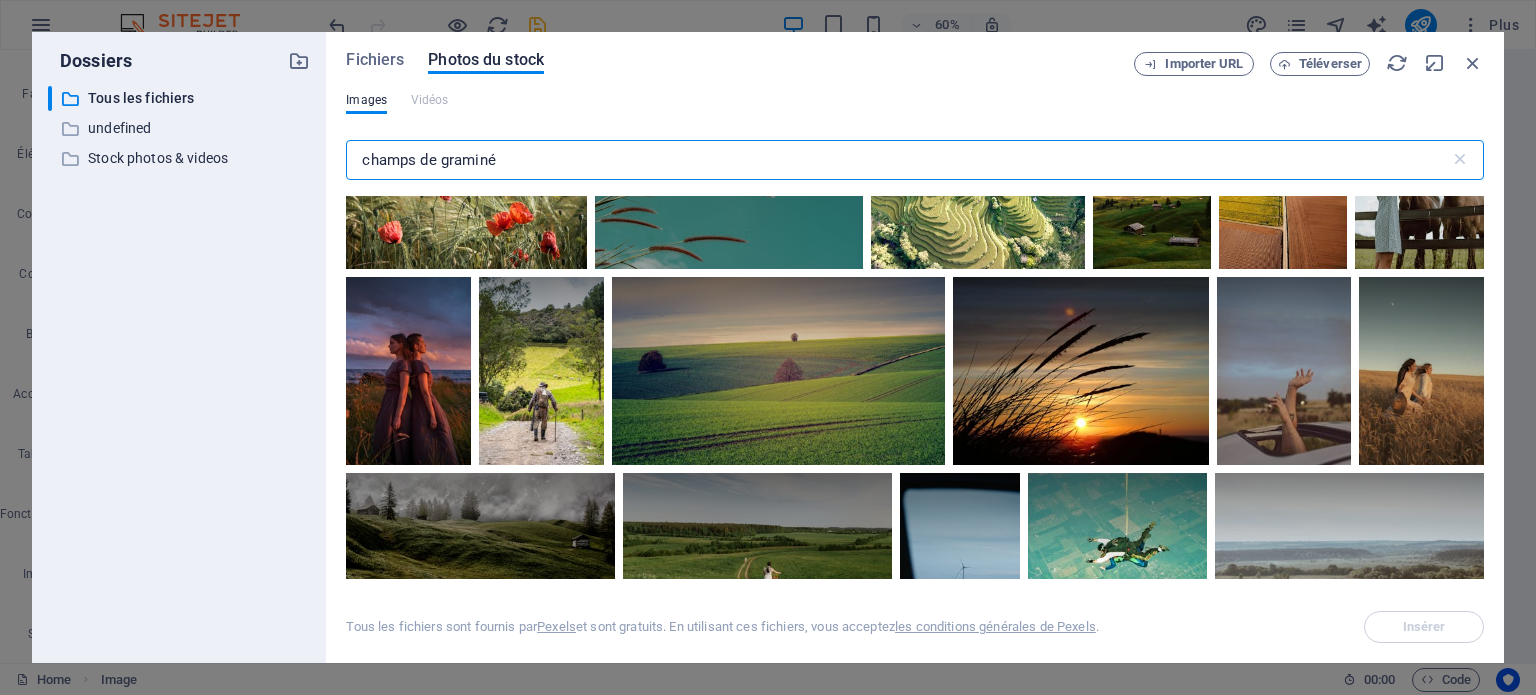 type on "champs de graminé" 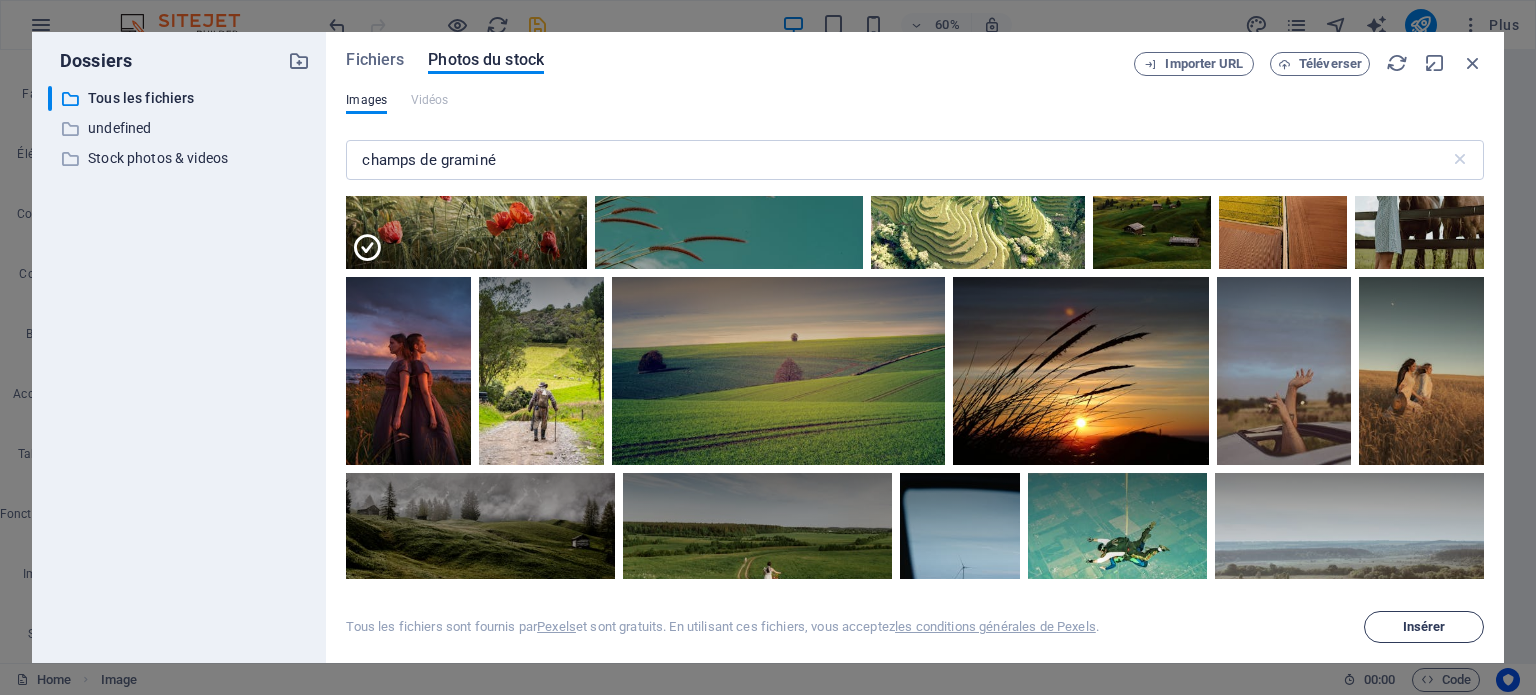 click on "Insérer" at bounding box center (1424, 627) 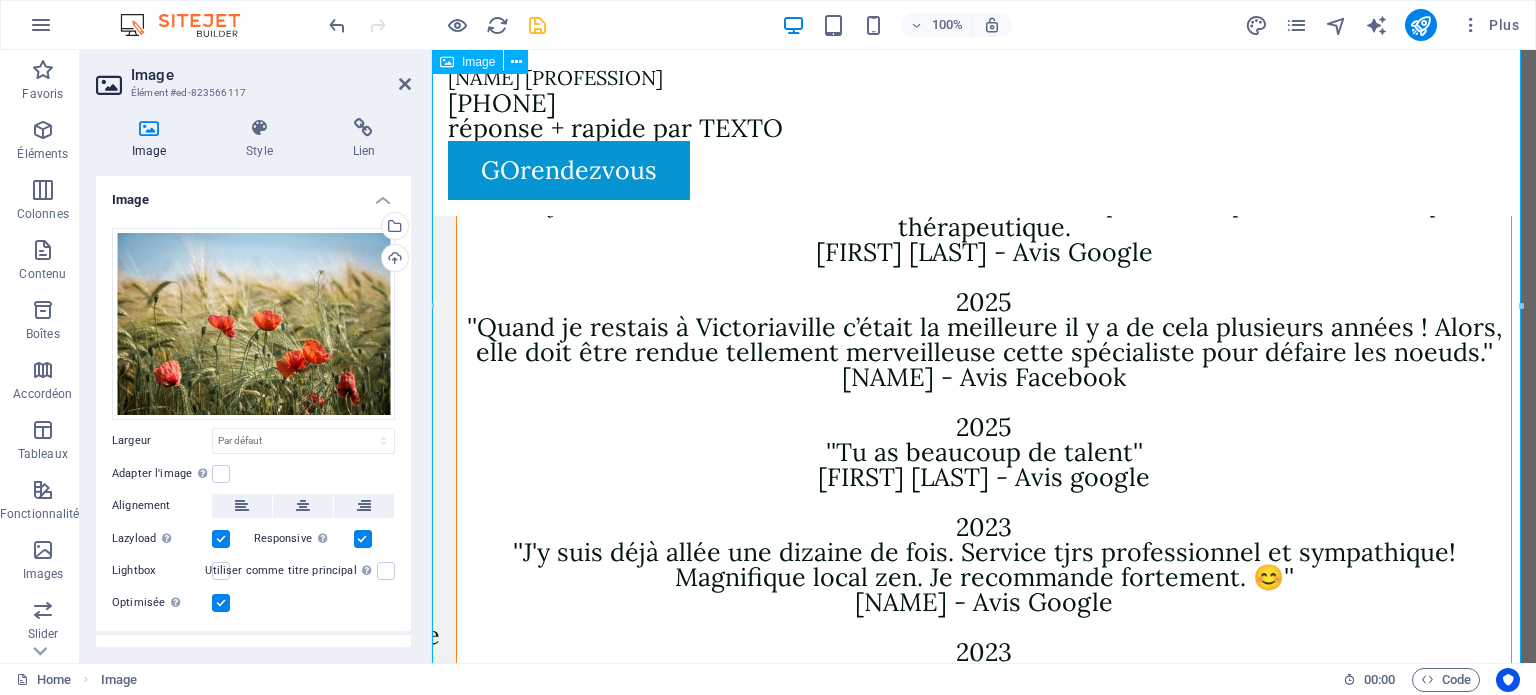 scroll, scrollTop: 8642, scrollLeft: 0, axis: vertical 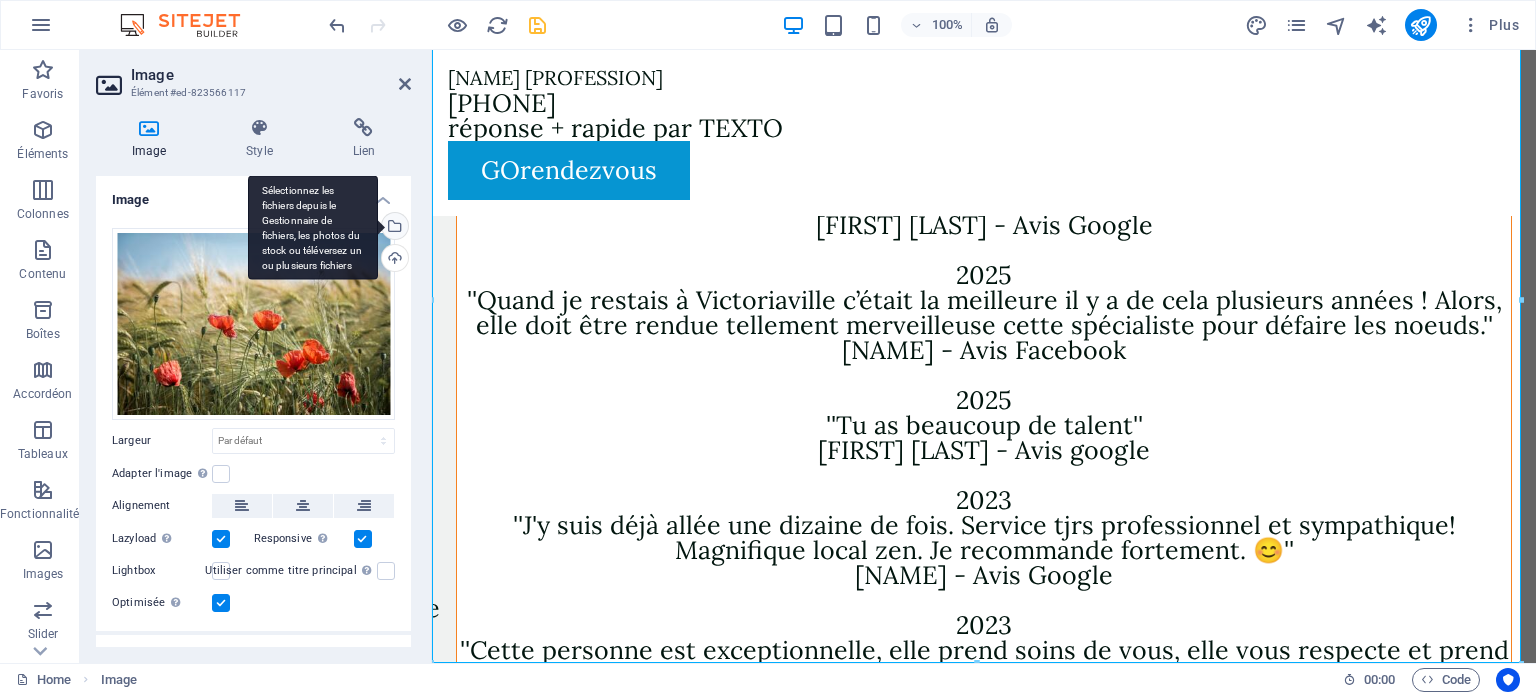 click on "Sélectionnez les fichiers depuis le Gestionnaire de fichiers, les photos du stock ou téléversez un ou plusieurs fichiers" at bounding box center [393, 228] 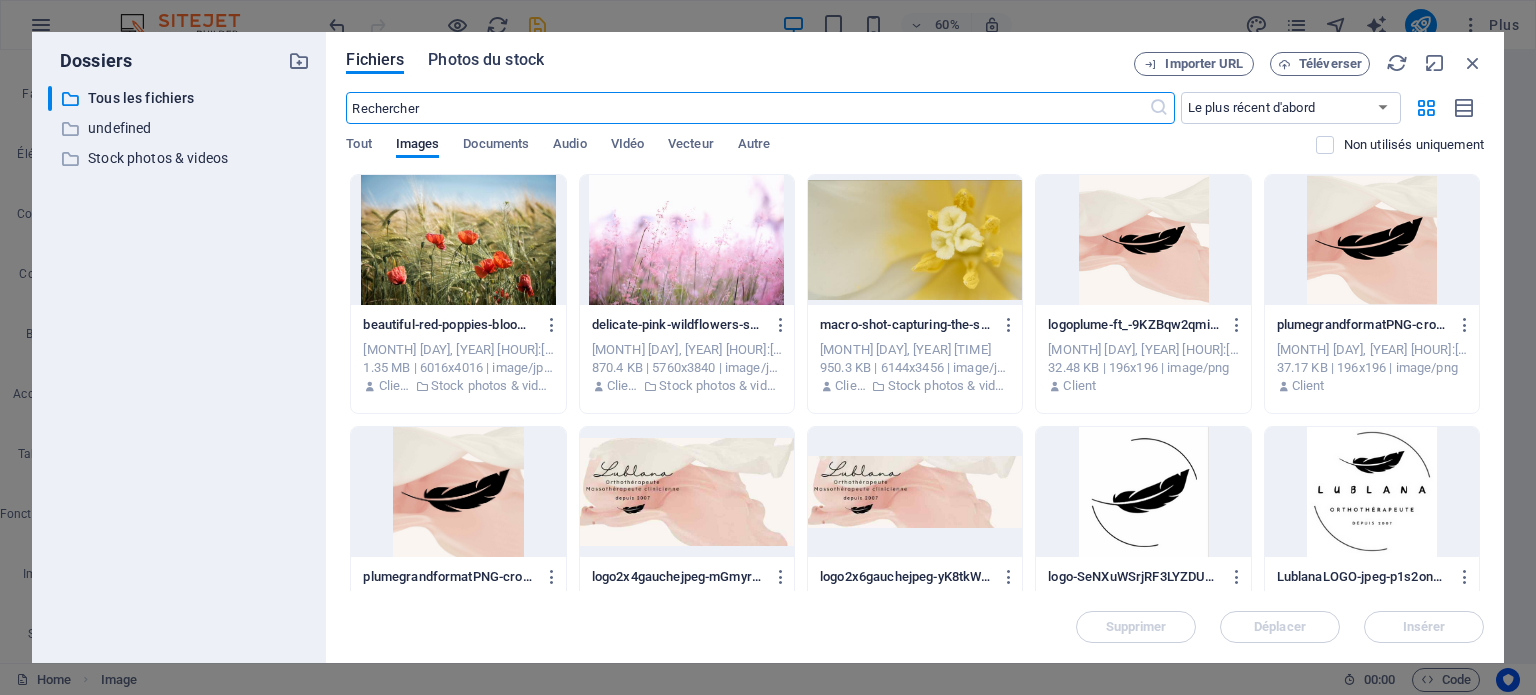 click on "Photos du stock" at bounding box center (486, 60) 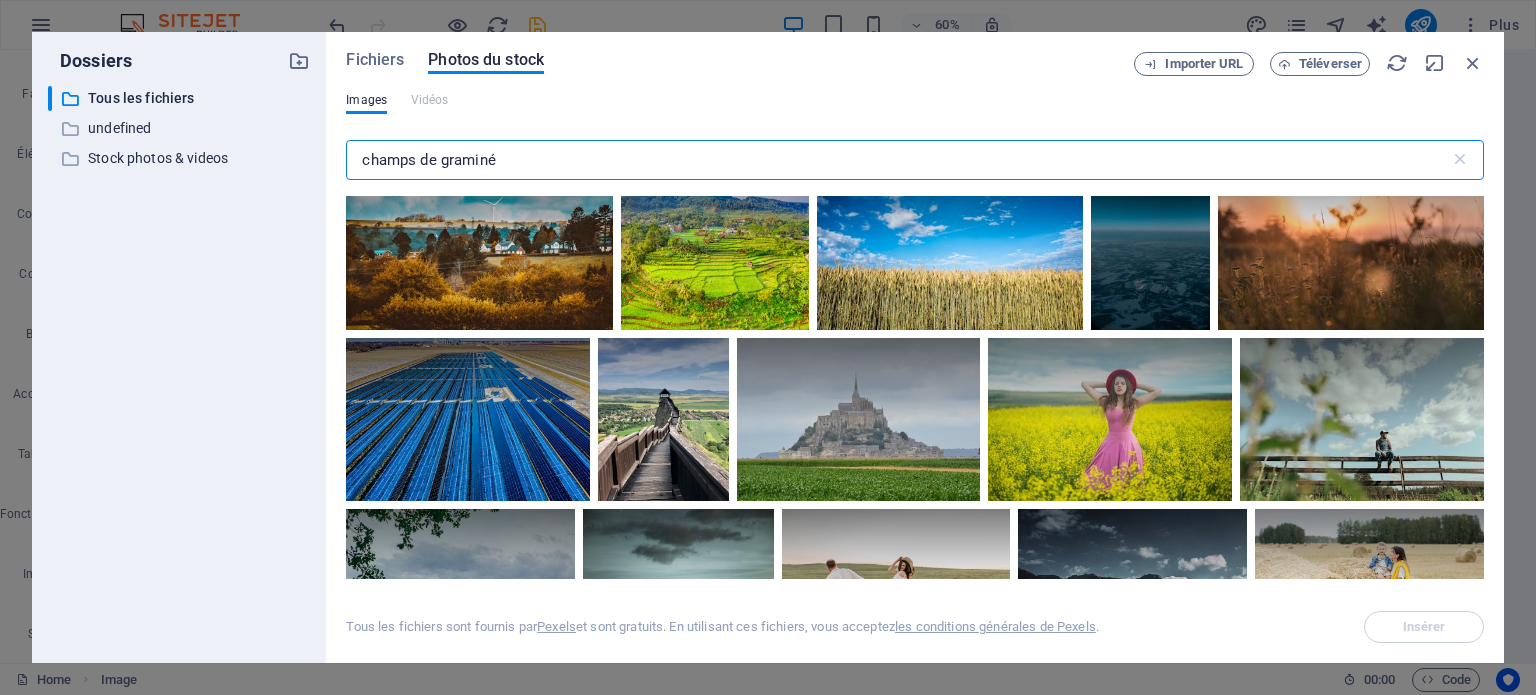 scroll, scrollTop: 9400, scrollLeft: 0, axis: vertical 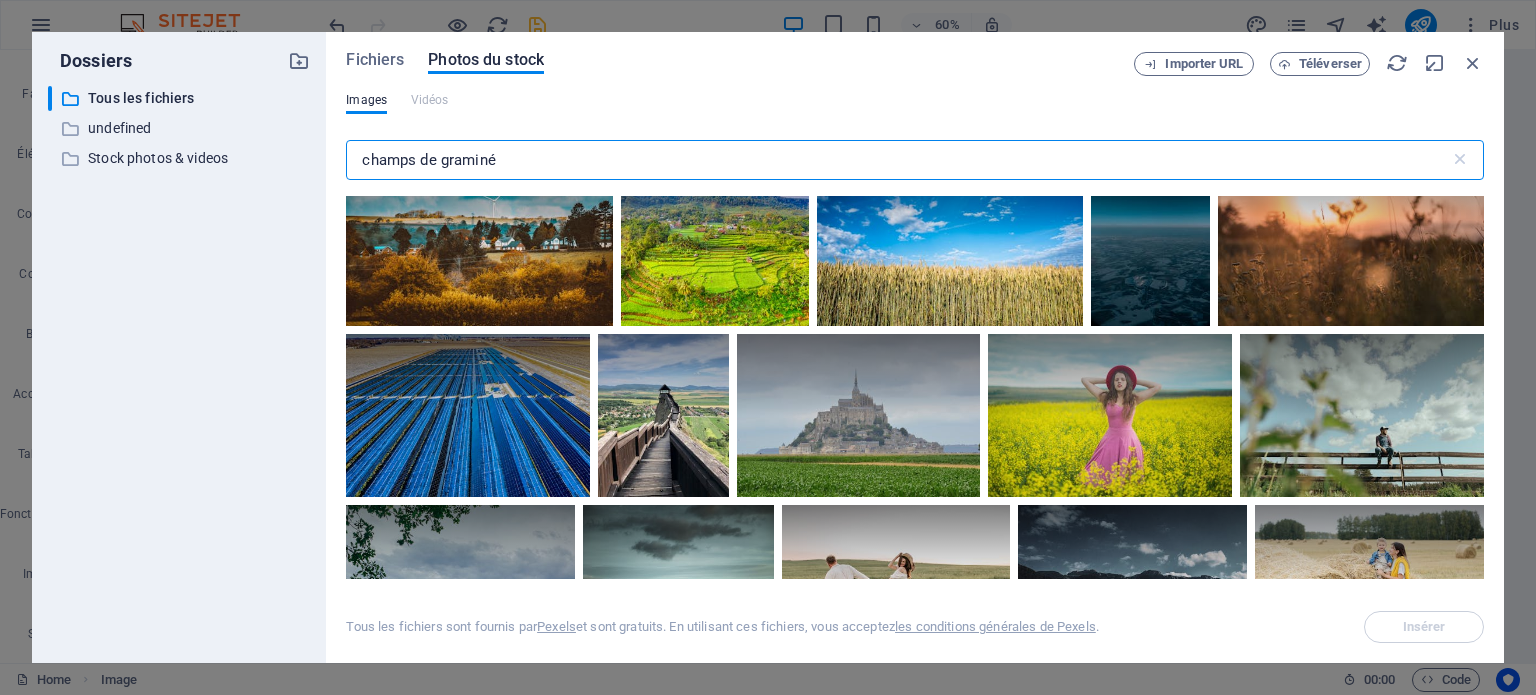 click at bounding box center [1351, 238] 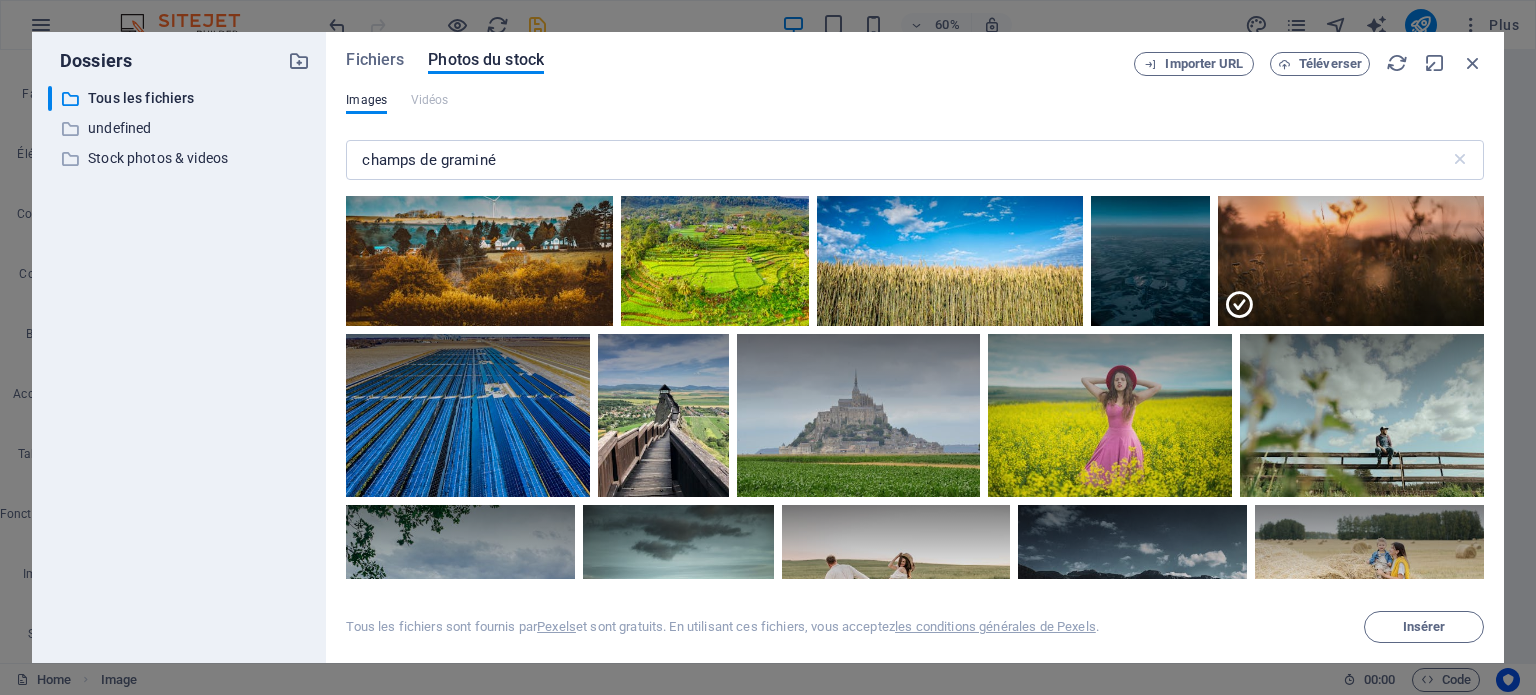 click at bounding box center (1459, 174) 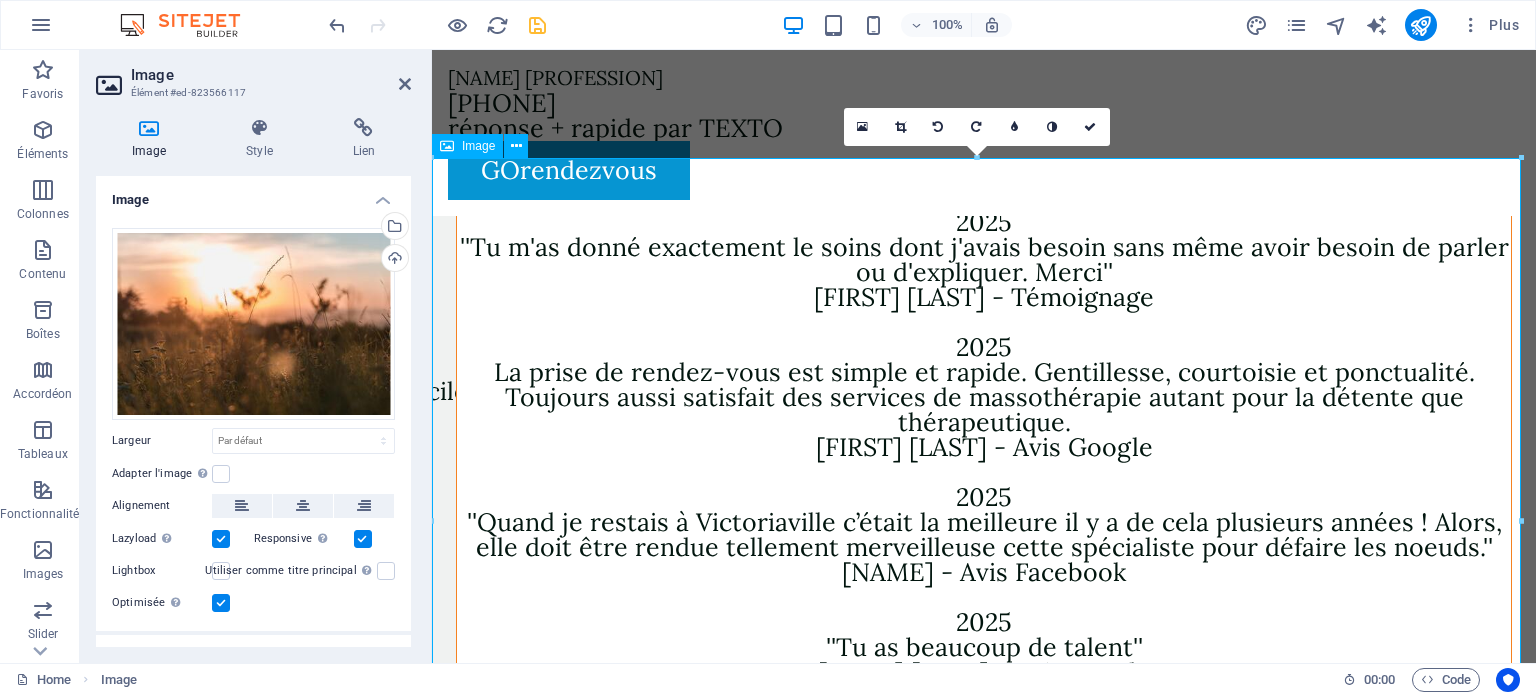 scroll, scrollTop: 8442, scrollLeft: 0, axis: vertical 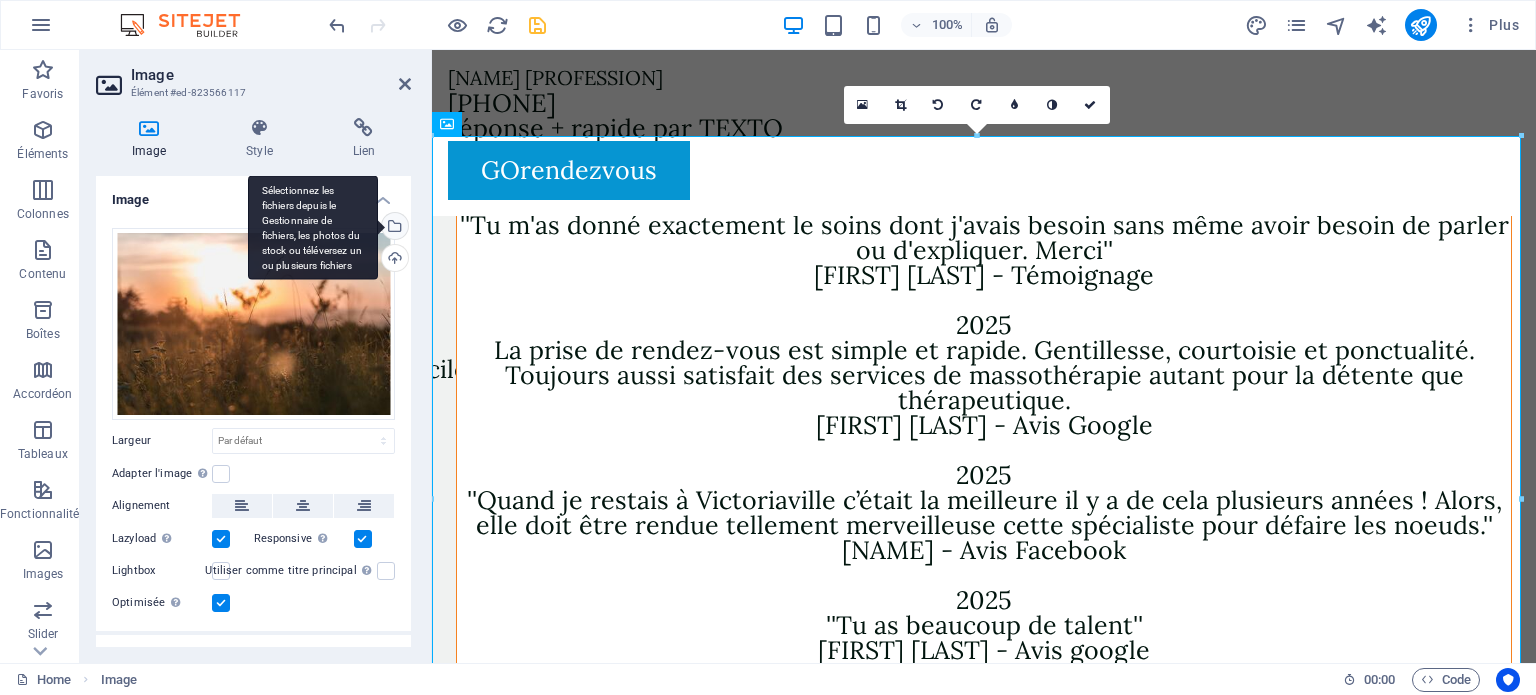 click on "Sélectionnez les fichiers depuis le Gestionnaire de fichiers, les photos du stock ou téléversez un ou plusieurs fichiers" at bounding box center (313, 227) 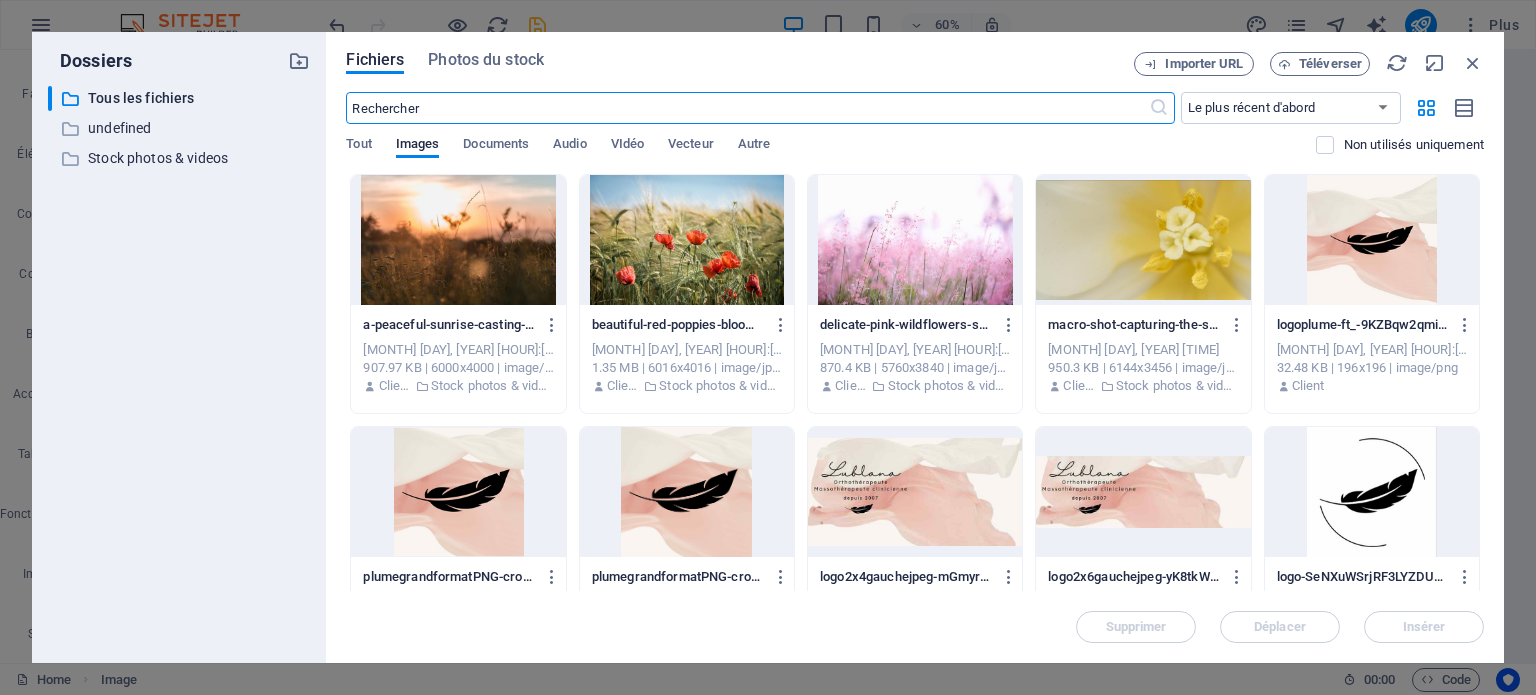 scroll, scrollTop: 8652, scrollLeft: 0, axis: vertical 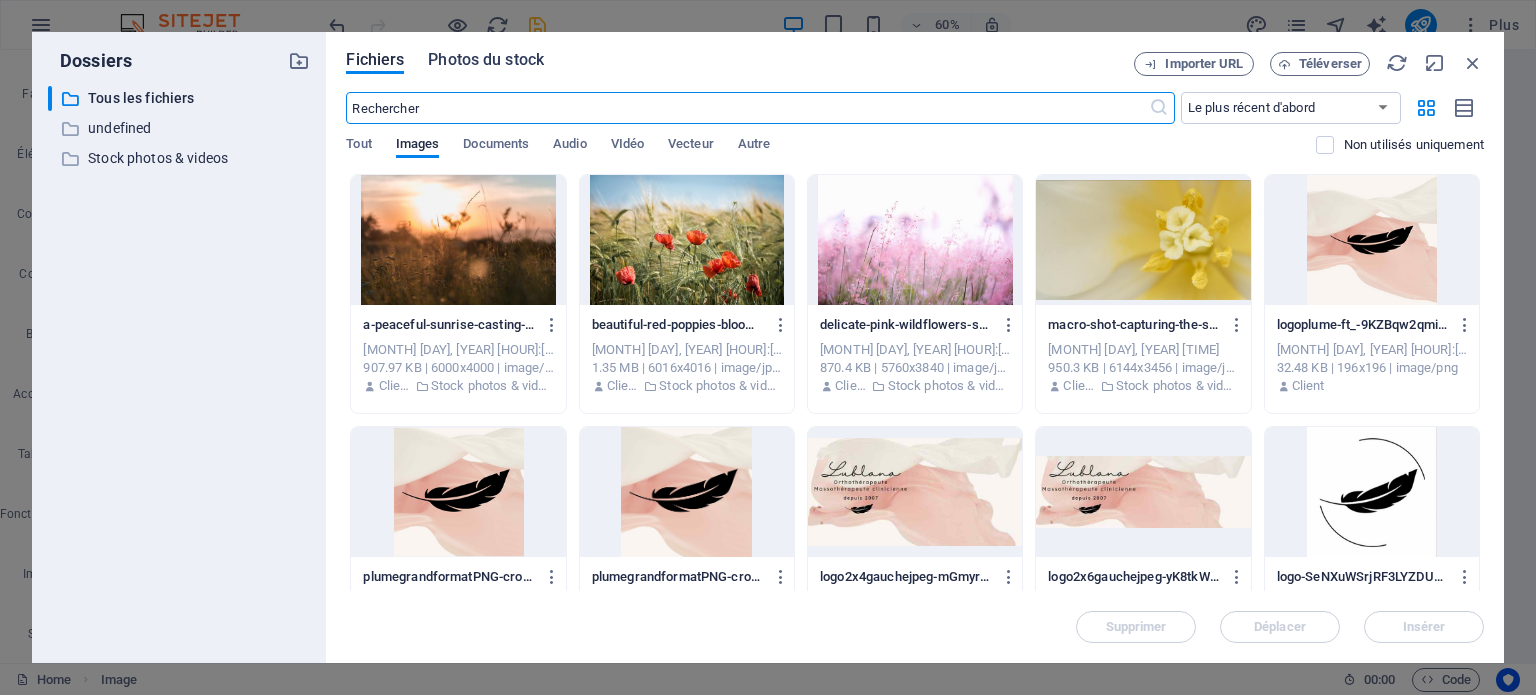 click on "Photos du stock" at bounding box center [486, 60] 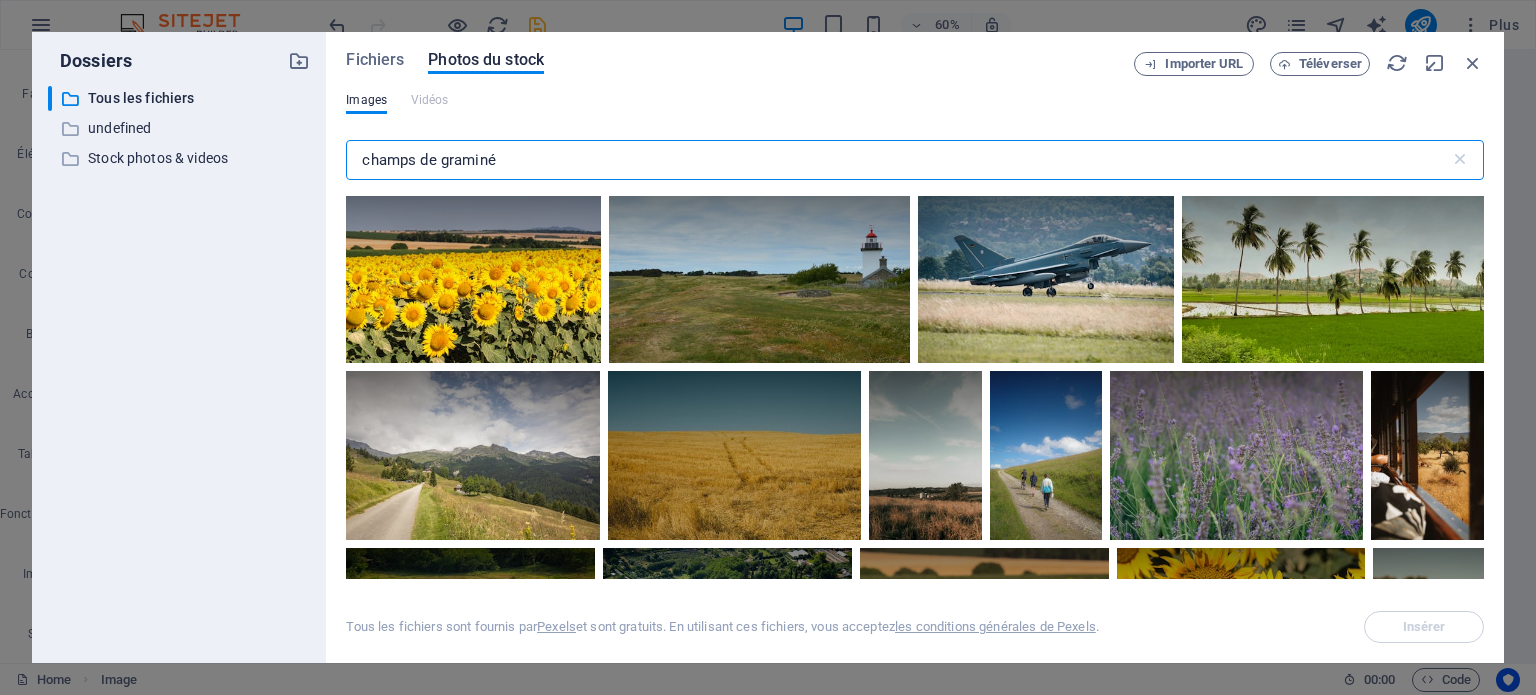 scroll, scrollTop: 1000, scrollLeft: 0, axis: vertical 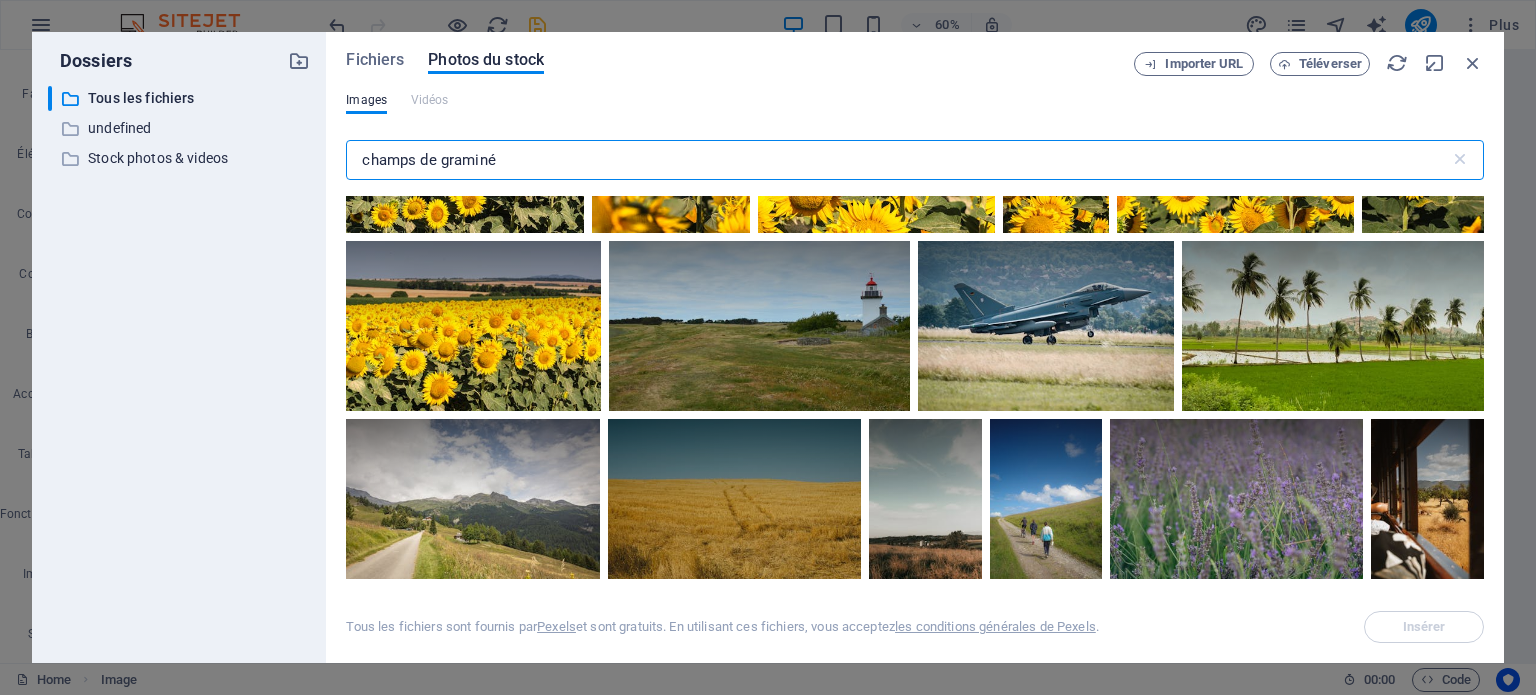 drag, startPoint x: 523, startPoint y: 157, endPoint x: 436, endPoint y: 158, distance: 87.005745 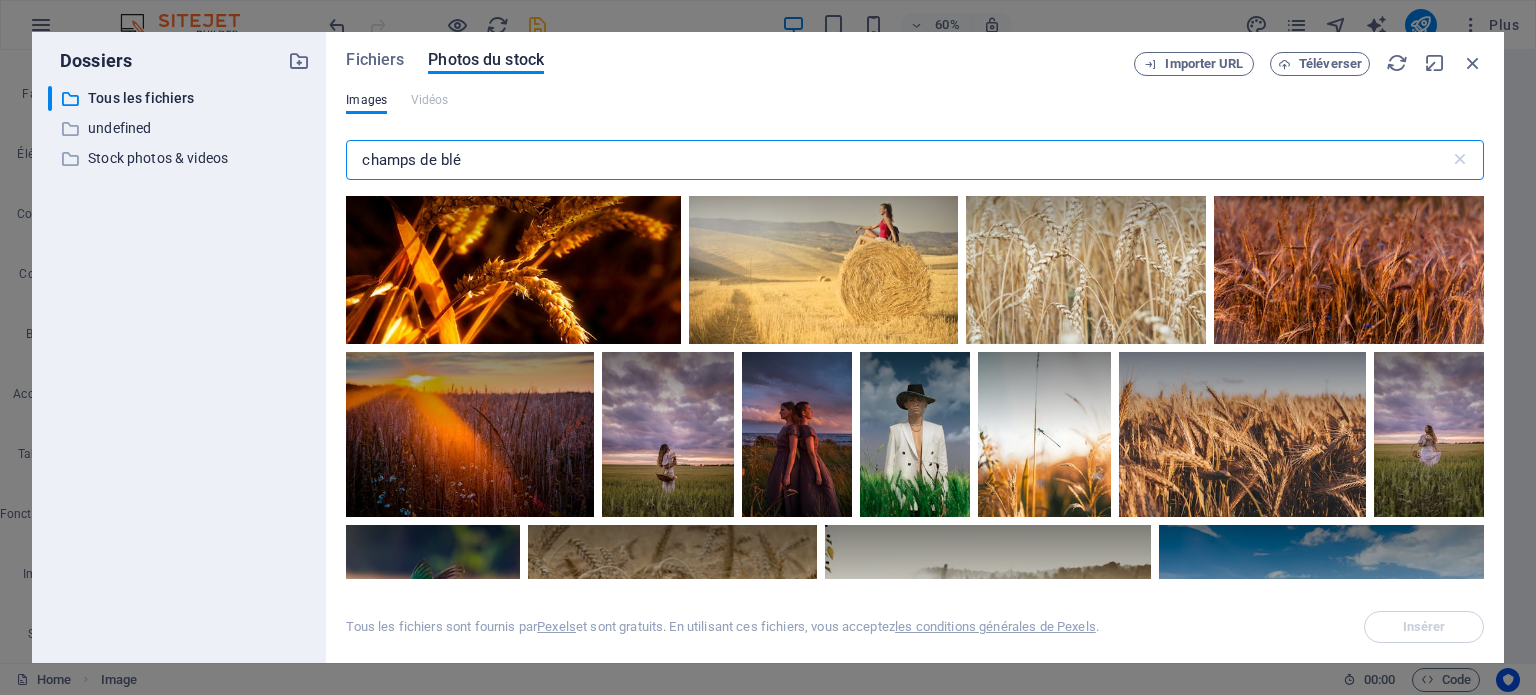 scroll, scrollTop: 13100, scrollLeft: 0, axis: vertical 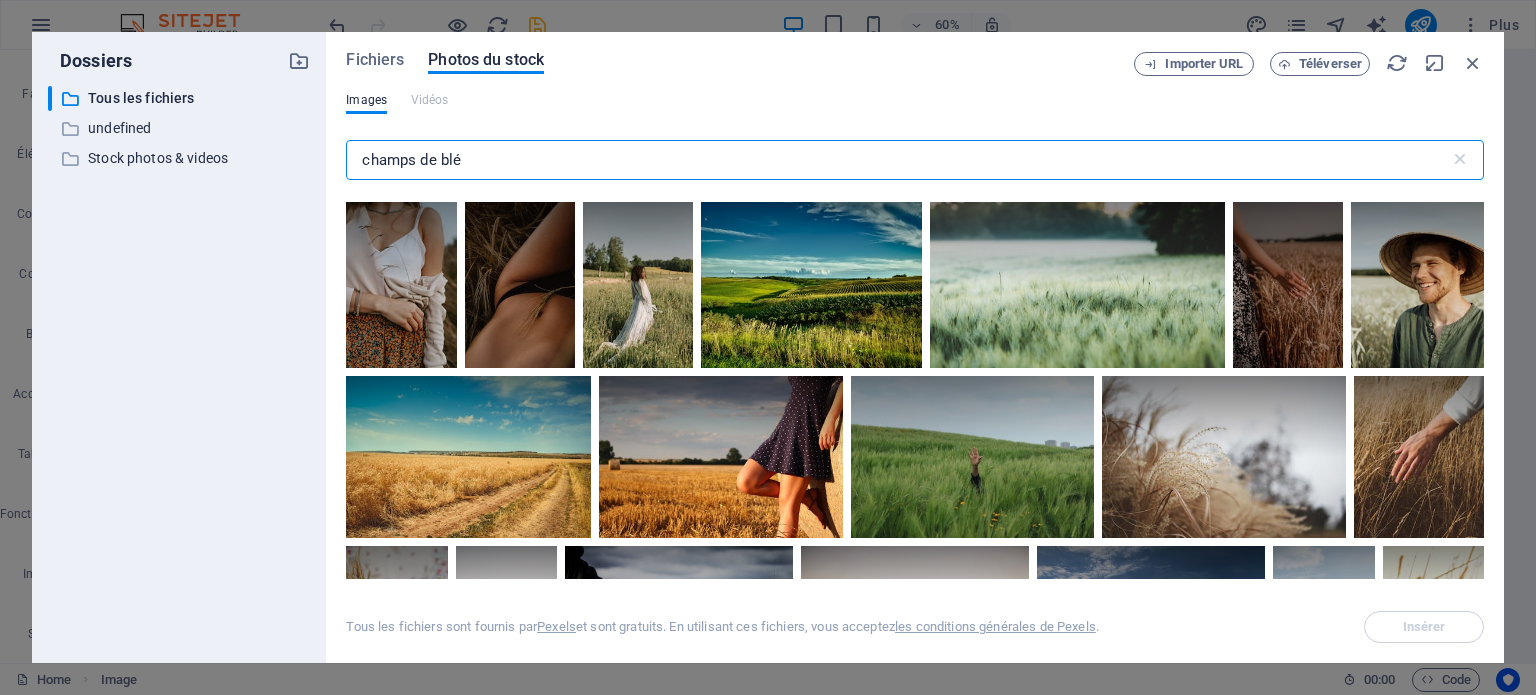 type on "champs de blé" 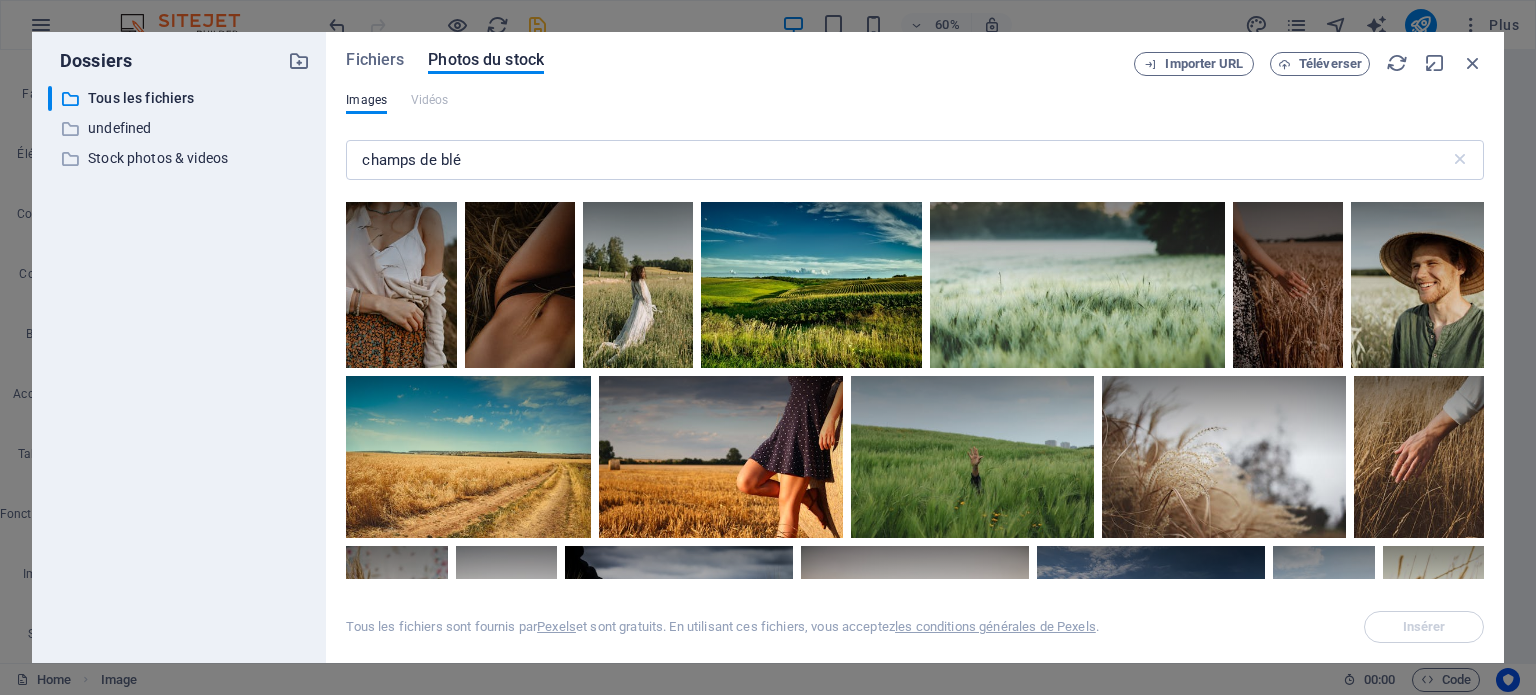 click at bounding box center (674, 117) 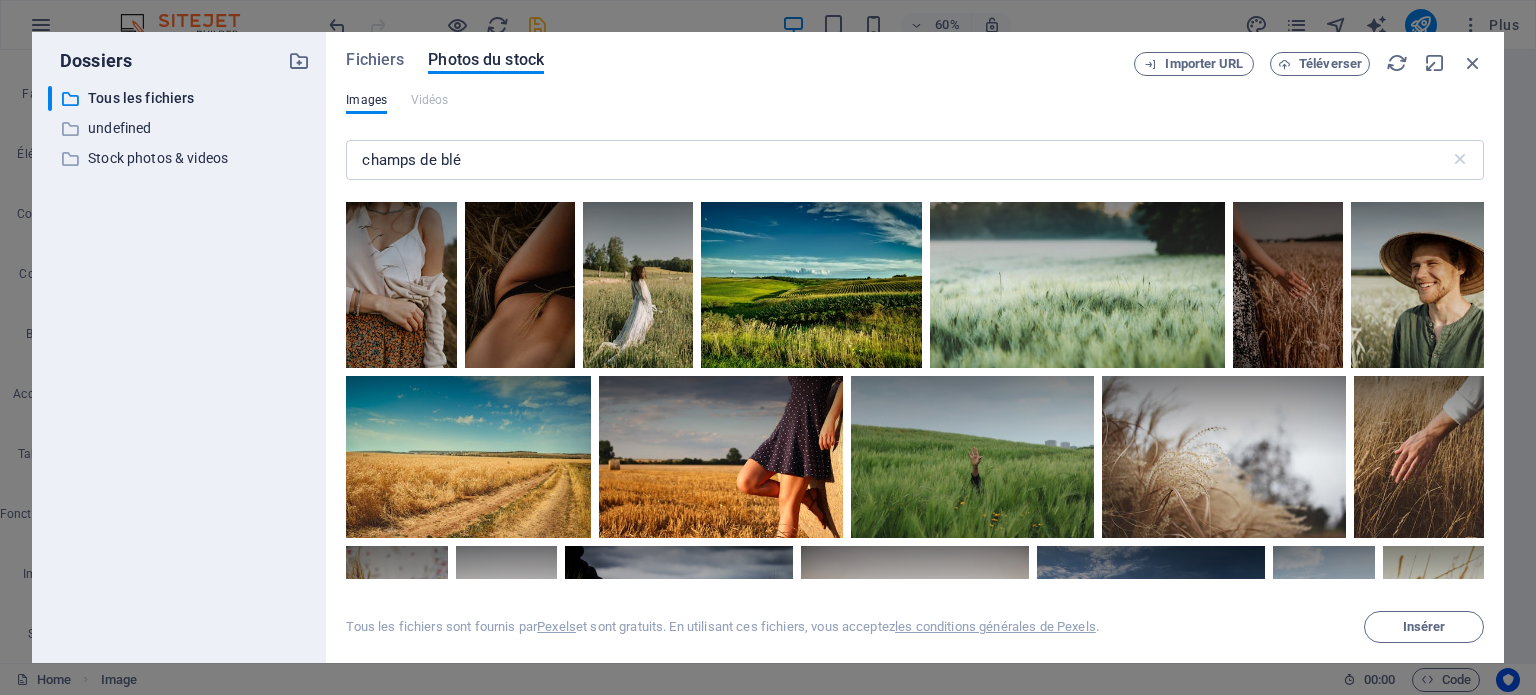 click at bounding box center (765, 66) 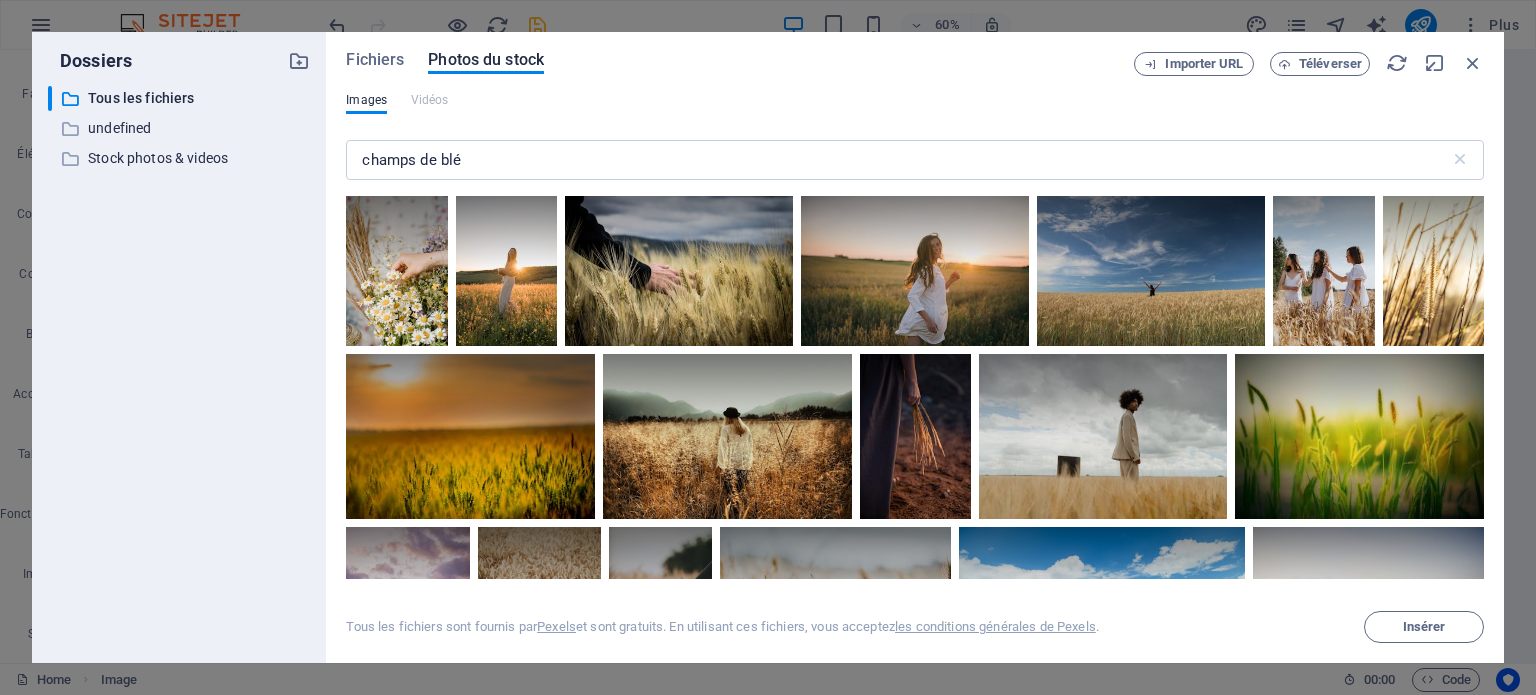 scroll, scrollTop: 13500, scrollLeft: 0, axis: vertical 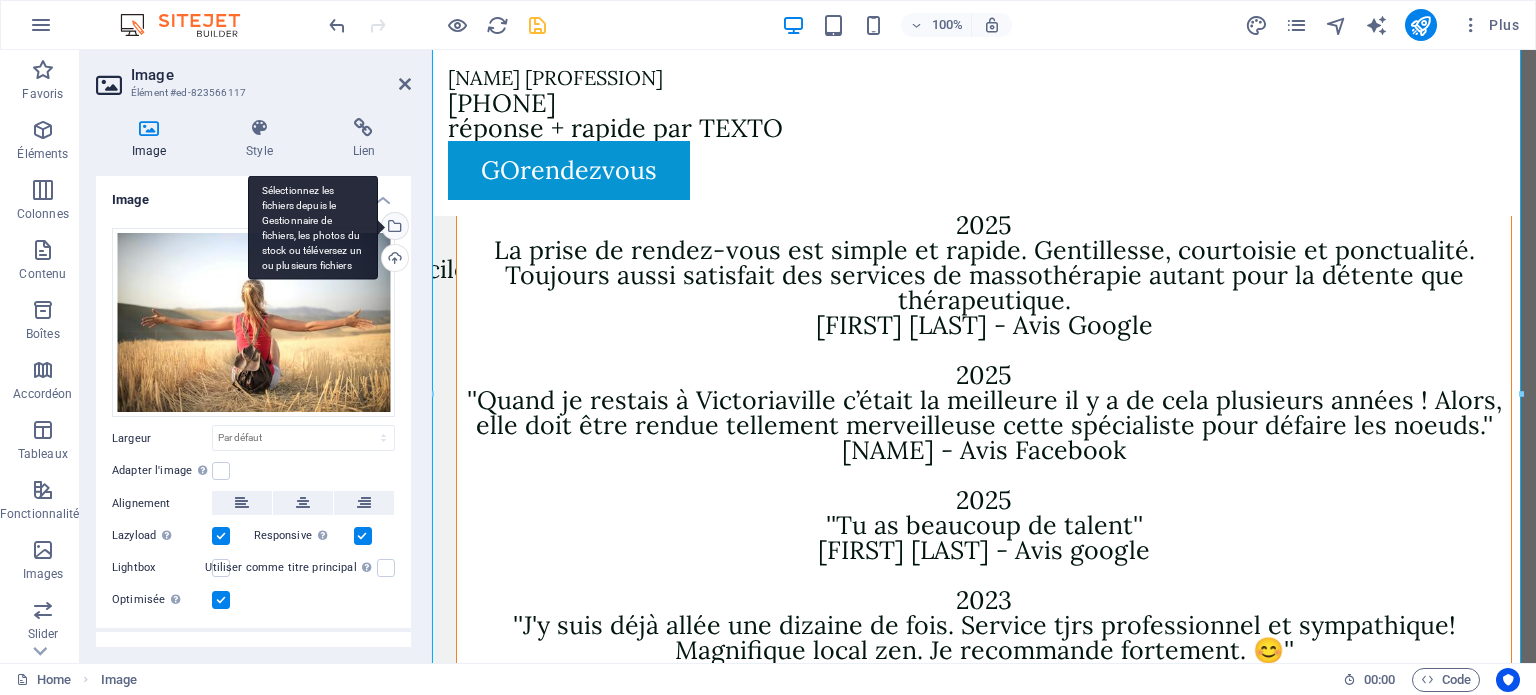 click on "Sélectionnez les fichiers depuis le Gestionnaire de fichiers, les photos du stock ou téléversez un ou plusieurs fichiers" at bounding box center (393, 228) 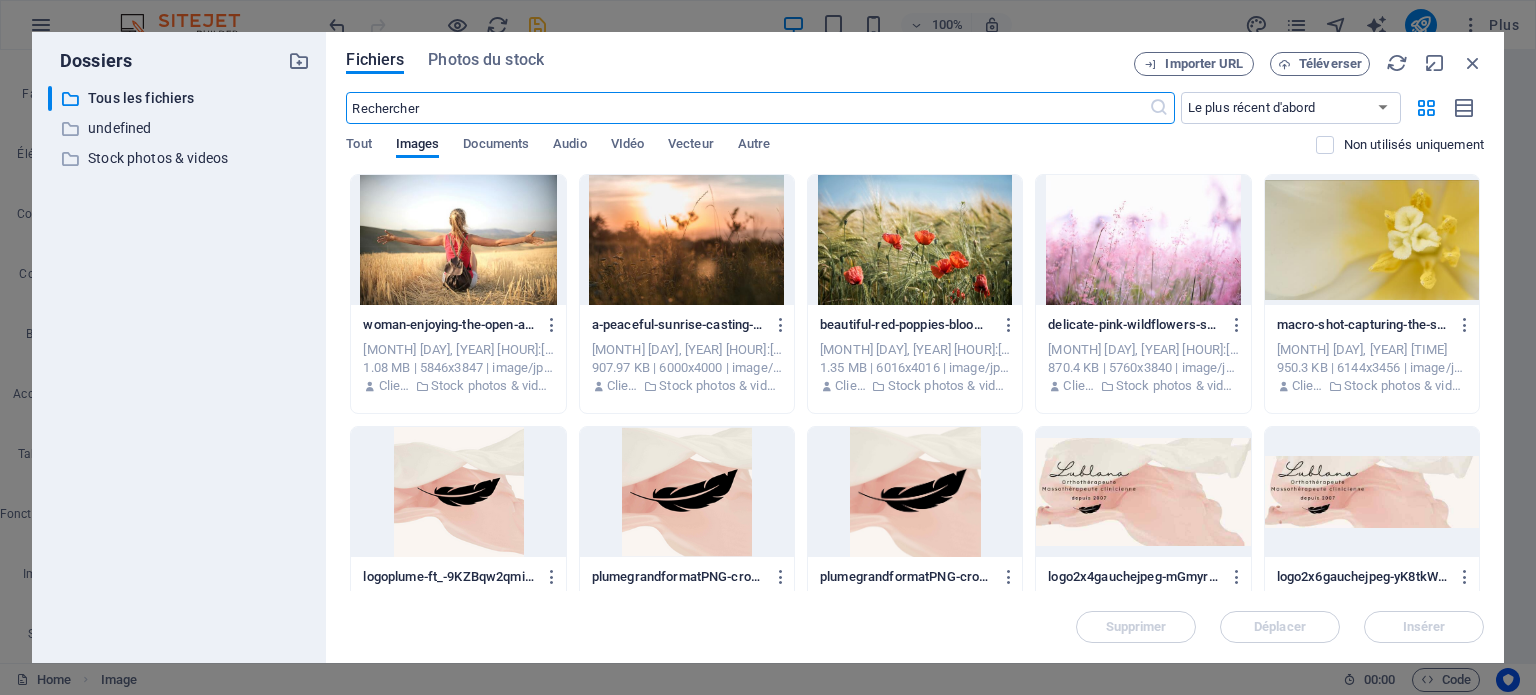 scroll, scrollTop: 8752, scrollLeft: 0, axis: vertical 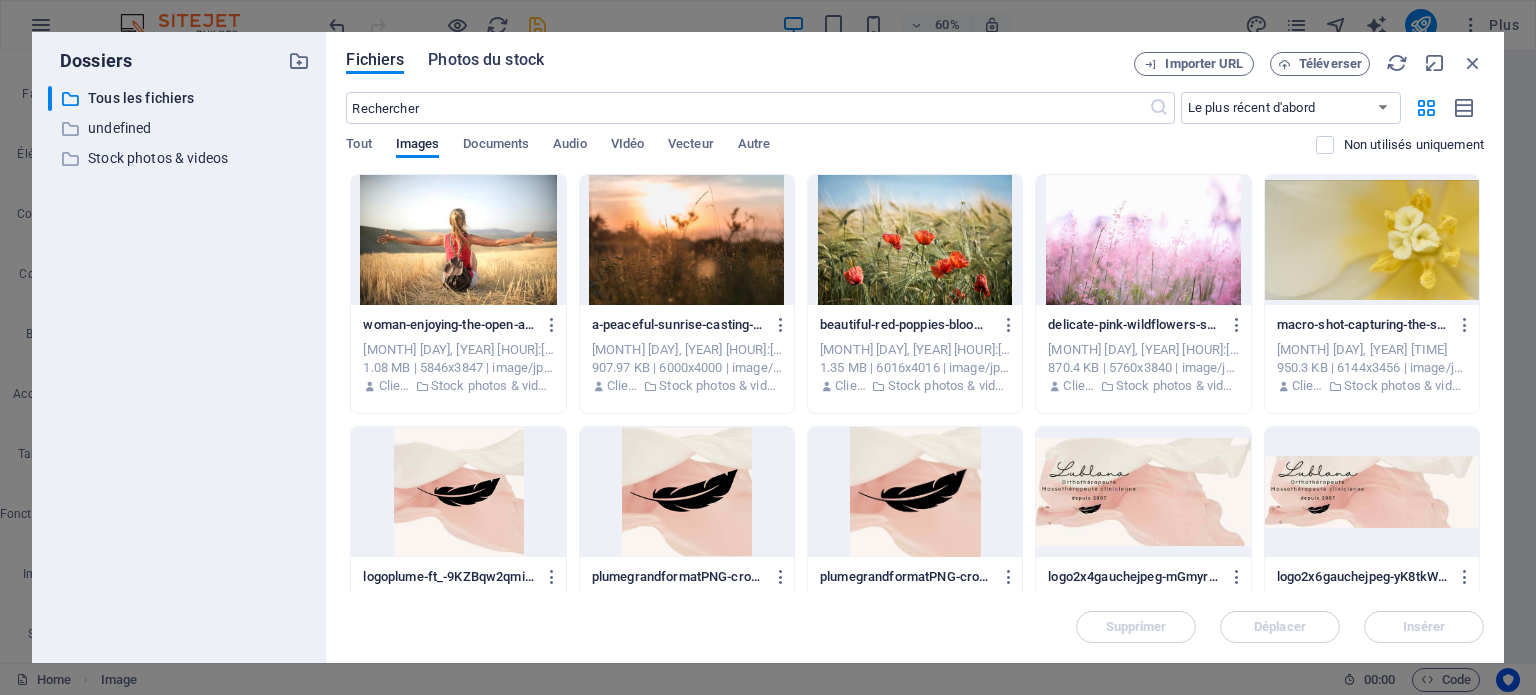 click on "Photos du stock" at bounding box center (486, 60) 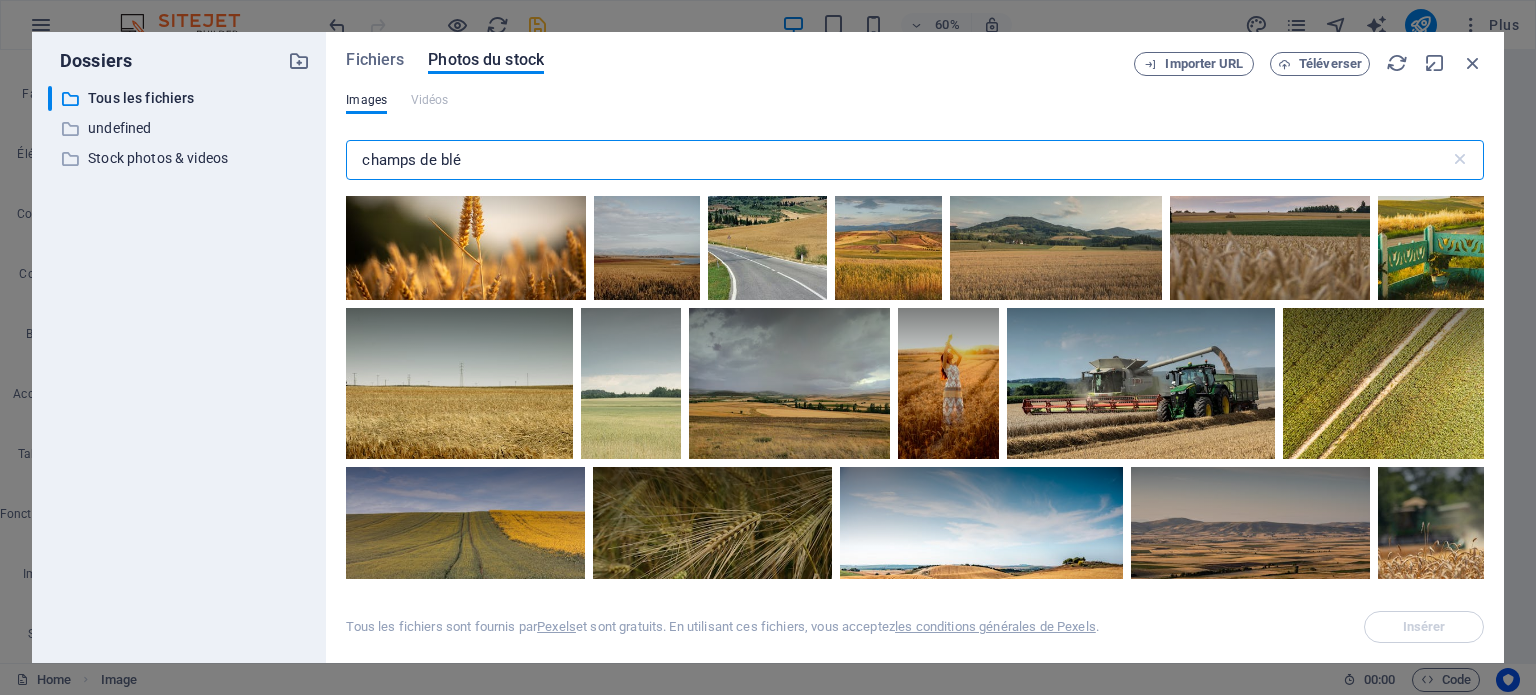scroll, scrollTop: 6600, scrollLeft: 0, axis: vertical 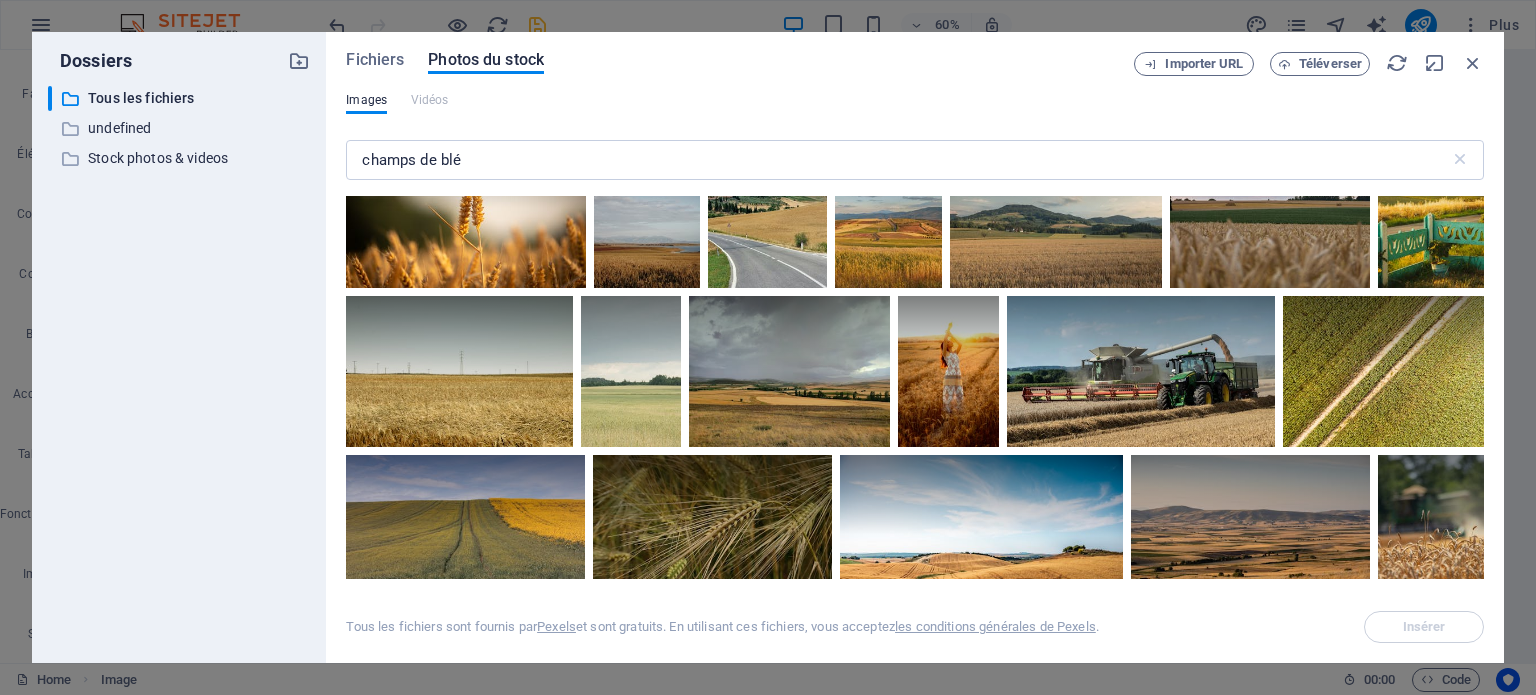 click at bounding box center (560, 154) 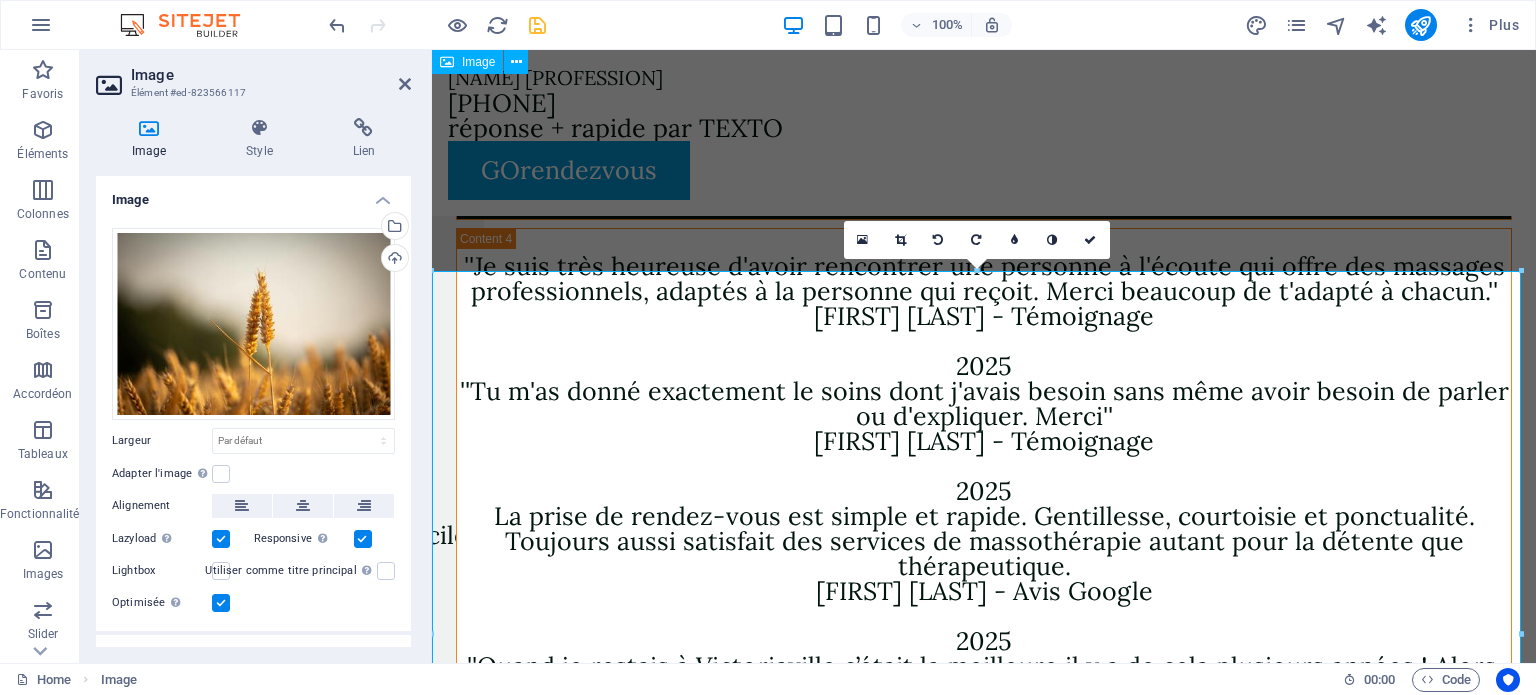 scroll, scrollTop: 8242, scrollLeft: 0, axis: vertical 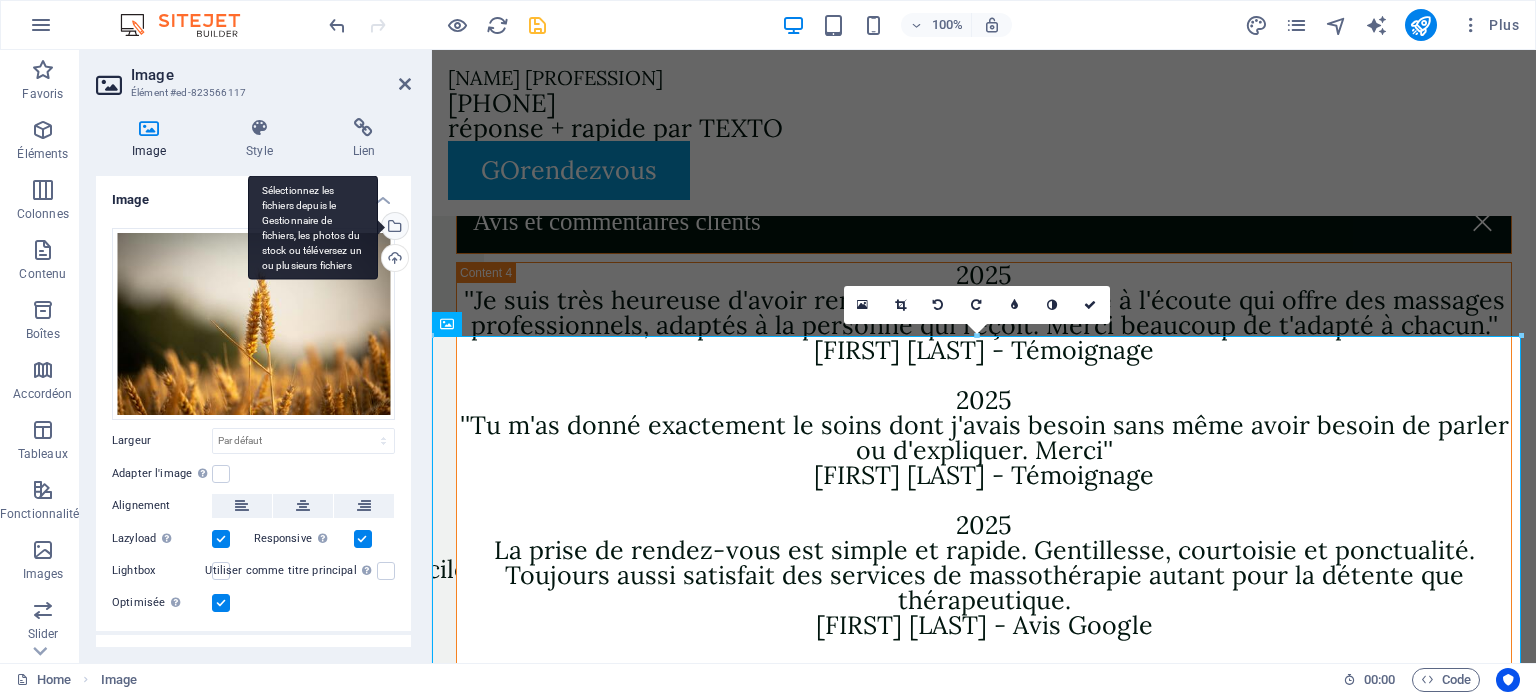 click on "Sélectionnez les fichiers depuis le Gestionnaire de fichiers, les photos du stock ou téléversez un ou plusieurs fichiers" at bounding box center (313, 227) 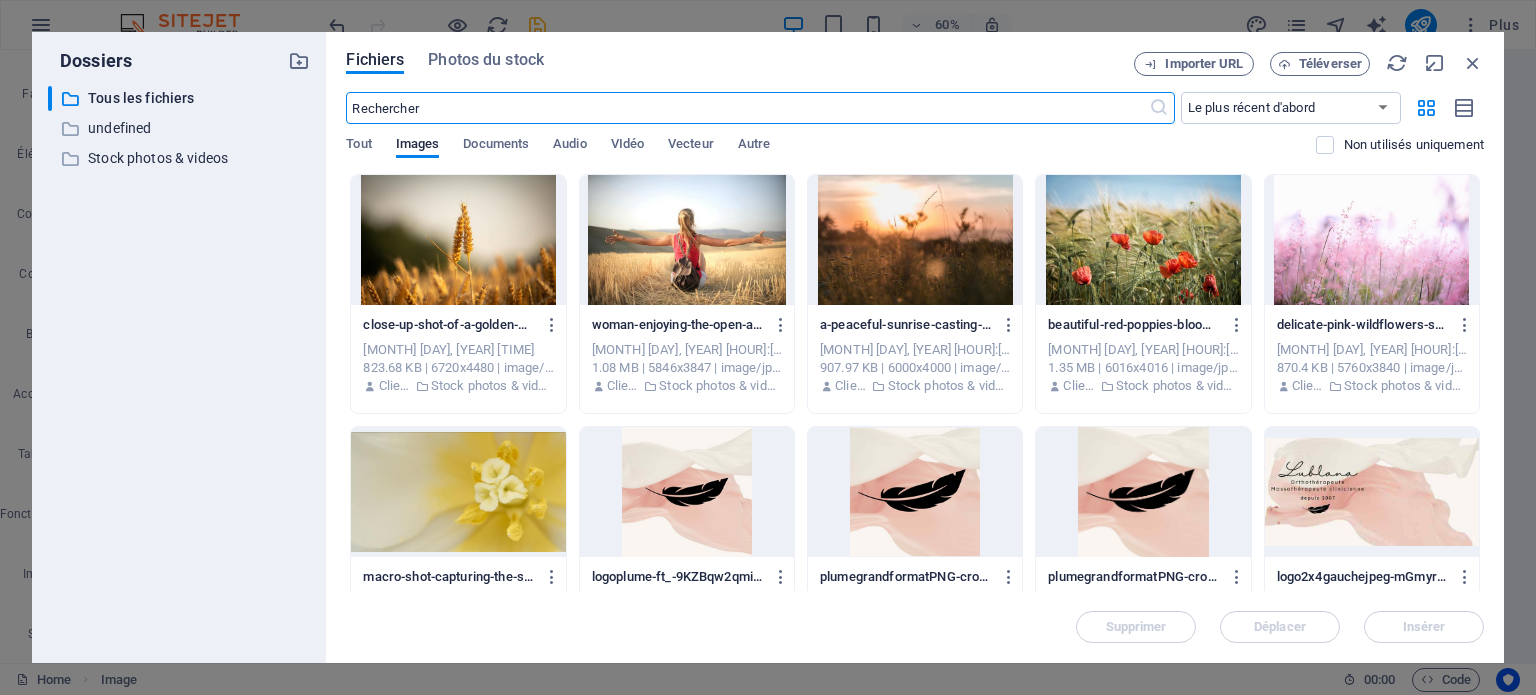 scroll, scrollTop: 8452, scrollLeft: 0, axis: vertical 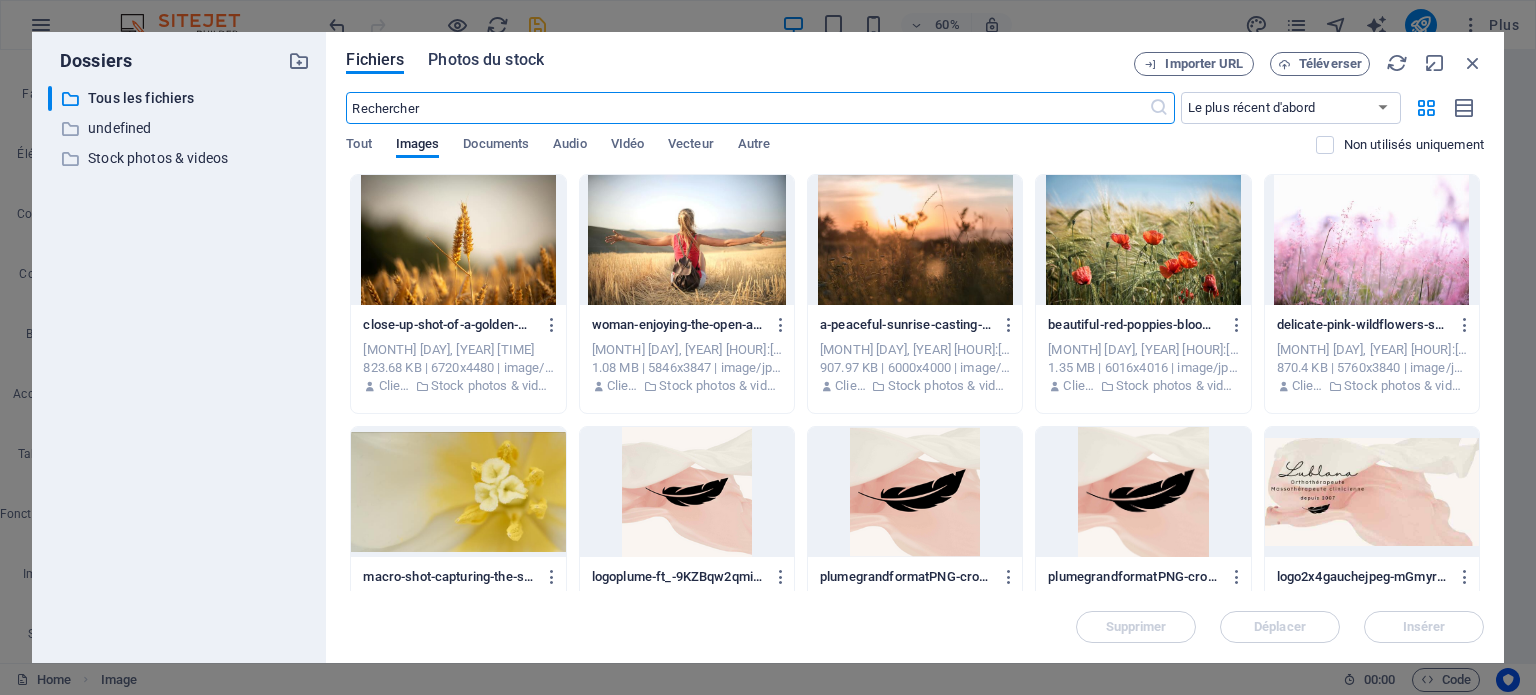 click on "Photos du stock" at bounding box center (486, 60) 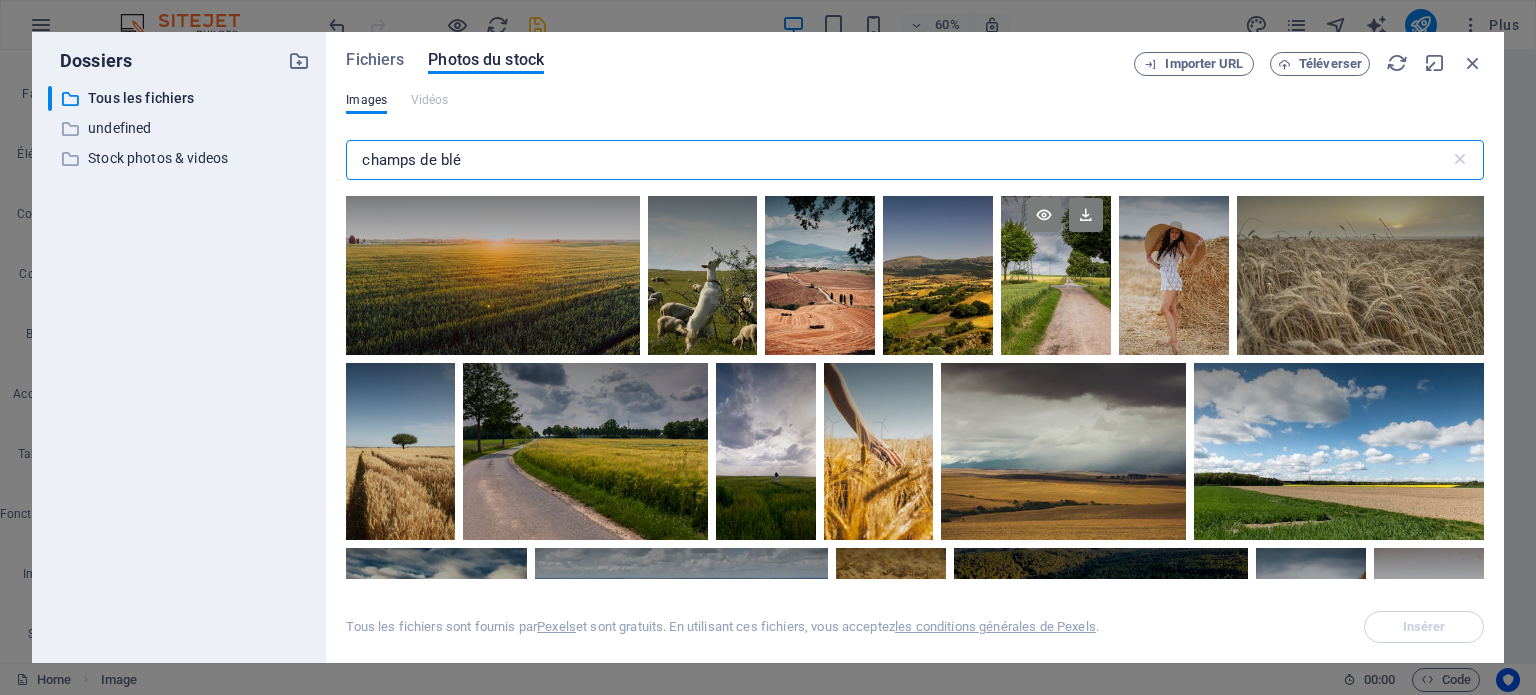 scroll, scrollTop: 0, scrollLeft: 0, axis: both 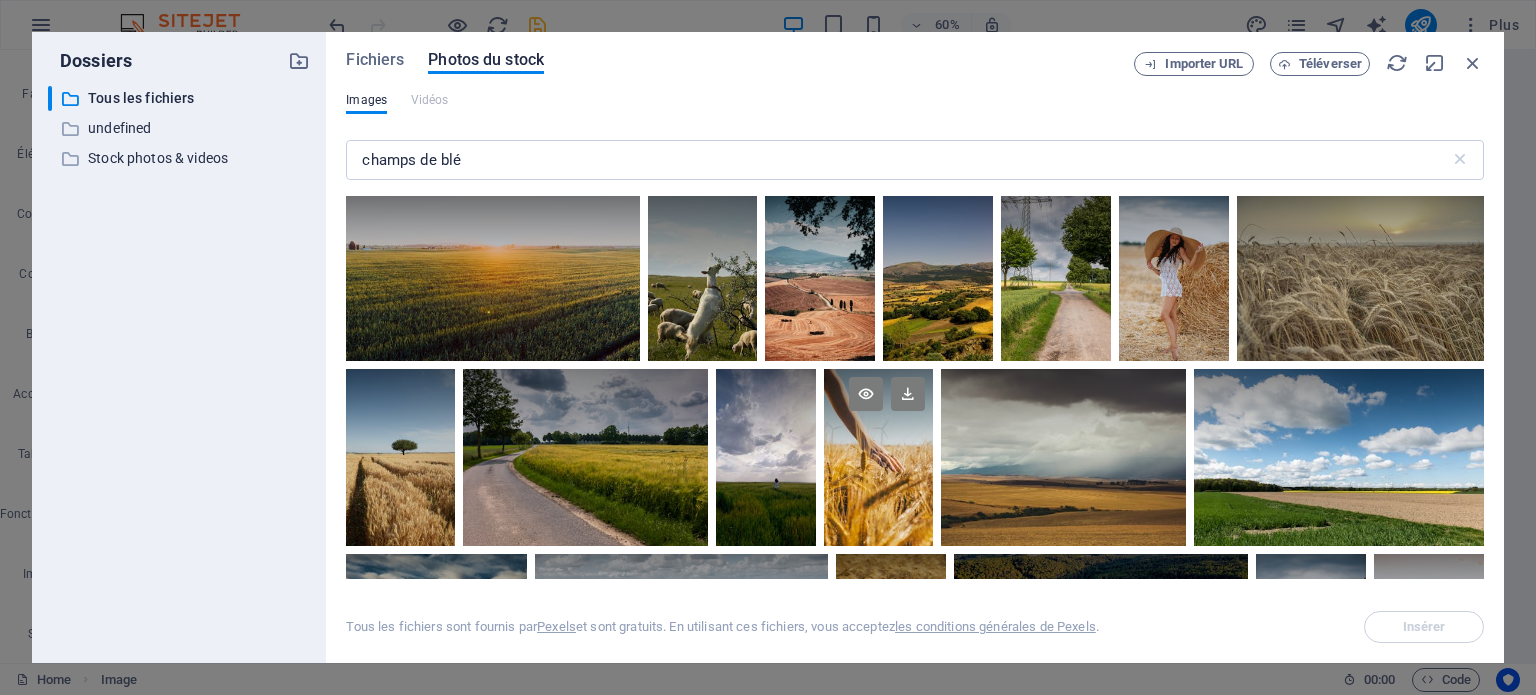 click at bounding box center [878, 457] 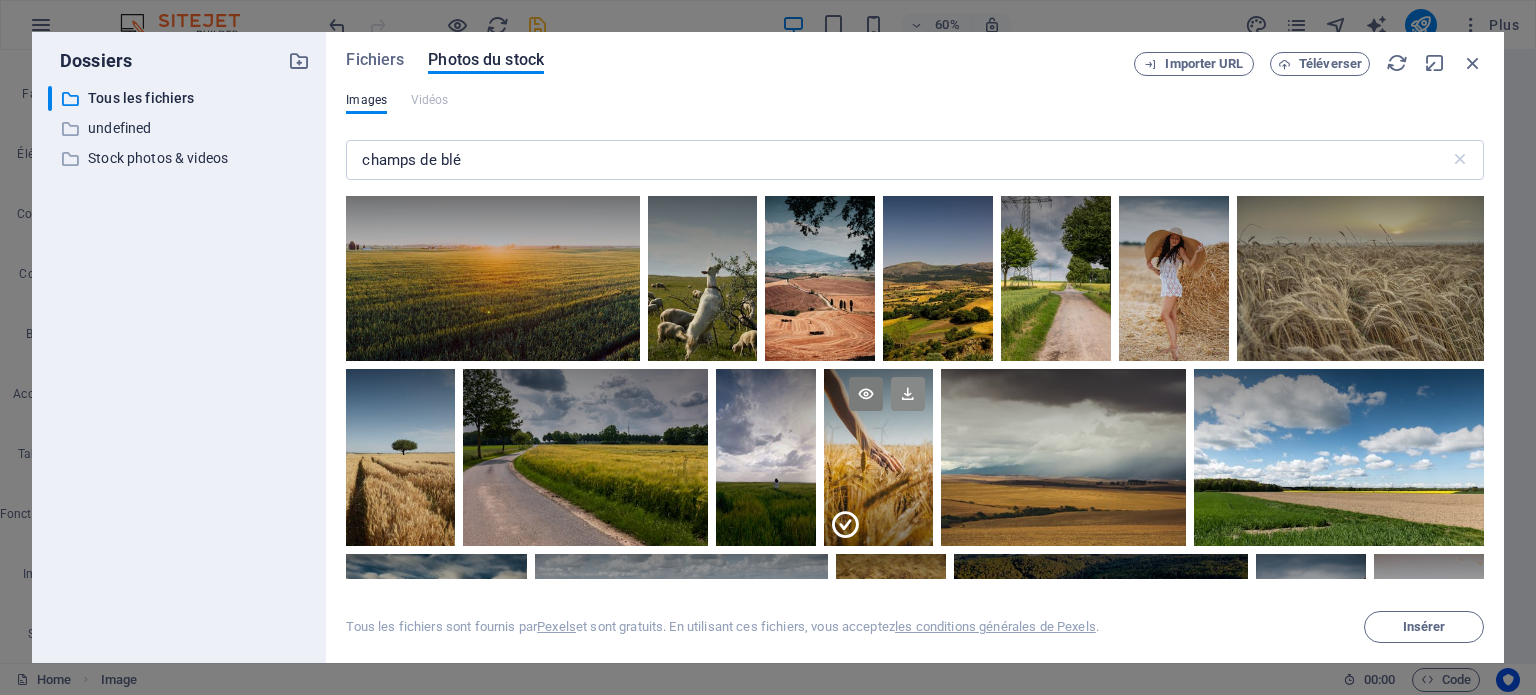 click at bounding box center [908, 394] 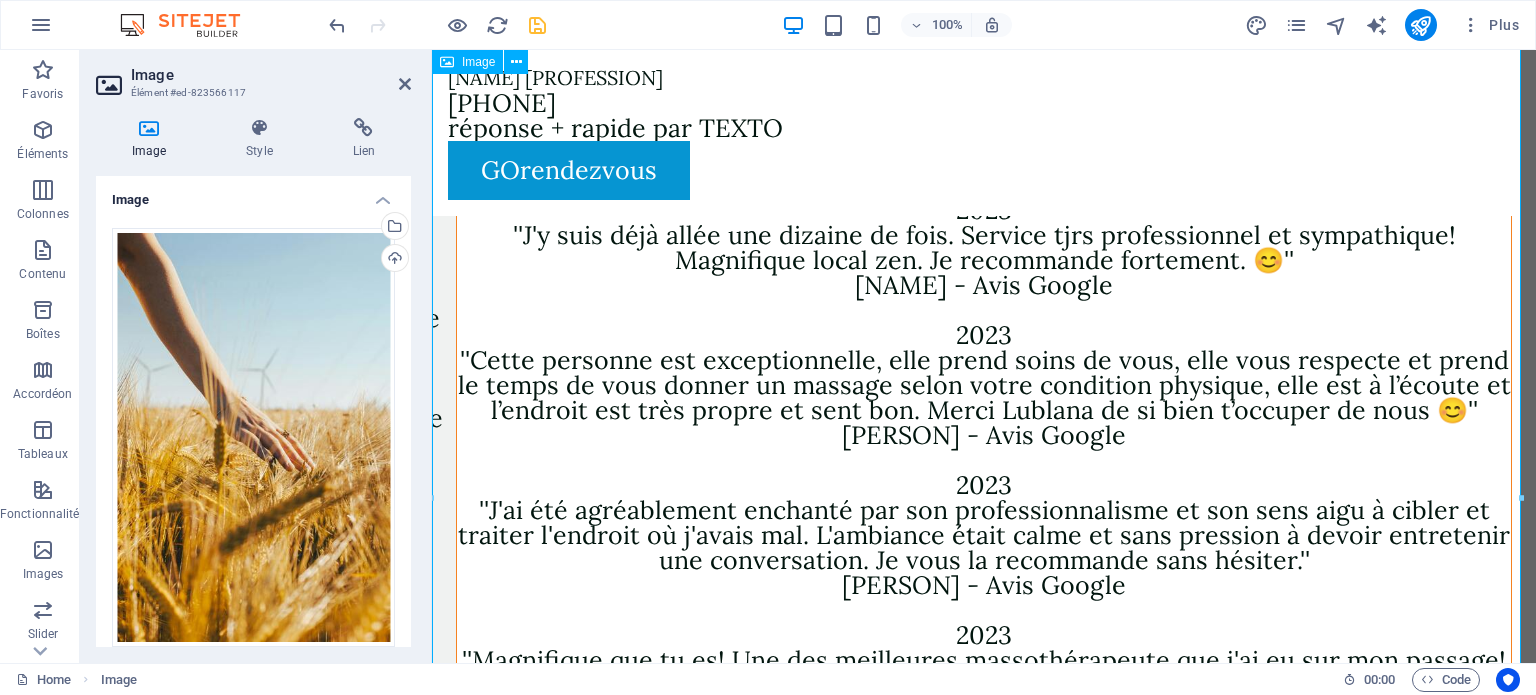 scroll, scrollTop: 8942, scrollLeft: 0, axis: vertical 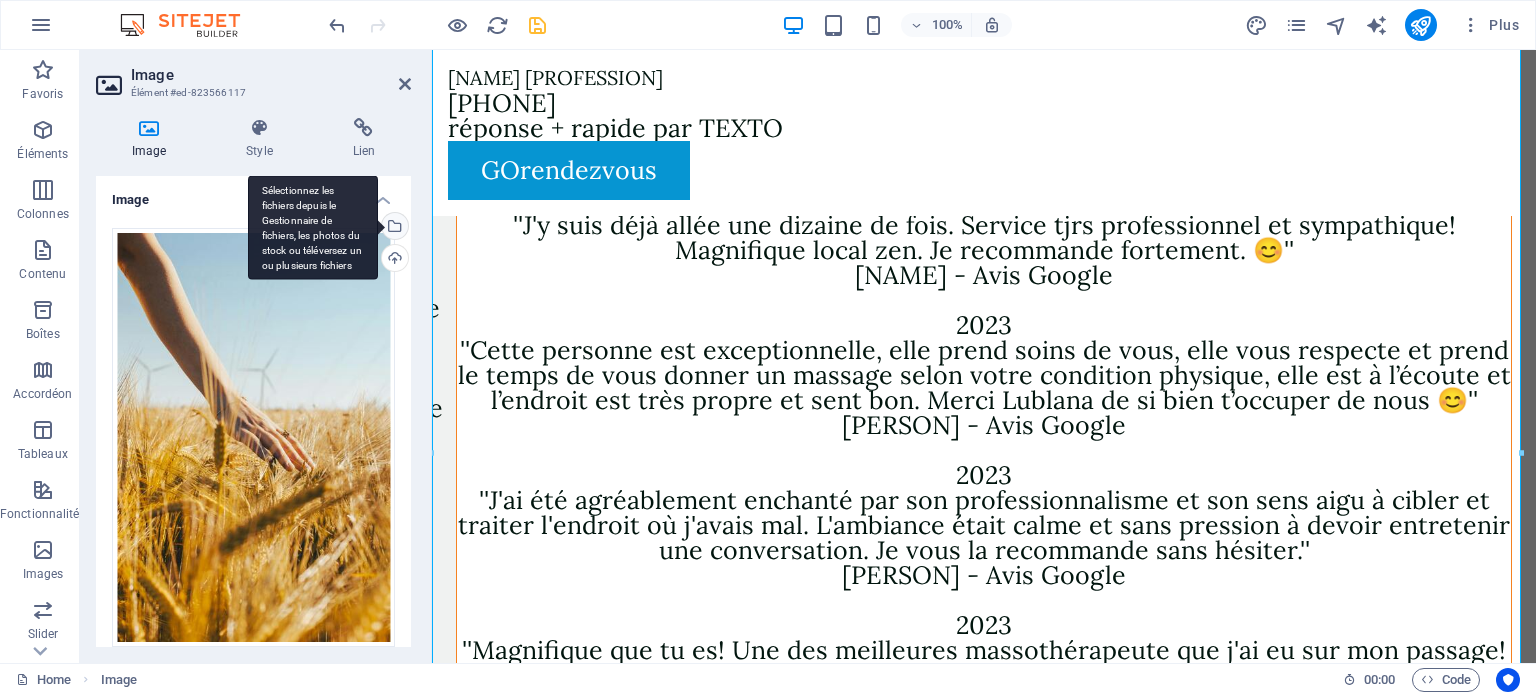 click on "Sélectionnez les fichiers depuis le Gestionnaire de fichiers, les photos du stock ou téléversez un ou plusieurs fichiers" at bounding box center [393, 228] 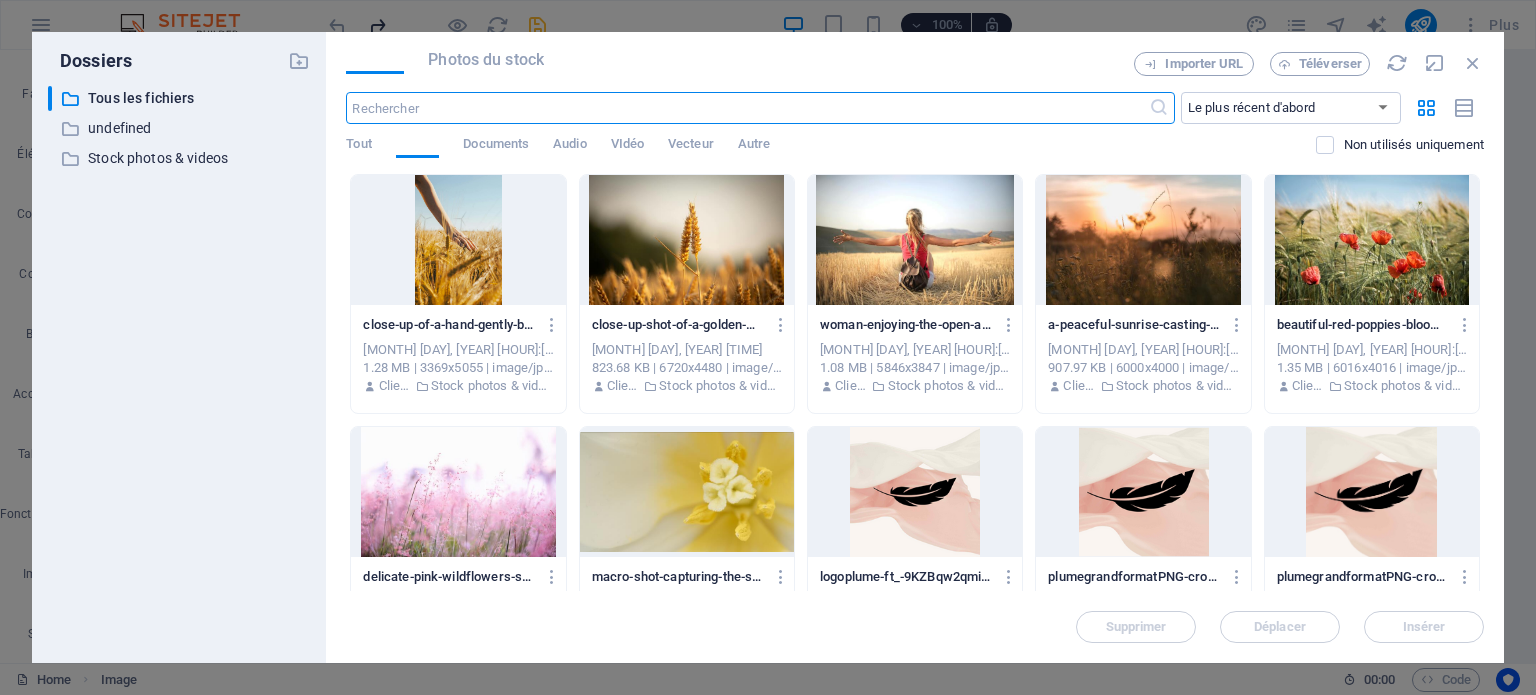 scroll, scrollTop: 9152, scrollLeft: 0, axis: vertical 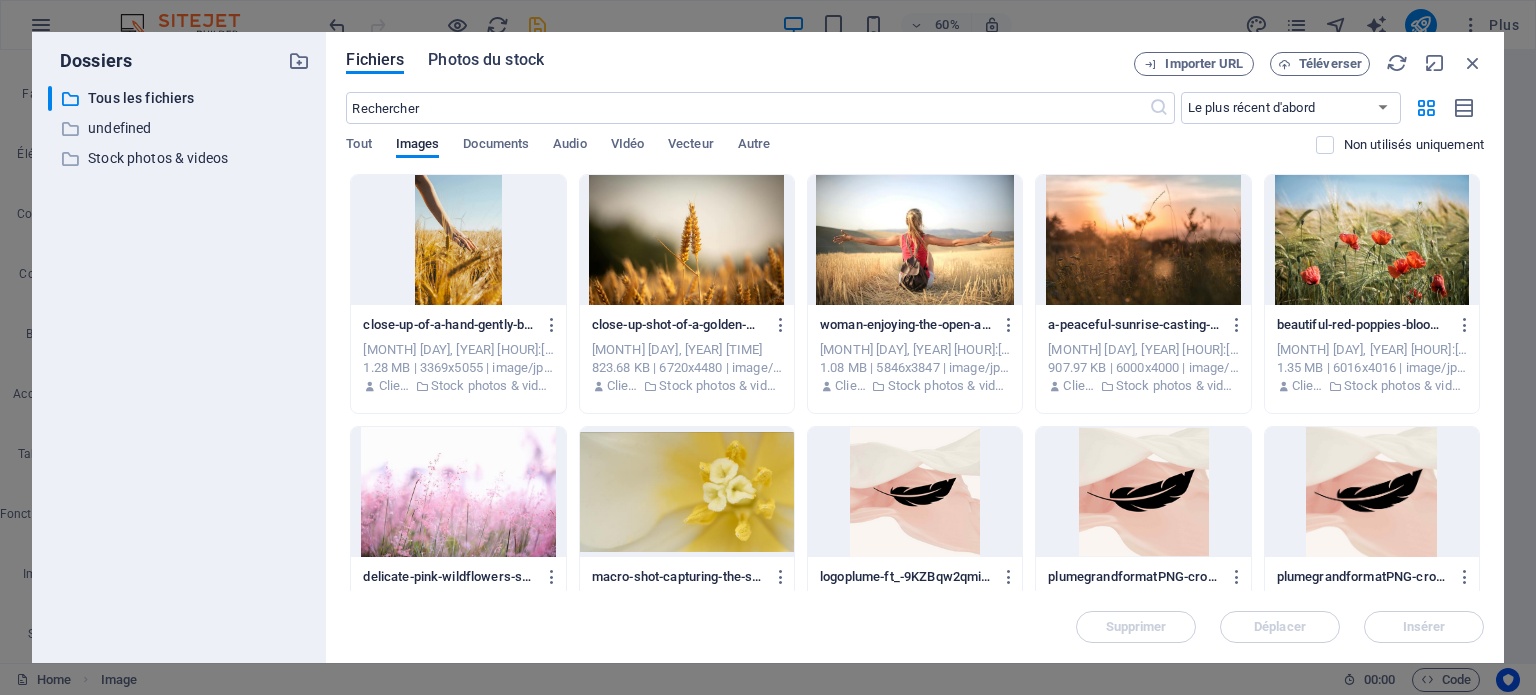 click on "Photos du stock" at bounding box center (486, 60) 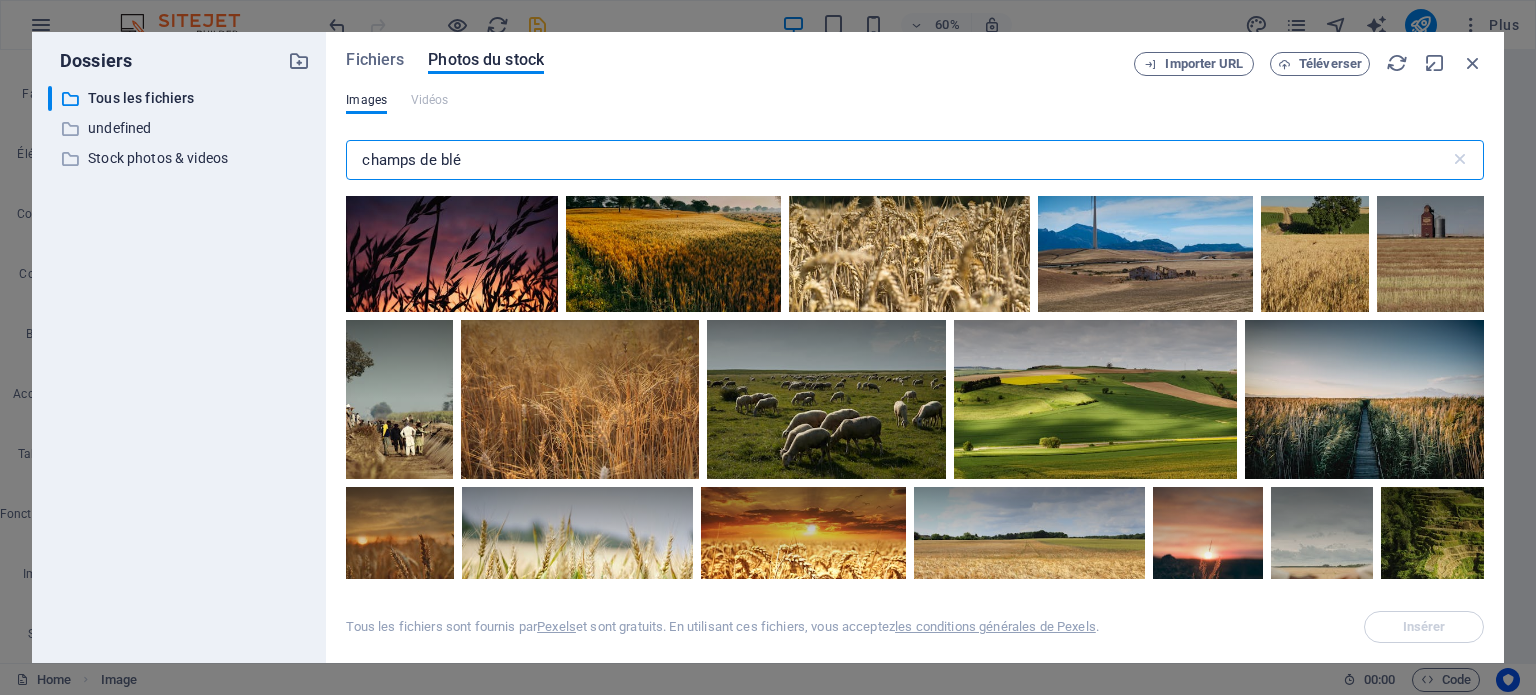scroll, scrollTop: 2700, scrollLeft: 0, axis: vertical 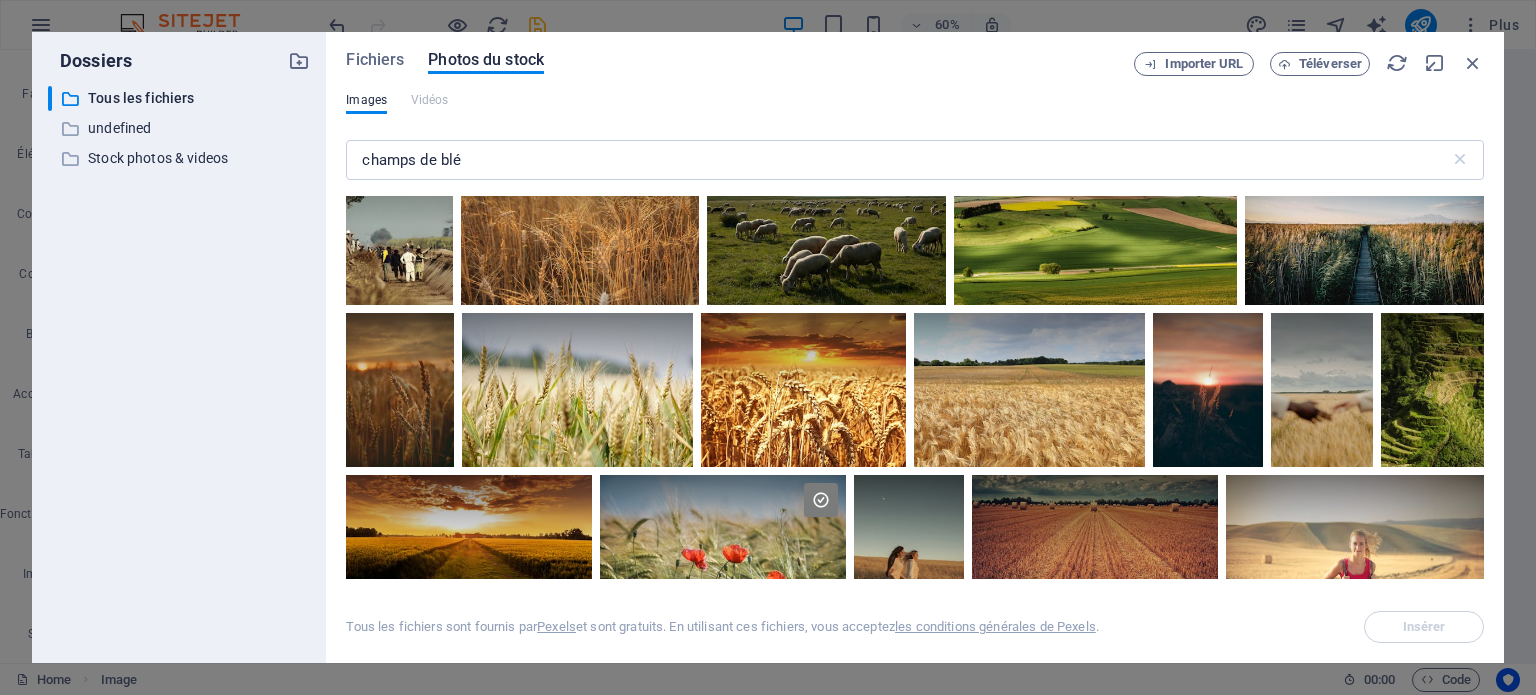 drag, startPoint x: 1484, startPoint y: 272, endPoint x: 1488, endPoint y: 344, distance: 72.11102 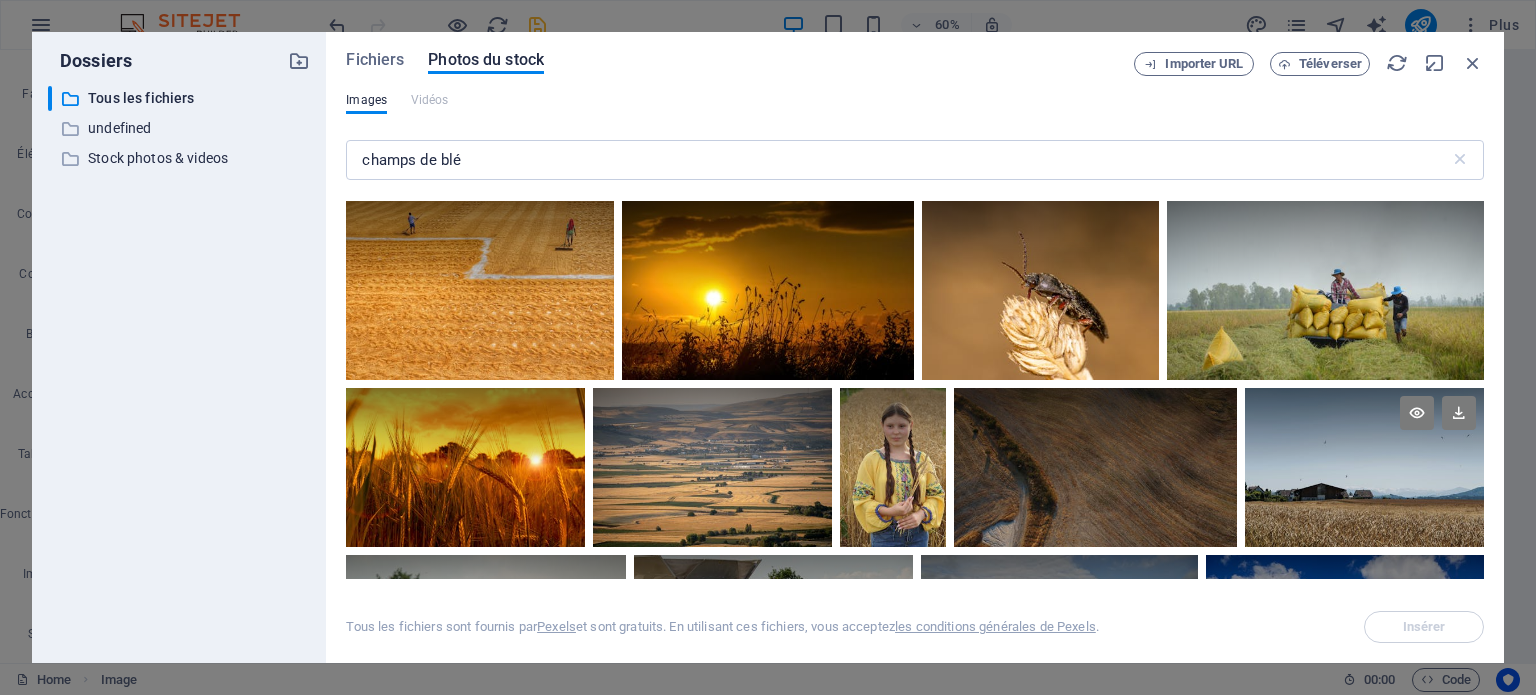 scroll, scrollTop: 8700, scrollLeft: 0, axis: vertical 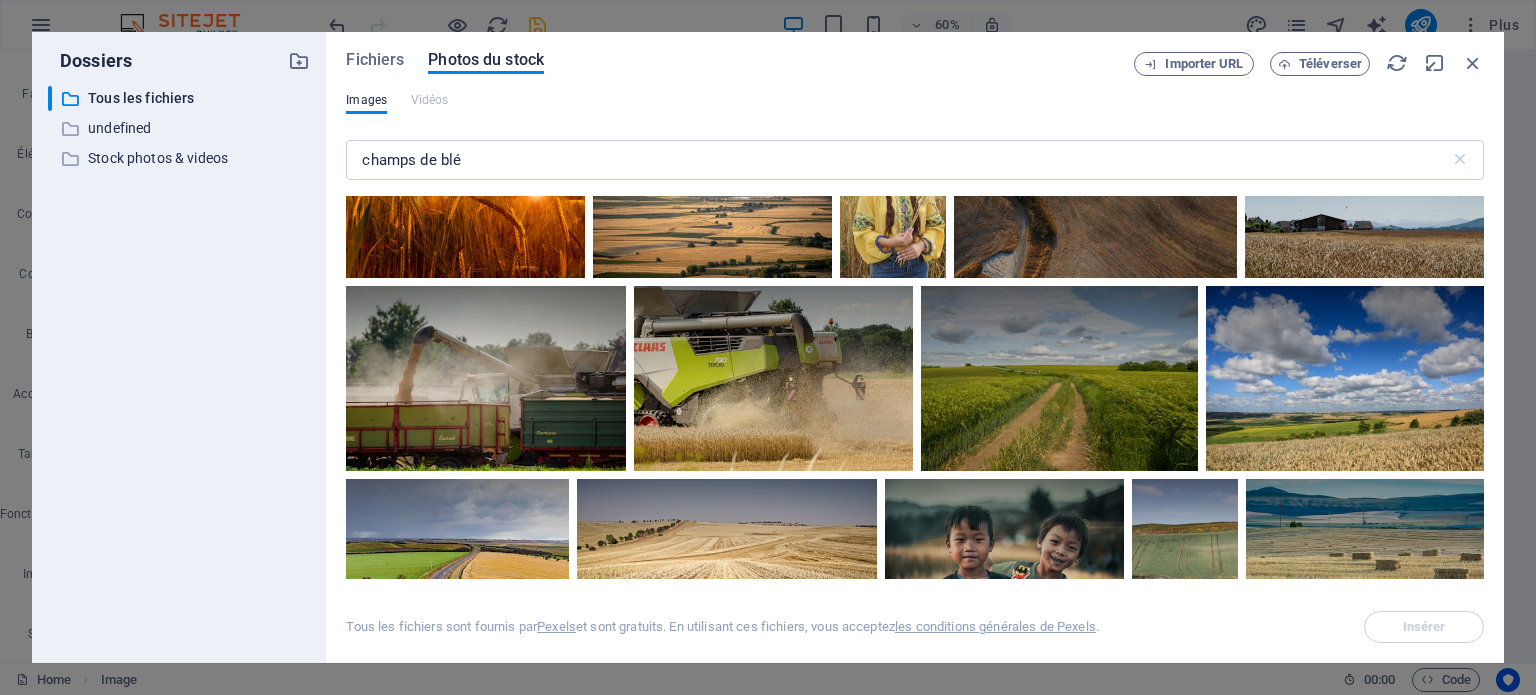 click on "​ Tous les fichiers Tous les fichiers ​ undefined undefined ​ Stock photos & videos Stock photos & videos" at bounding box center (179, 366) 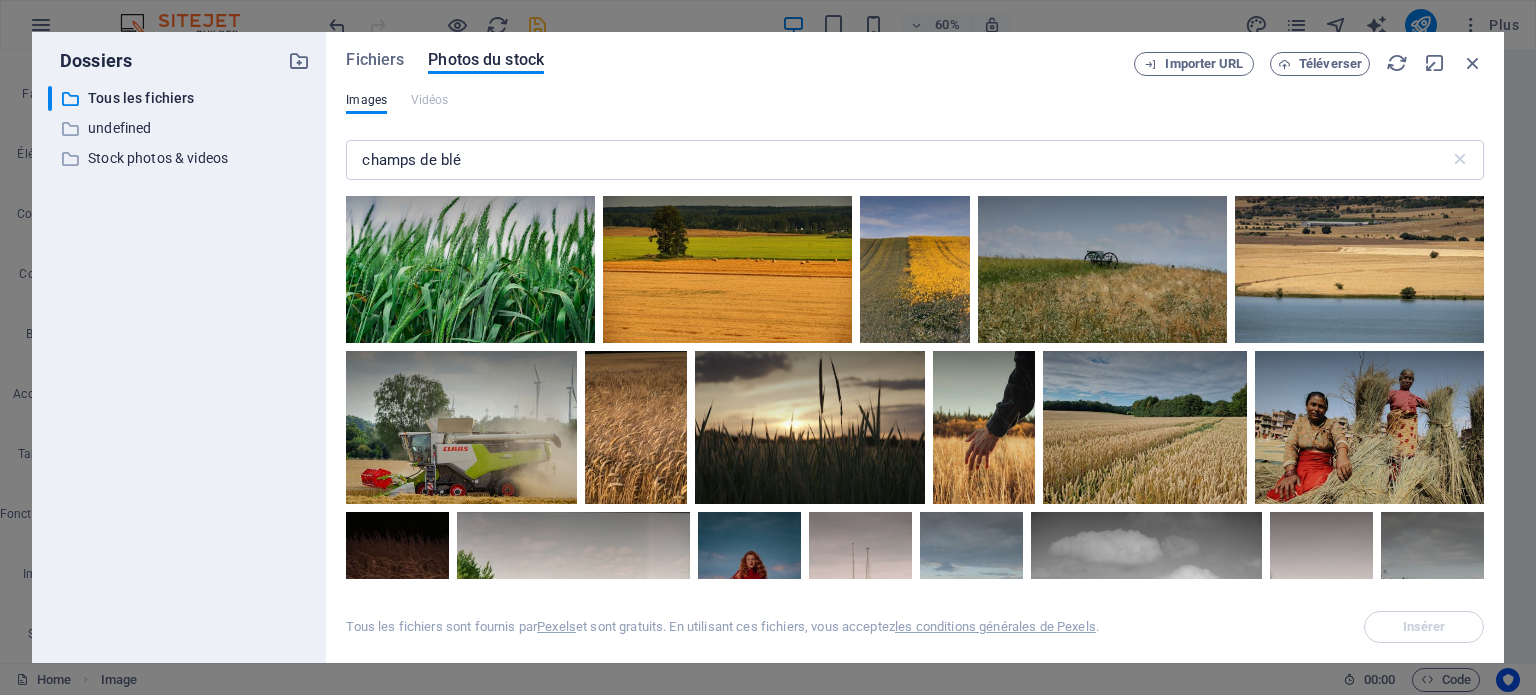 scroll, scrollTop: 9900, scrollLeft: 0, axis: vertical 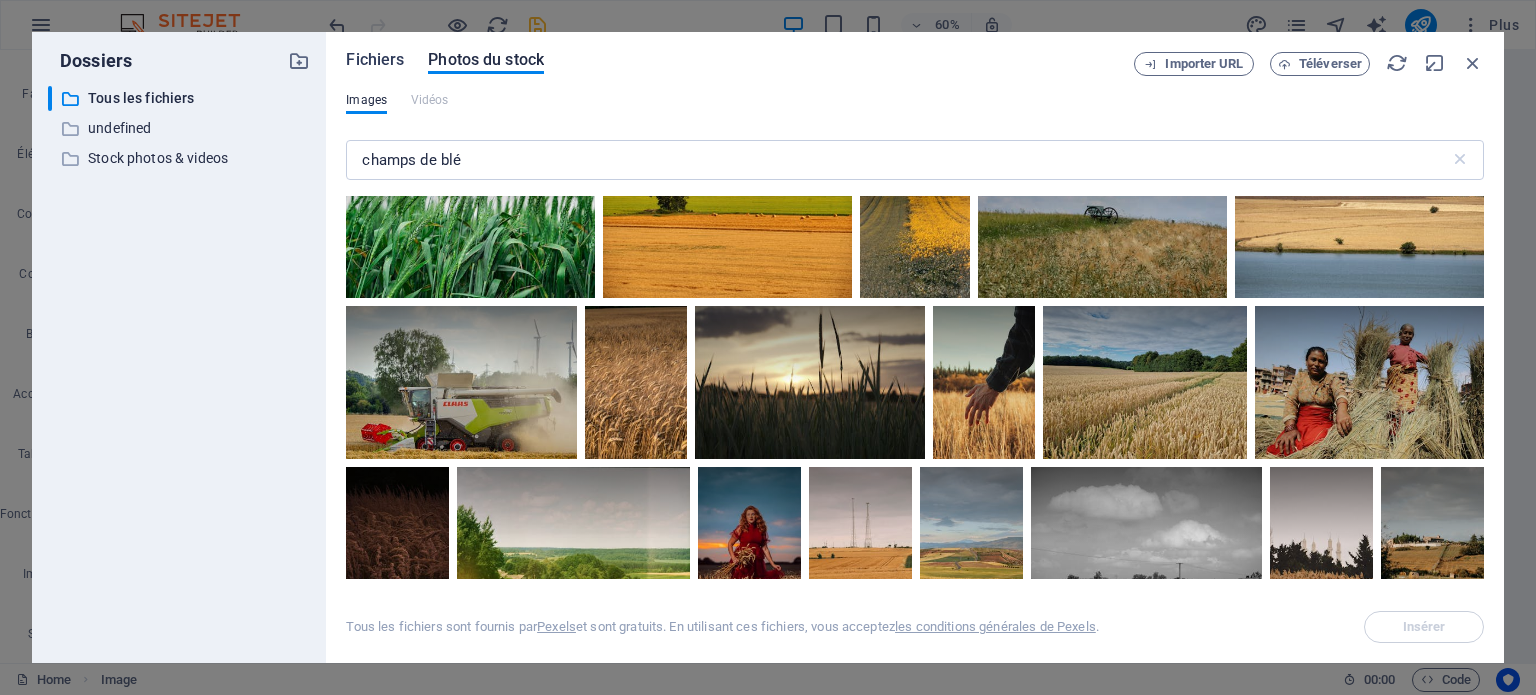 click on "Fichiers" at bounding box center [375, 60] 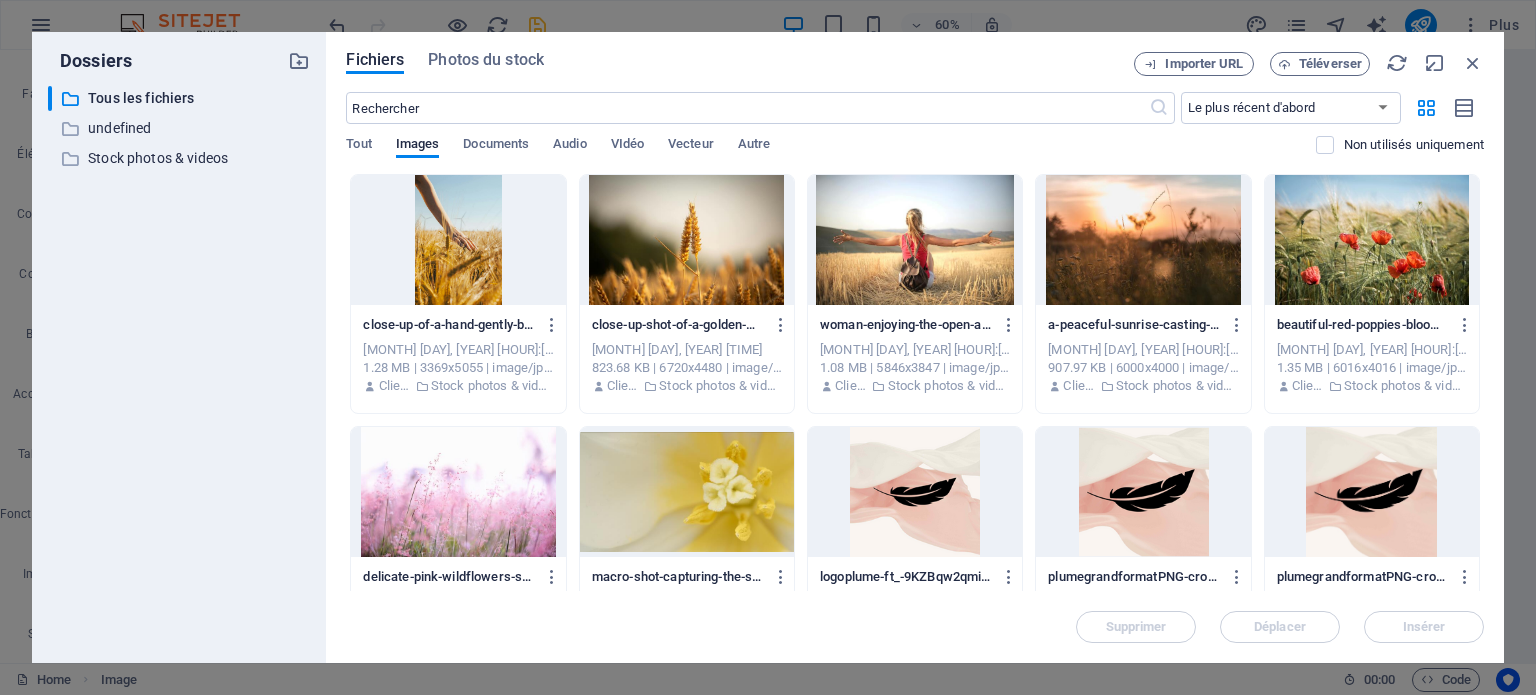 click at bounding box center (458, 492) 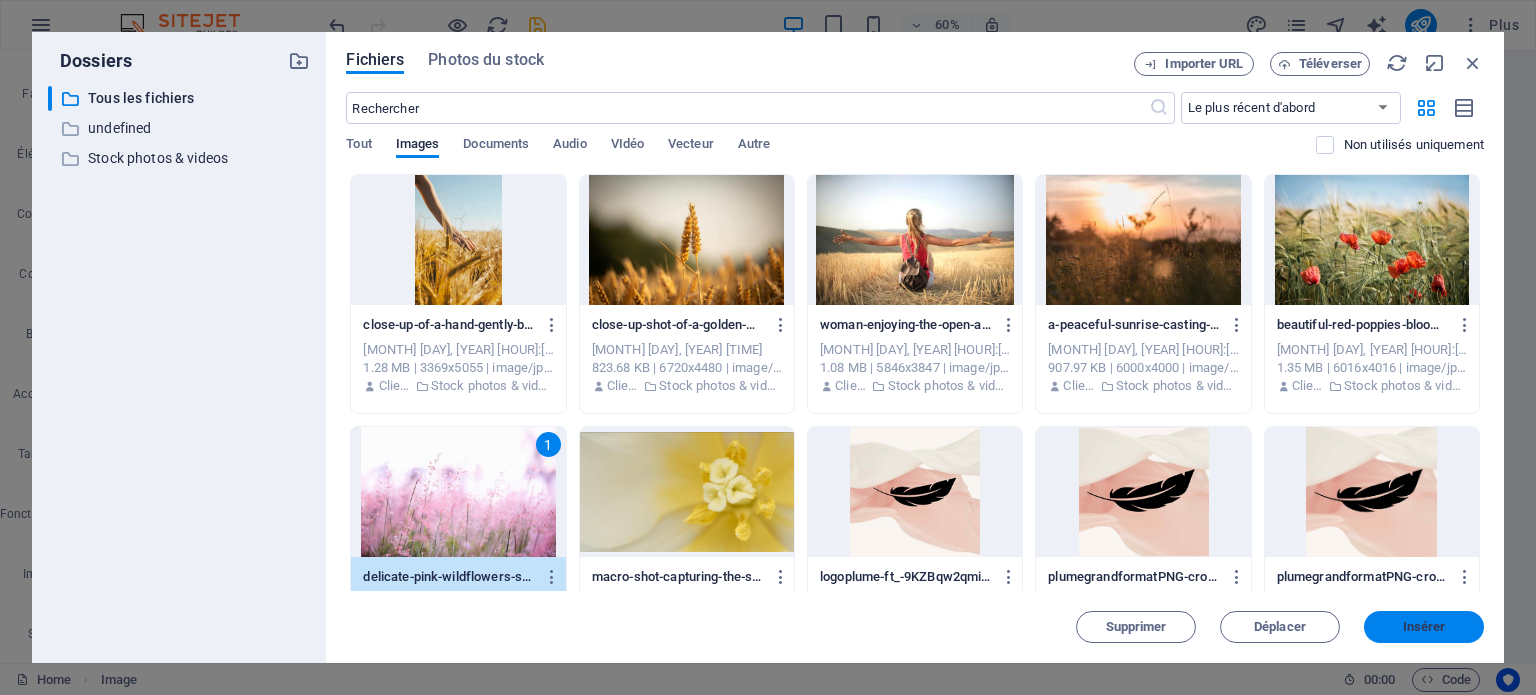 click on "Insérer" at bounding box center [1424, 627] 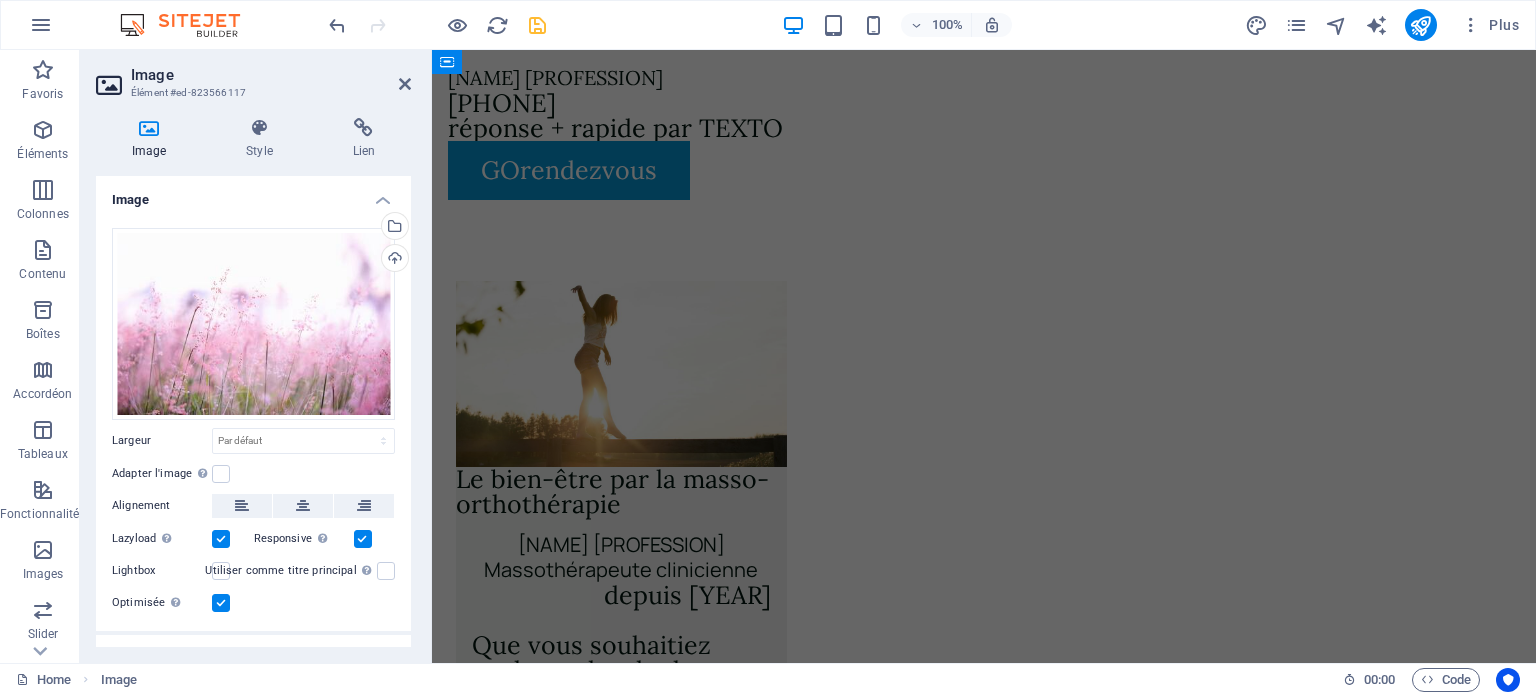 scroll, scrollTop: 0, scrollLeft: 0, axis: both 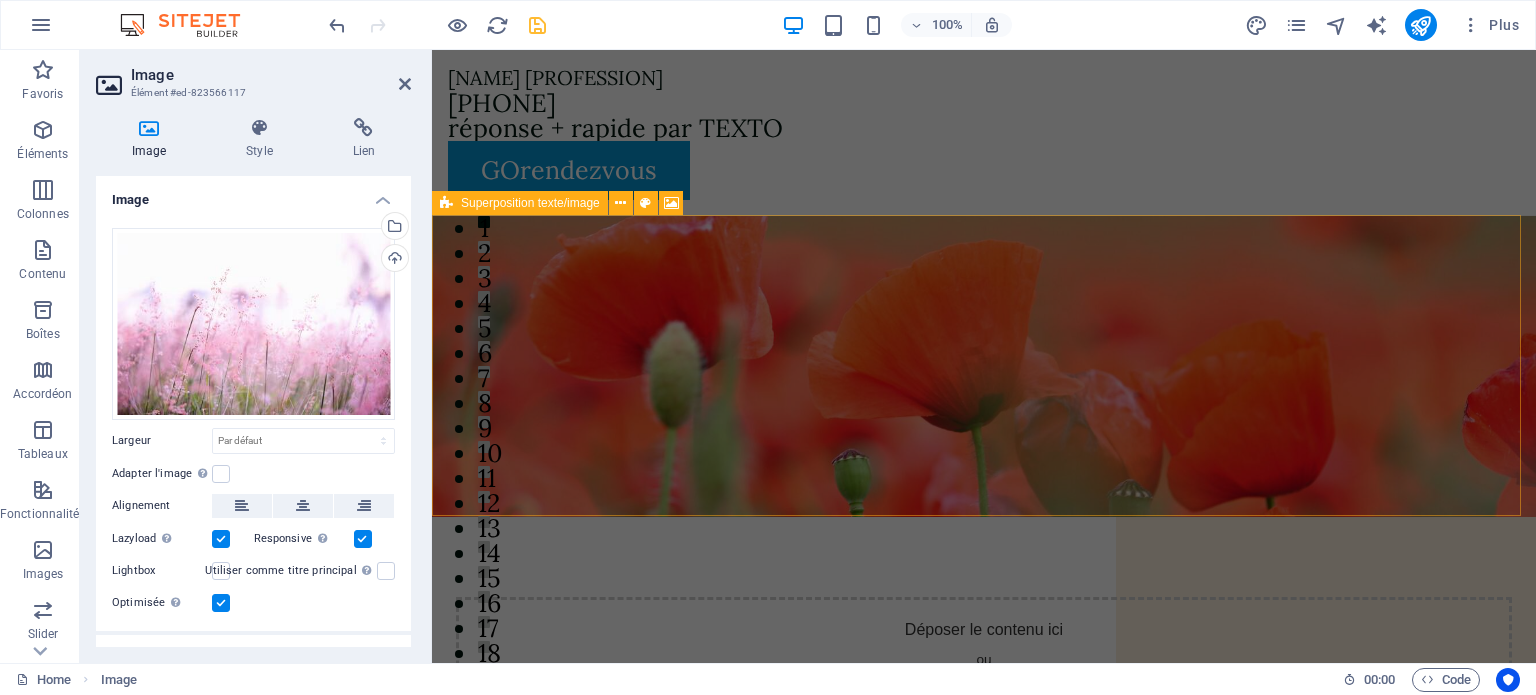 click on "Déposer le contenu ici ou  Ajouter les éléments  Coller le presse-papiers" at bounding box center (984, 668) 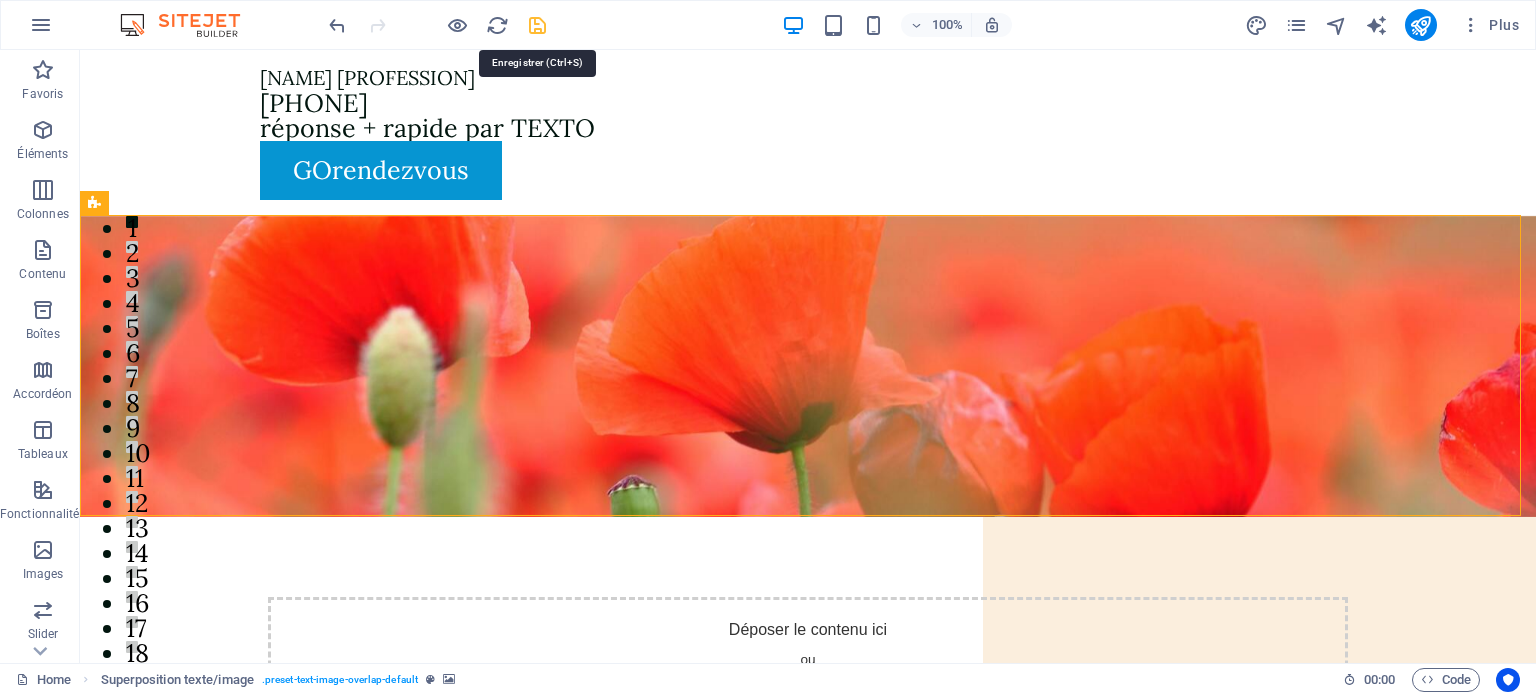 click at bounding box center (537, 25) 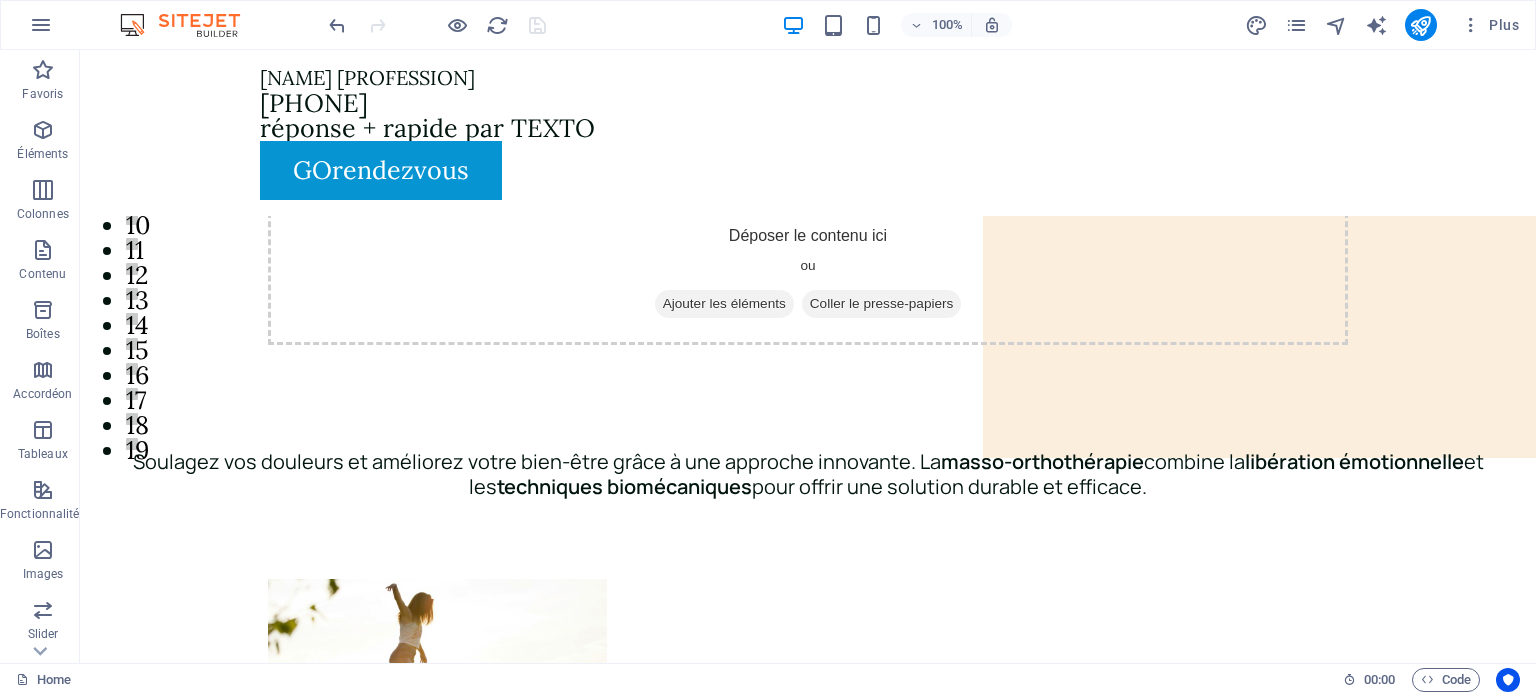 scroll, scrollTop: 0, scrollLeft: 0, axis: both 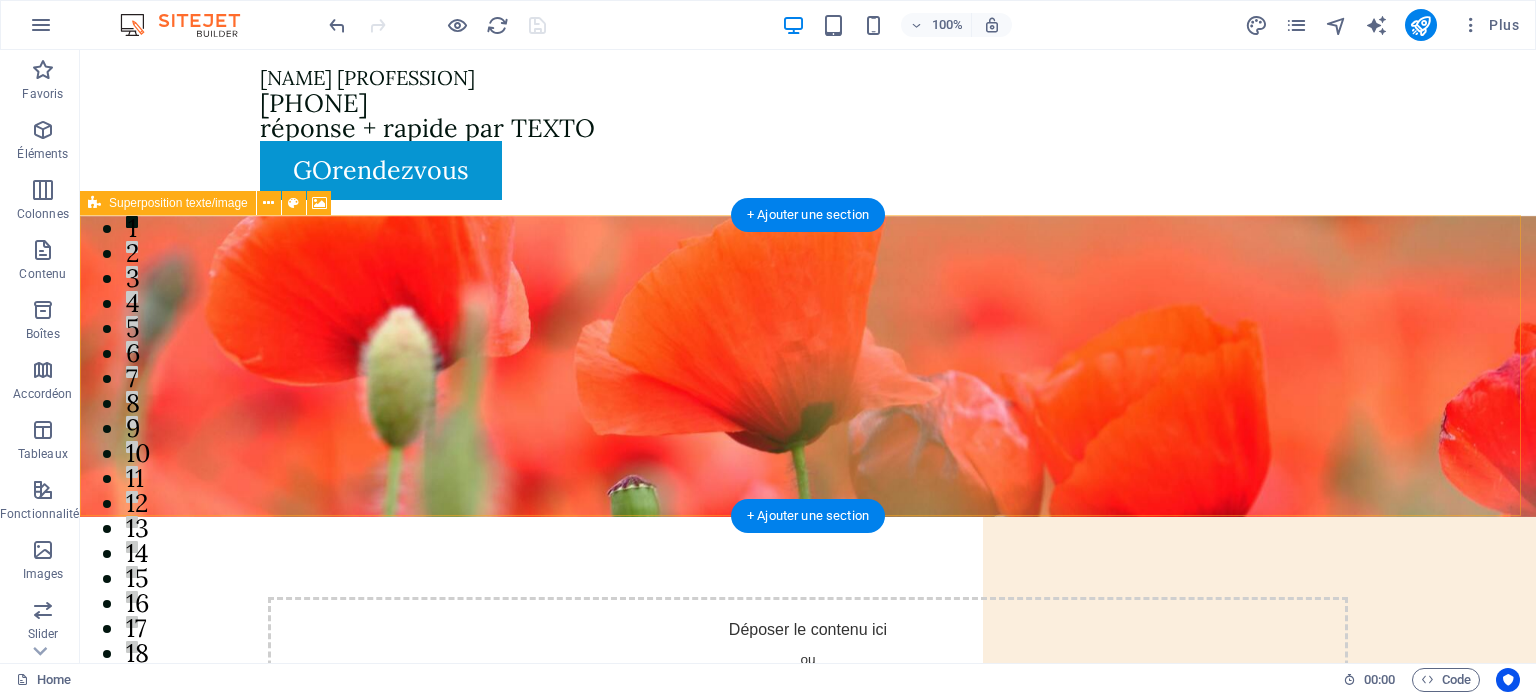 click on "Ajouter les éléments" at bounding box center [724, 698] 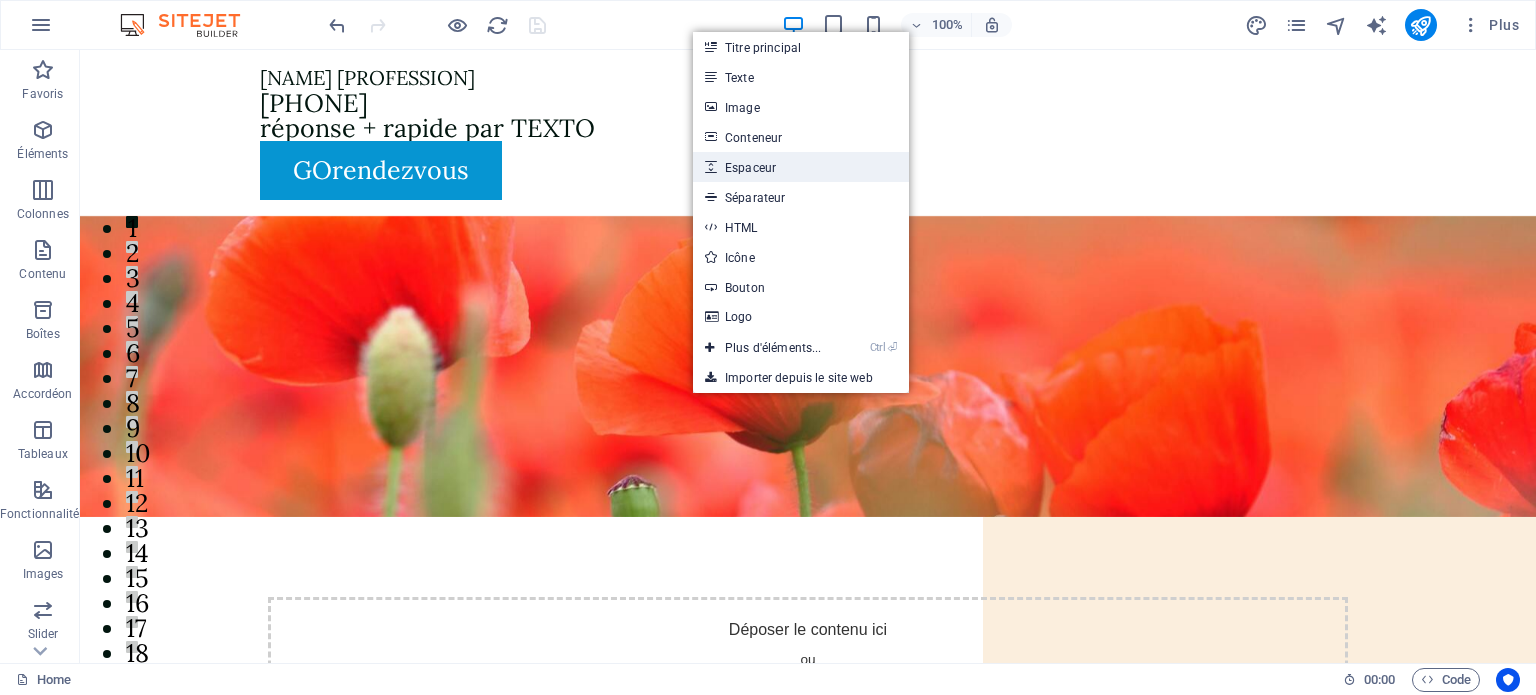 click on "Espaceur" at bounding box center (801, 167) 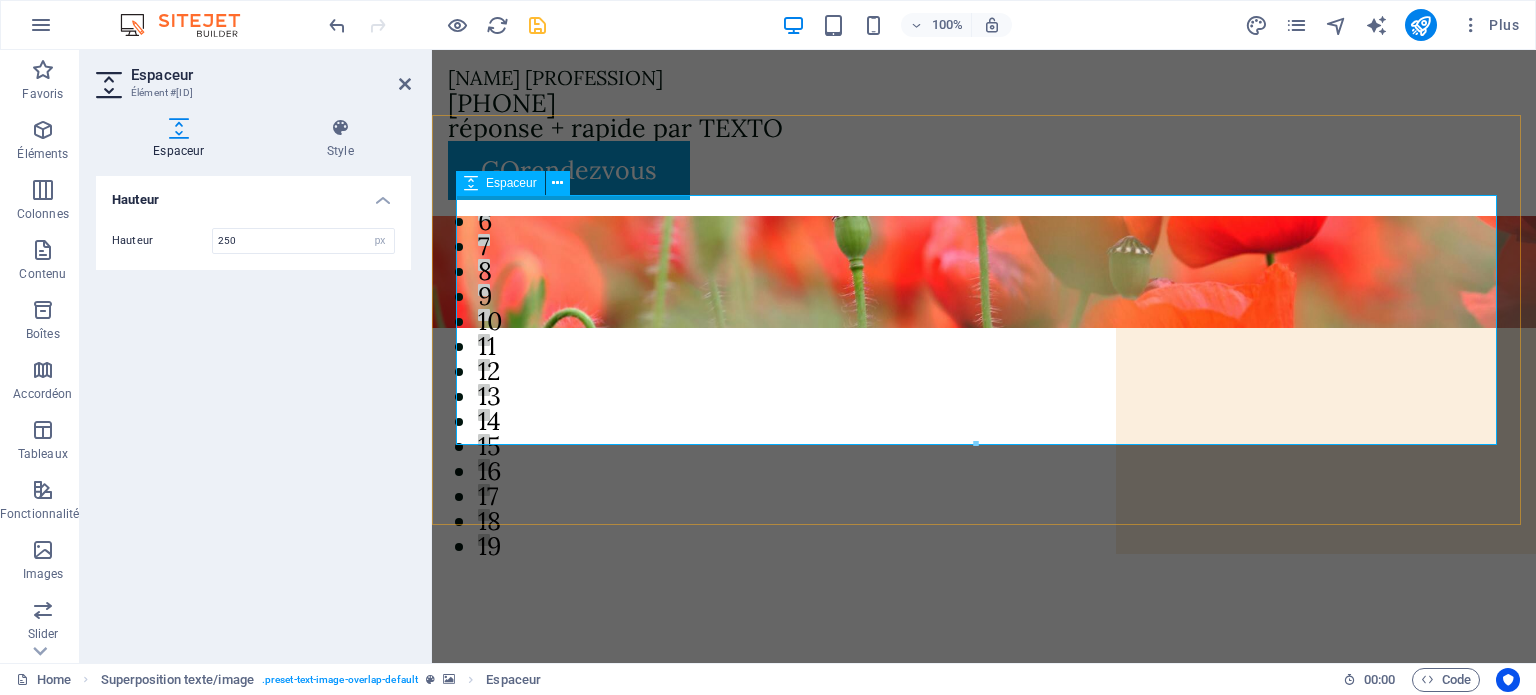 scroll, scrollTop: 100, scrollLeft: 0, axis: vertical 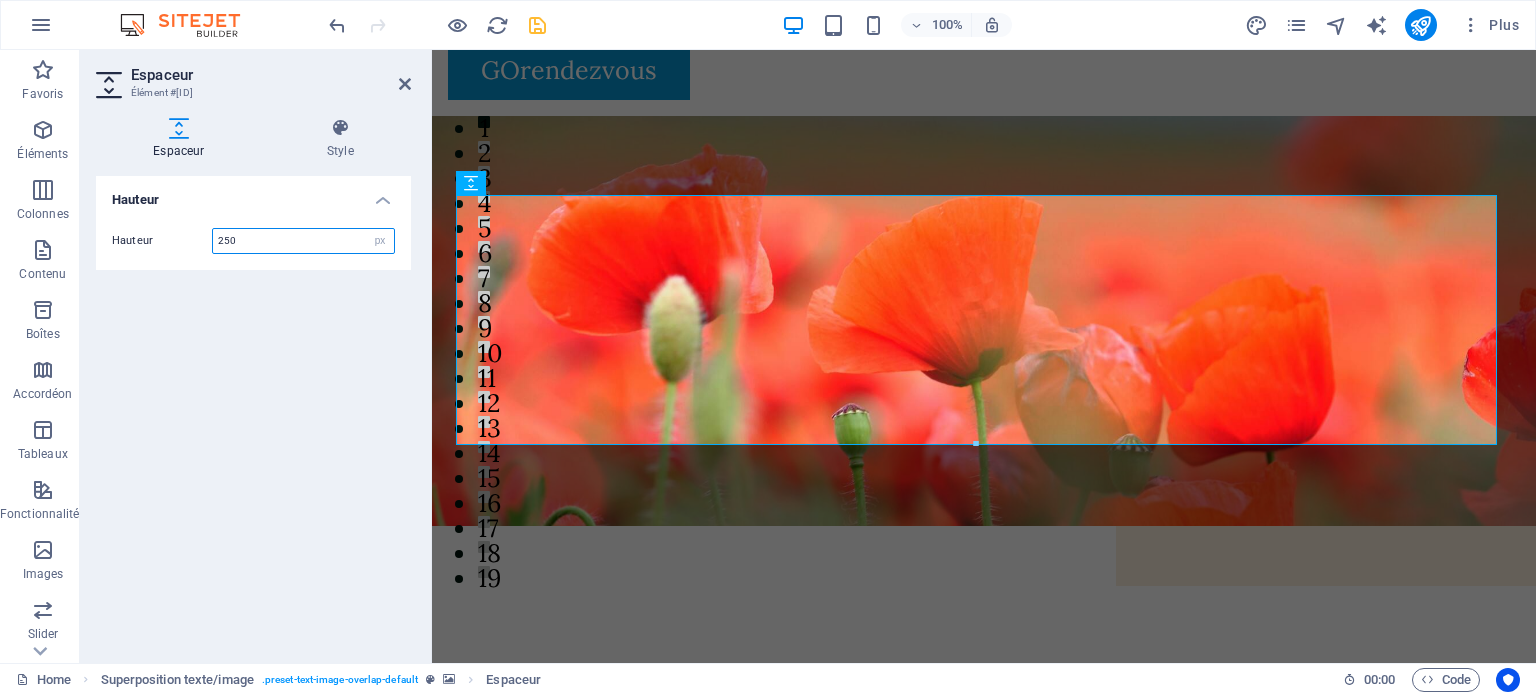 click on "250" at bounding box center [303, 241] 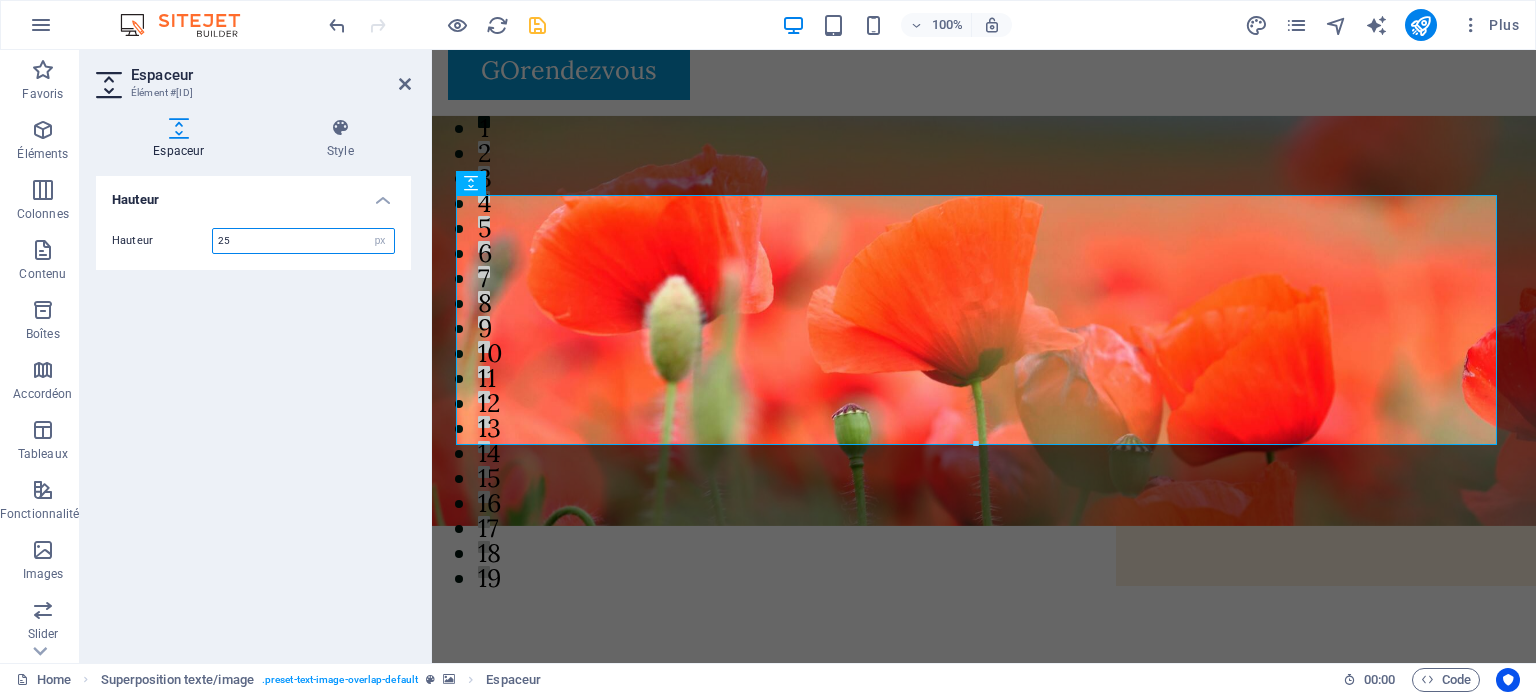 type on "2" 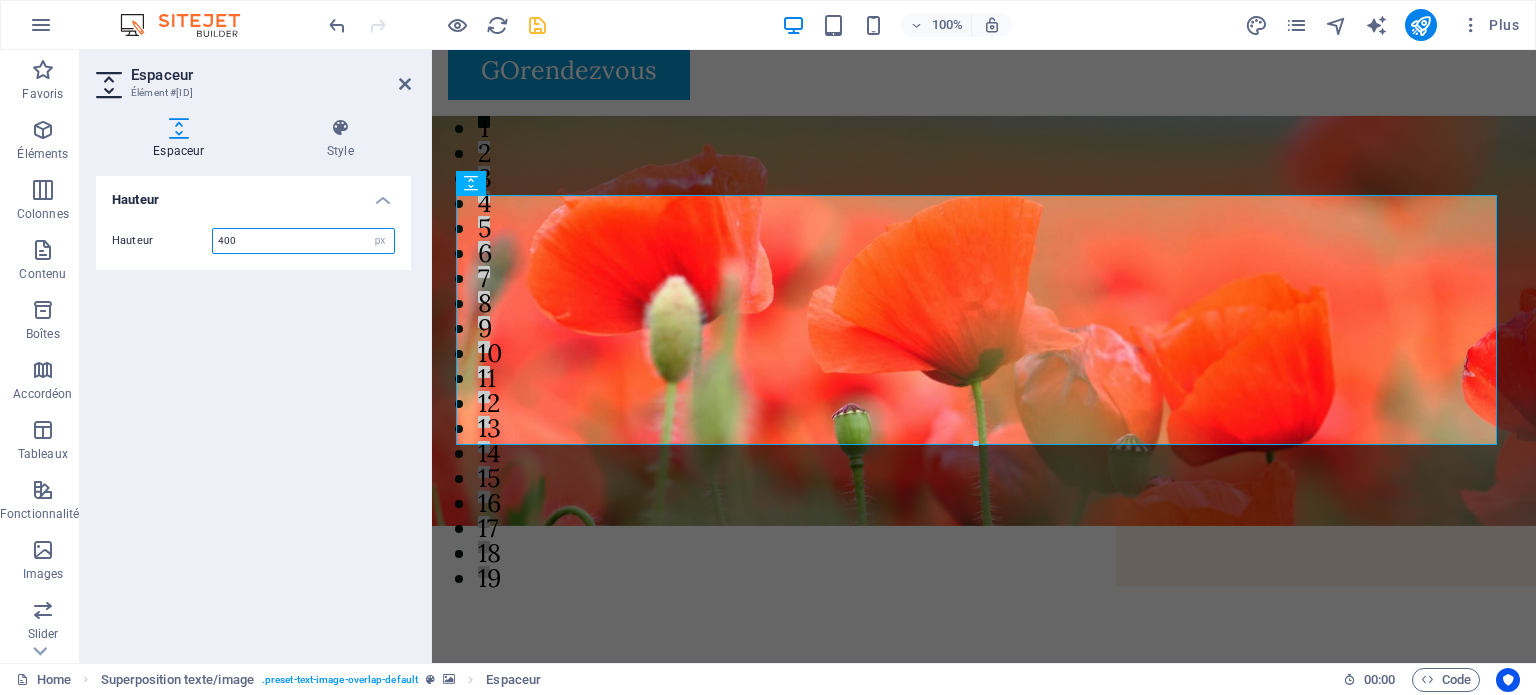 type on "400" 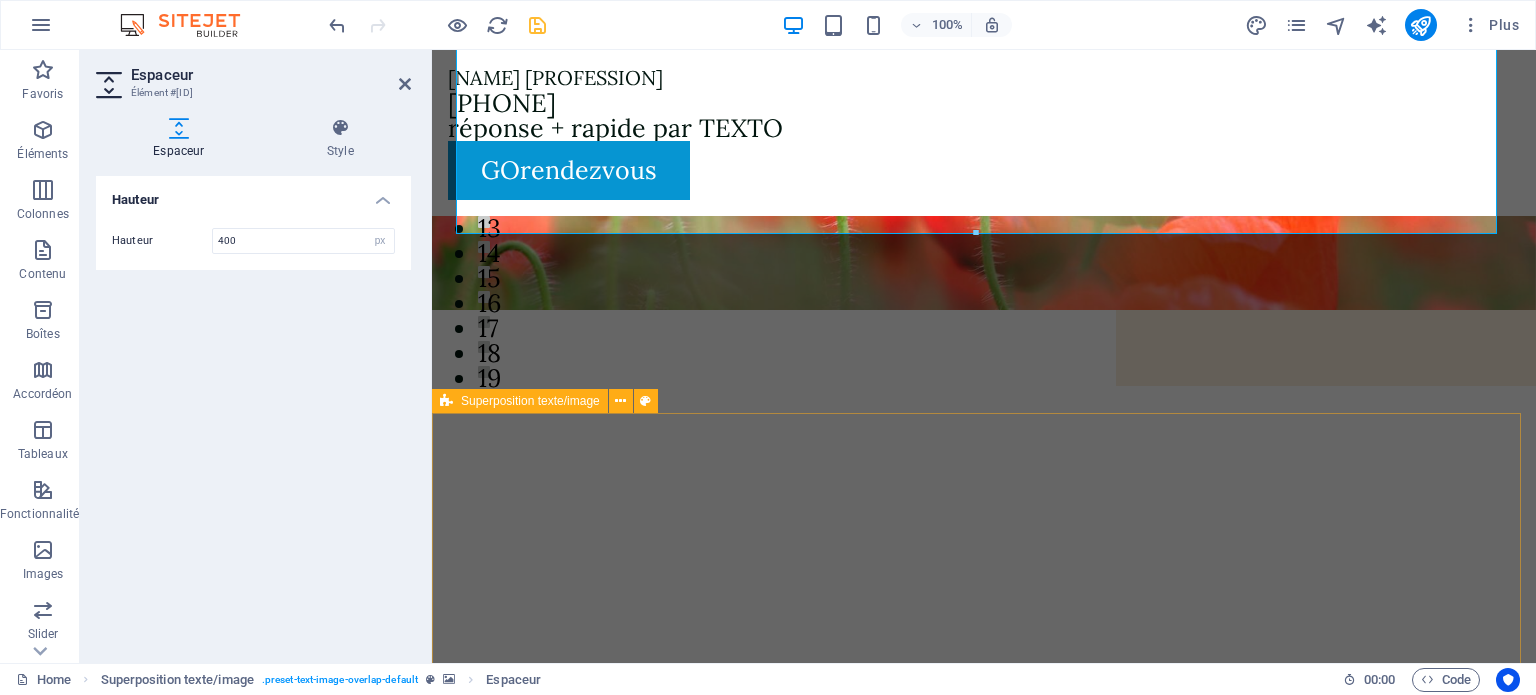scroll, scrollTop: 0, scrollLeft: 0, axis: both 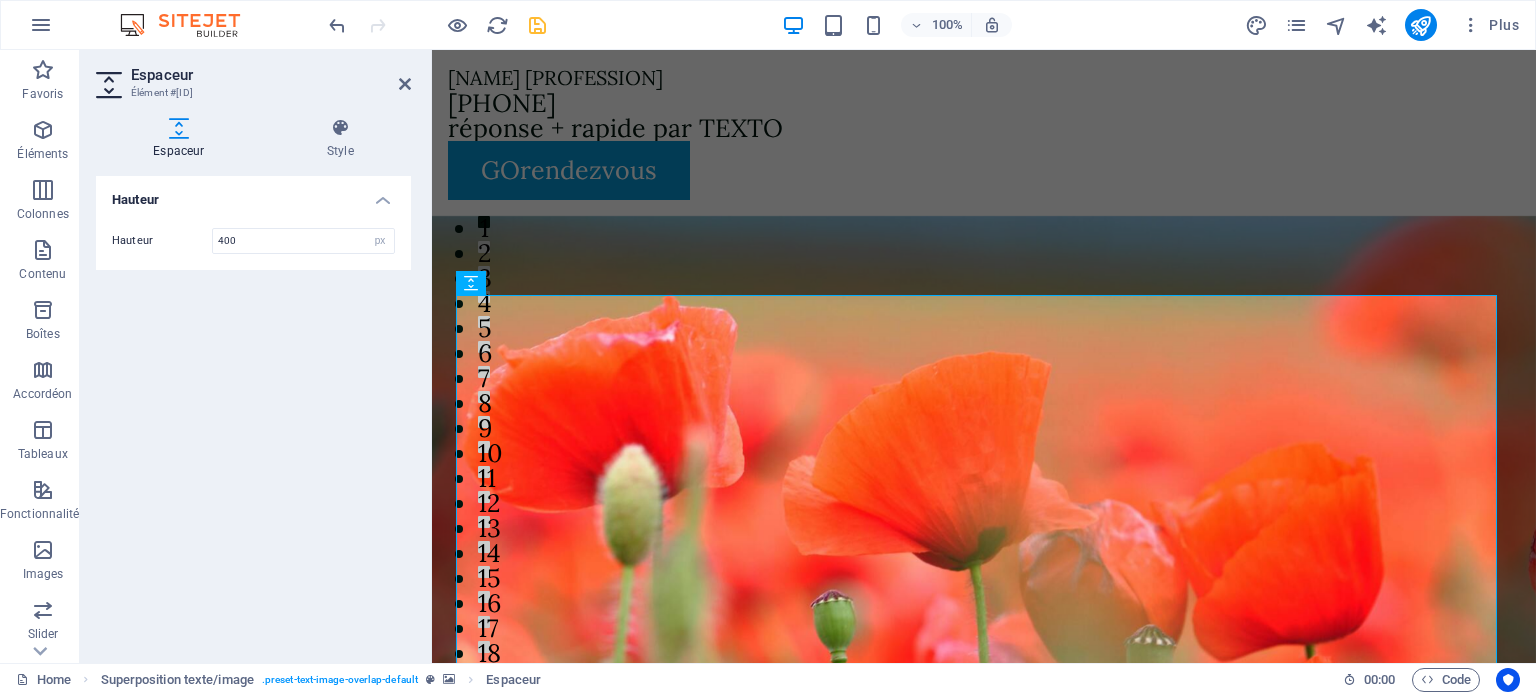 click at bounding box center (984, 496) 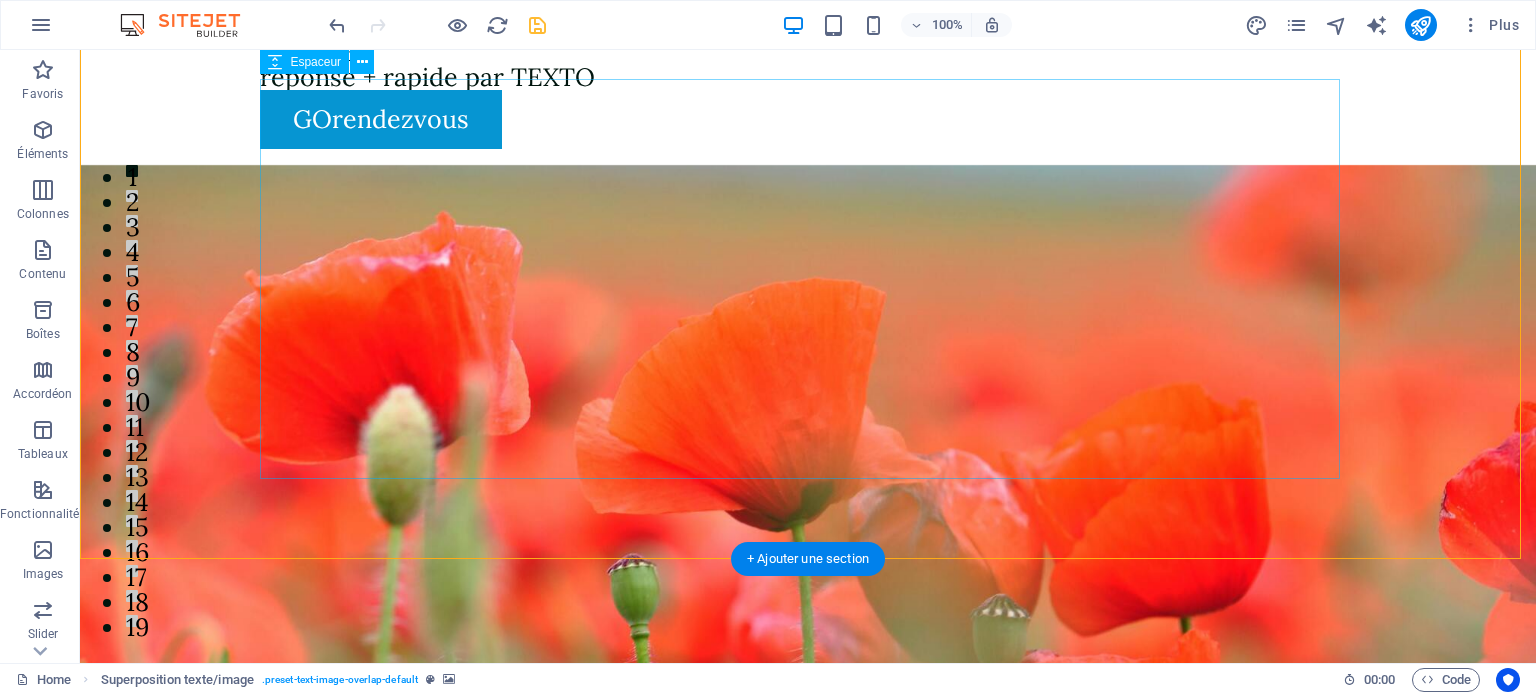 scroll, scrollTop: 0, scrollLeft: 0, axis: both 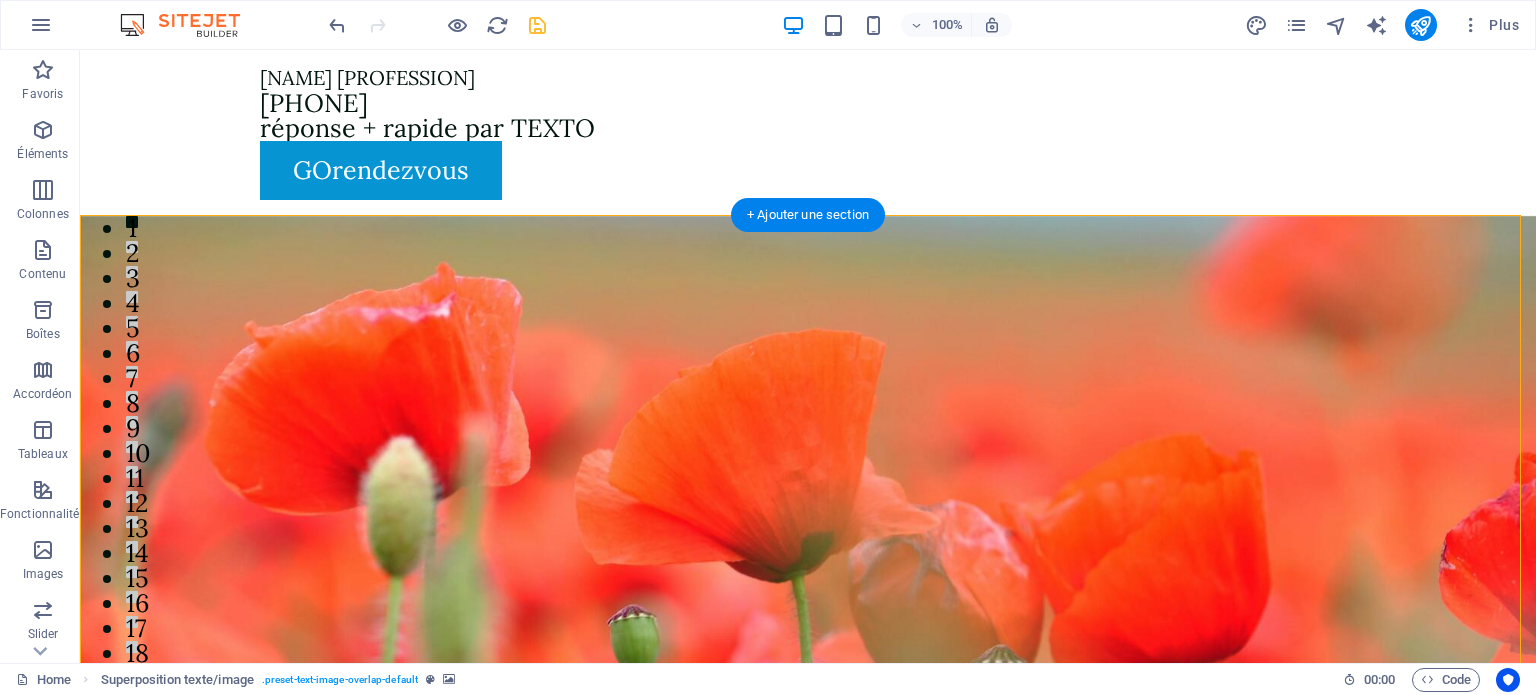 click at bounding box center [808, 496] 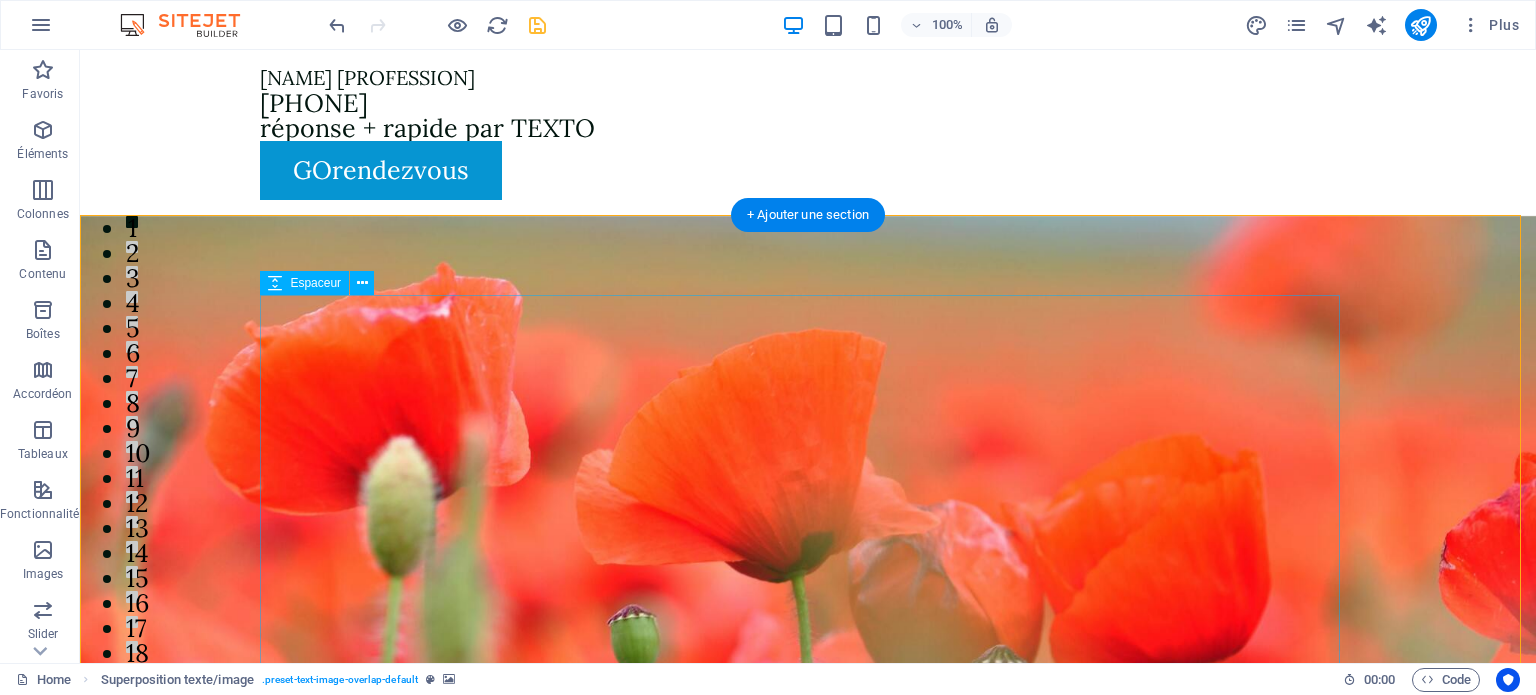 click at bounding box center [808, 1056] 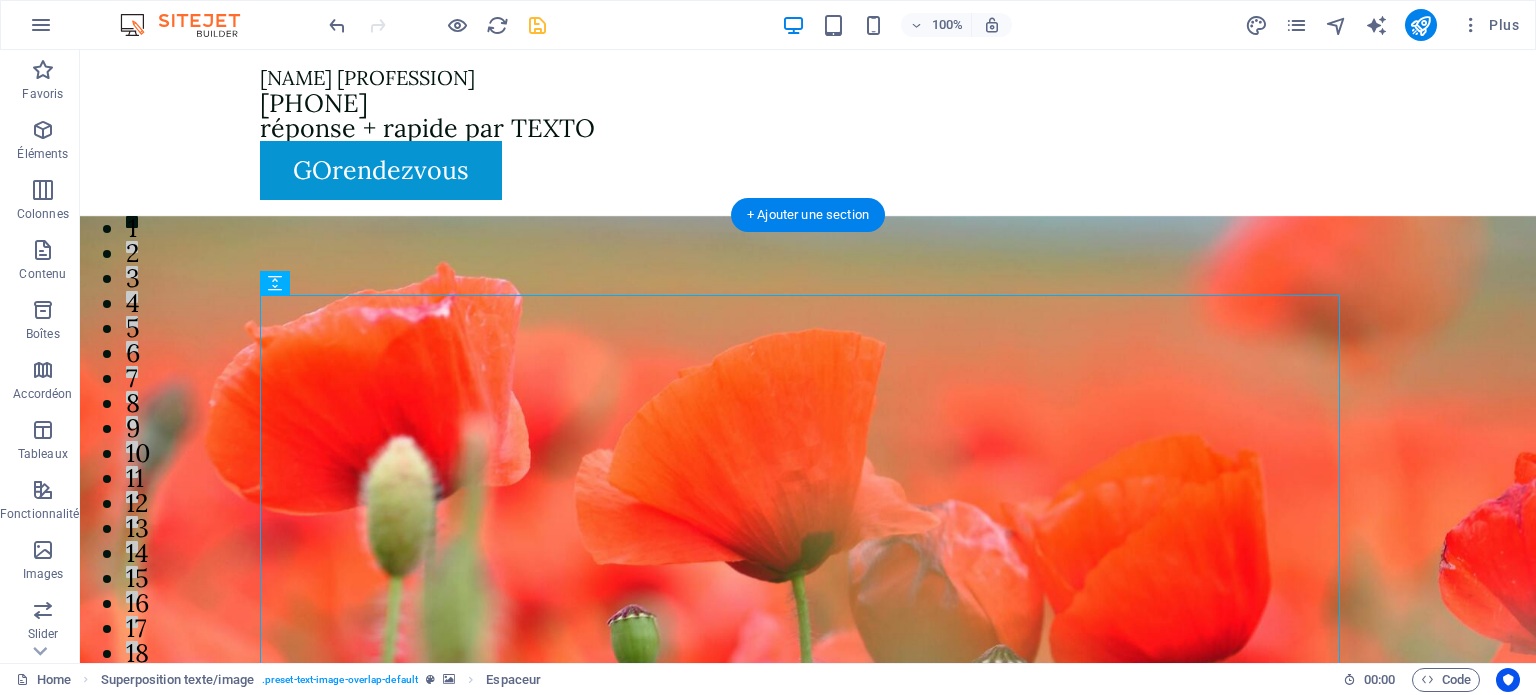 click at bounding box center [808, 496] 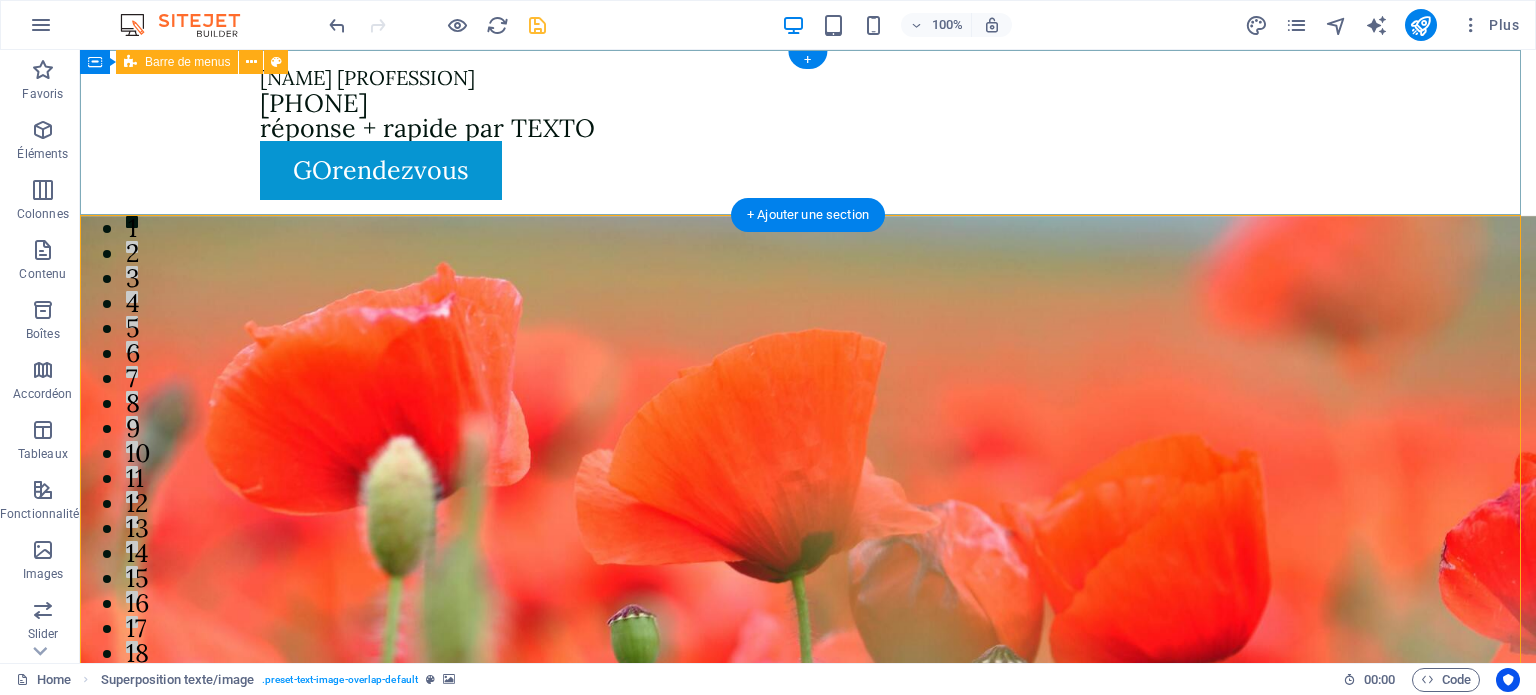 click on "Lublana Orthothérapeute 819-795-8393   réponse + rapide par TEXTO  GOrendezvous" at bounding box center [808, 133] 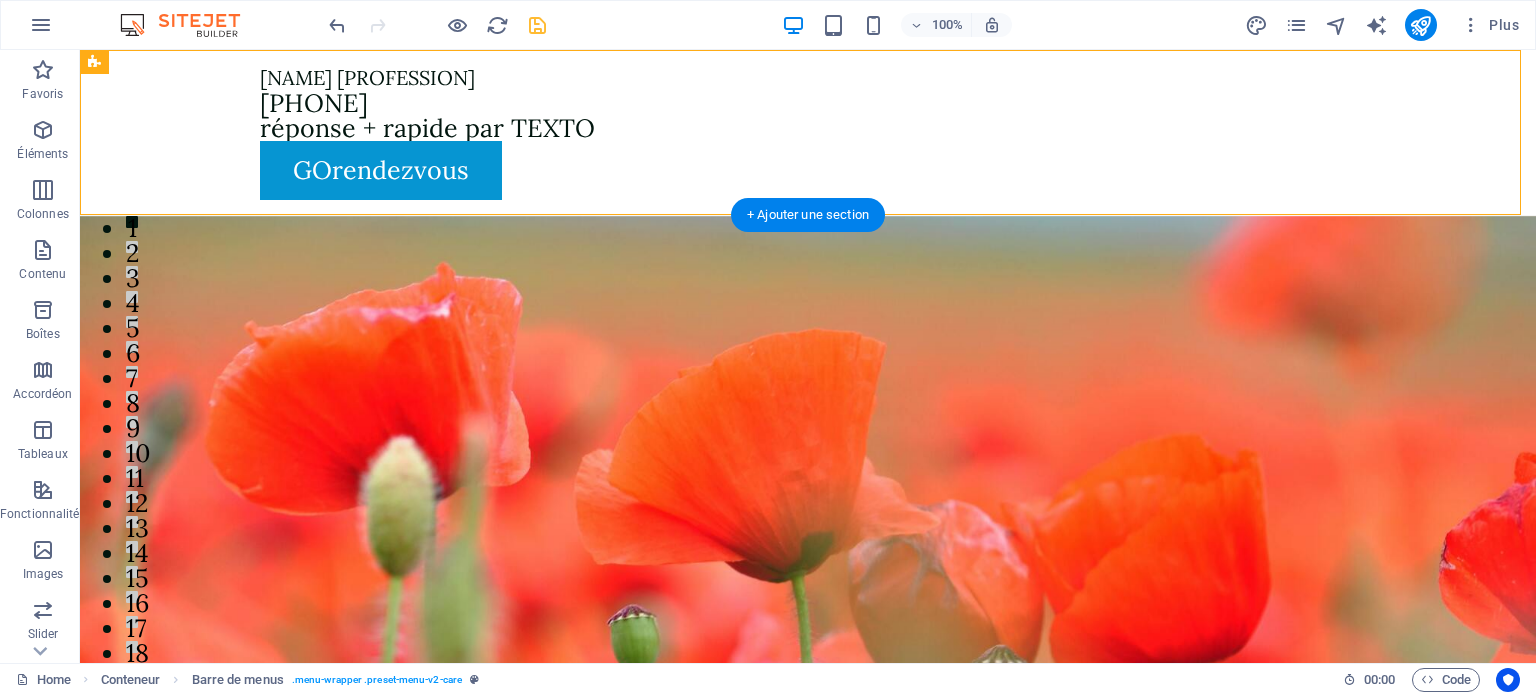 click at bounding box center [808, 496] 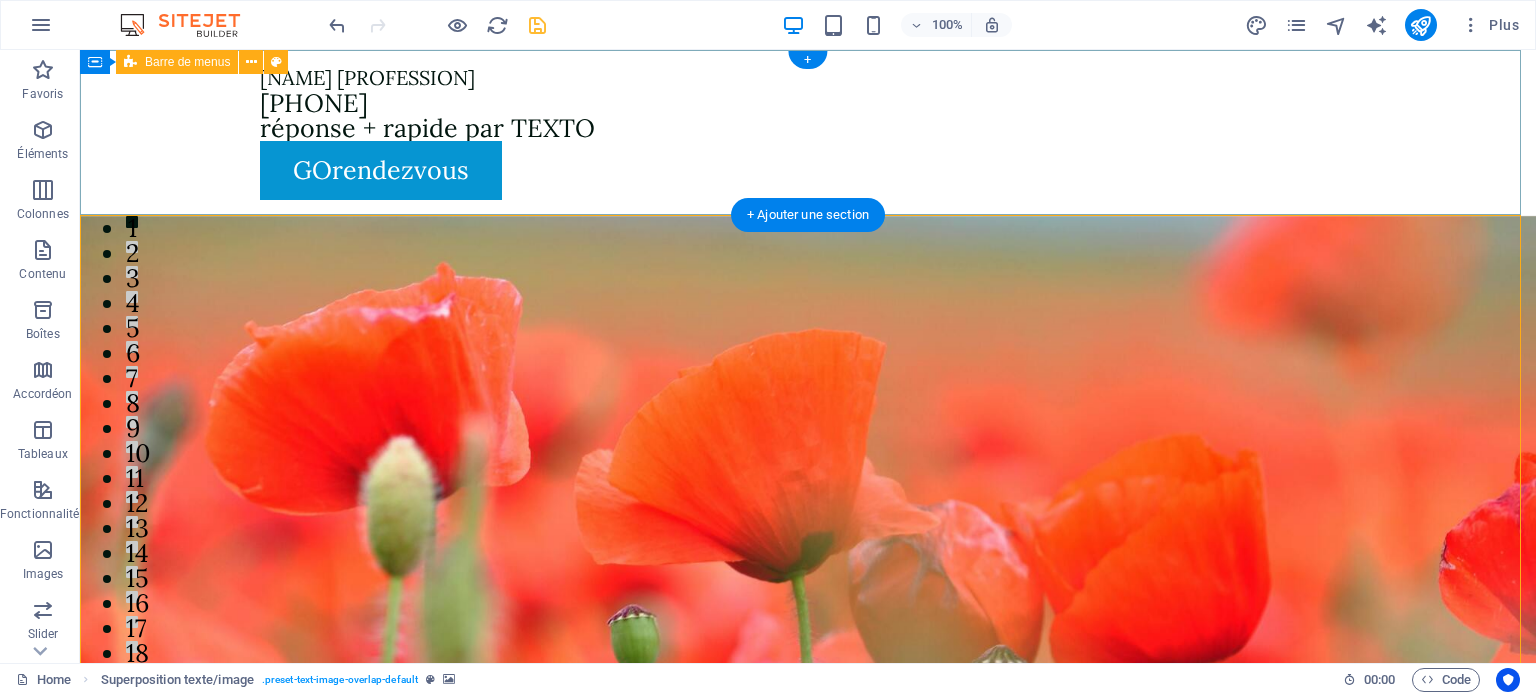 click on "Lublana Orthothérapeute 819-795-8393   réponse + rapide par TEXTO  GOrendezvous" at bounding box center (808, 133) 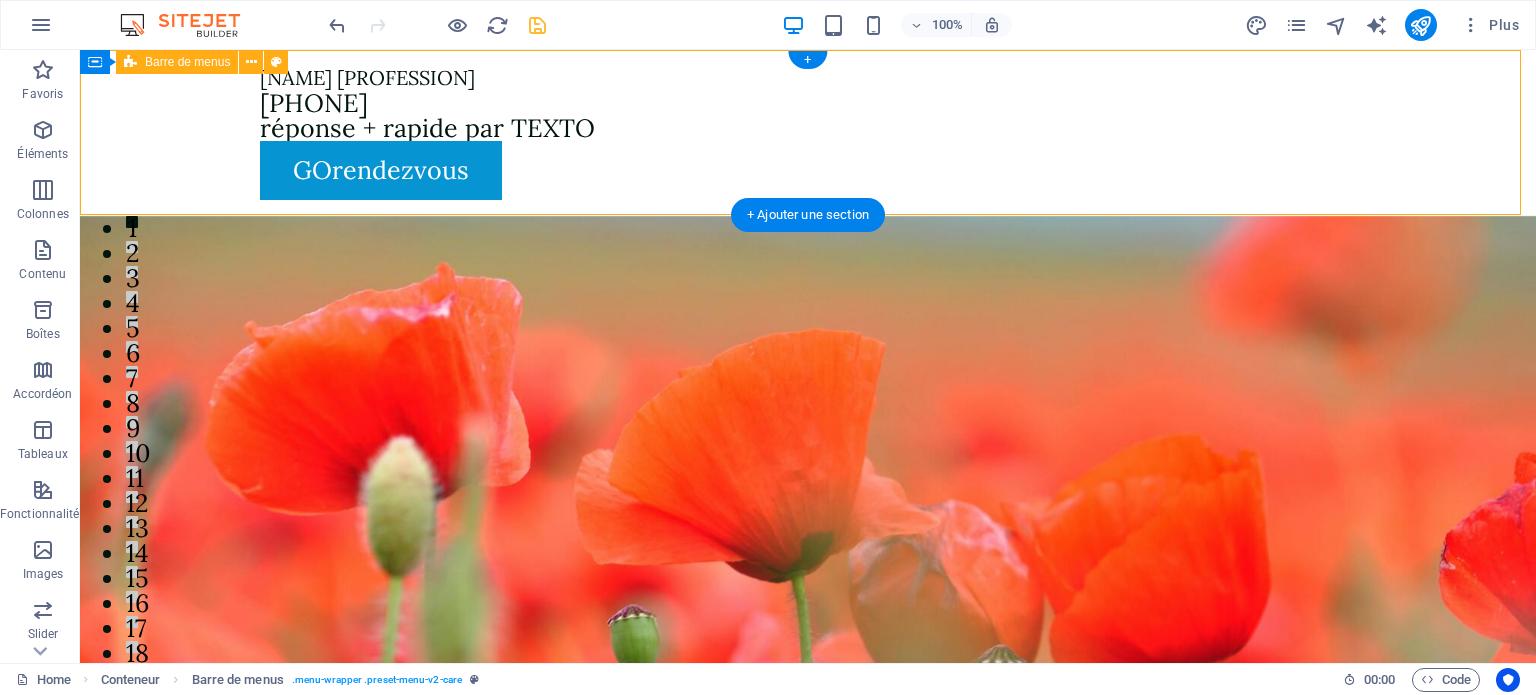 click on "Lublana Orthothérapeute 819-795-8393   réponse + rapide par TEXTO  GOrendezvous" at bounding box center (808, 133) 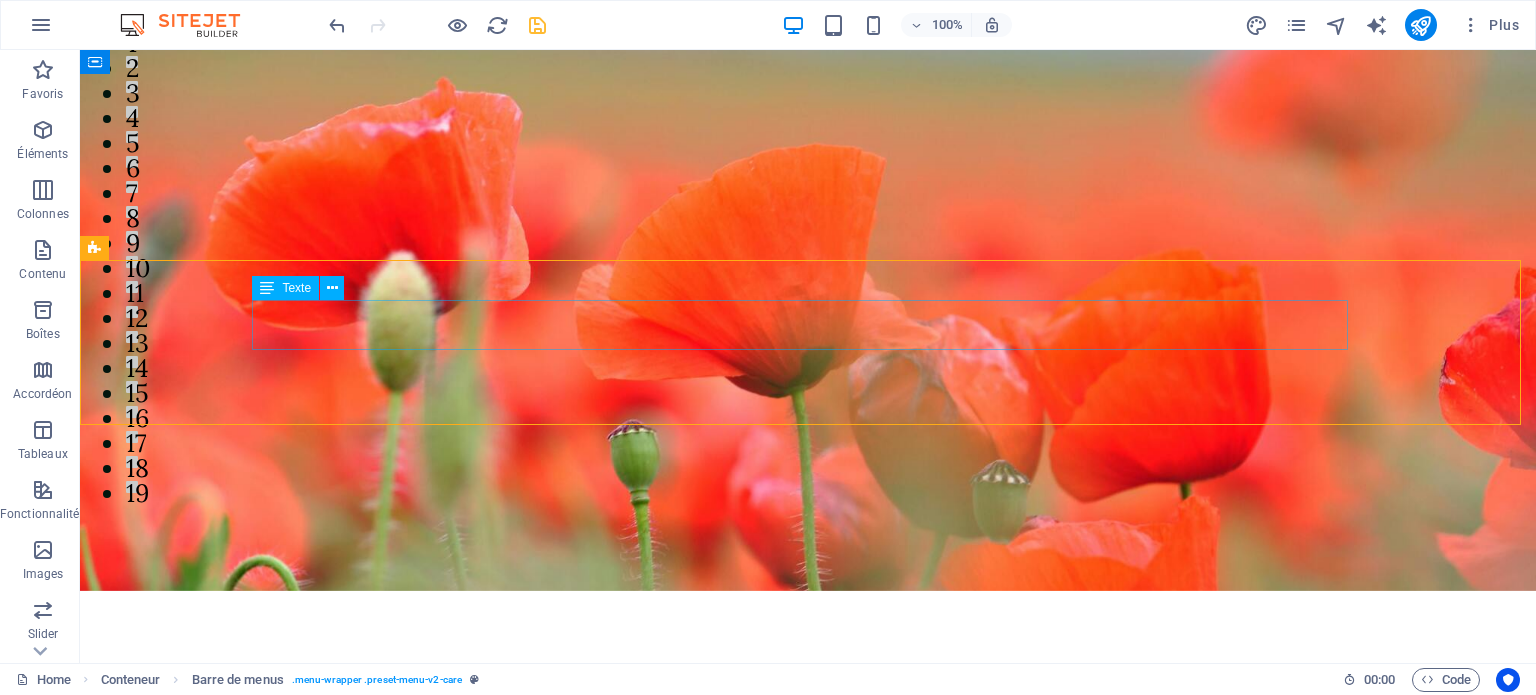 scroll, scrollTop: 0, scrollLeft: 0, axis: both 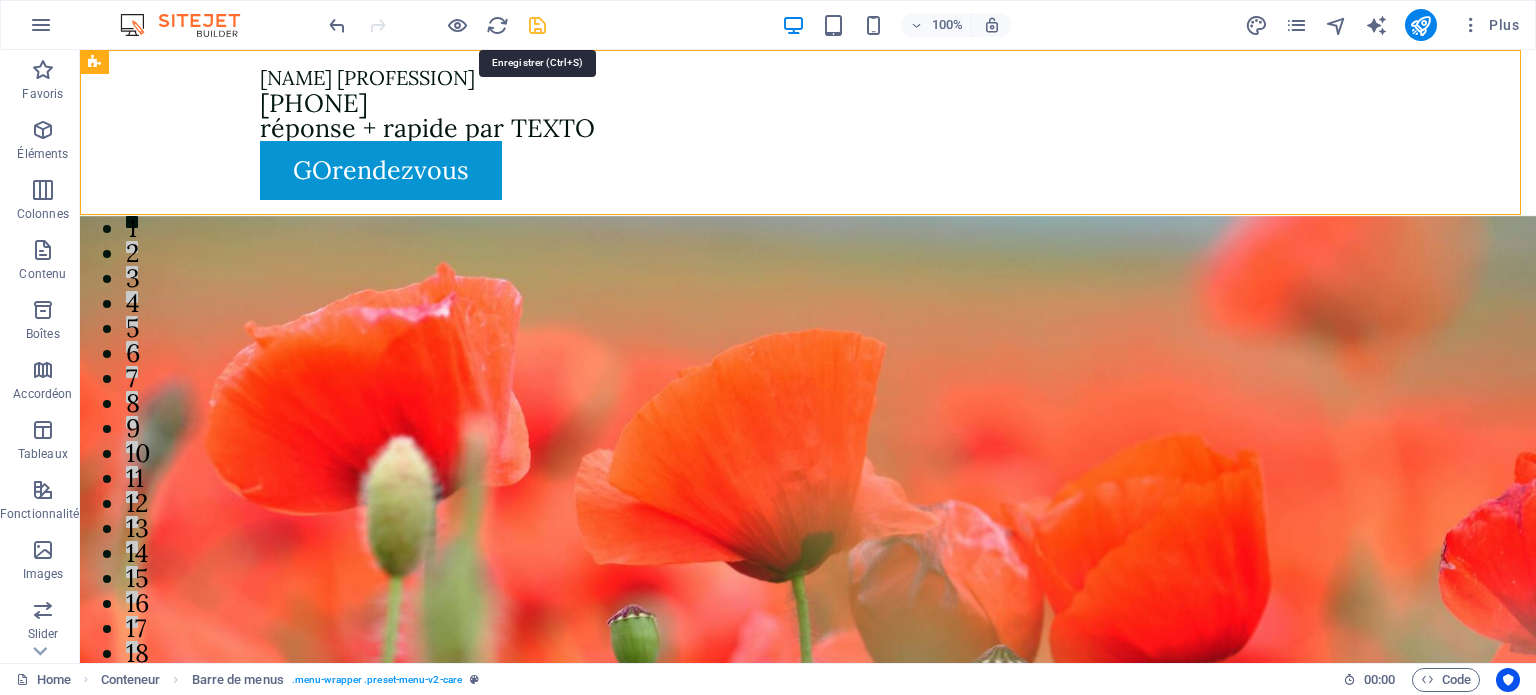 click at bounding box center (537, 25) 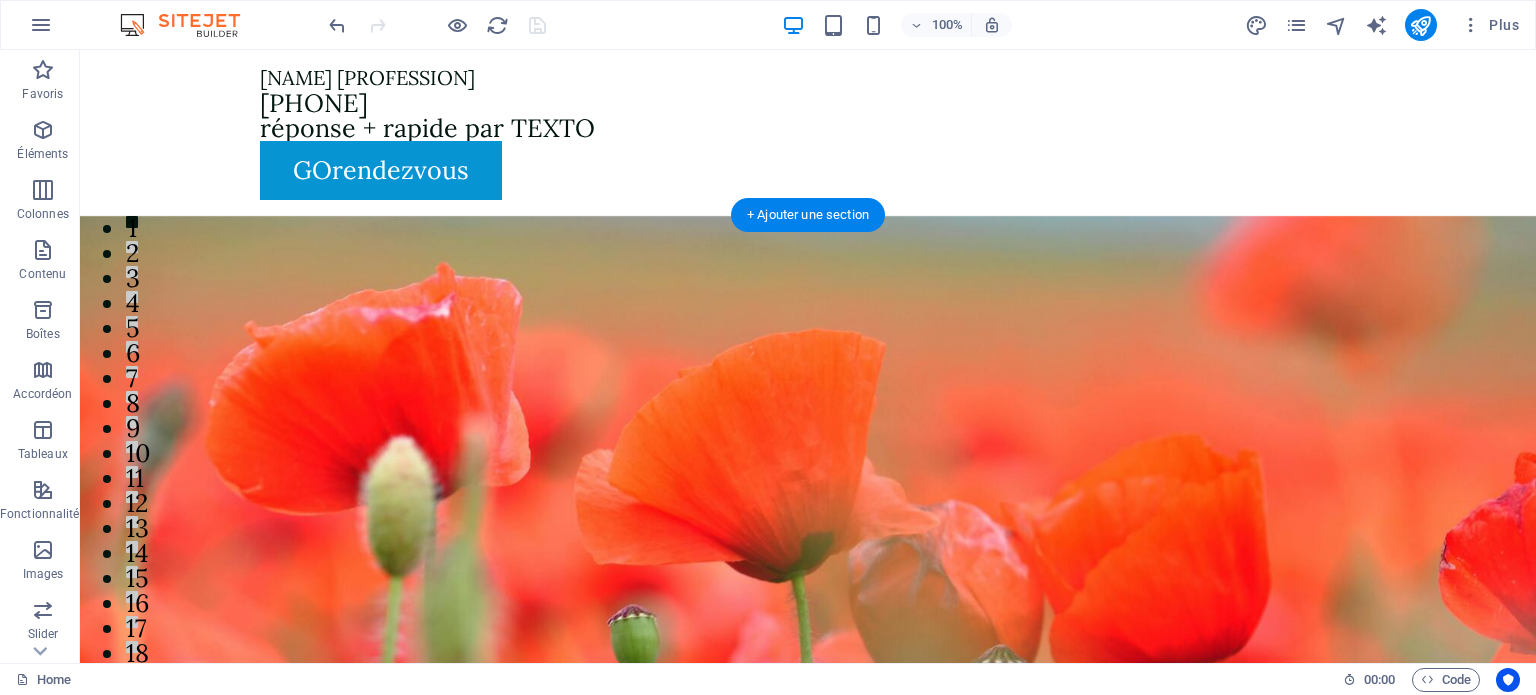 click at bounding box center (808, 496) 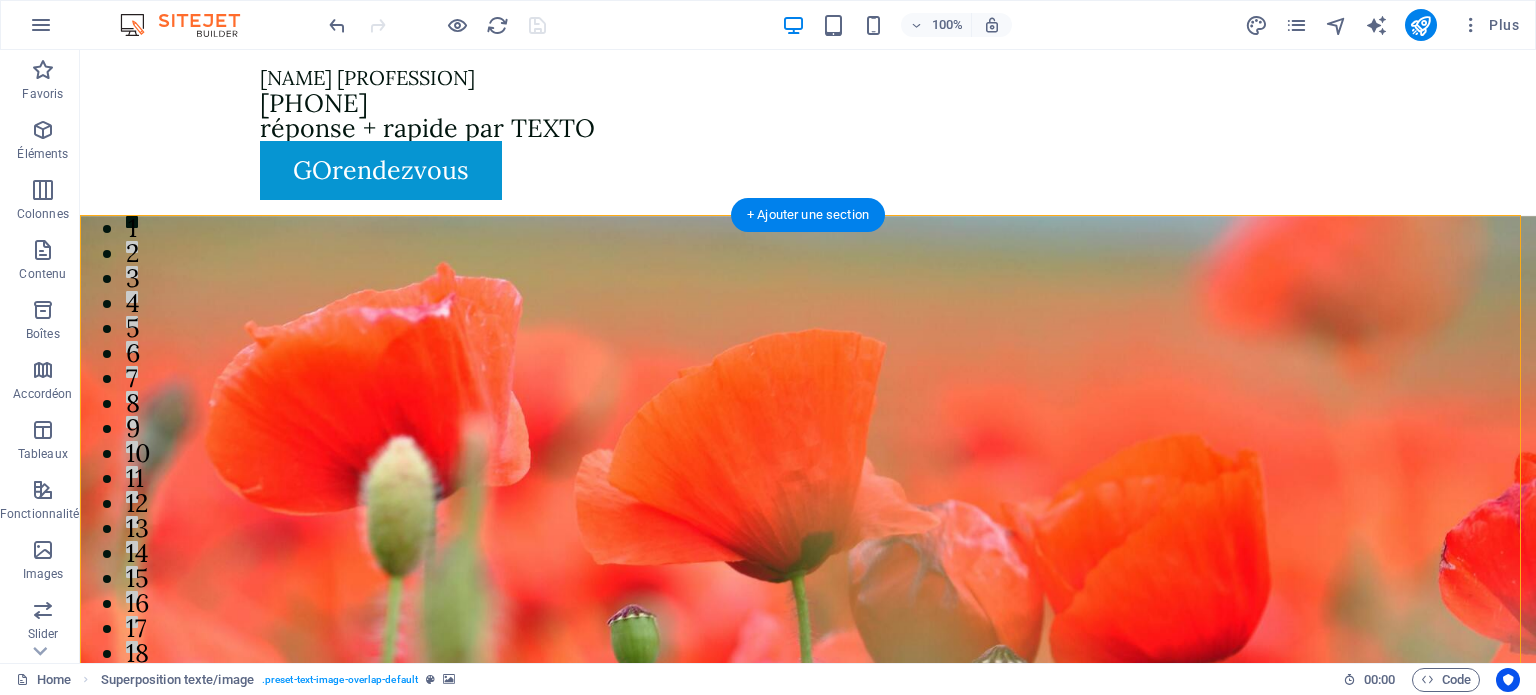 click at bounding box center (808, 496) 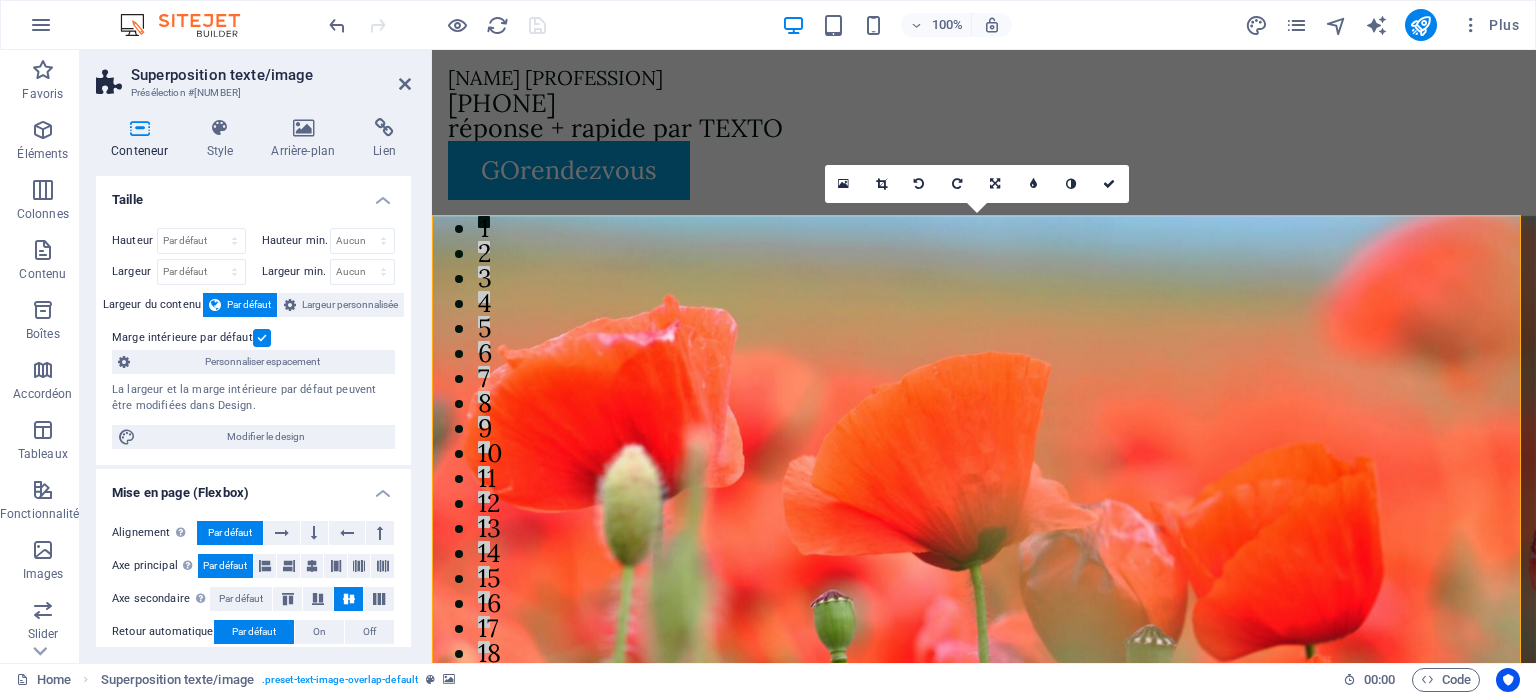click at bounding box center [984, 496] 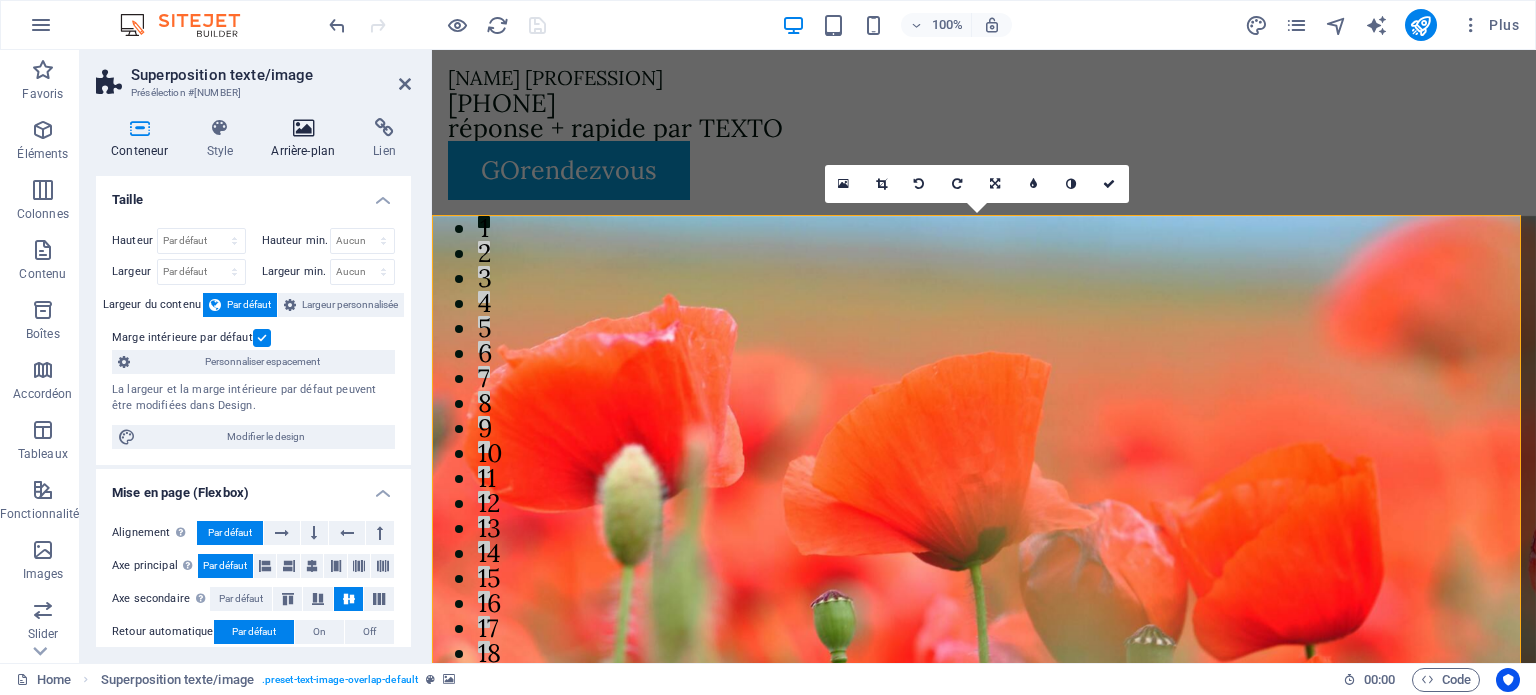 click at bounding box center [303, 128] 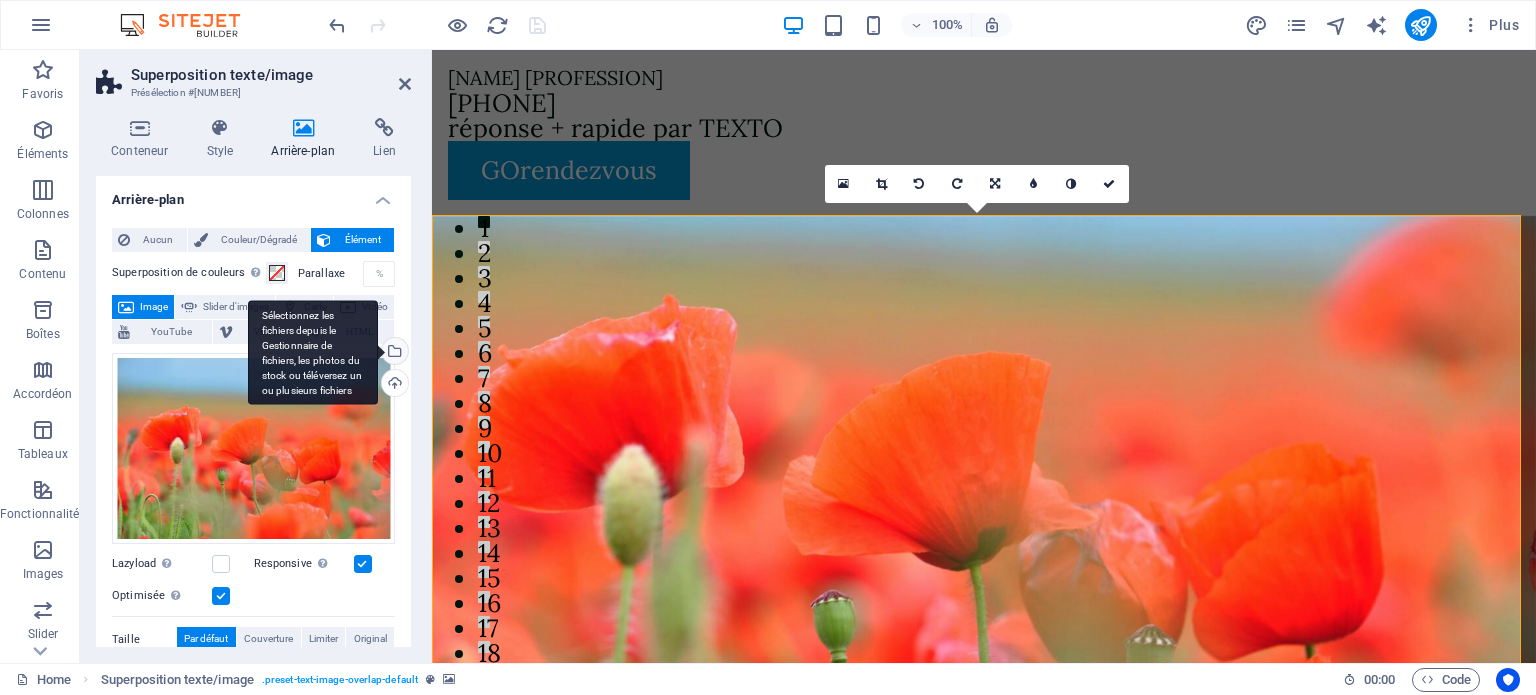 click on "Sélectionnez les fichiers depuis le Gestionnaire de fichiers, les photos du stock ou téléversez un ou plusieurs fichiers" at bounding box center (393, 353) 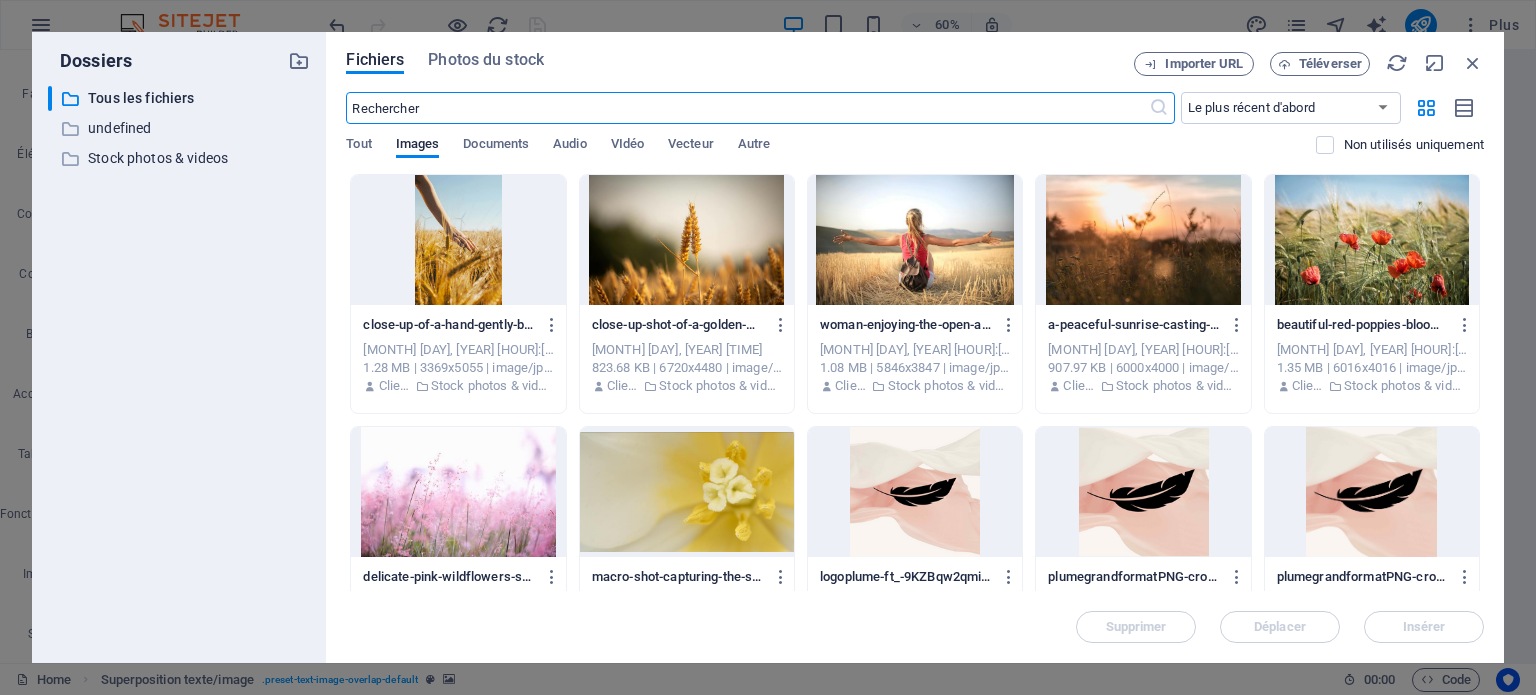 click at bounding box center (915, 240) 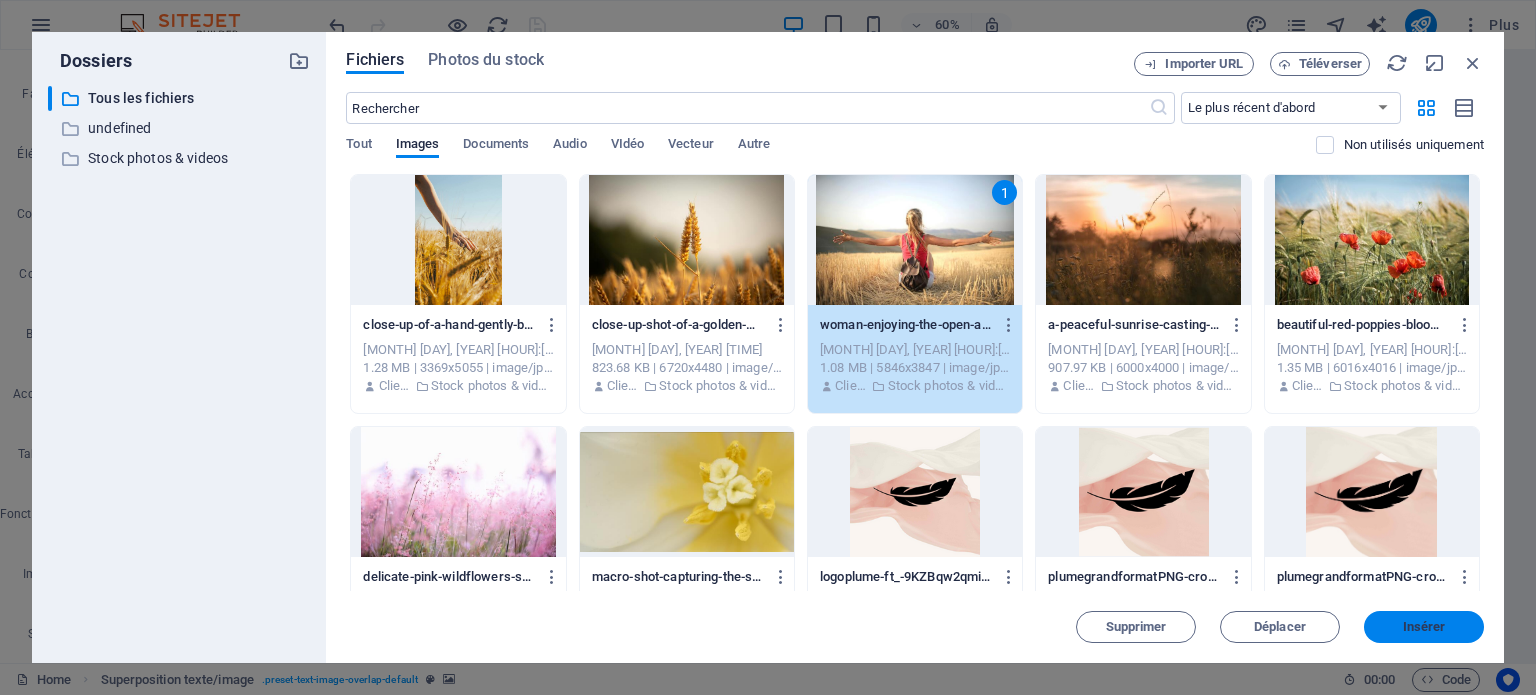 click on "Insérer" at bounding box center (1424, 627) 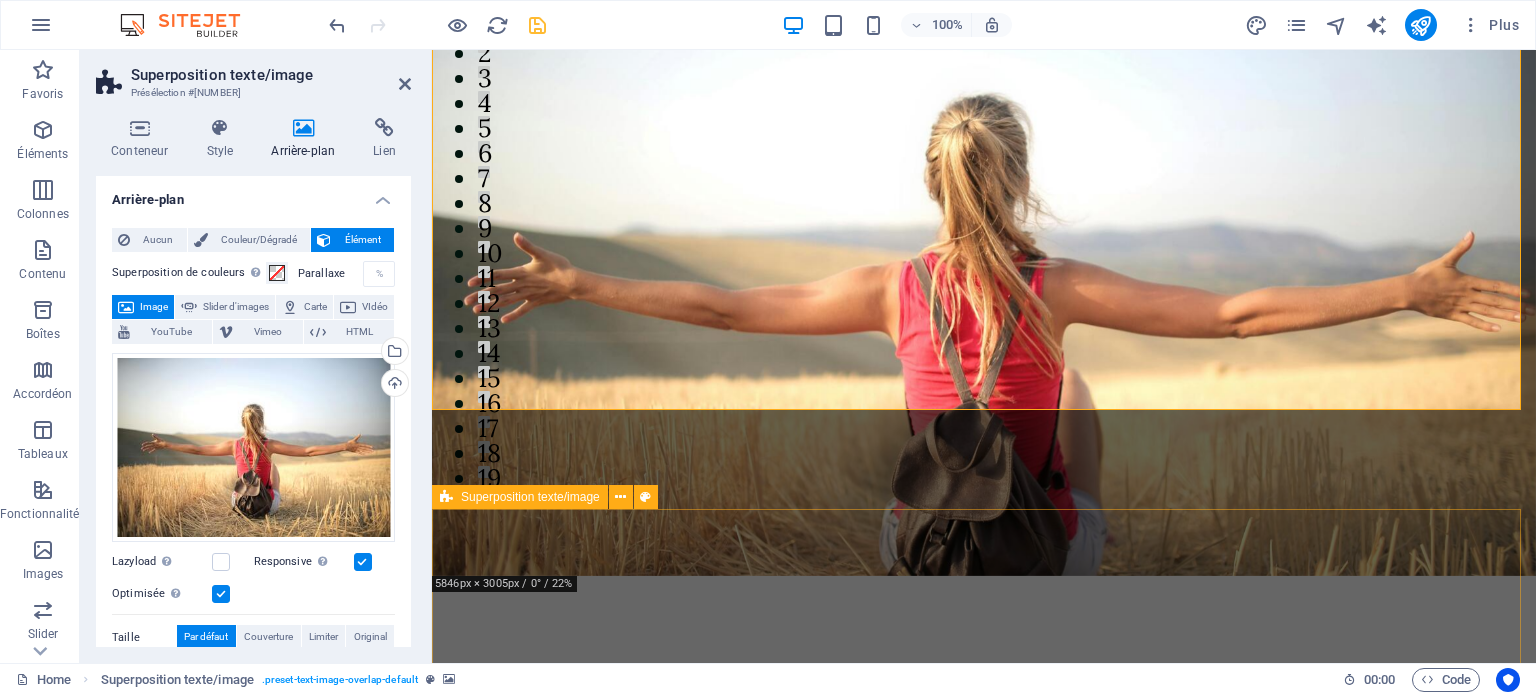 scroll, scrollTop: 0, scrollLeft: 0, axis: both 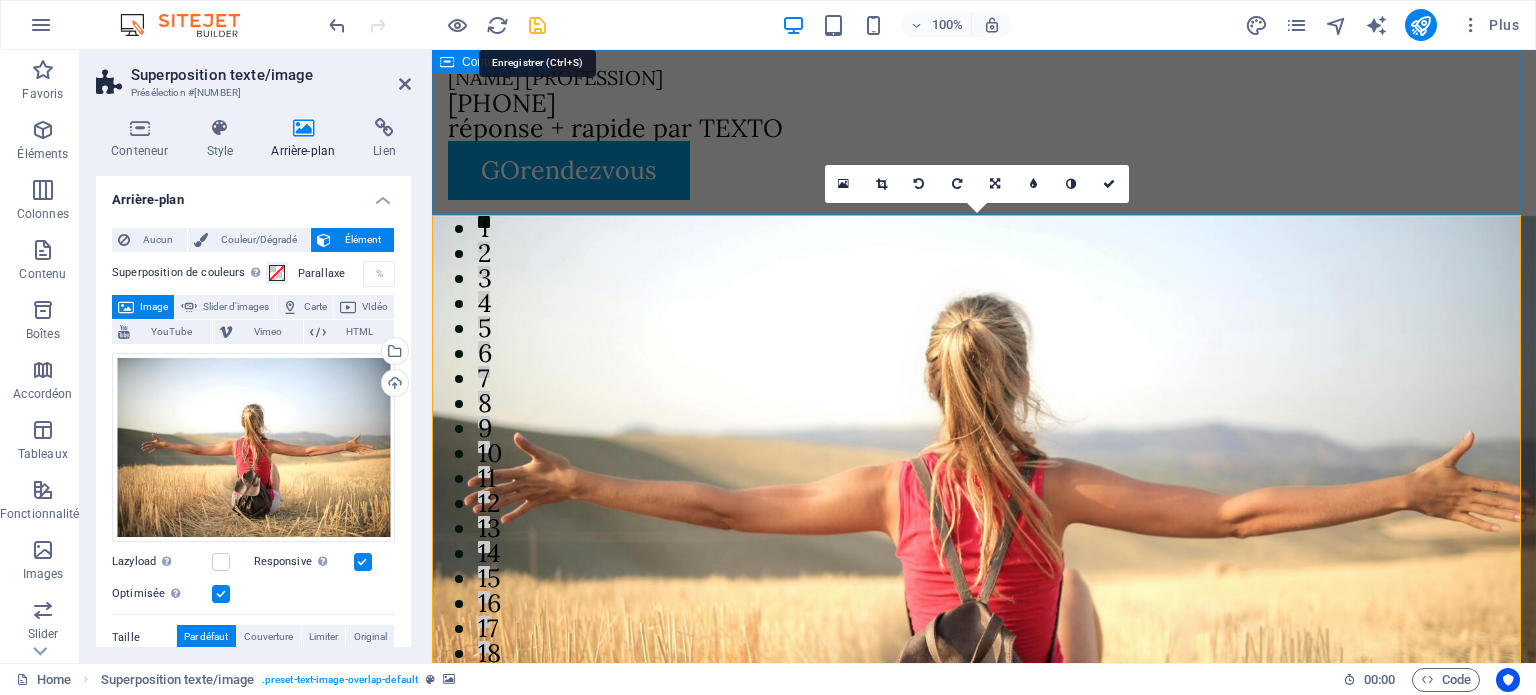 click at bounding box center (537, 25) 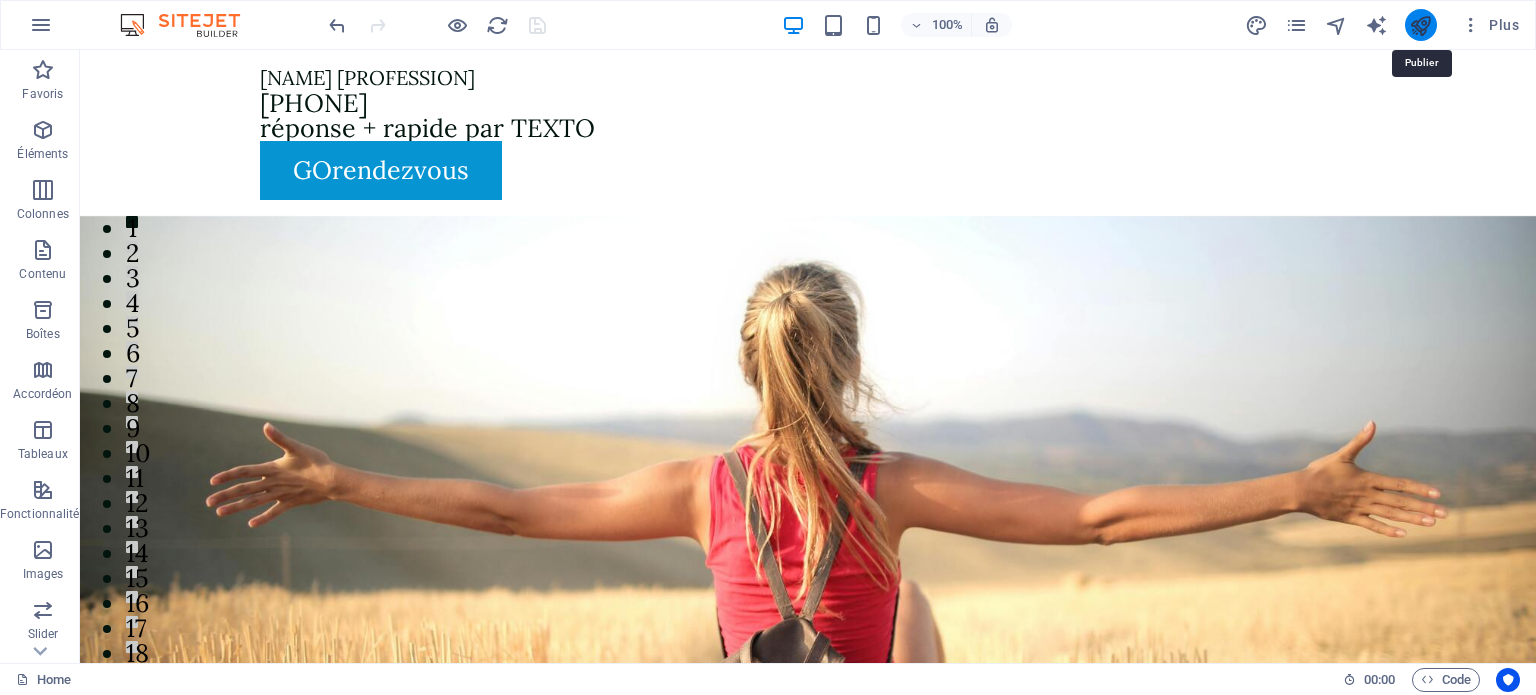 click at bounding box center (1420, 25) 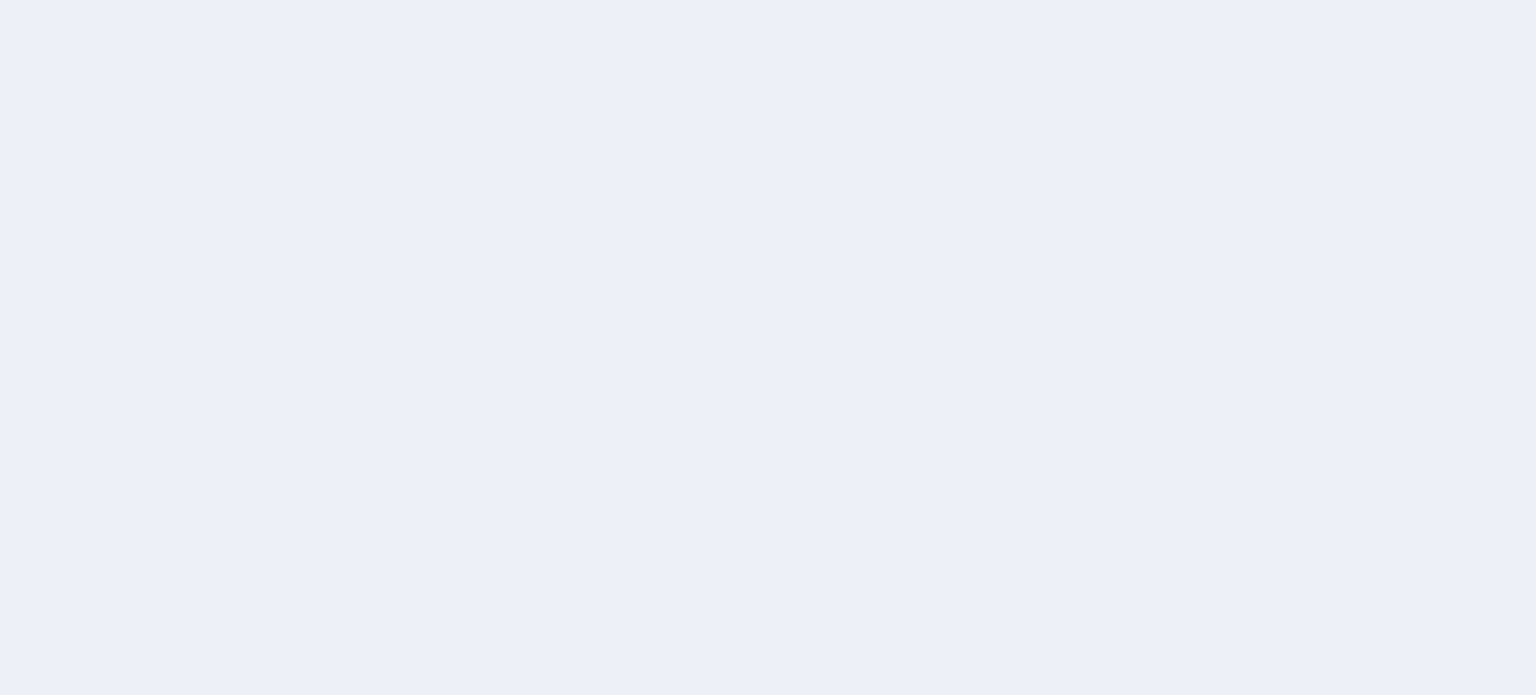 scroll, scrollTop: 0, scrollLeft: 0, axis: both 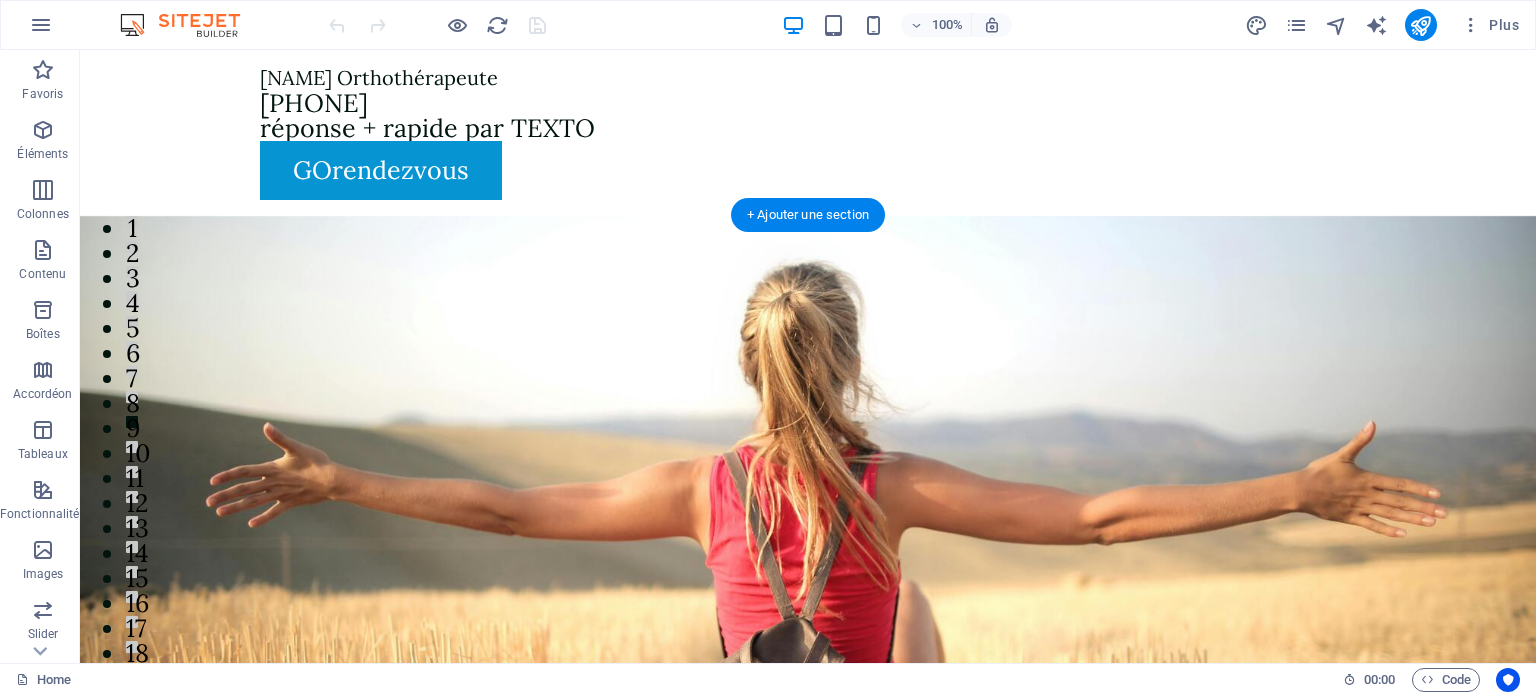 click at bounding box center [808, 496] 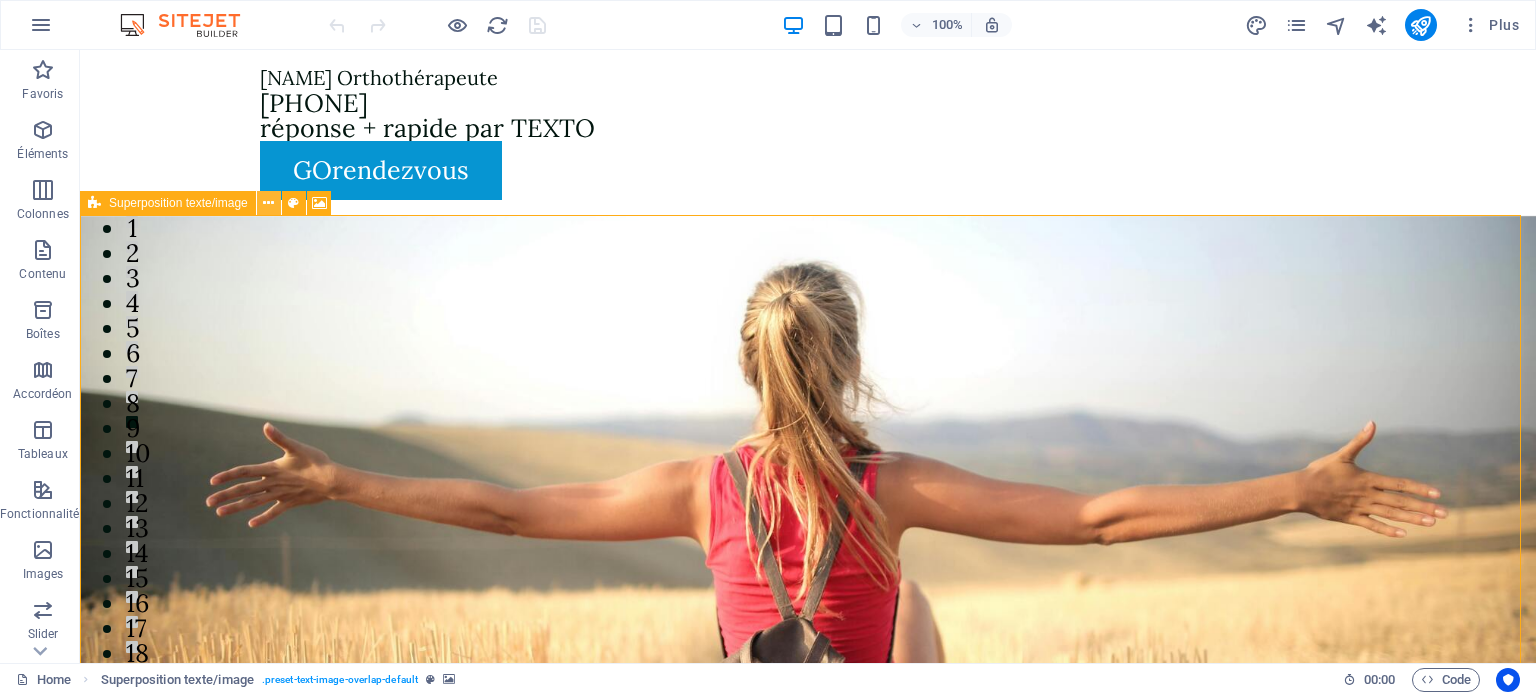 click at bounding box center [268, 203] 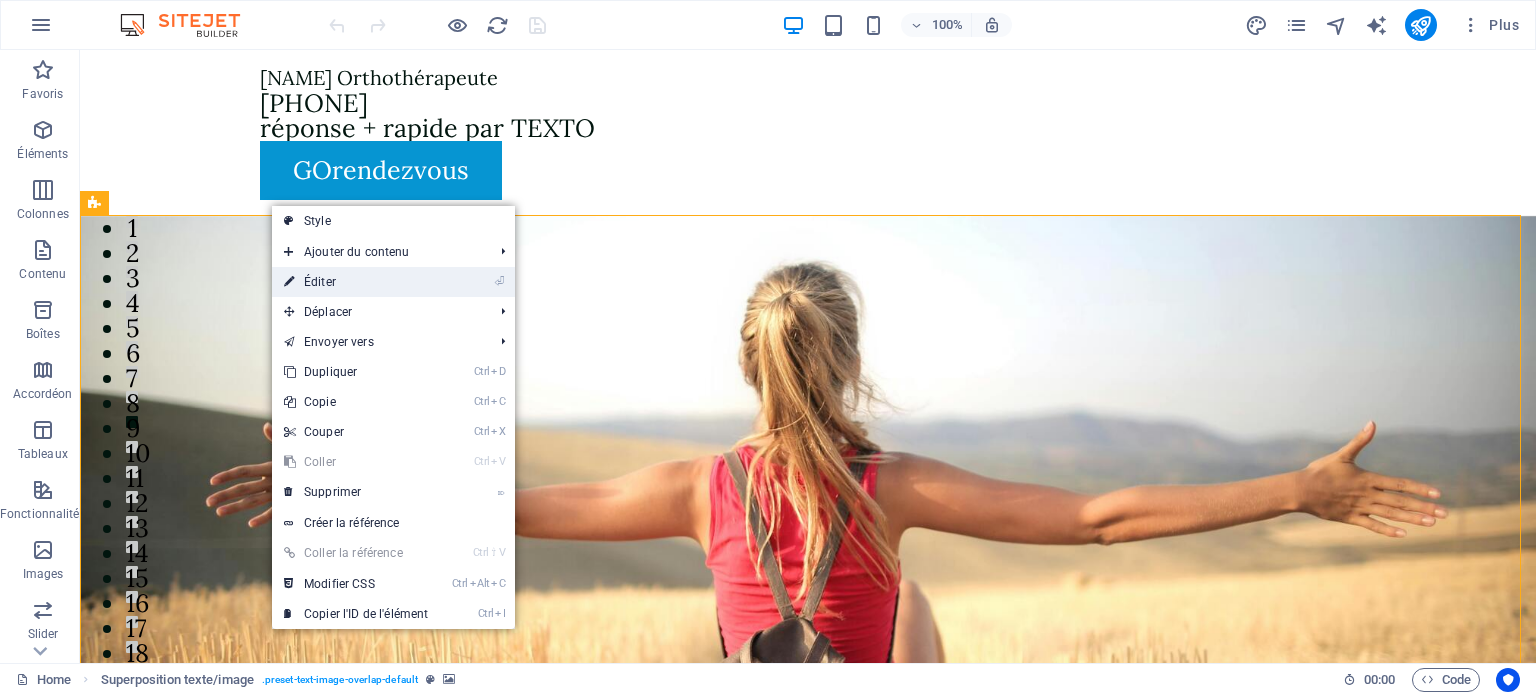 click on "⏎  Éditer" at bounding box center [356, 282] 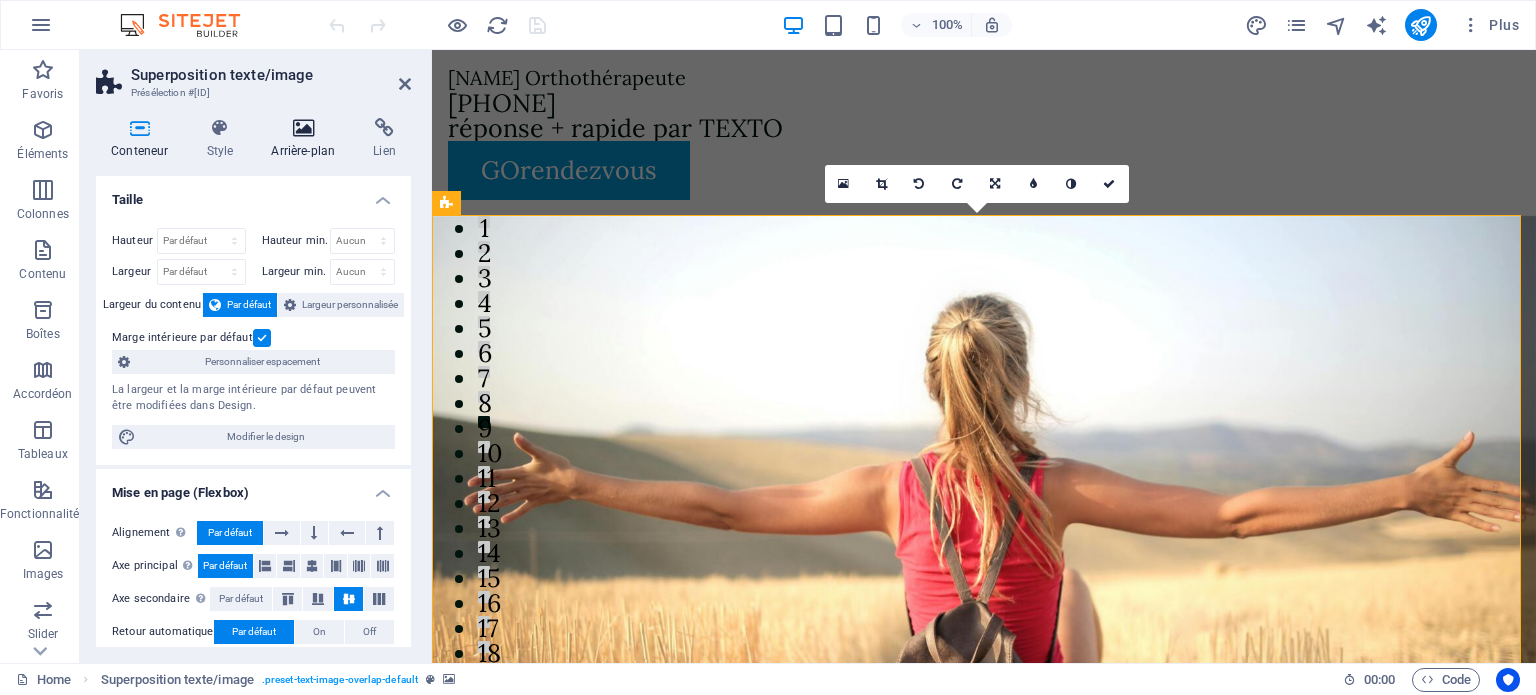 click at bounding box center (303, 128) 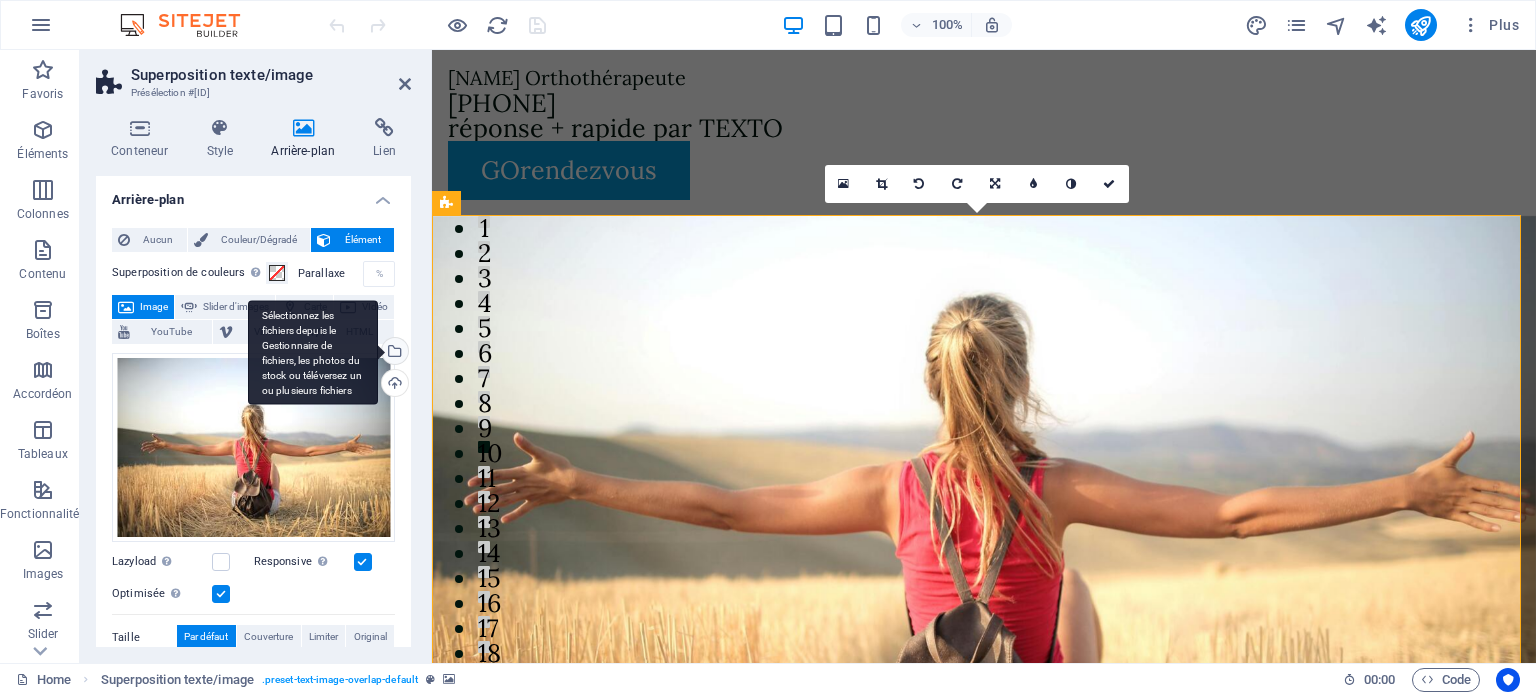 click on "Sélectionnez les fichiers depuis le Gestionnaire de fichiers, les photos du stock ou téléversez un ou plusieurs fichiers" at bounding box center (393, 353) 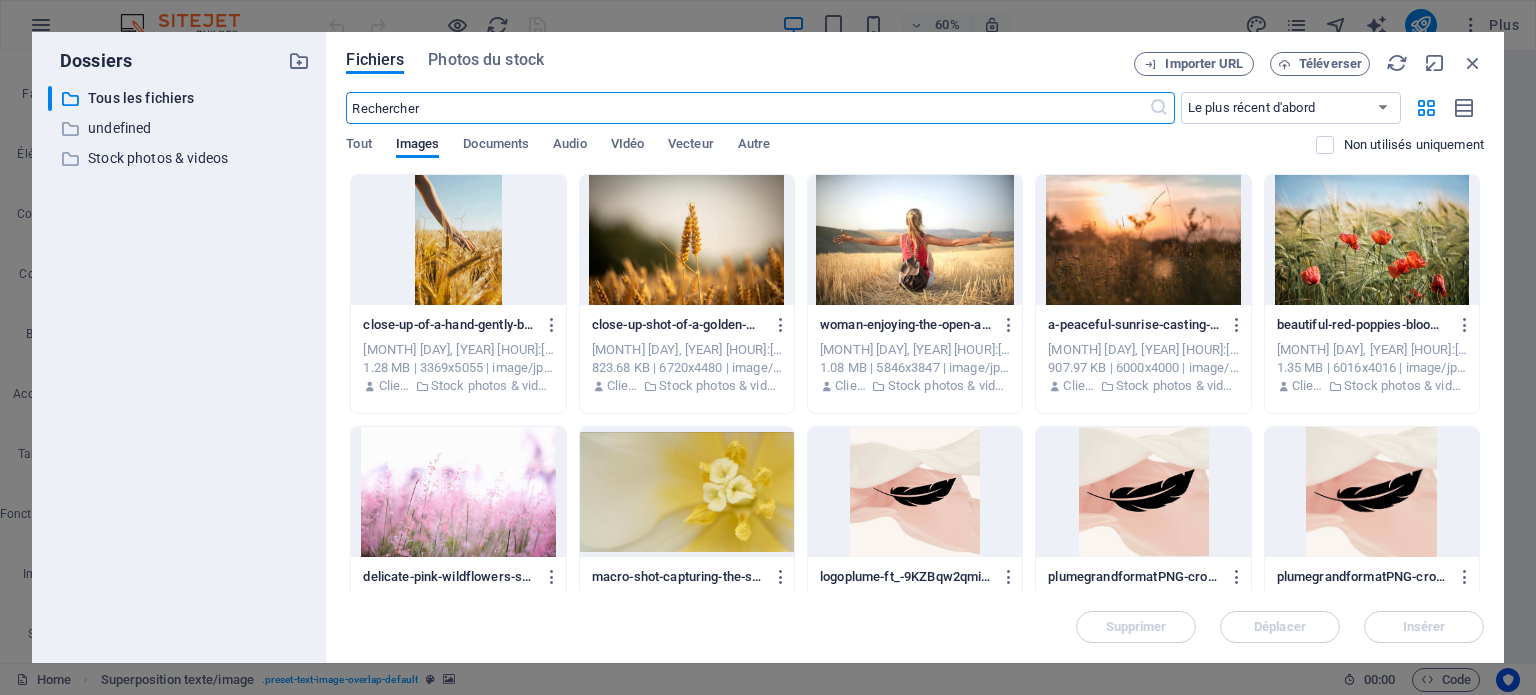 click at bounding box center (458, 492) 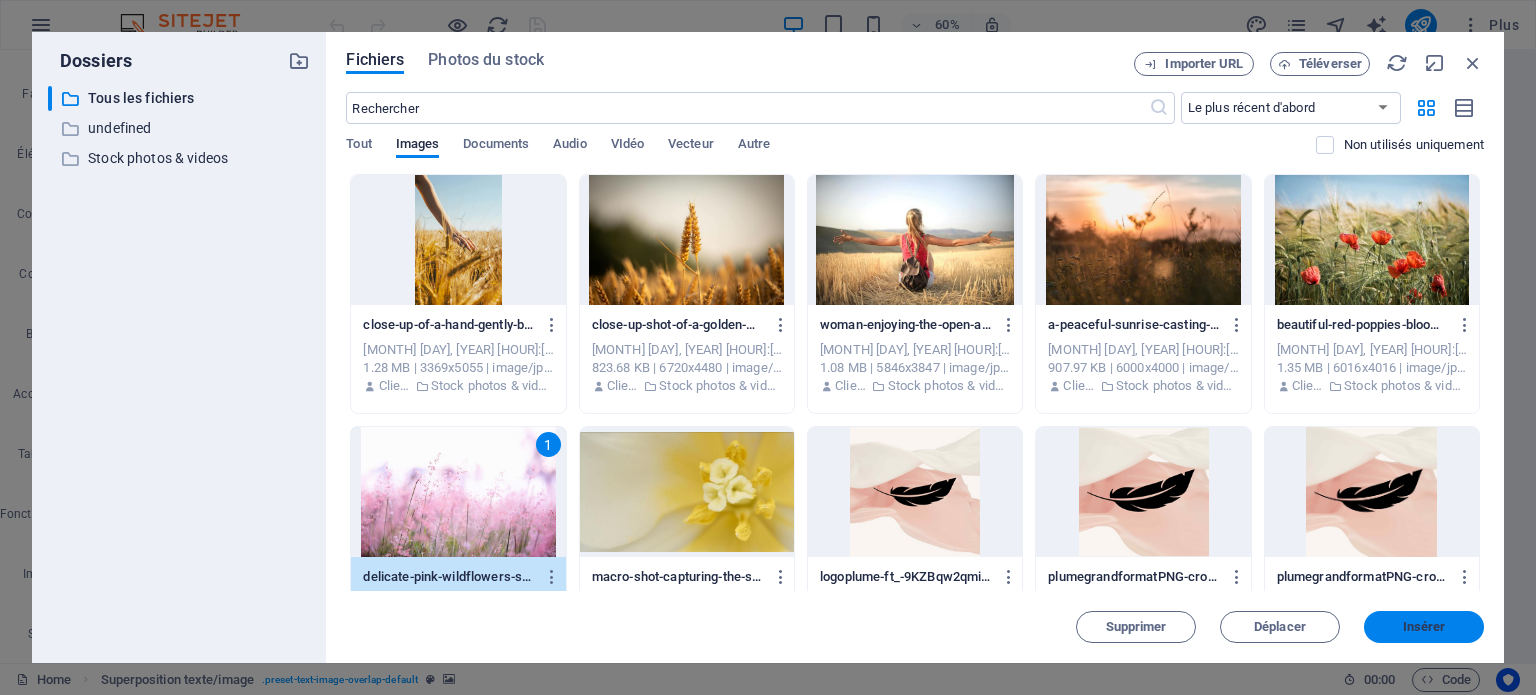 click on "Insérer" at bounding box center (1424, 627) 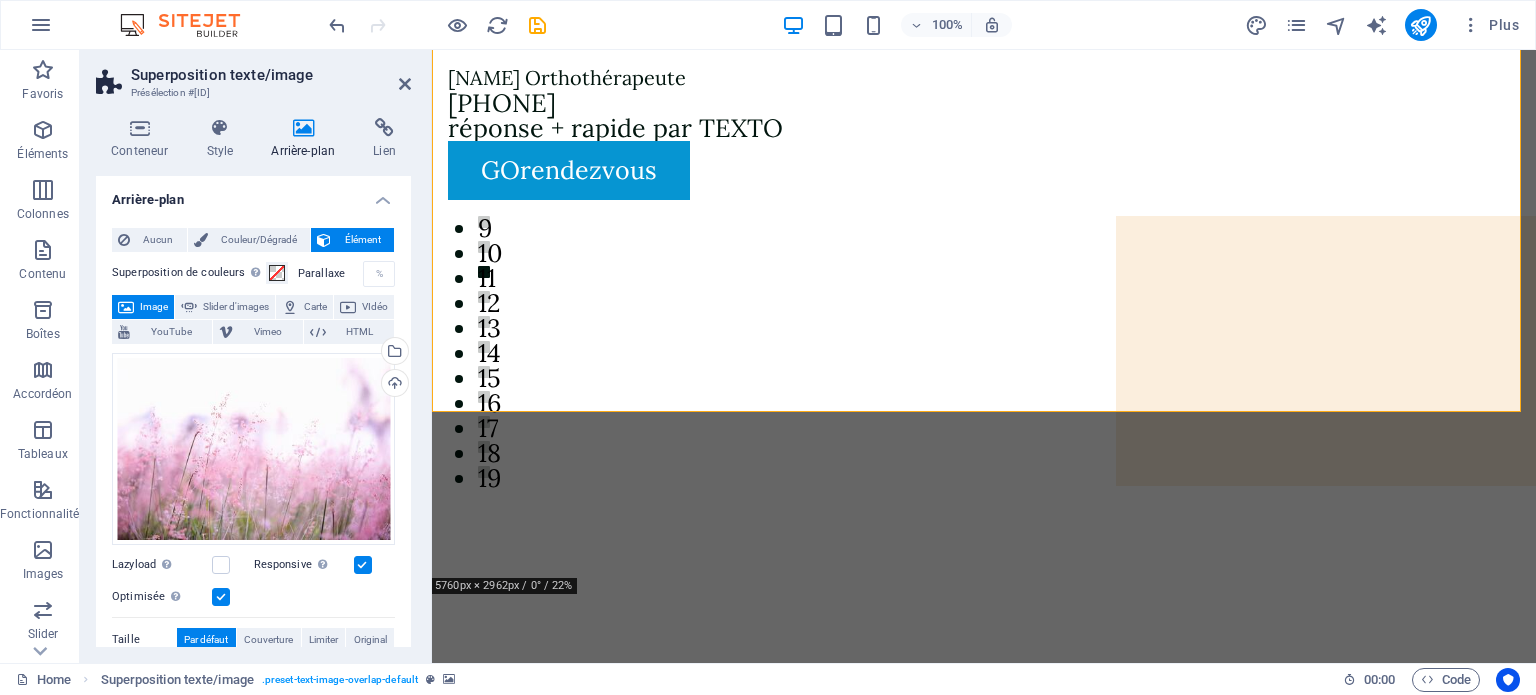 scroll, scrollTop: 0, scrollLeft: 0, axis: both 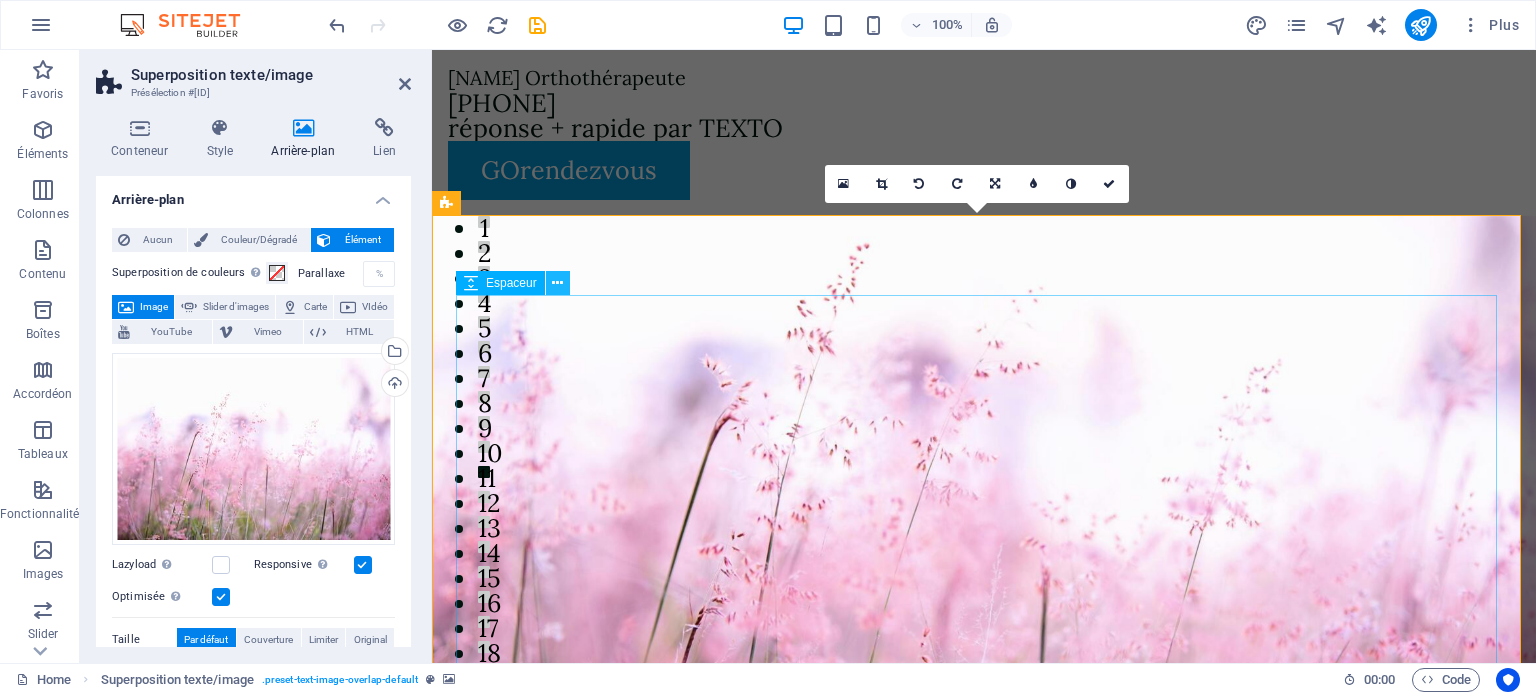 click at bounding box center (557, 283) 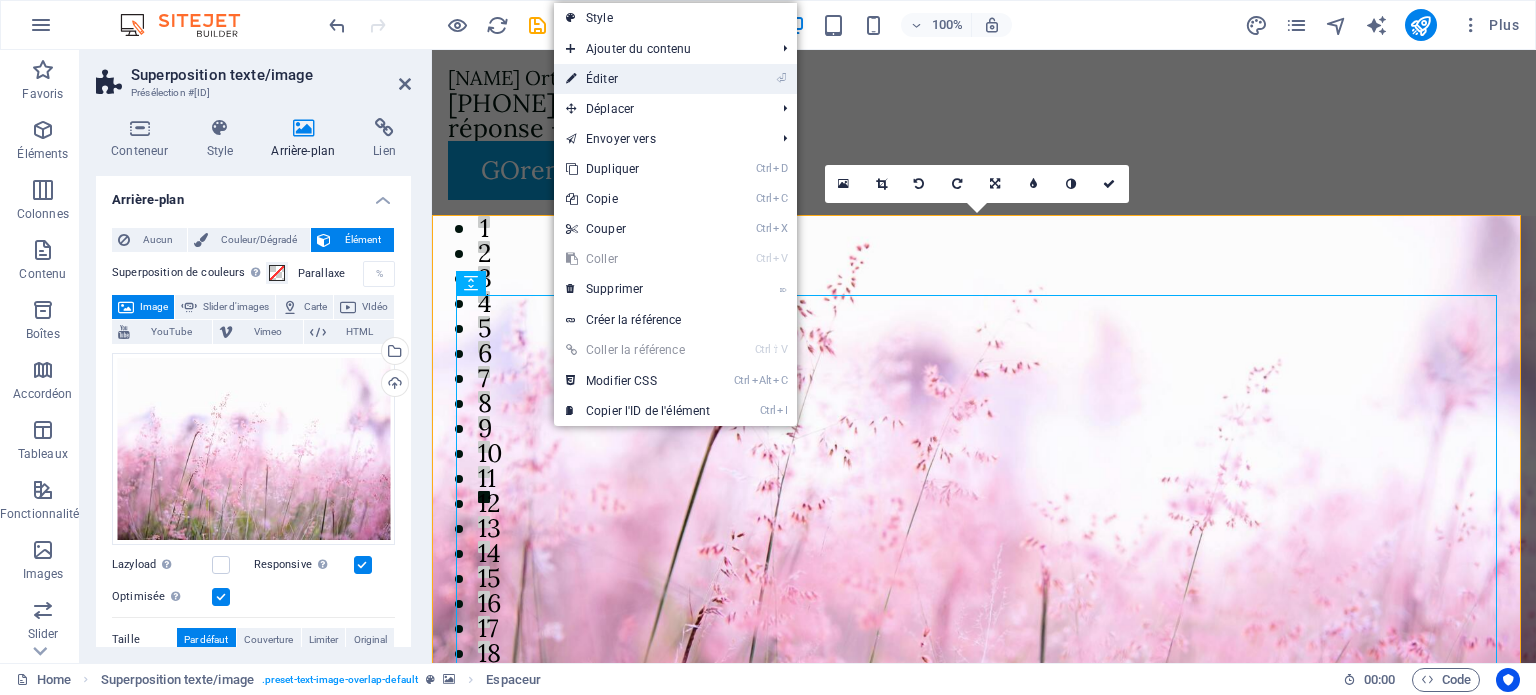 click on "⏎  Éditer" at bounding box center (638, 79) 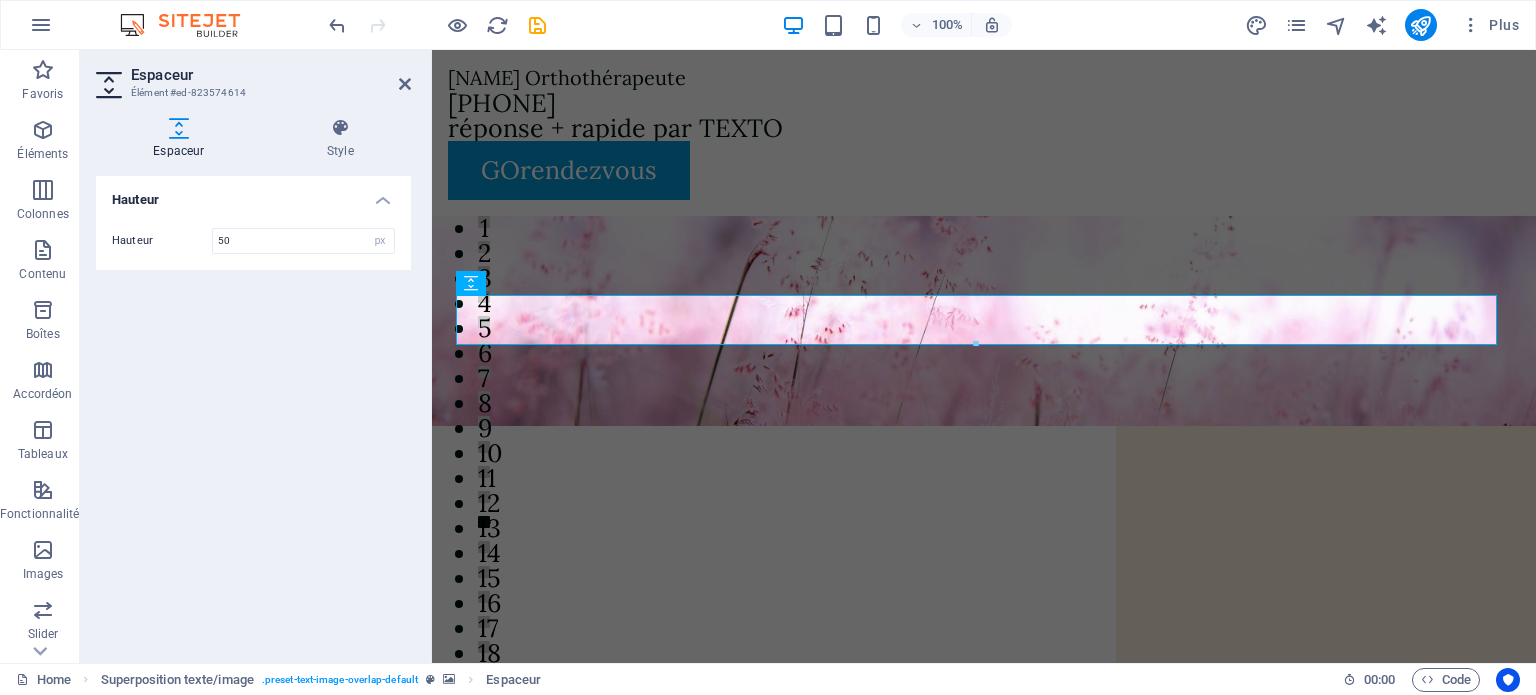 type on "50" 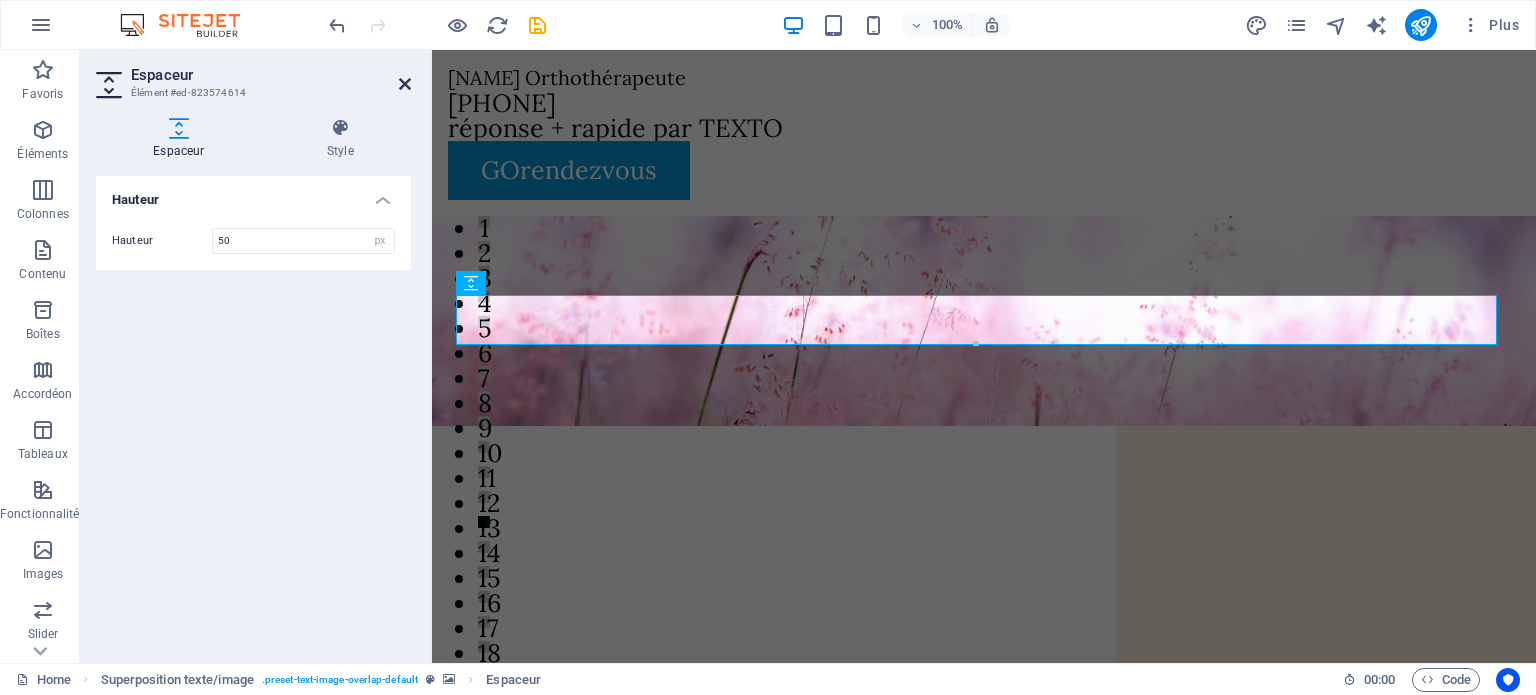 click at bounding box center (405, 84) 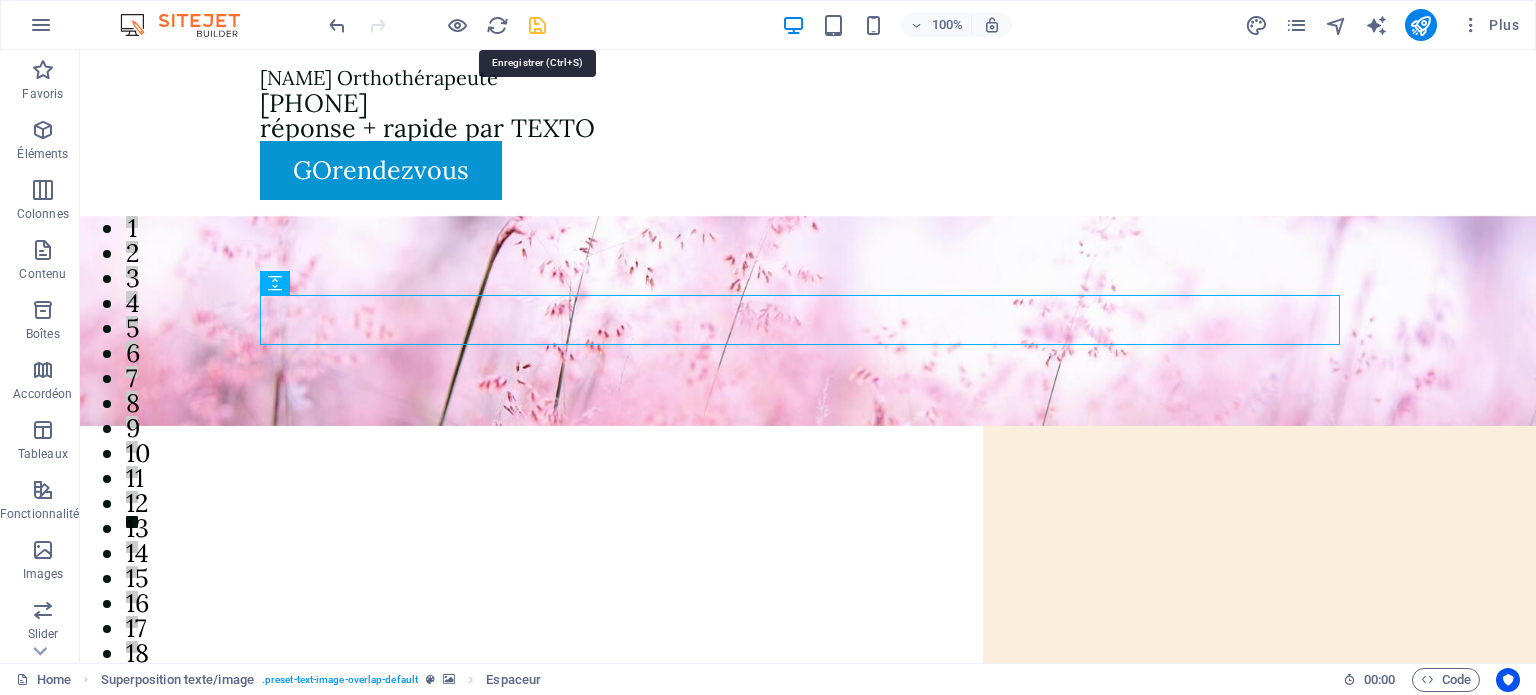 click at bounding box center (537, 25) 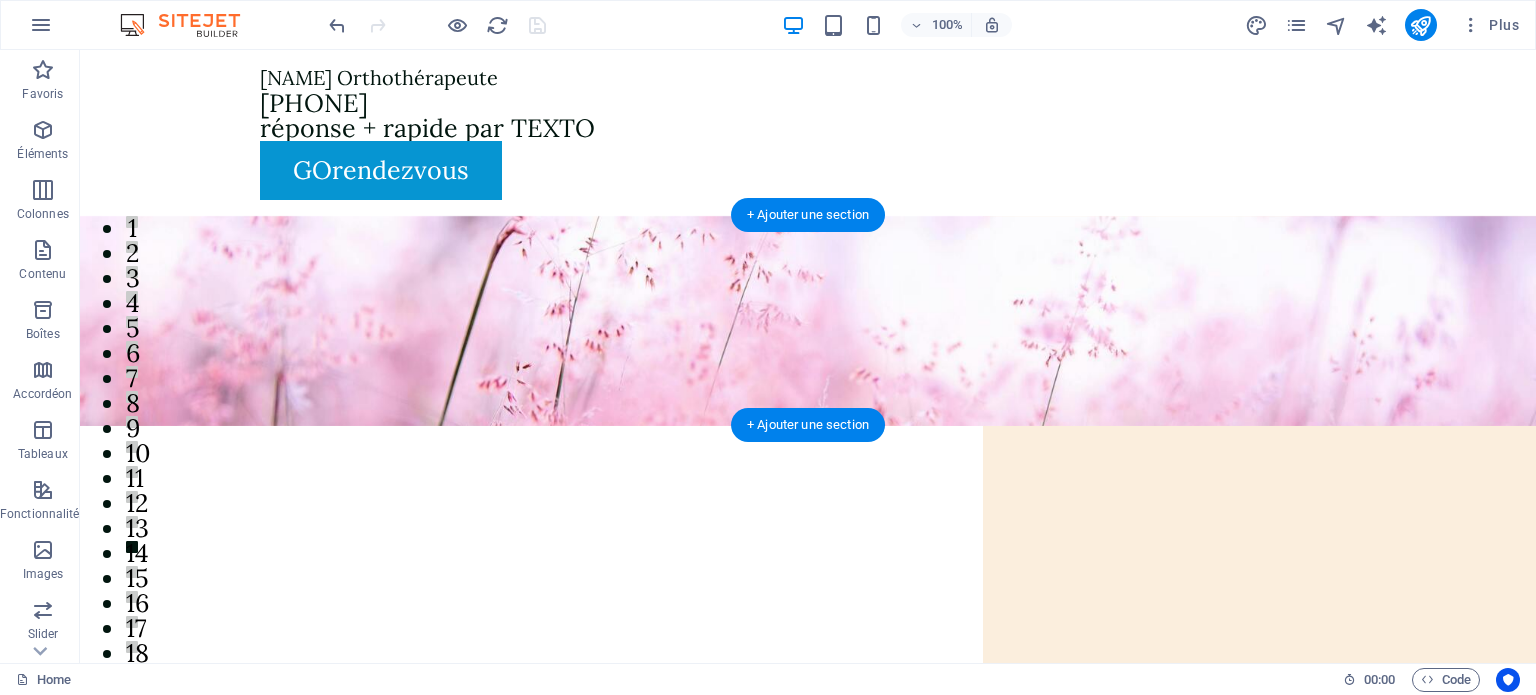 click at bounding box center [808, 321] 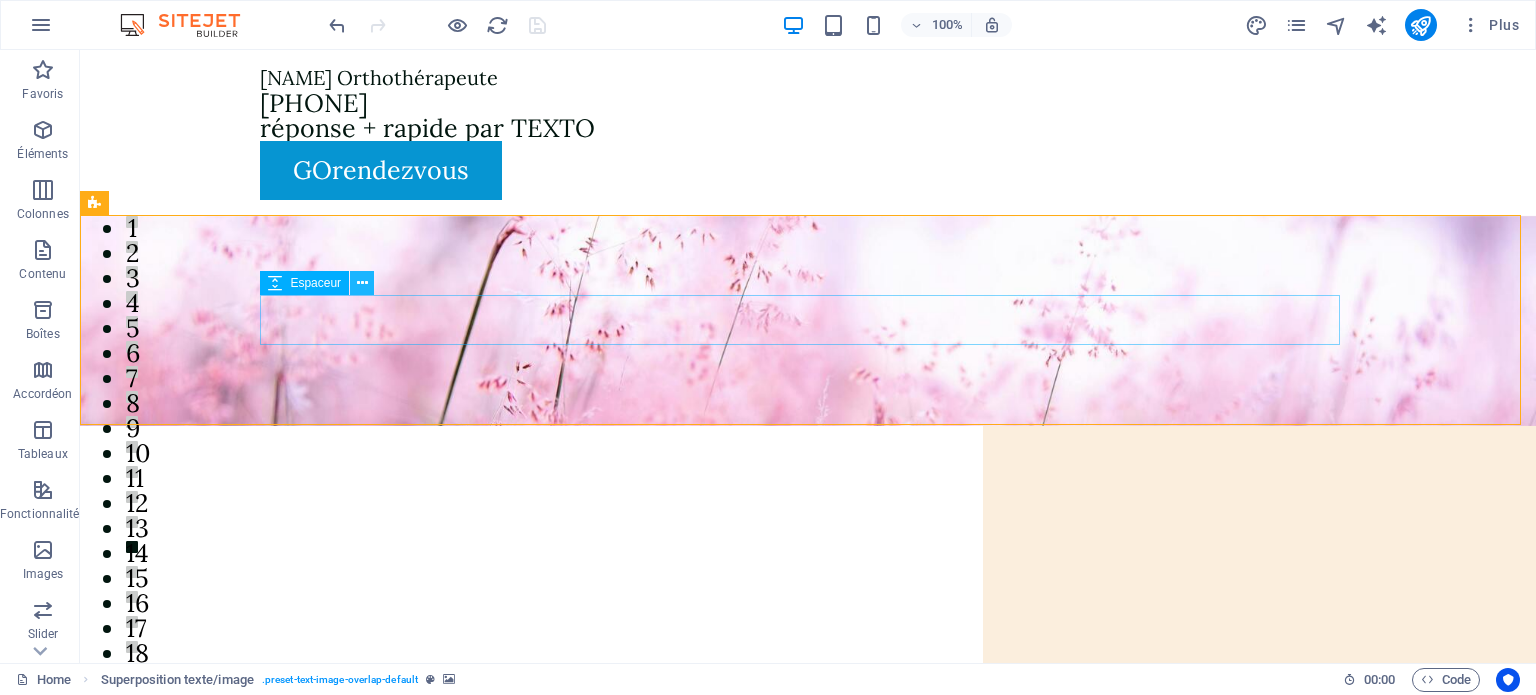 click at bounding box center (362, 283) 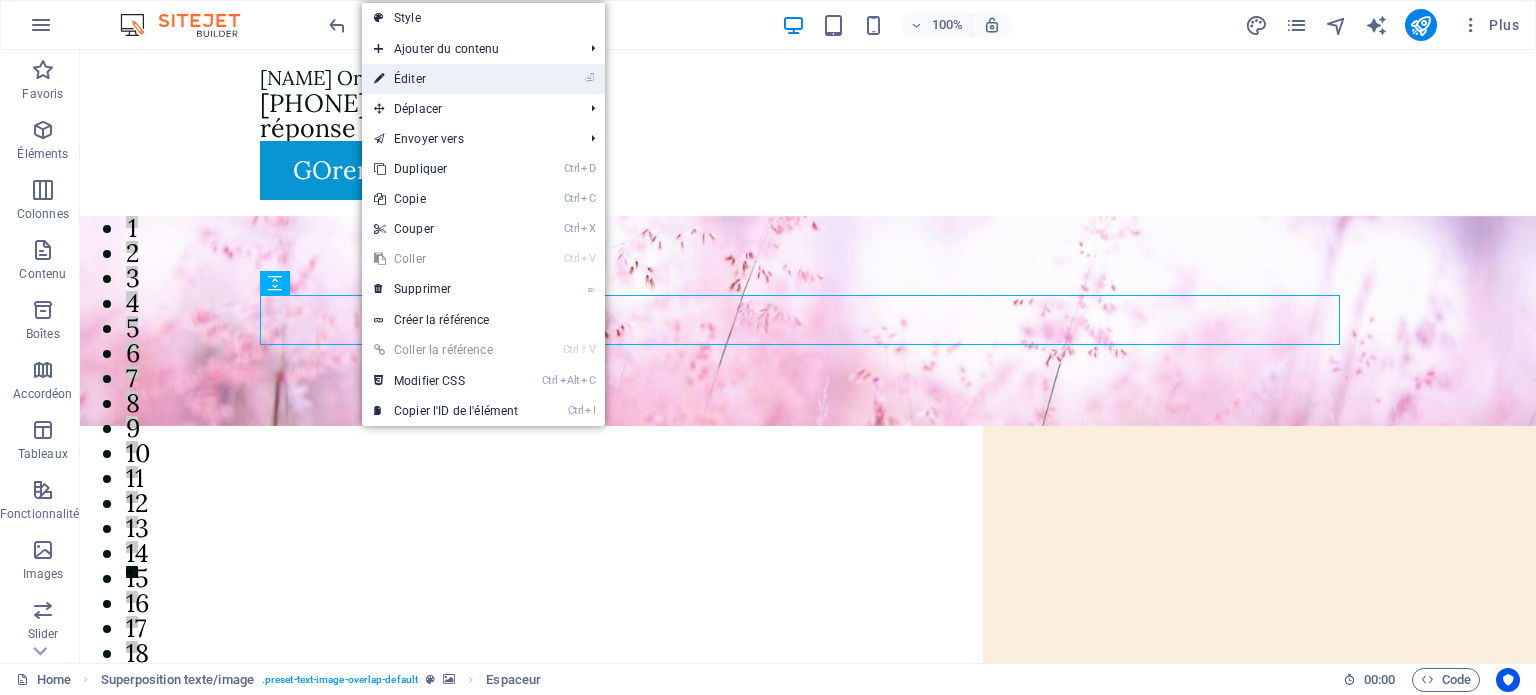 click on "⏎  Éditer" at bounding box center [446, 79] 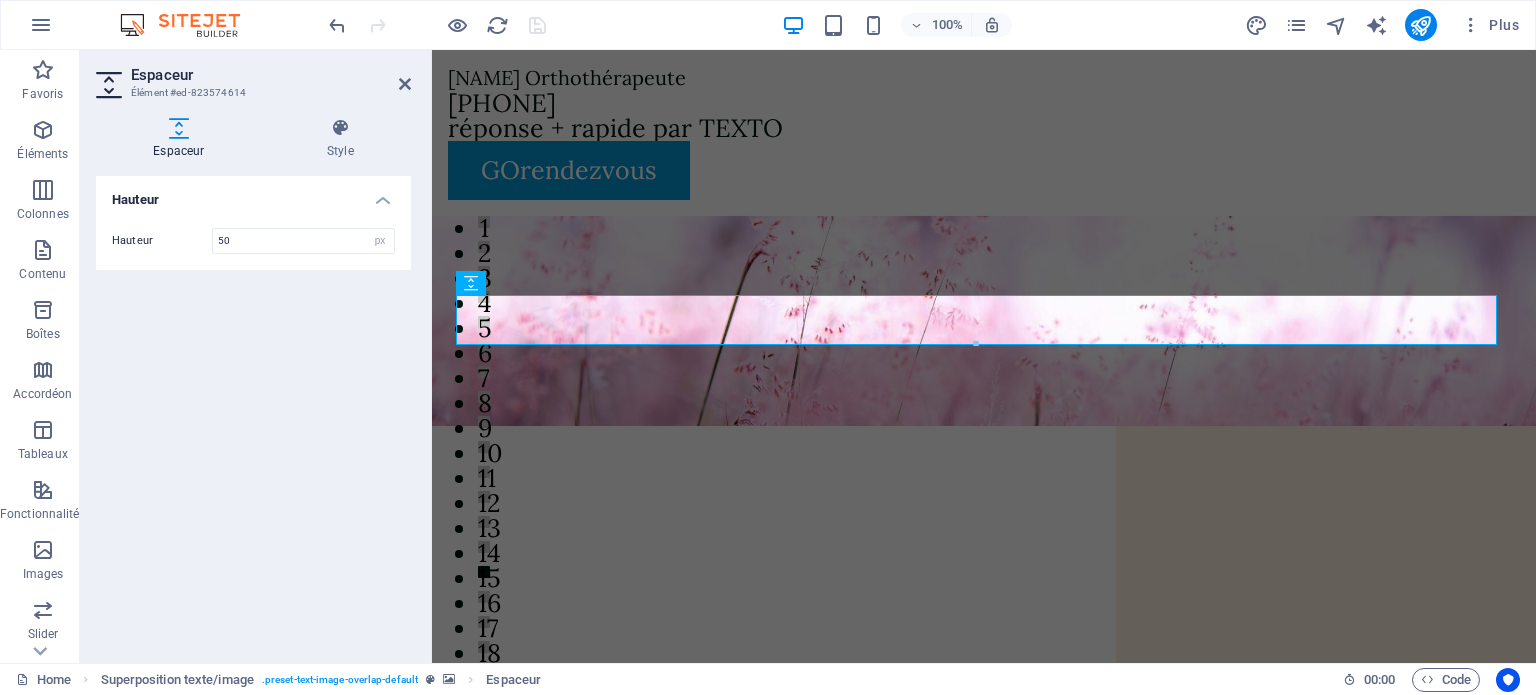 click on "Hauteur Hauteur 50 px rem vh vw" at bounding box center (253, 411) 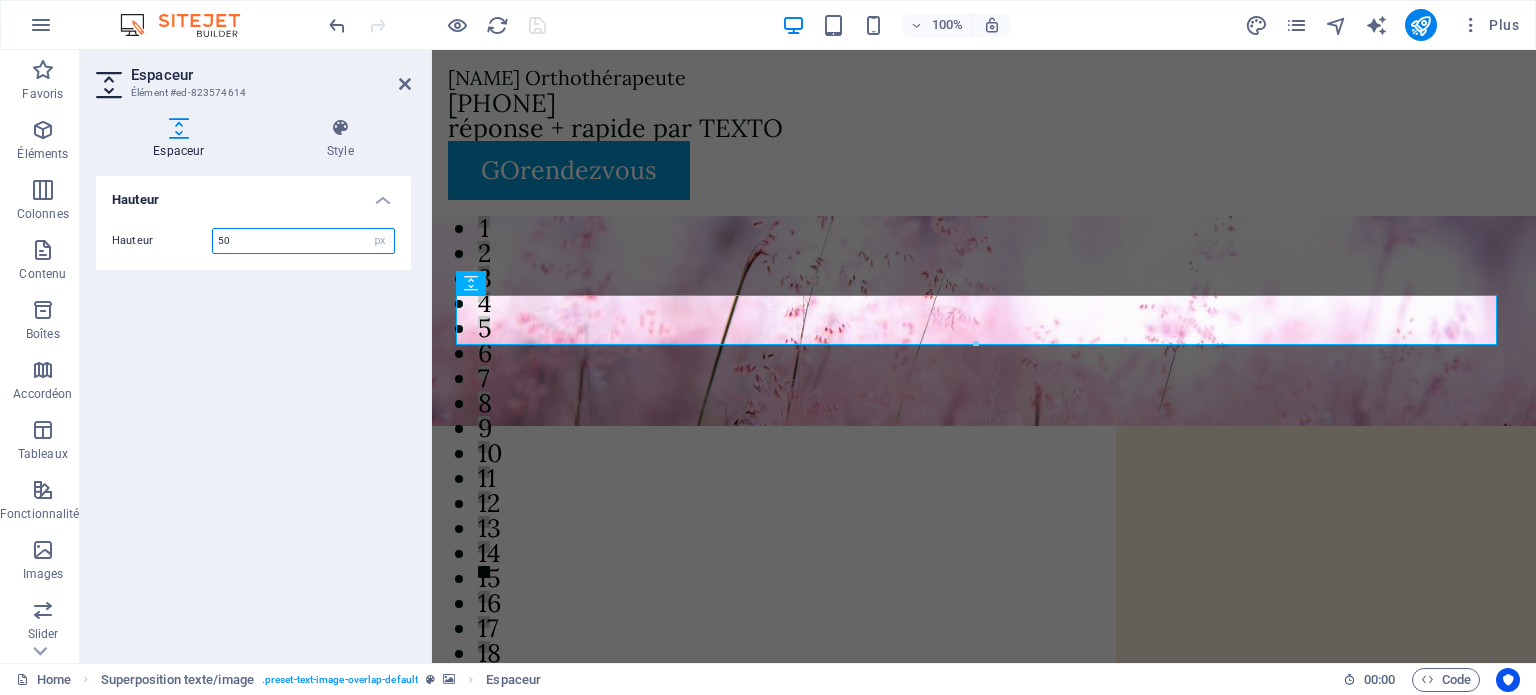 drag, startPoint x: 245, startPoint y: 243, endPoint x: 153, endPoint y: 239, distance: 92.086914 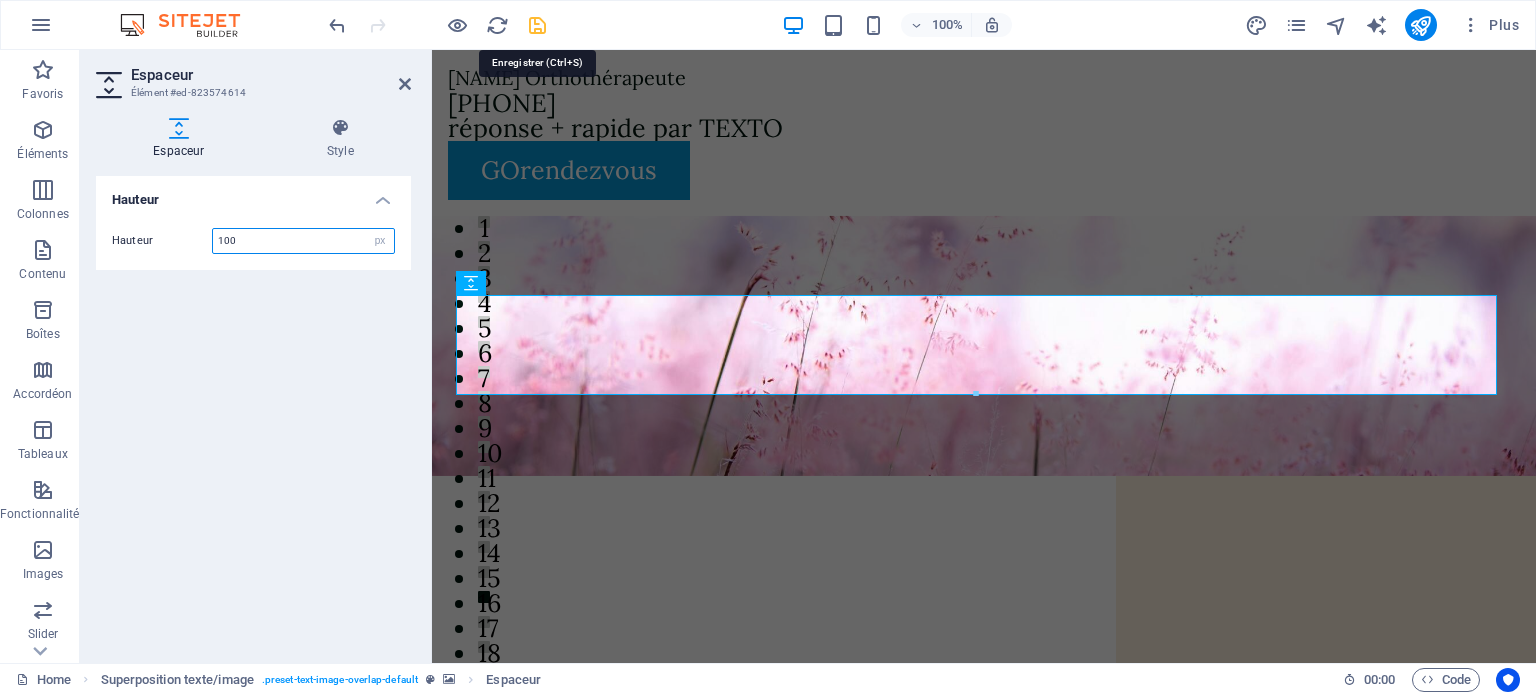 type on "100" 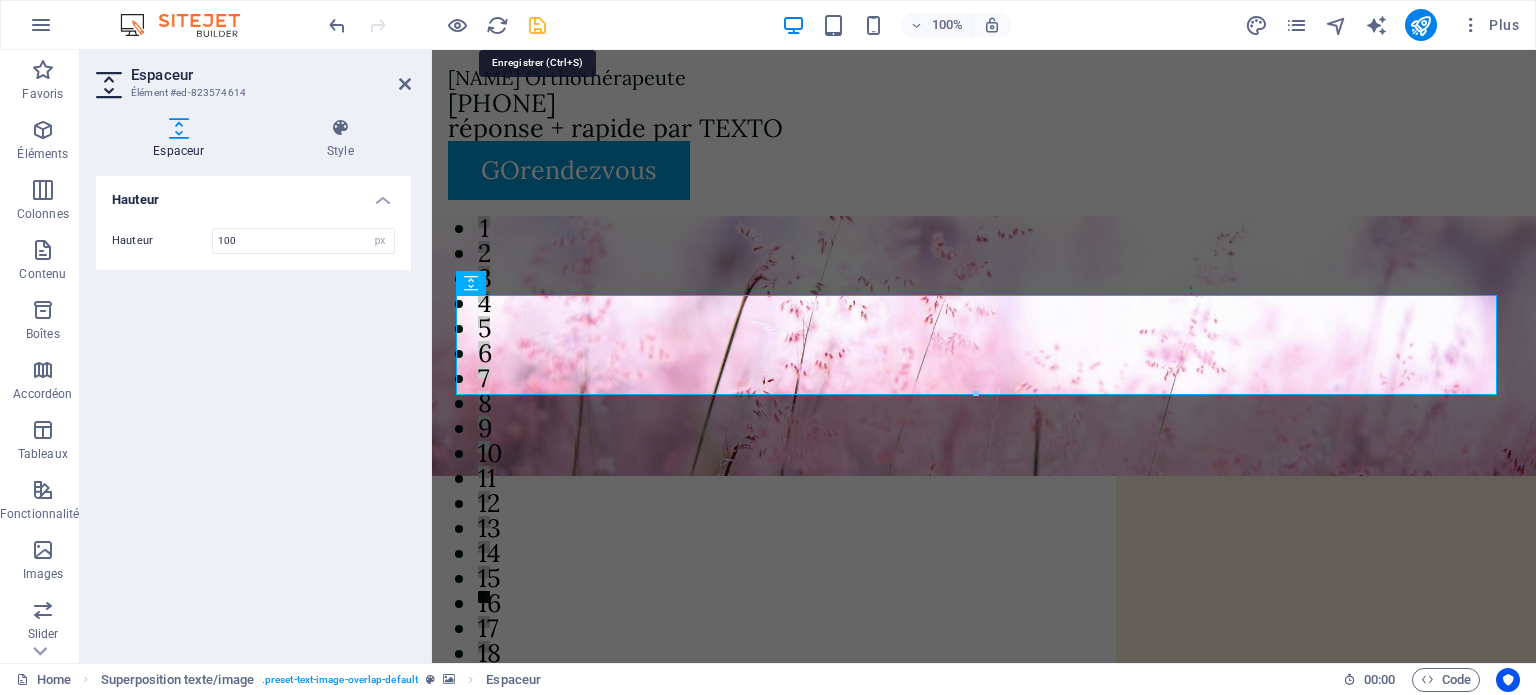 click at bounding box center (537, 25) 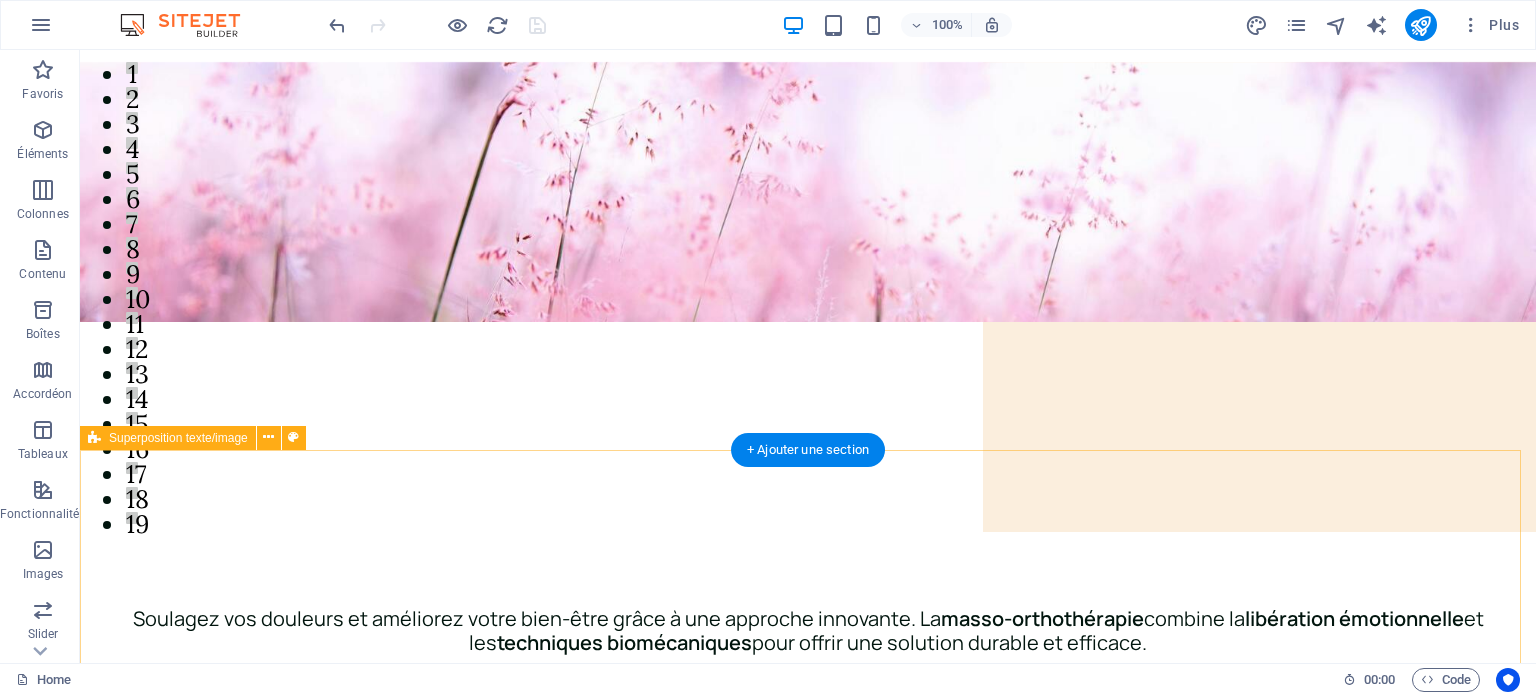scroll, scrollTop: 200, scrollLeft: 0, axis: vertical 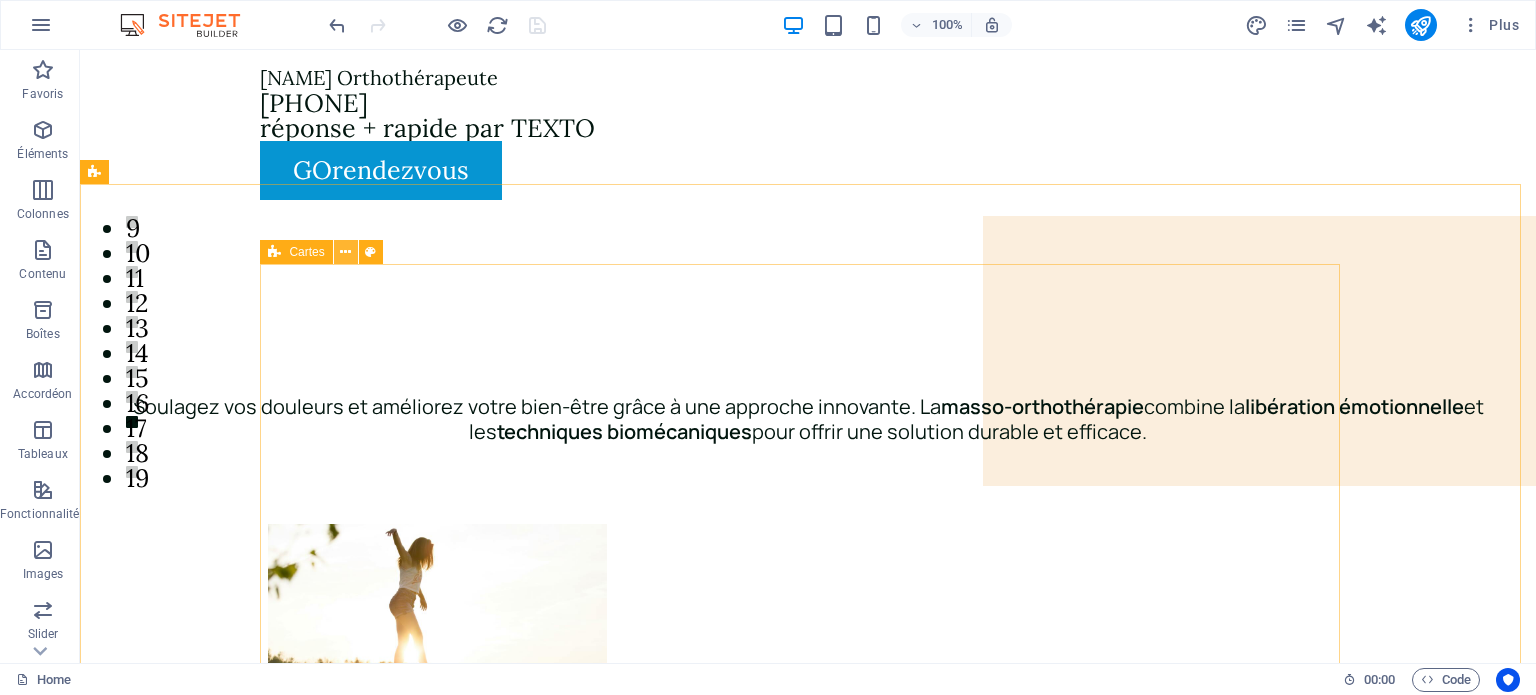 click at bounding box center (345, 252) 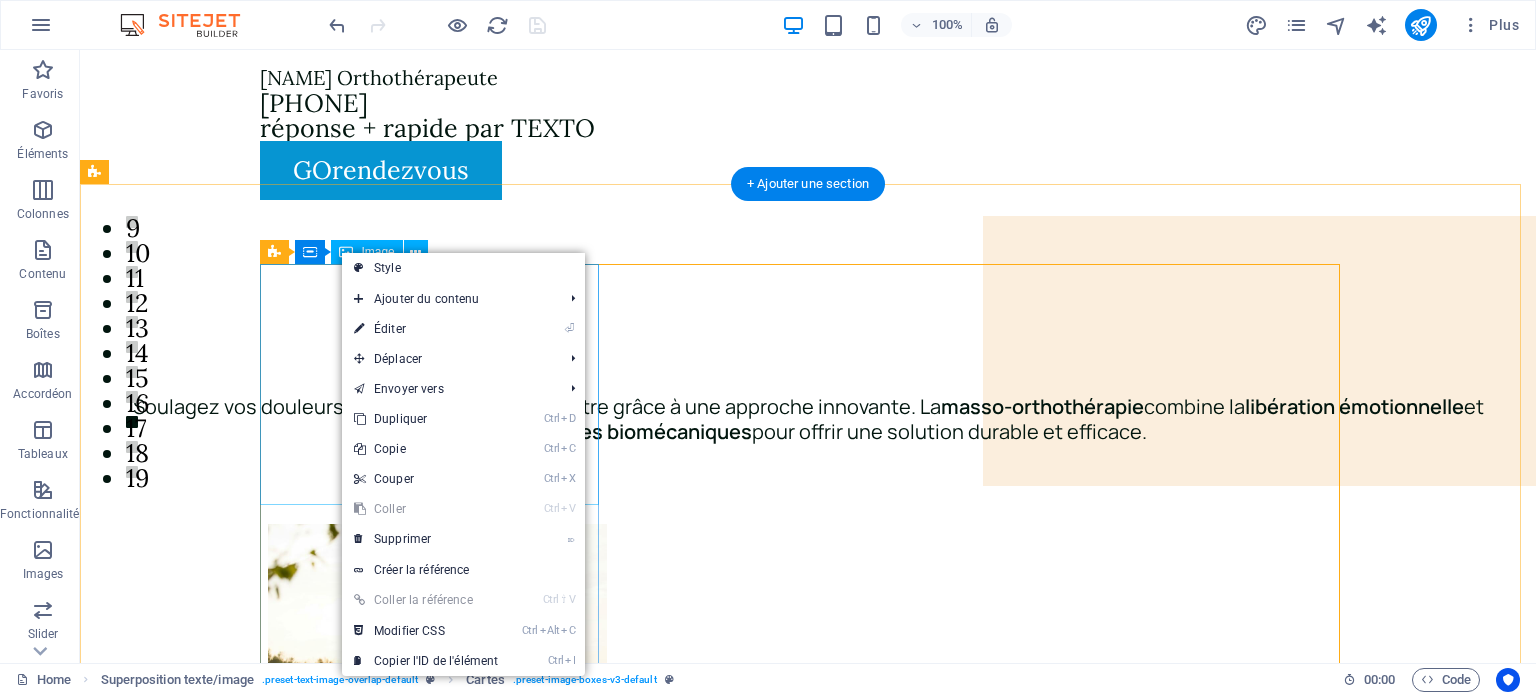 click on "Le bien-être par la masso-orthothérapie" at bounding box center (437, 644) 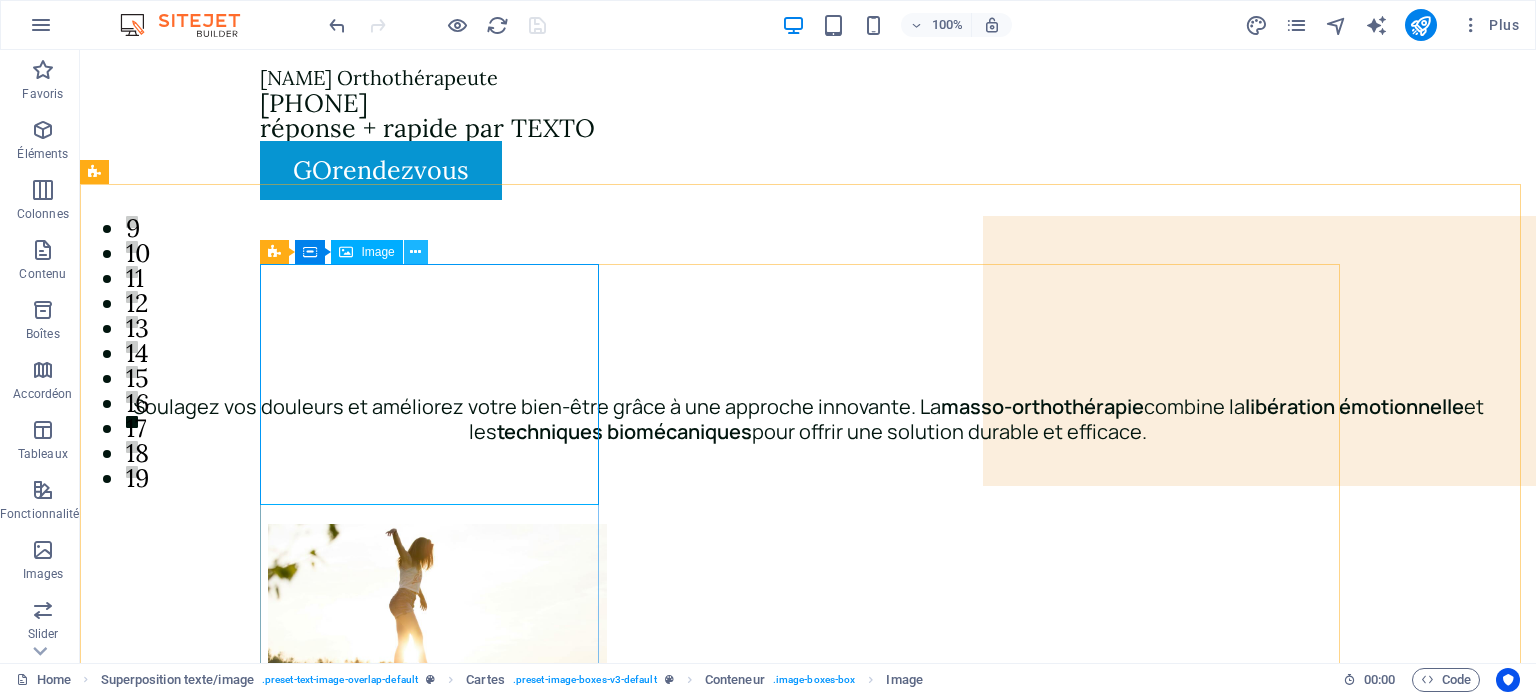 click at bounding box center [415, 252] 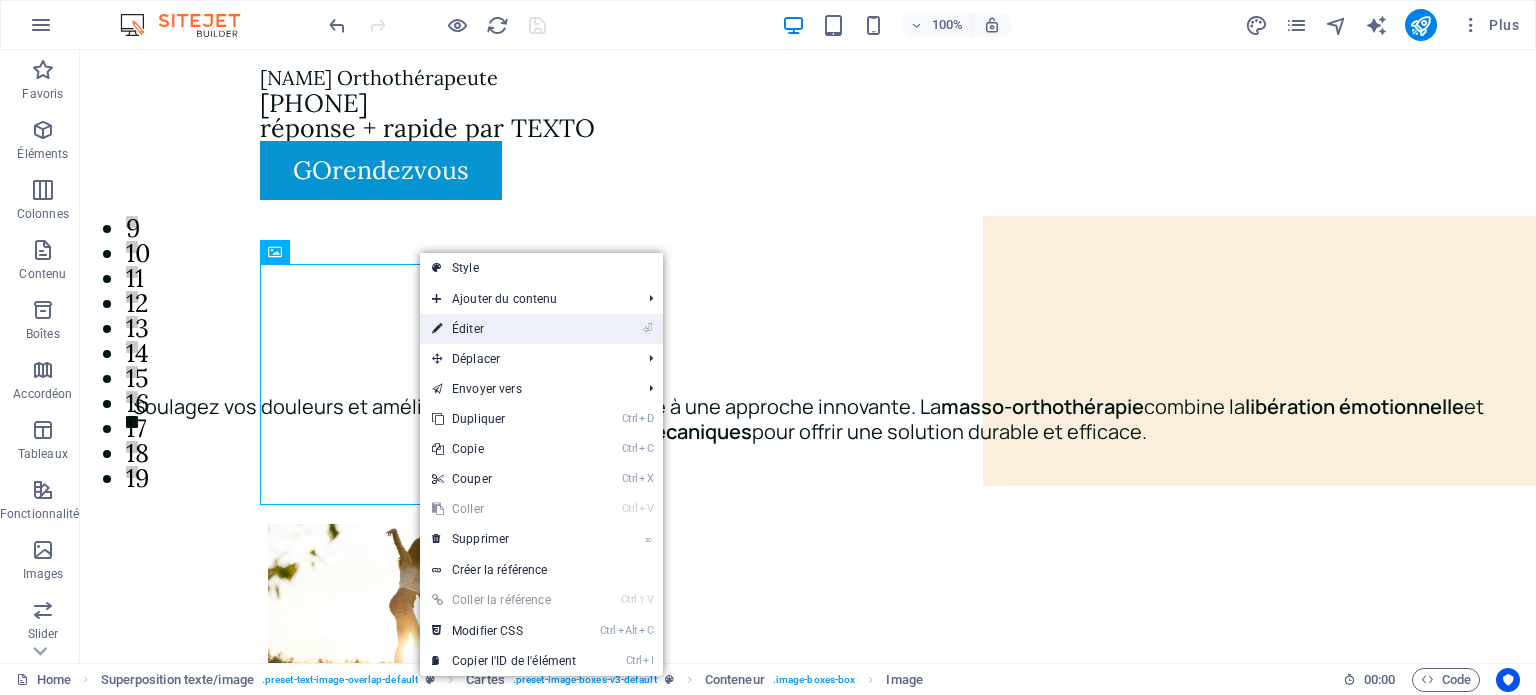 click on "⏎  Éditer" at bounding box center [504, 329] 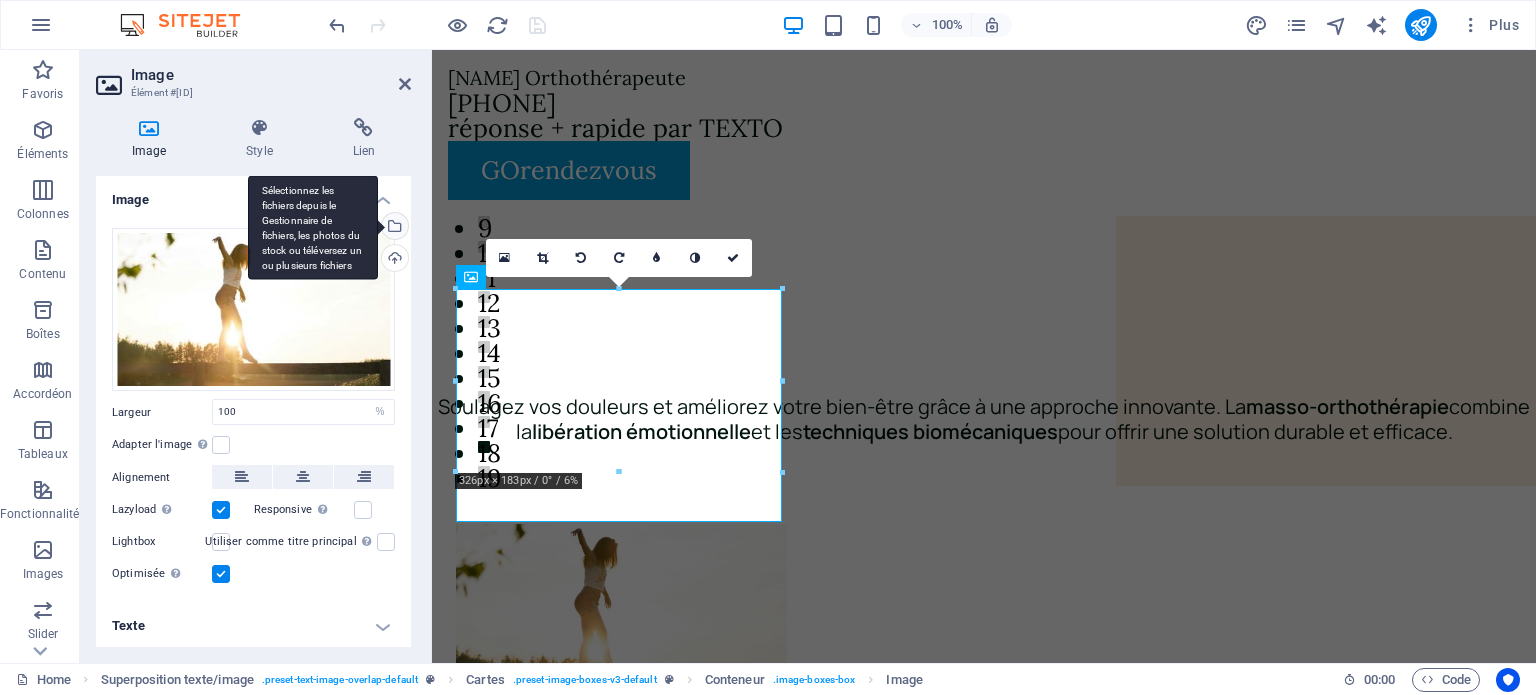 click on "Sélectionnez les fichiers depuis le Gestionnaire de fichiers, les photos du stock ou téléversez un ou plusieurs fichiers" at bounding box center [393, 228] 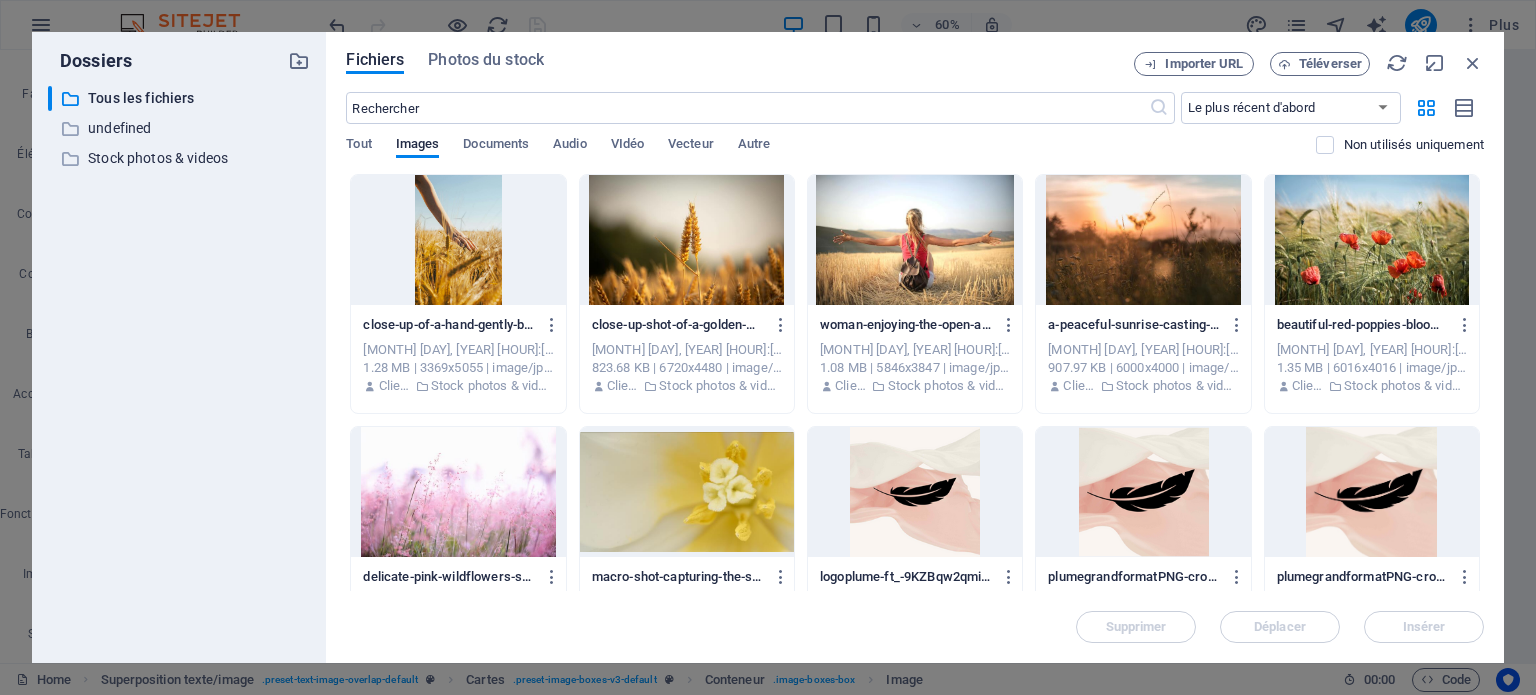 click at bounding box center (915, 240) 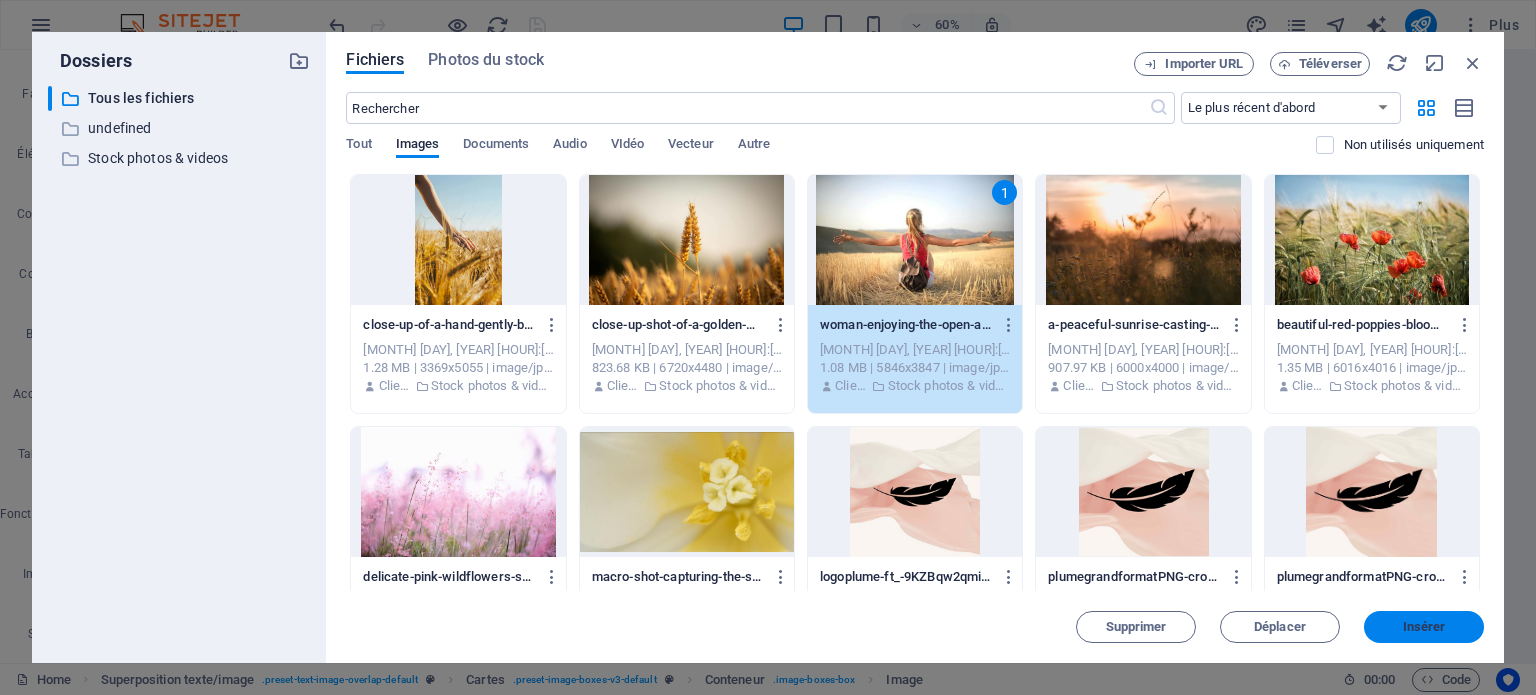 click on "Insérer" at bounding box center (1424, 627) 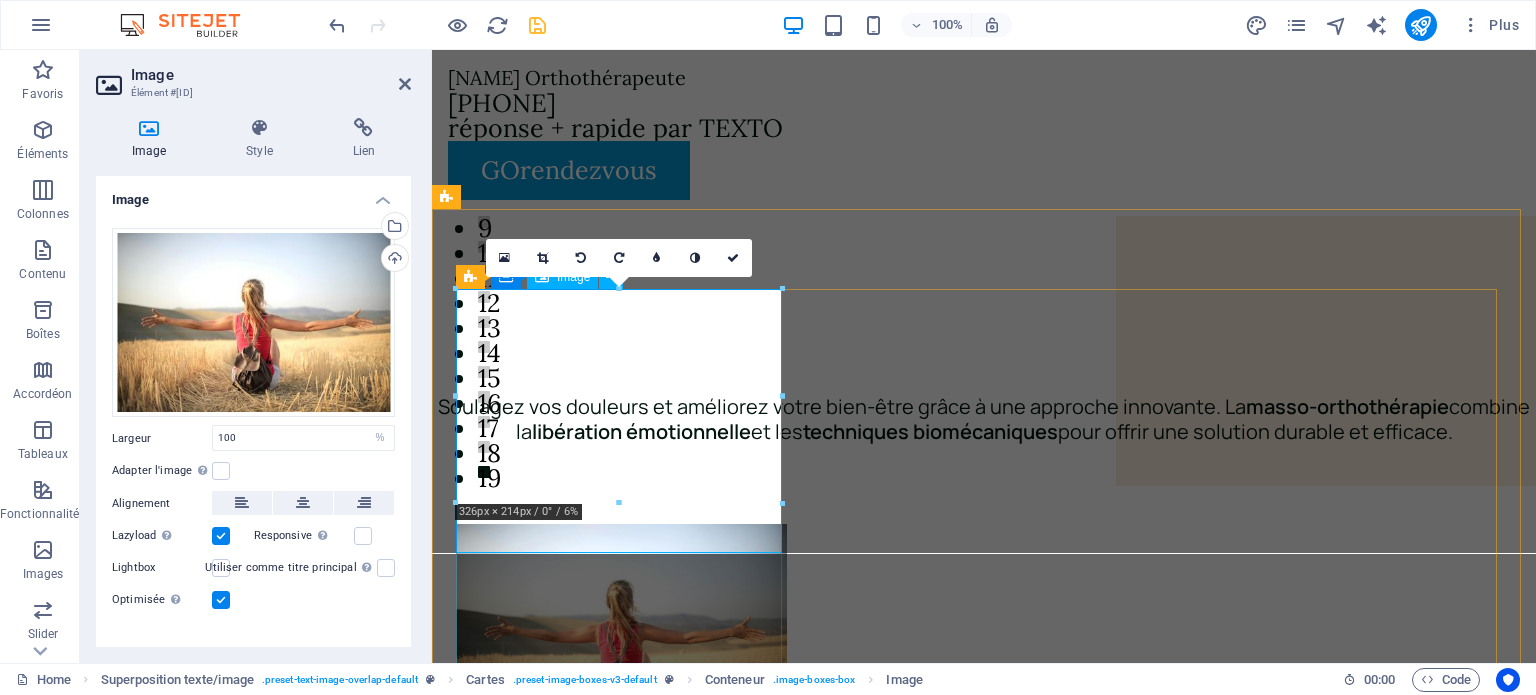 drag, startPoint x: 1048, startPoint y: 549, endPoint x: 620, endPoint y: 476, distance: 434.18085 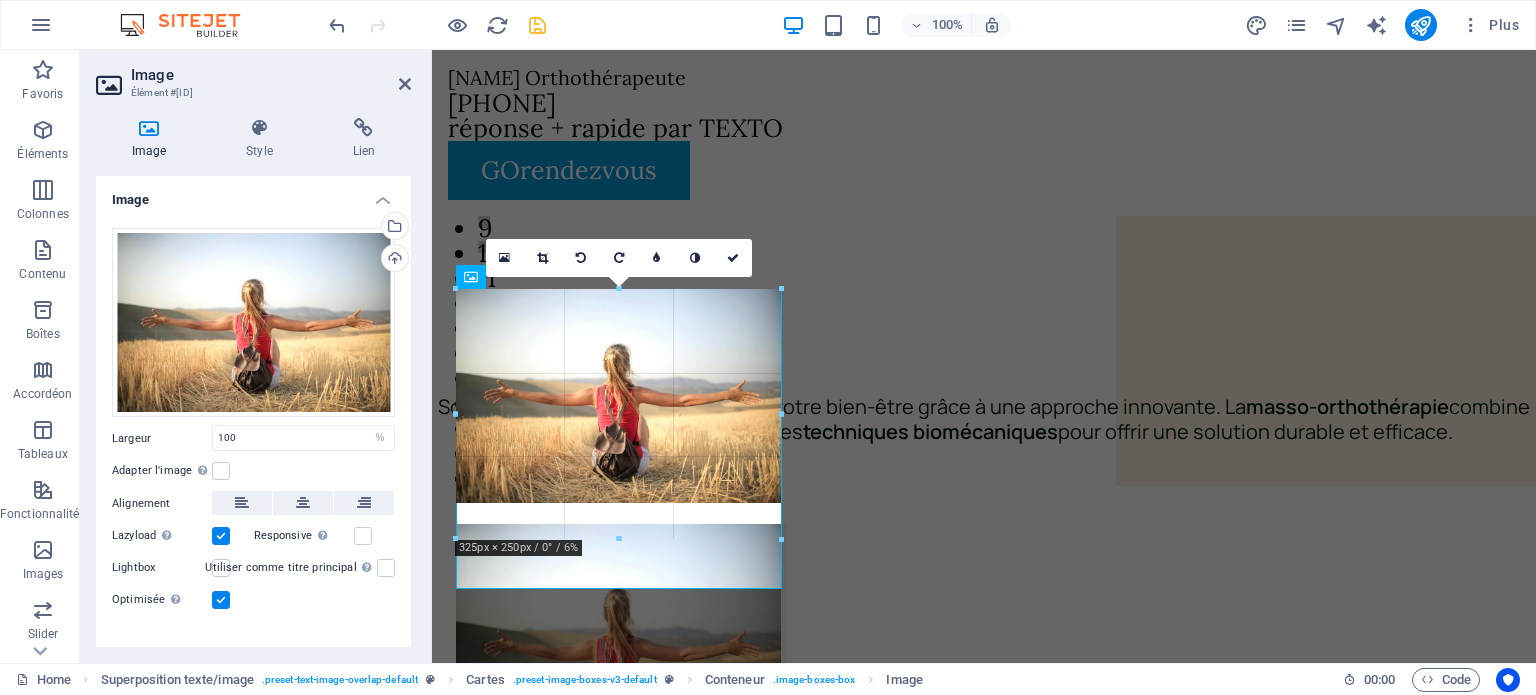 click at bounding box center [976, 807] 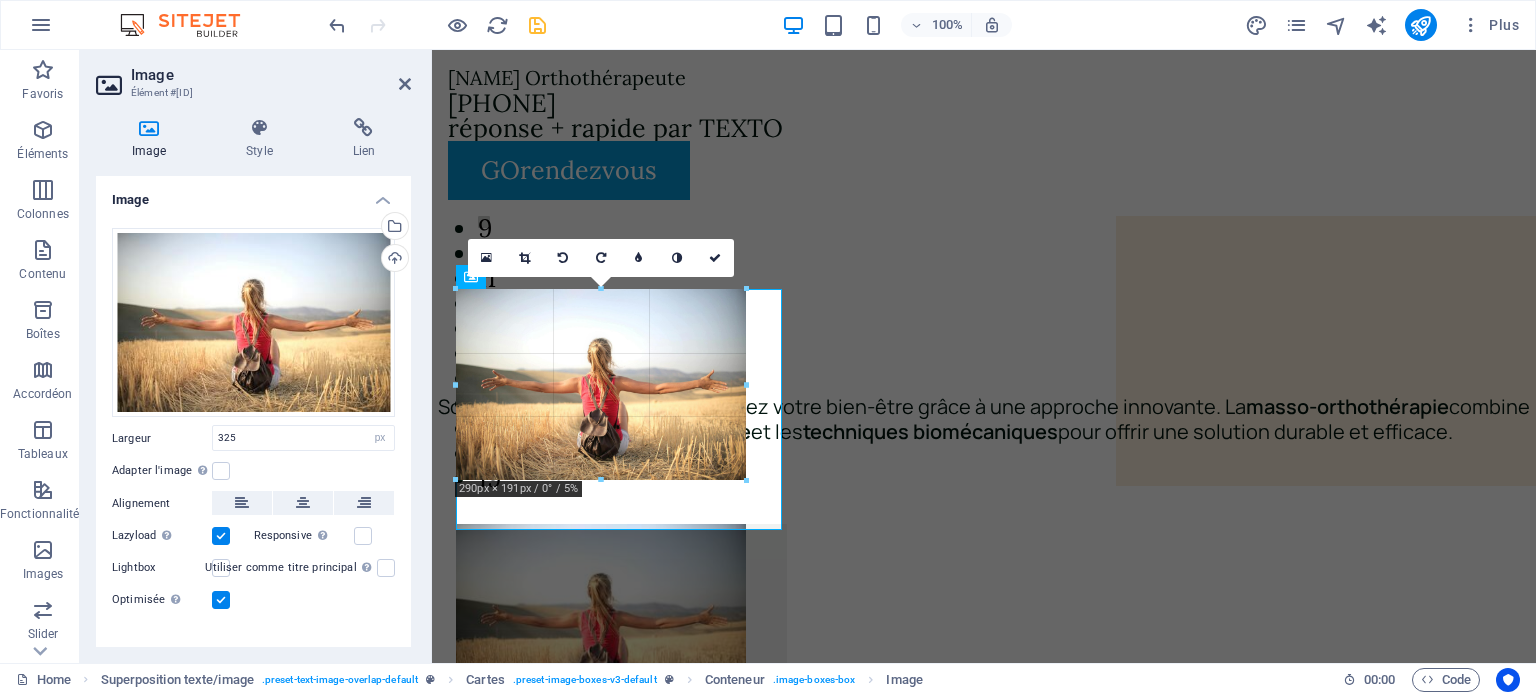 drag, startPoint x: 618, startPoint y: 501, endPoint x: 621, endPoint y: 475, distance: 26.172504 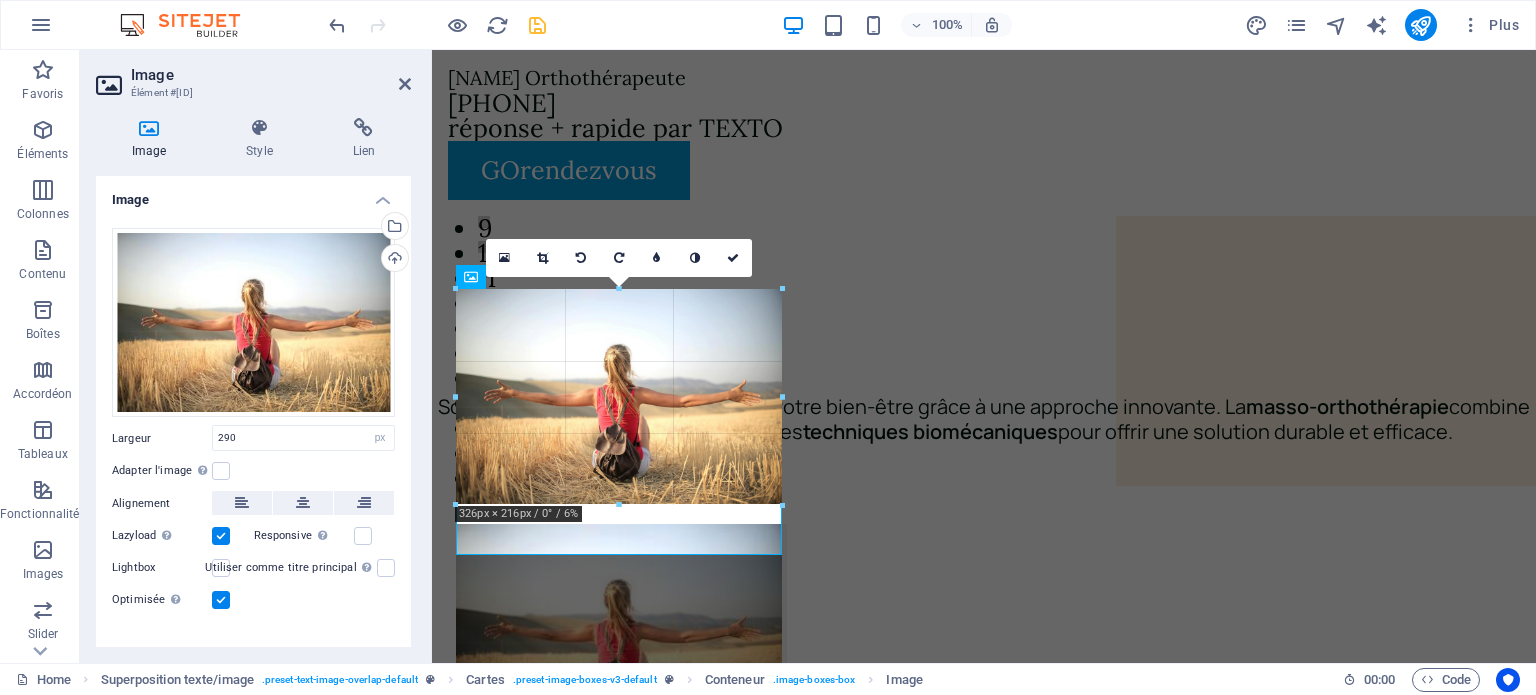 drag, startPoint x: 744, startPoint y: 474, endPoint x: 786, endPoint y: 498, distance: 48.373547 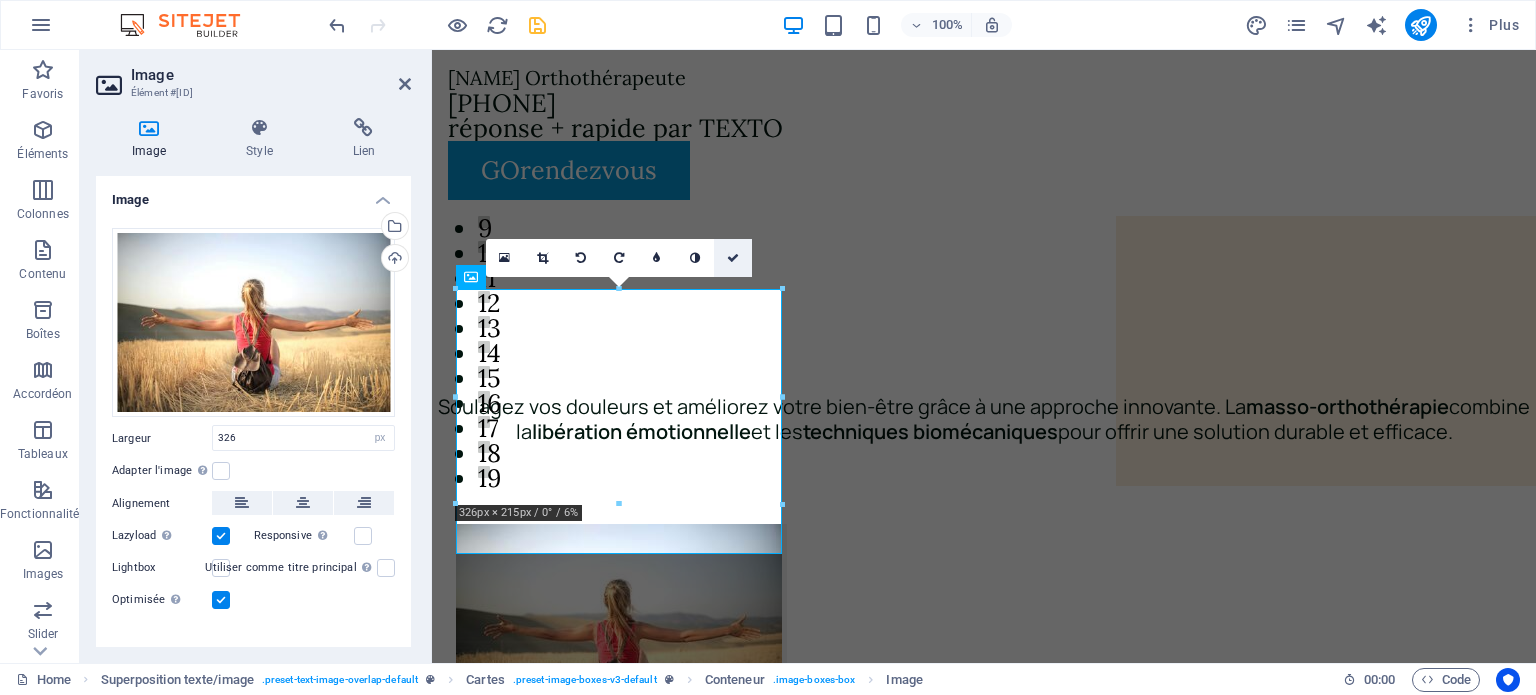 click at bounding box center [733, 258] 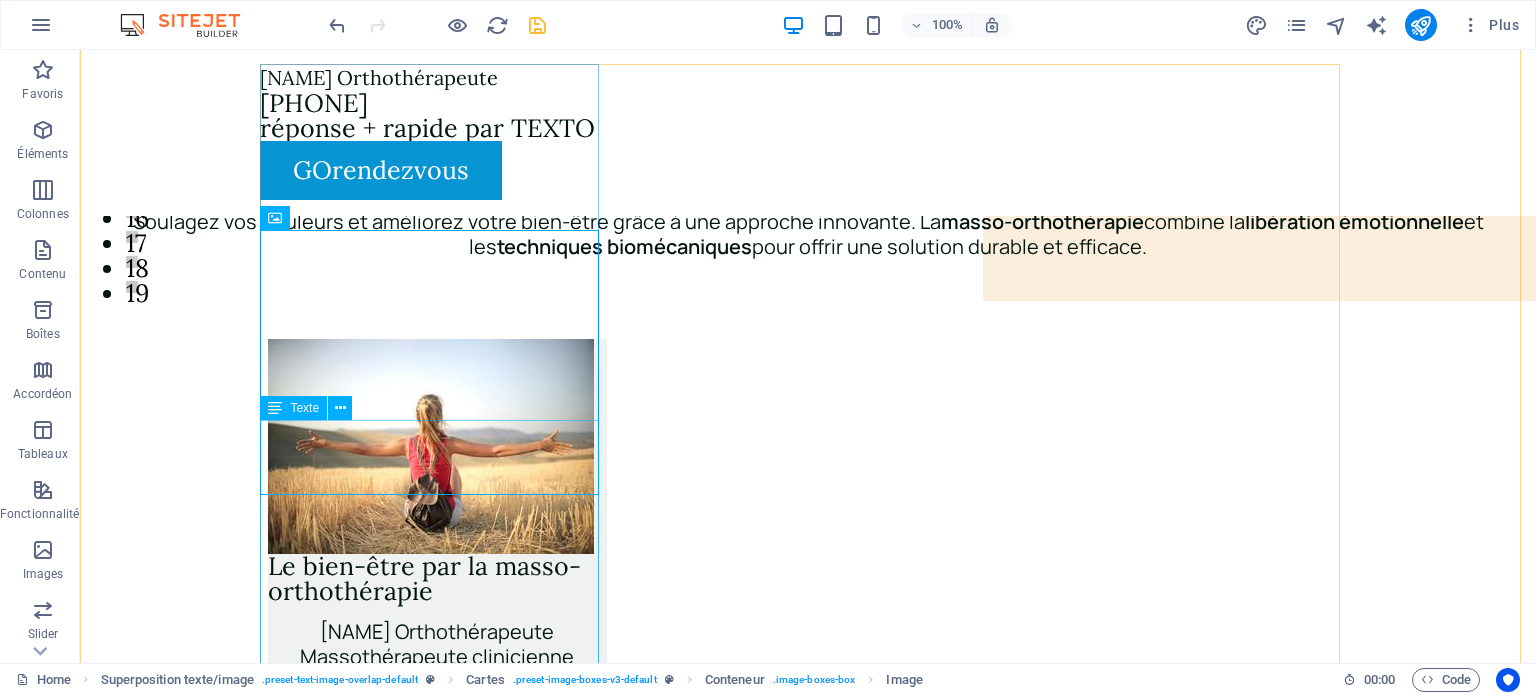 scroll, scrollTop: 400, scrollLeft: 0, axis: vertical 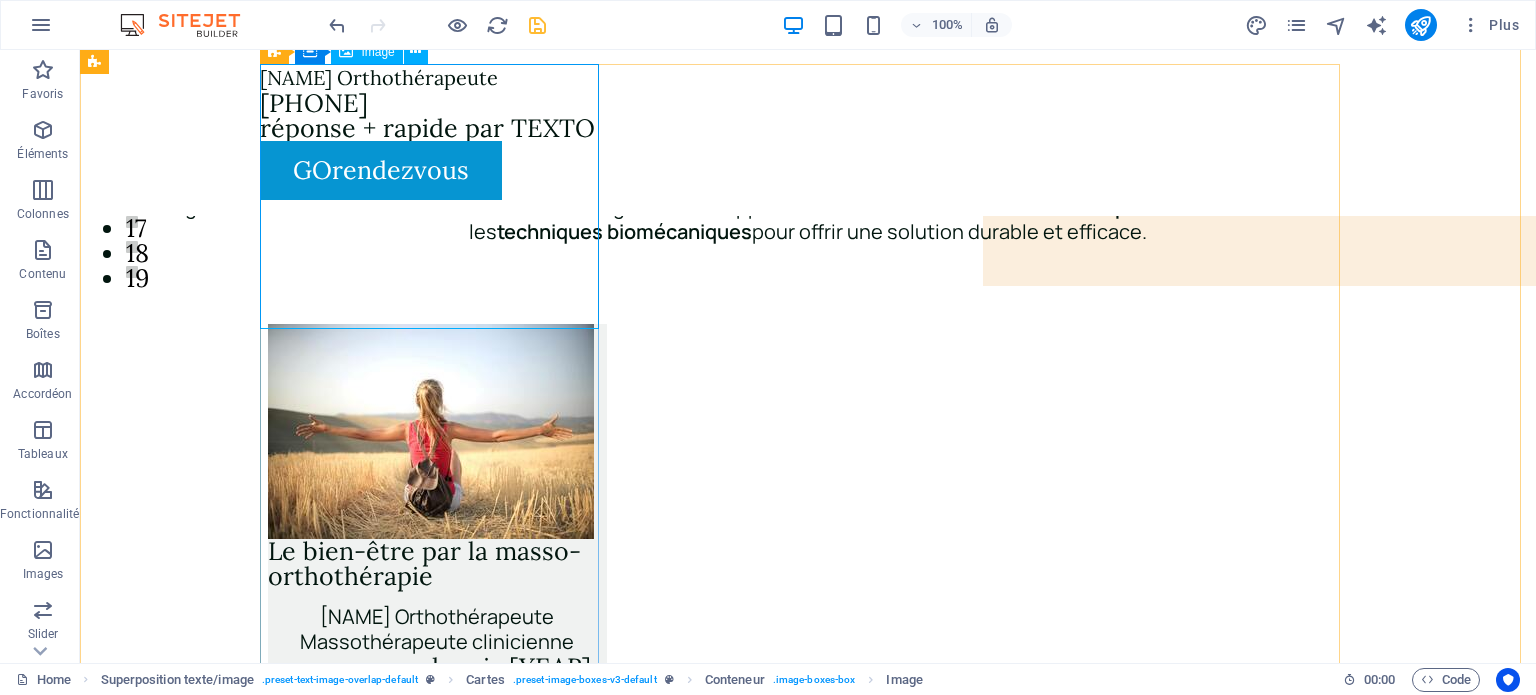 click on "Le bien-être par la masso-orthothérapie" at bounding box center (437, 456) 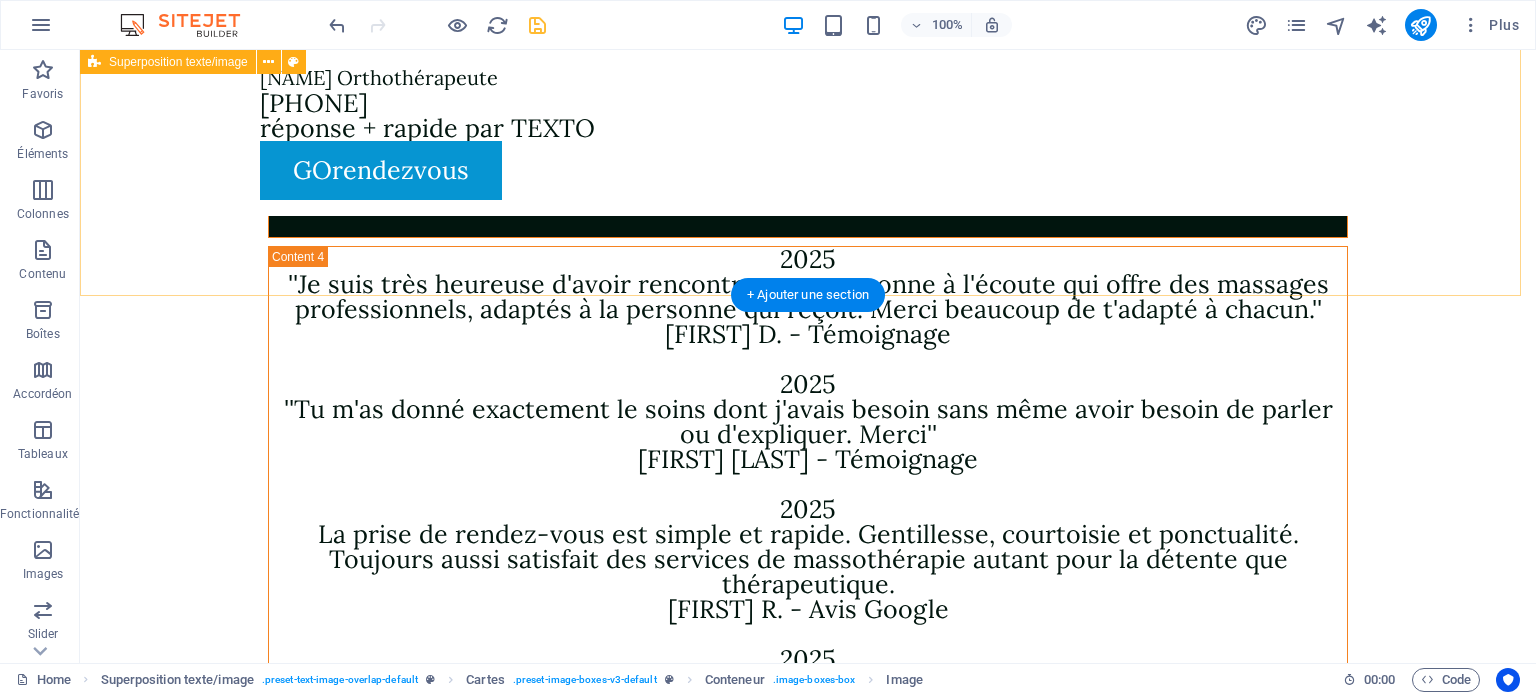 scroll, scrollTop: 8100, scrollLeft: 0, axis: vertical 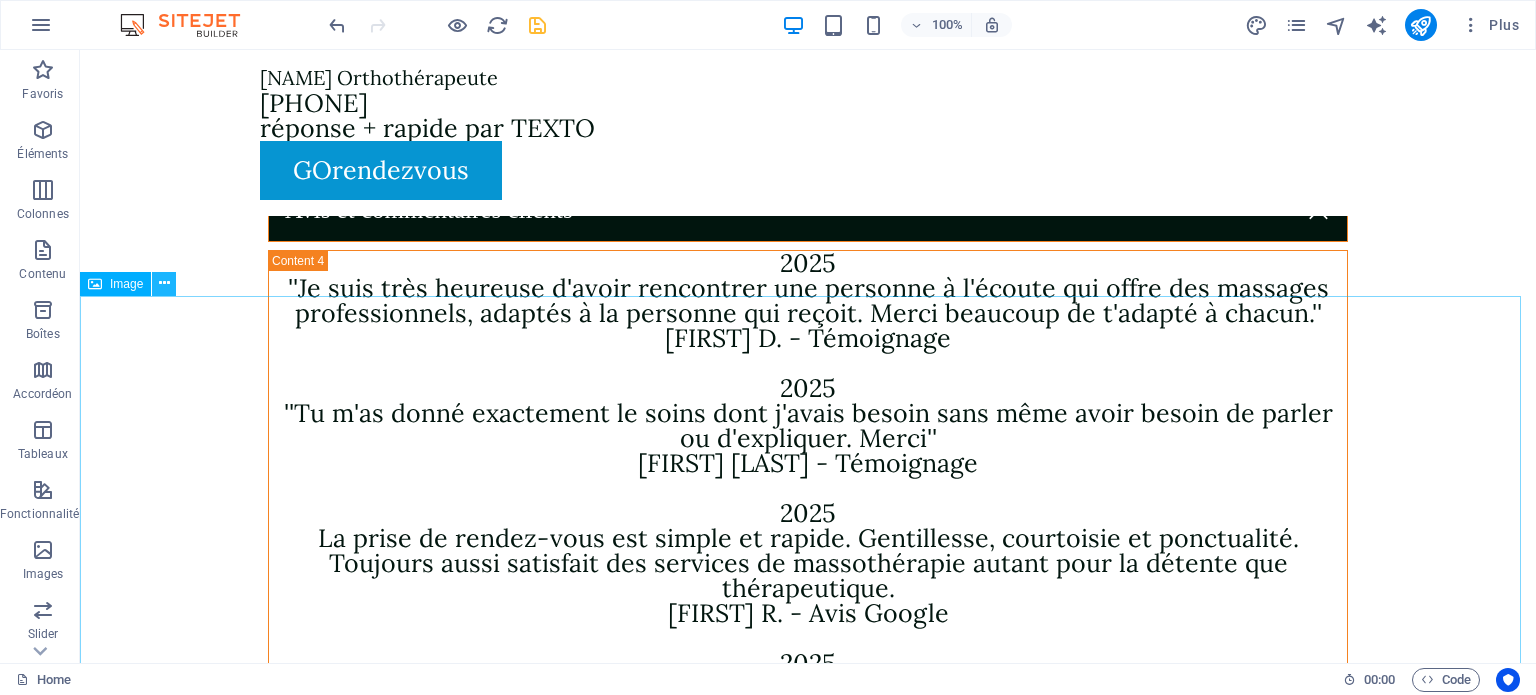 click at bounding box center (164, 283) 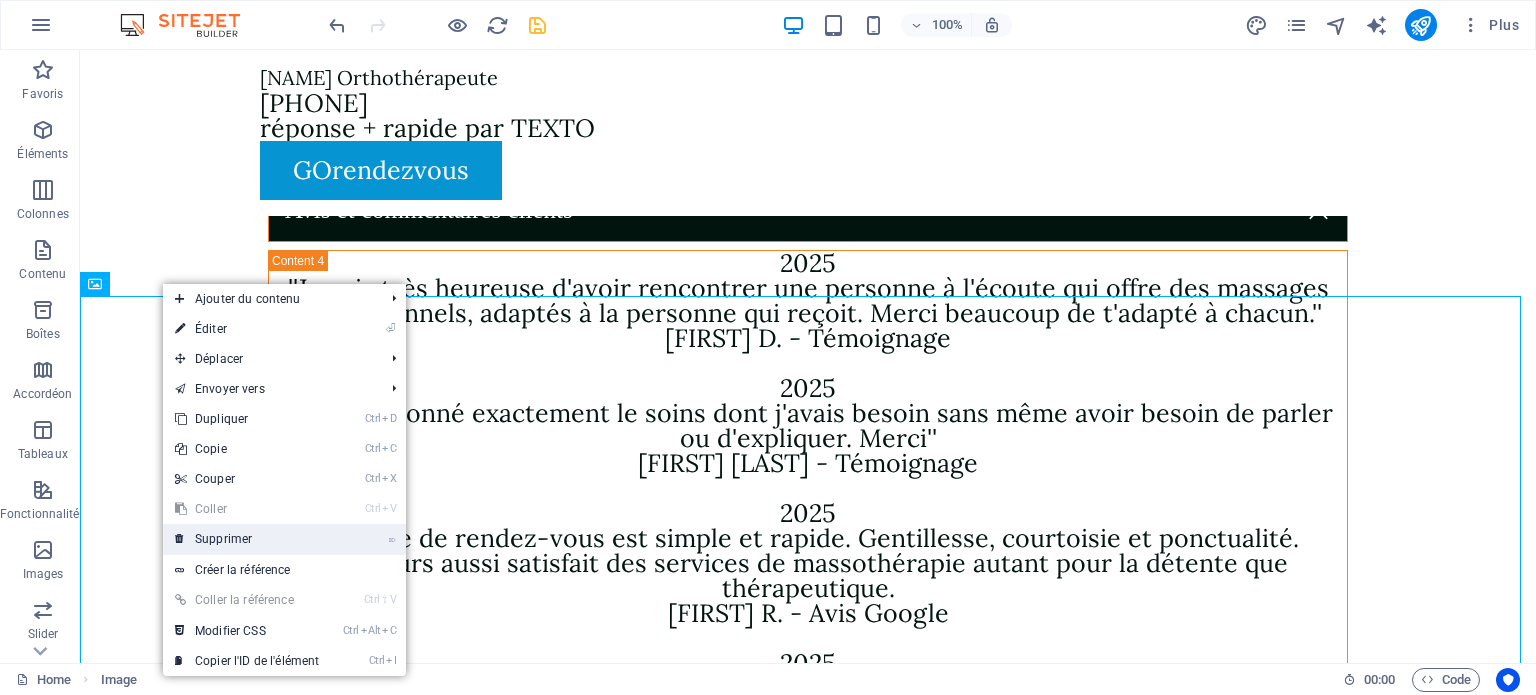 click on "⌦  Supprimer" at bounding box center [247, 539] 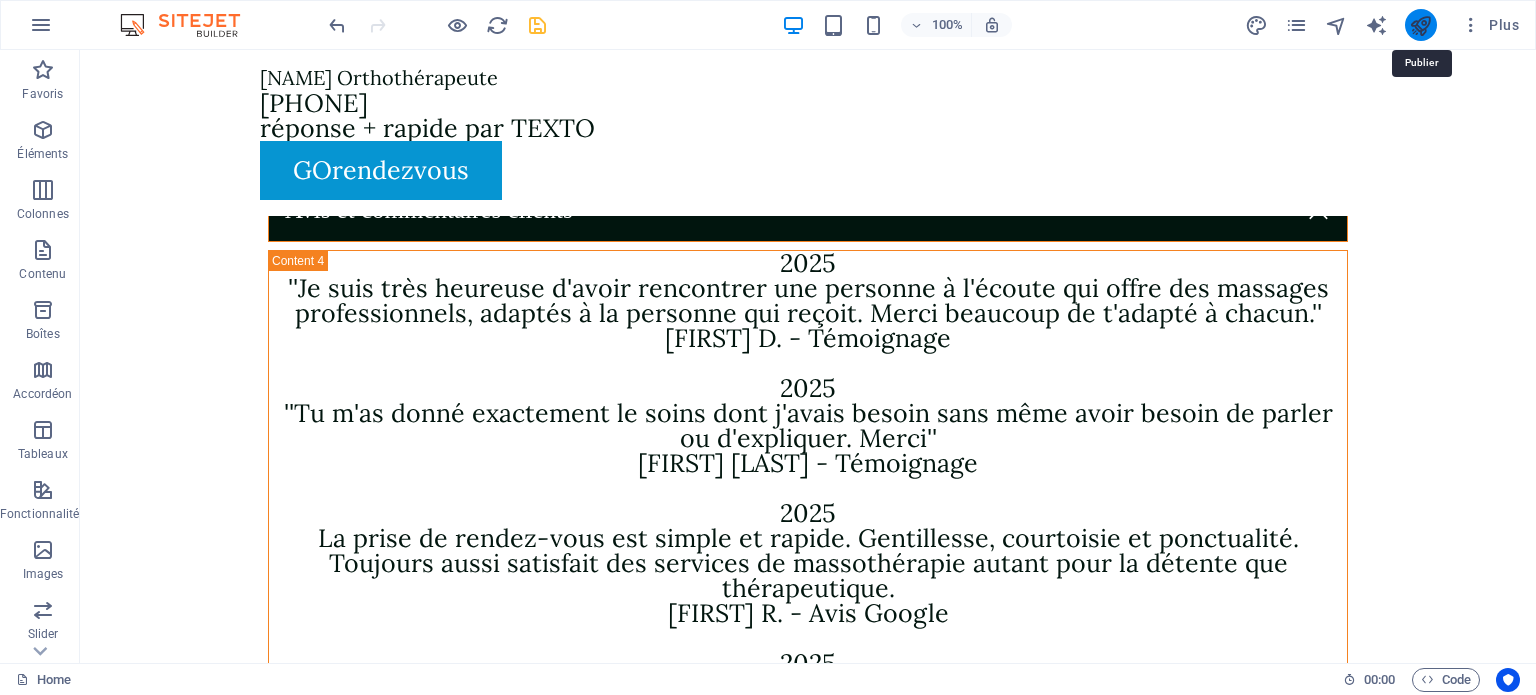 click at bounding box center (1420, 25) 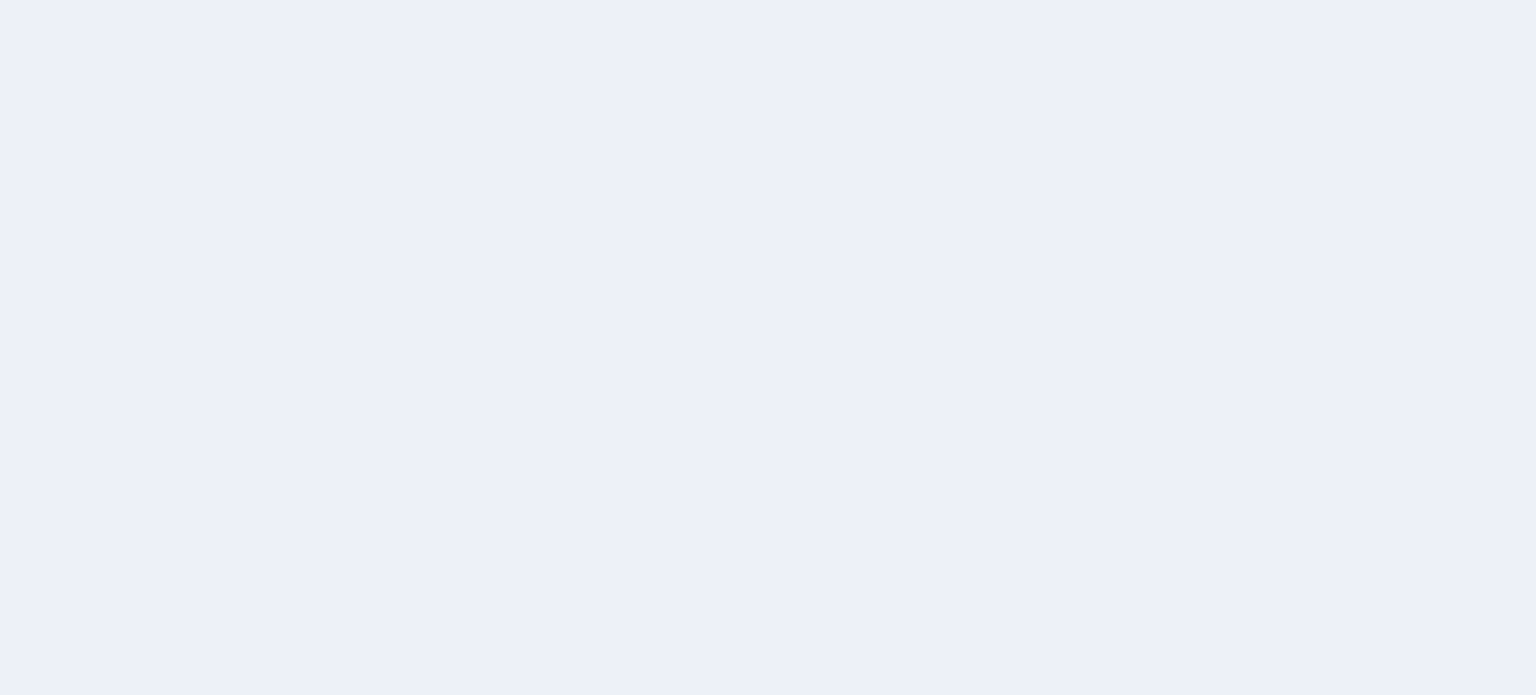 scroll, scrollTop: 0, scrollLeft: 0, axis: both 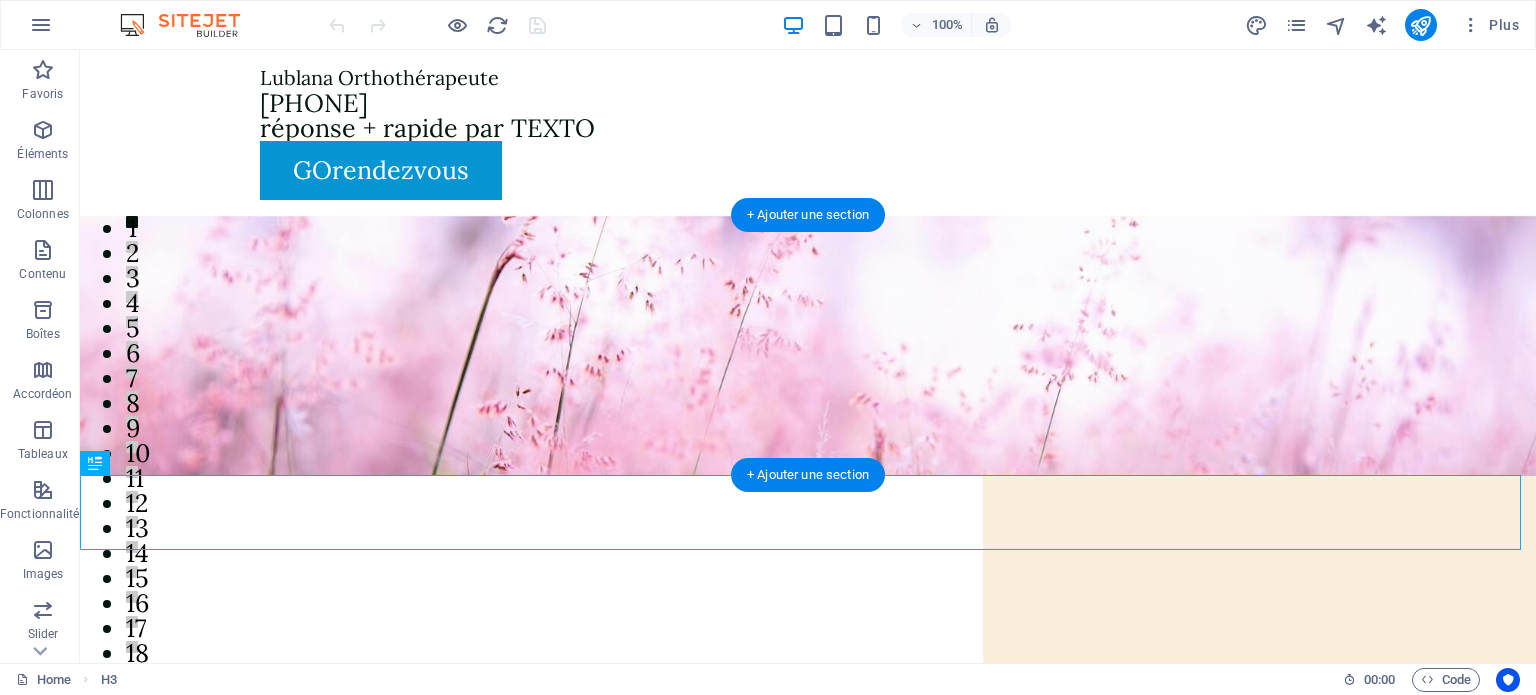 click at bounding box center [808, 346] 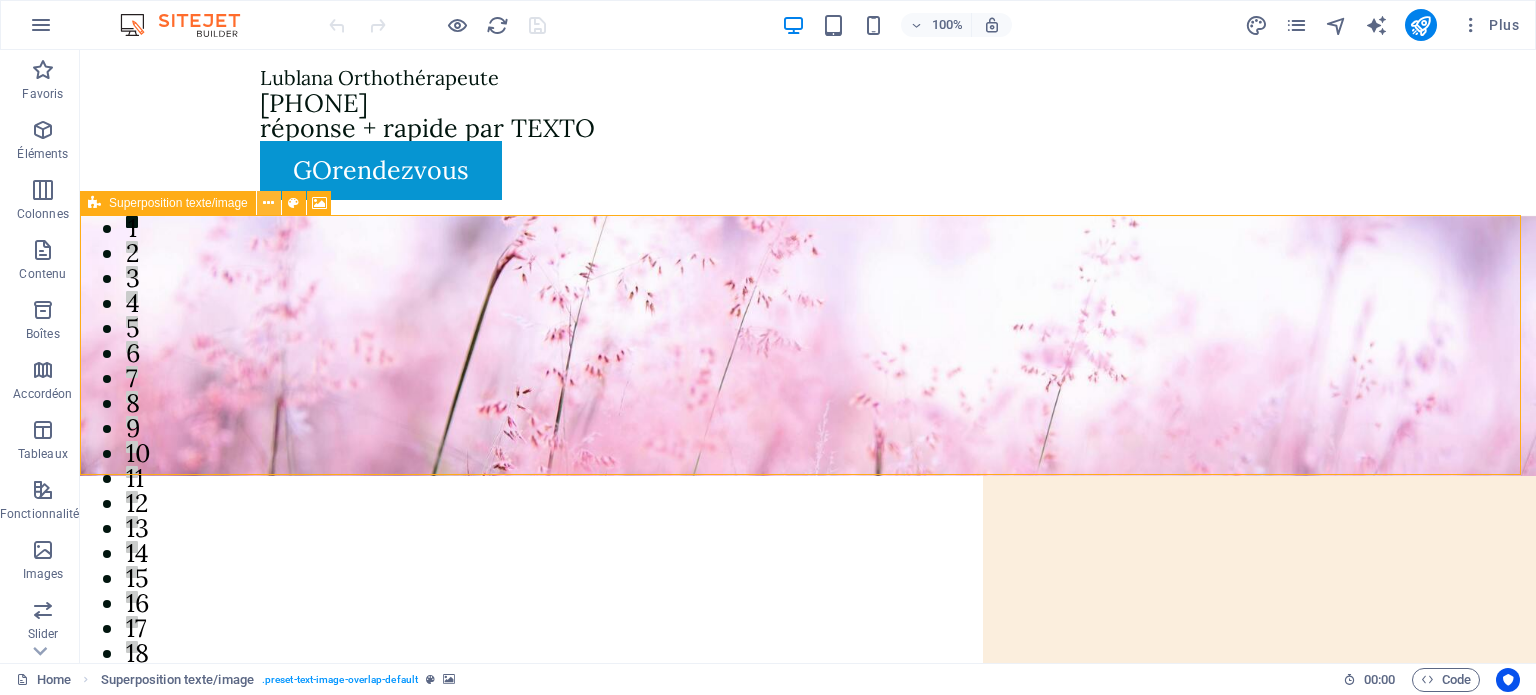 click at bounding box center (268, 203) 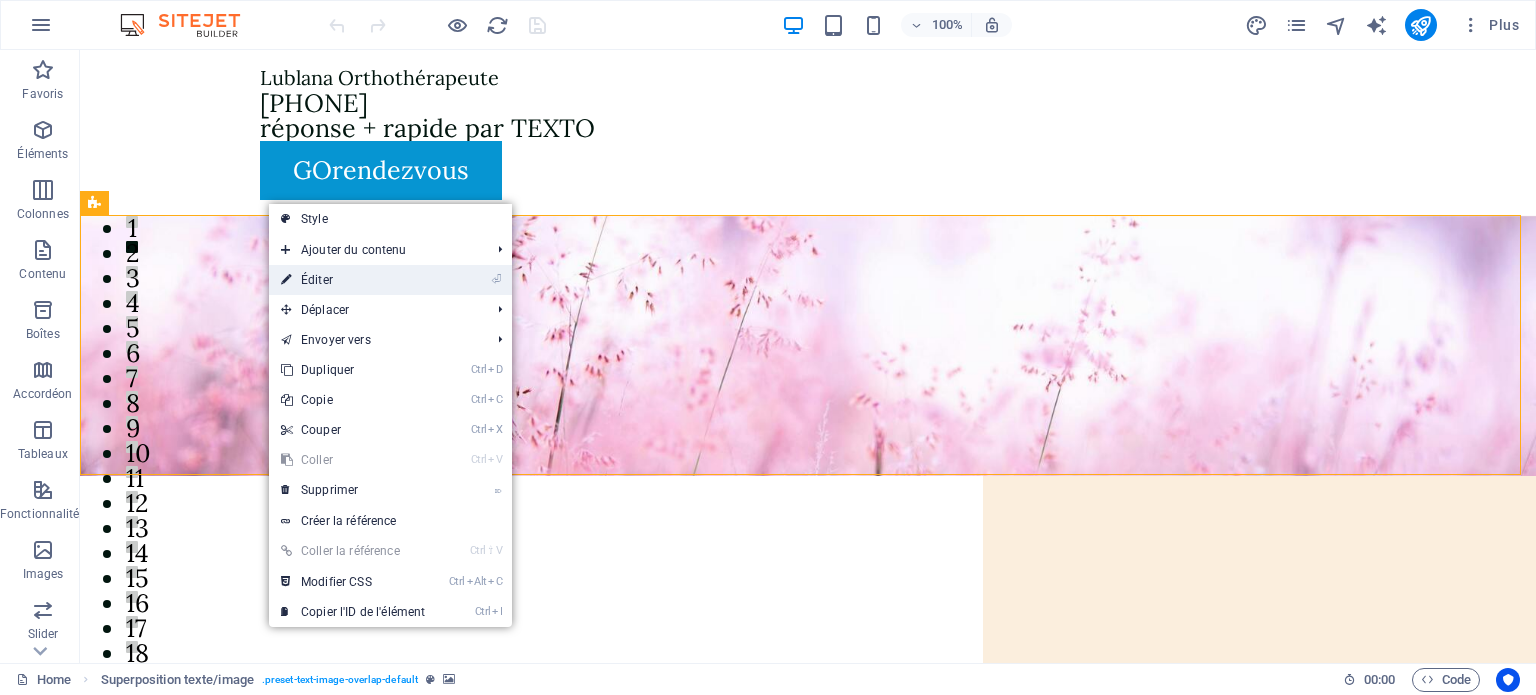 click on "⏎  Éditer" at bounding box center (353, 280) 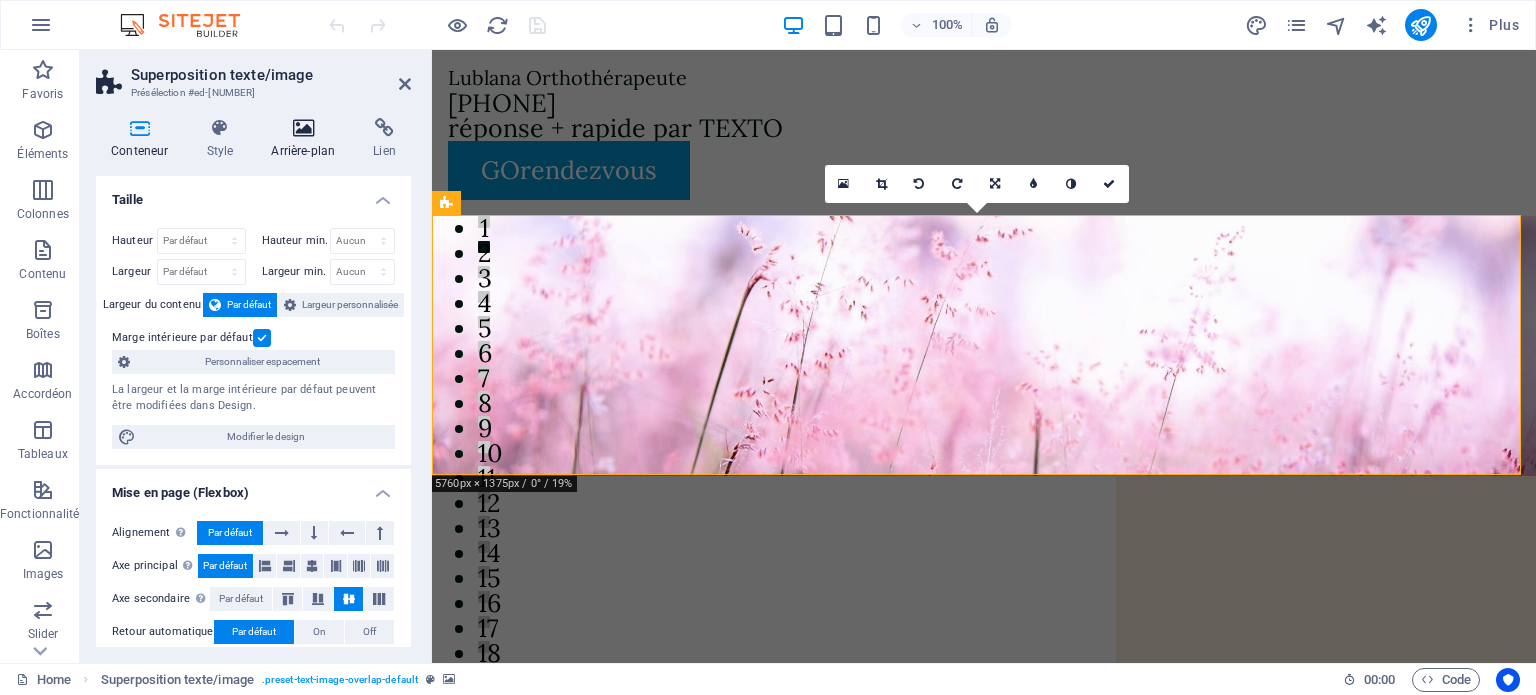 click at bounding box center (303, 128) 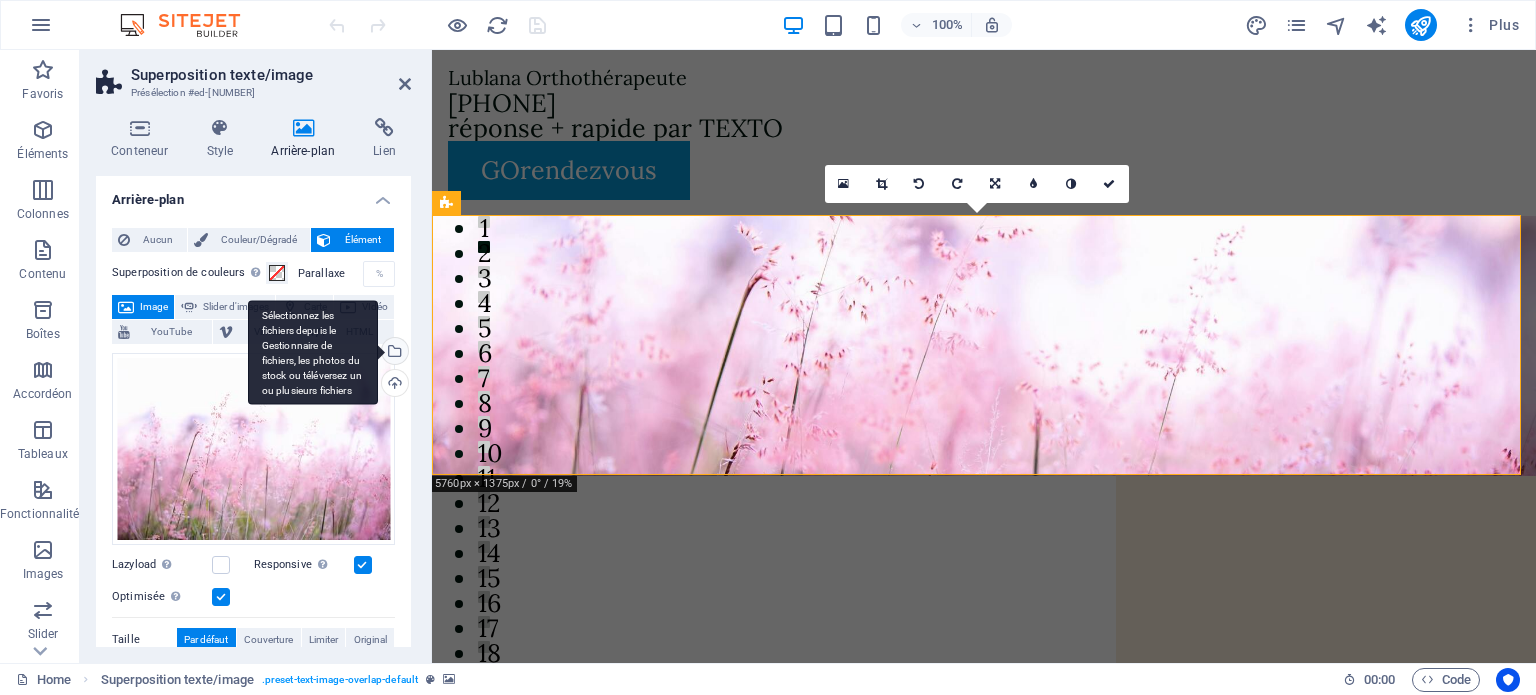 click on "Sélectionnez les fichiers depuis le Gestionnaire de fichiers, les photos du stock ou téléversez un ou plusieurs fichiers" at bounding box center [393, 353] 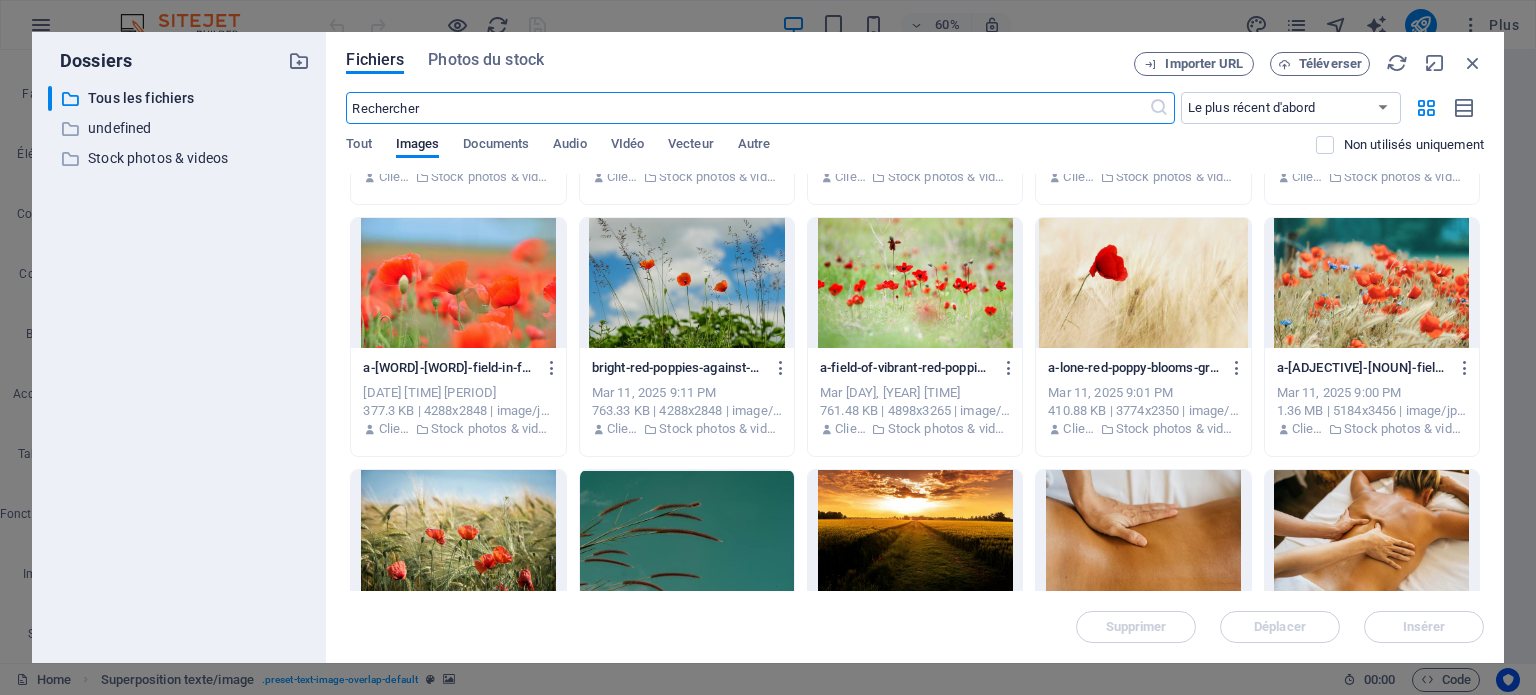 scroll, scrollTop: 2900, scrollLeft: 0, axis: vertical 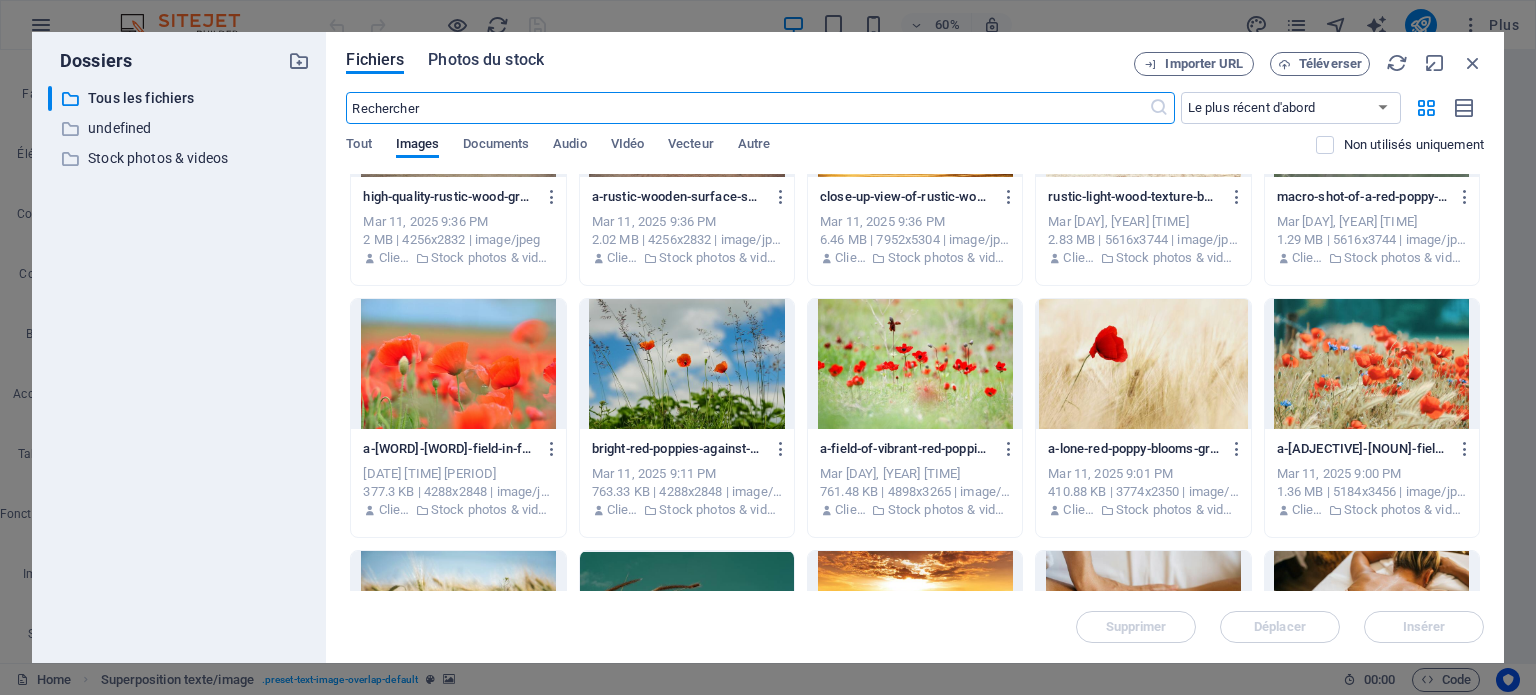 click on "Photos du stock" at bounding box center [486, 60] 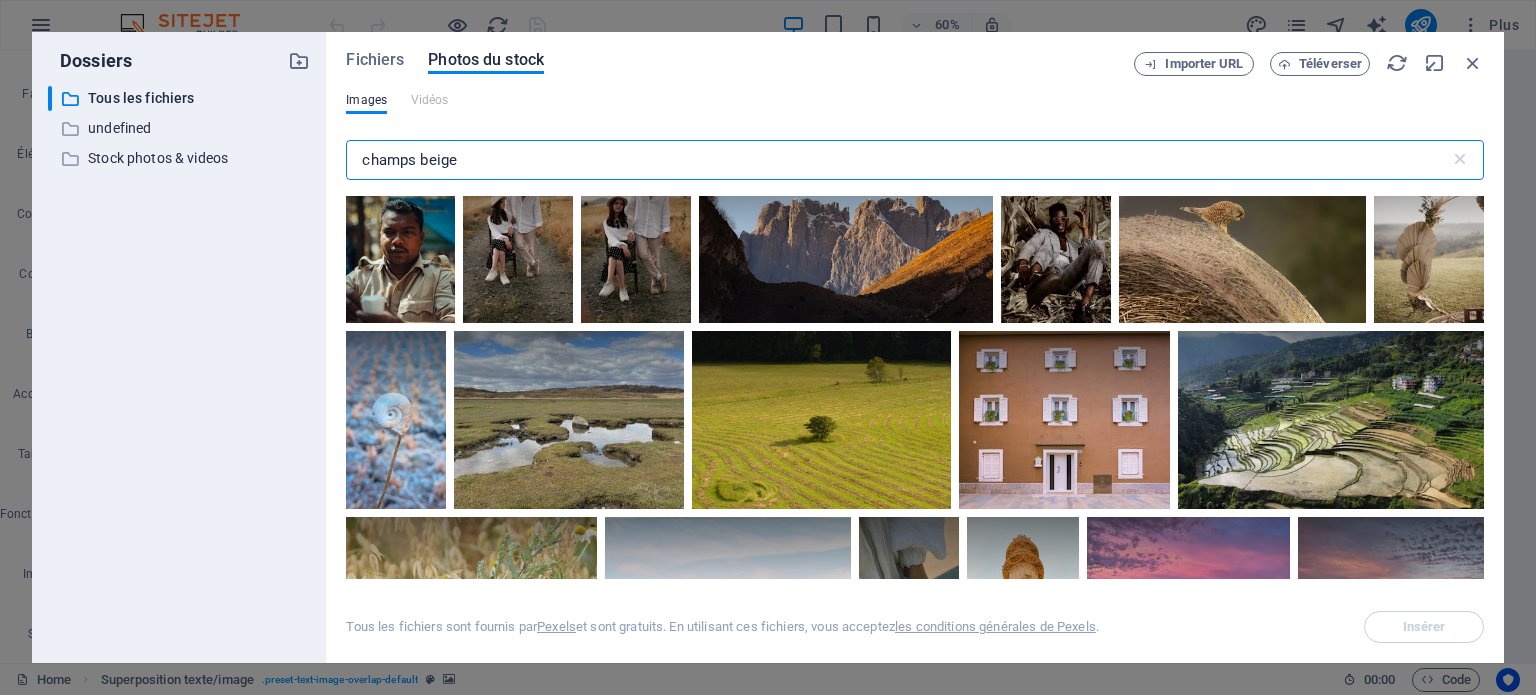 scroll, scrollTop: 6900, scrollLeft: 0, axis: vertical 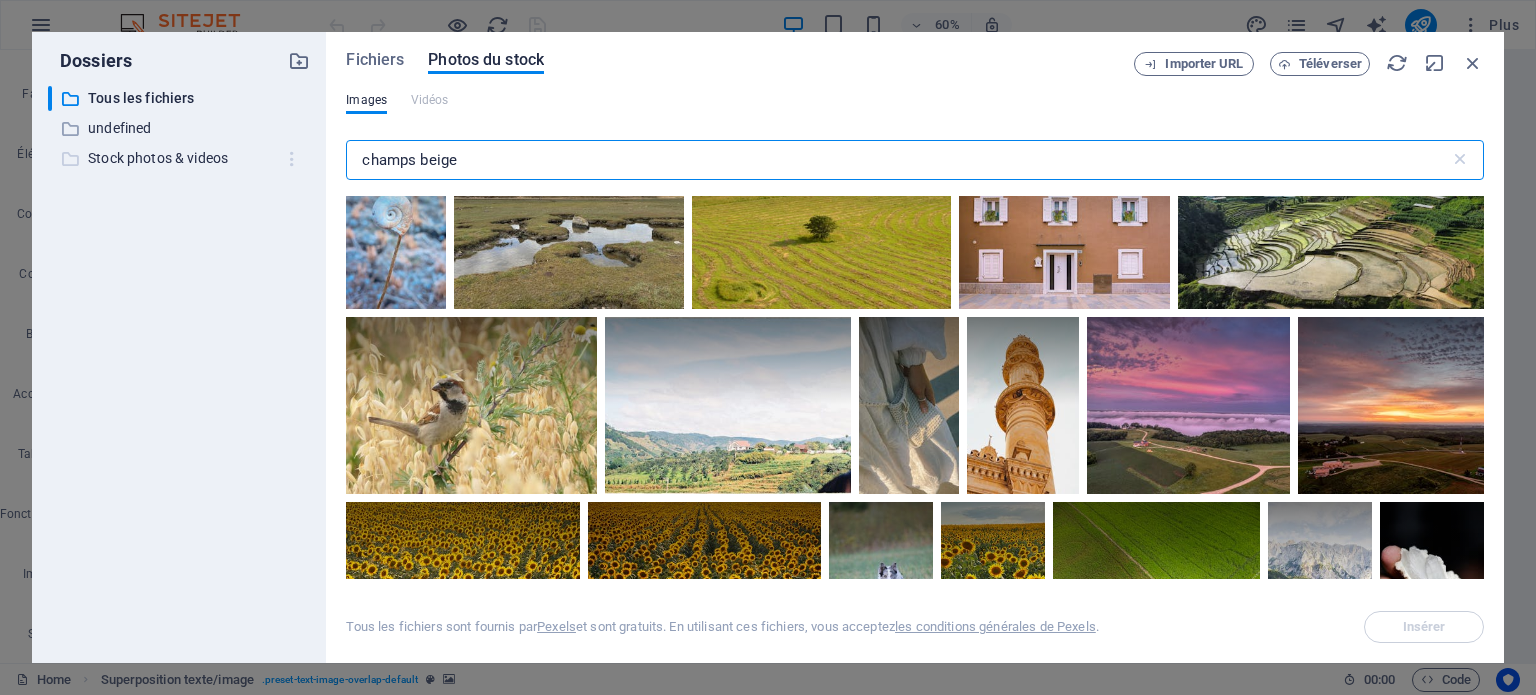drag, startPoint x: 481, startPoint y: 162, endPoint x: 298, endPoint y: 143, distance: 183.98369 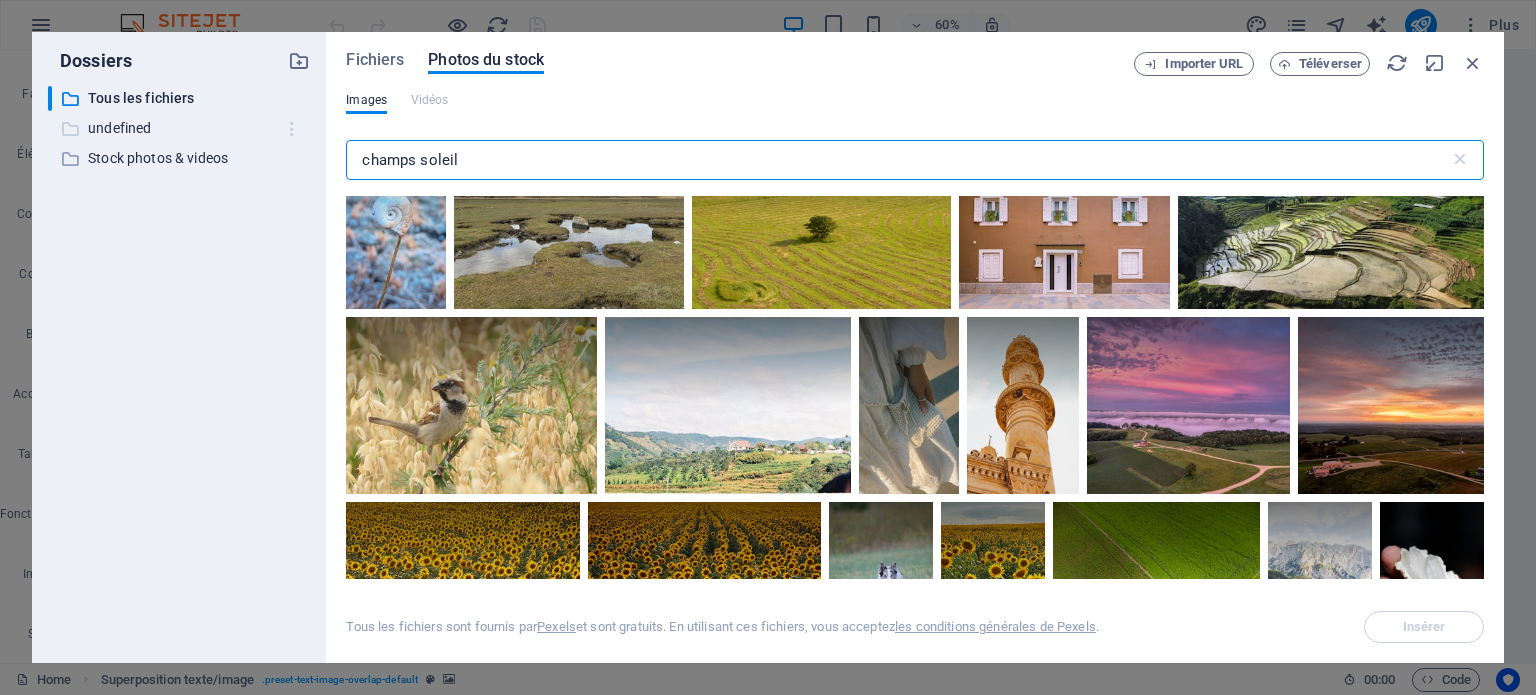 type on "champs soleil" 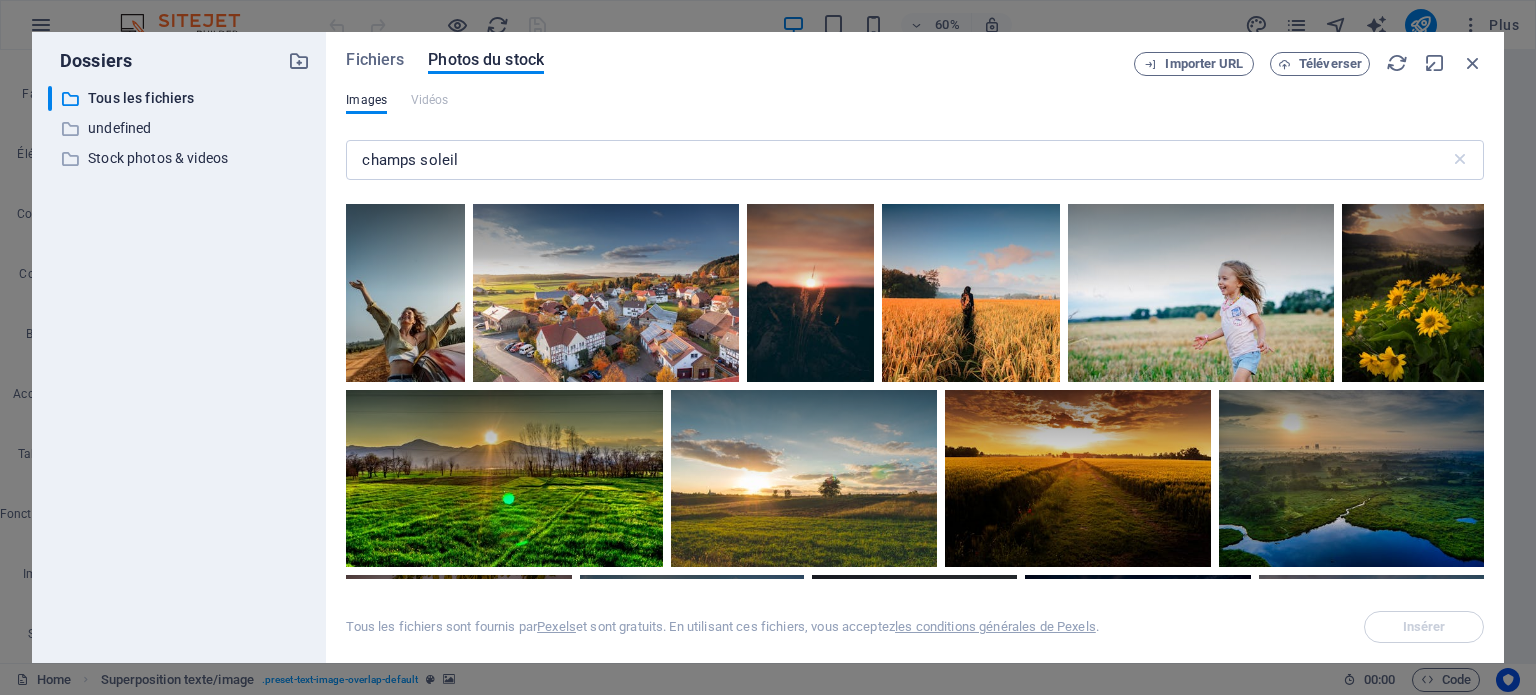 scroll, scrollTop: 500, scrollLeft: 0, axis: vertical 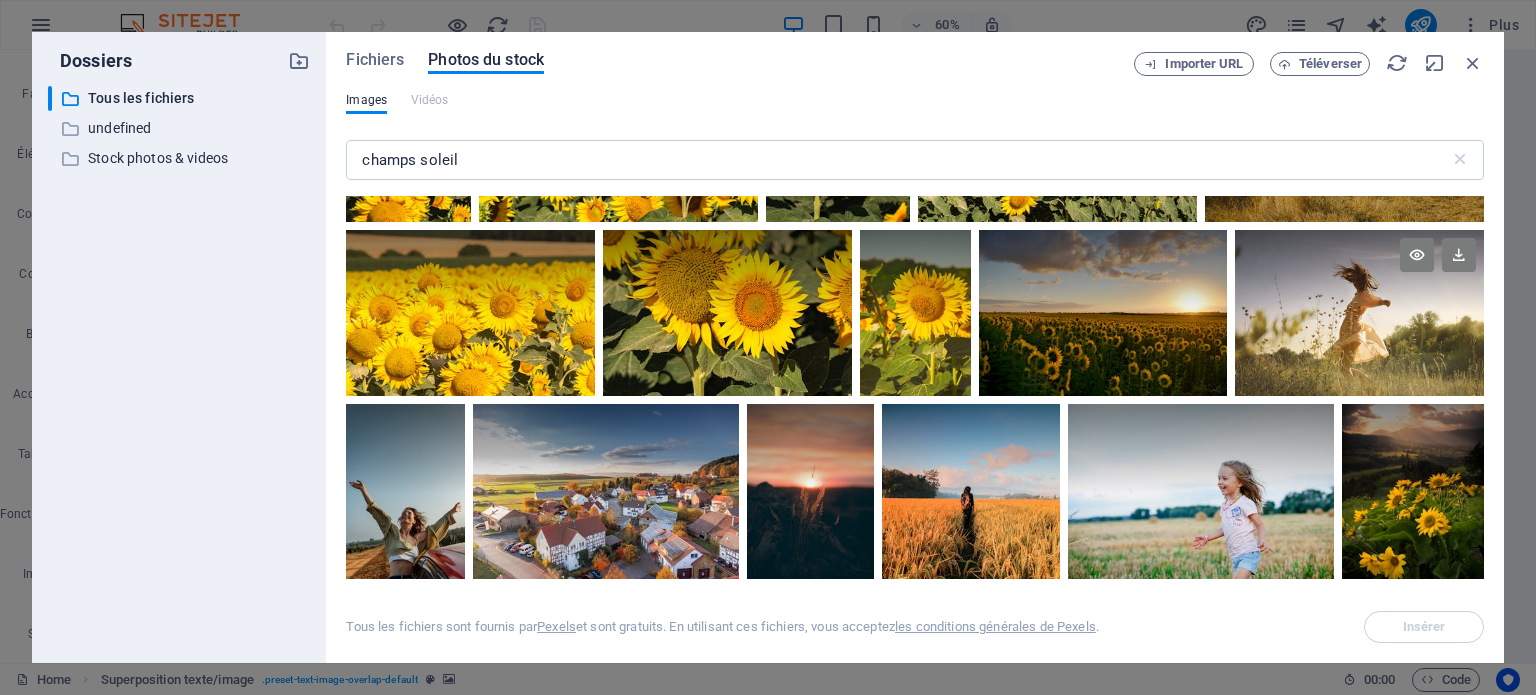 click at bounding box center [1359, 313] 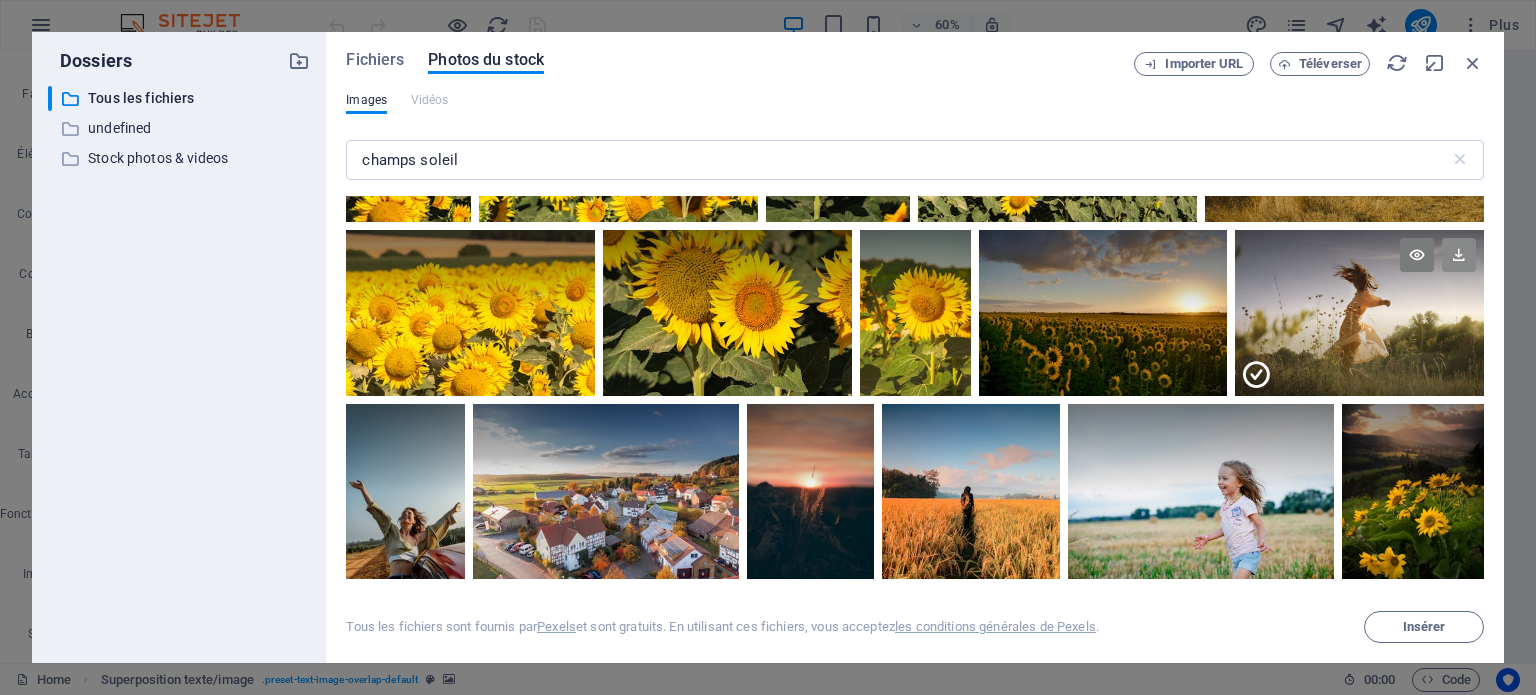 click at bounding box center (1459, 255) 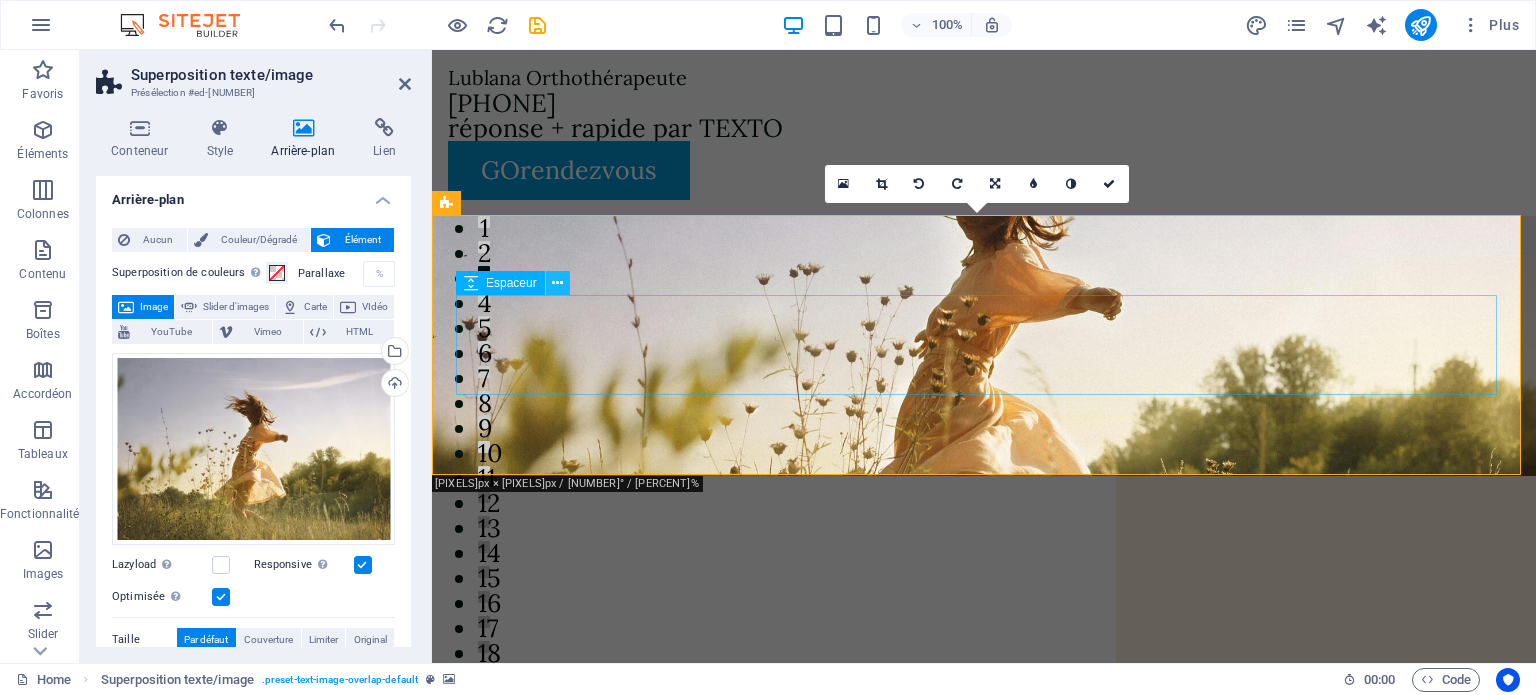 click at bounding box center (557, 283) 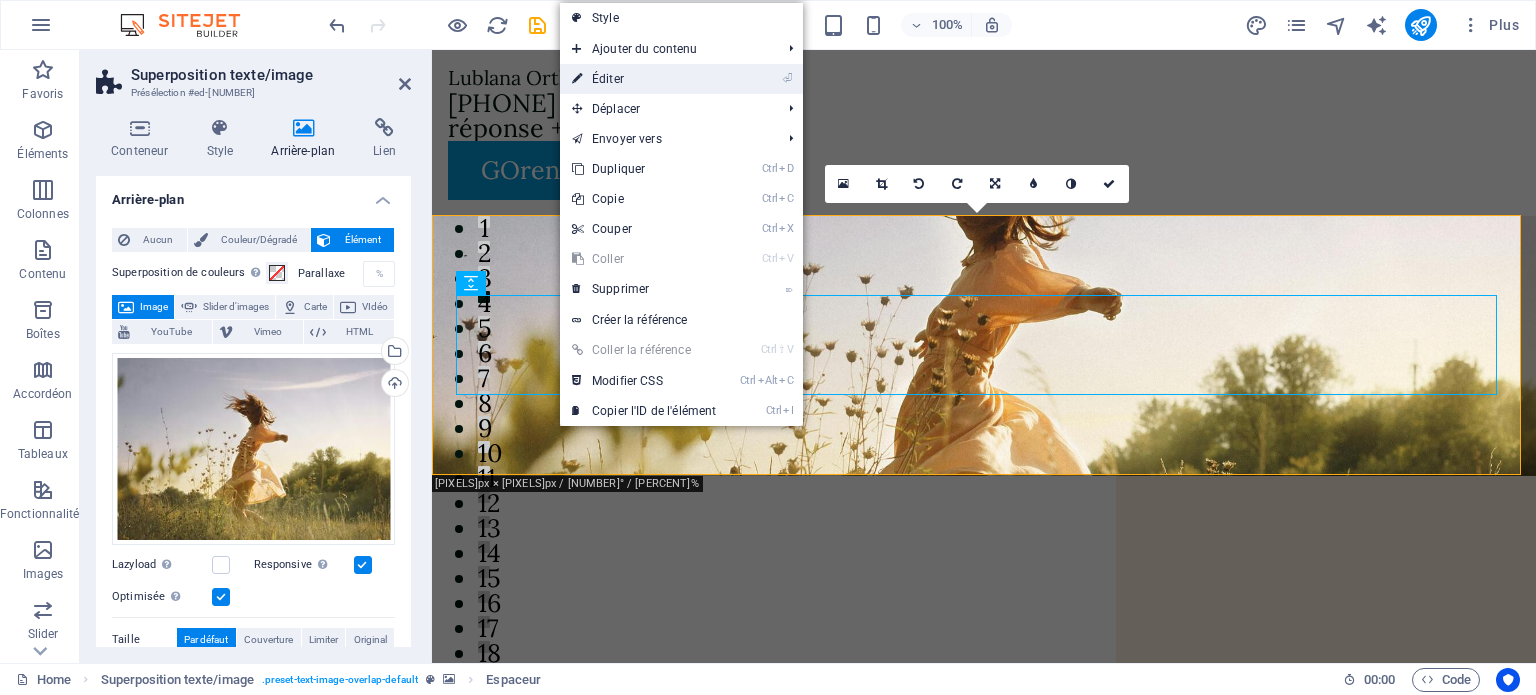 click on "⏎  Éditer" at bounding box center [644, 79] 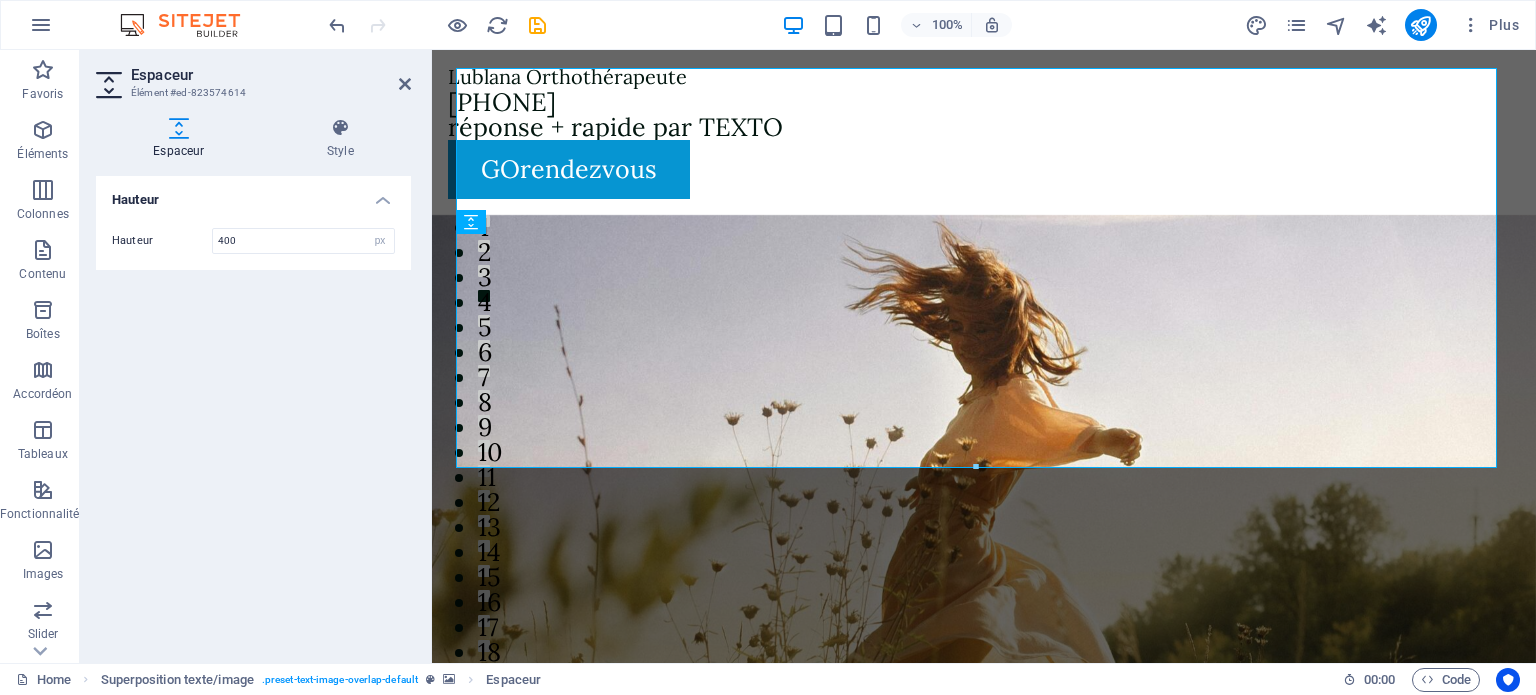 scroll, scrollTop: 0, scrollLeft: 0, axis: both 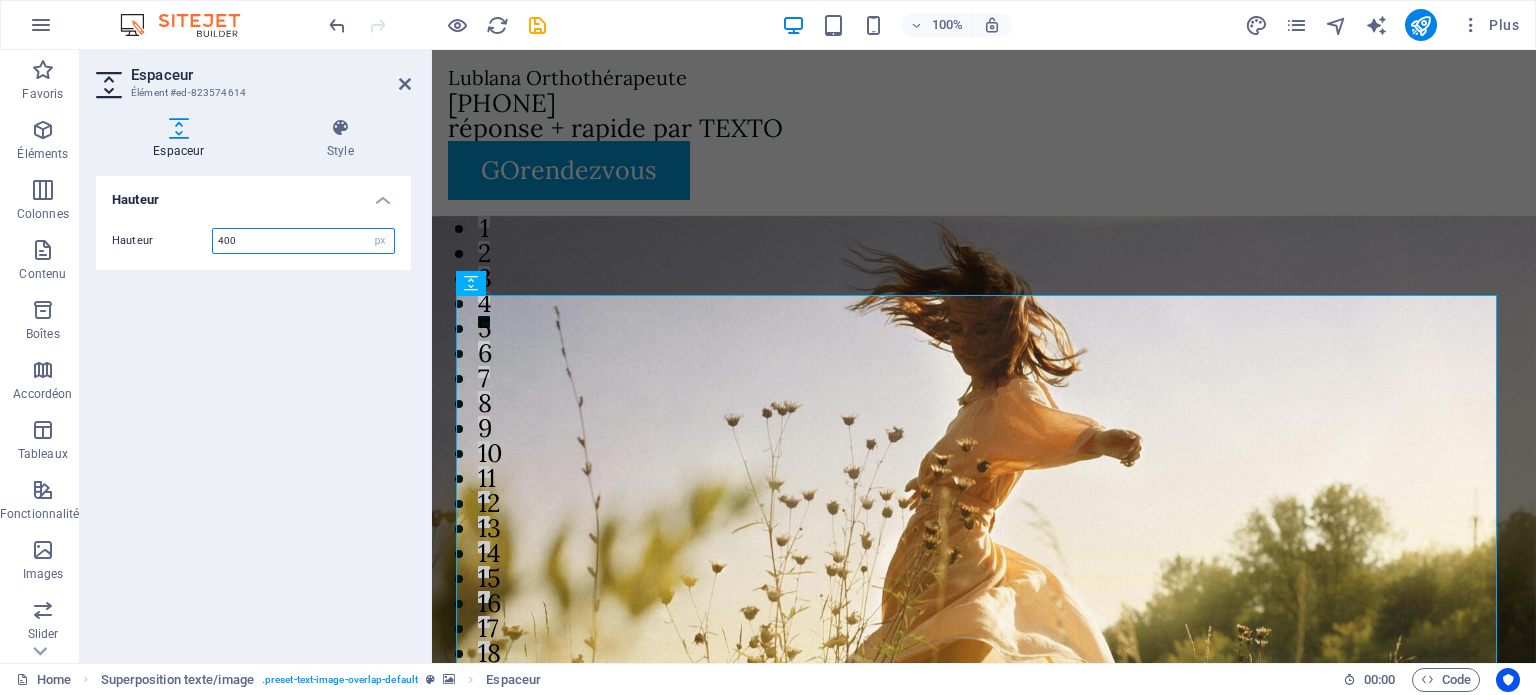 drag, startPoint x: 241, startPoint y: 239, endPoint x: 171, endPoint y: 237, distance: 70.028564 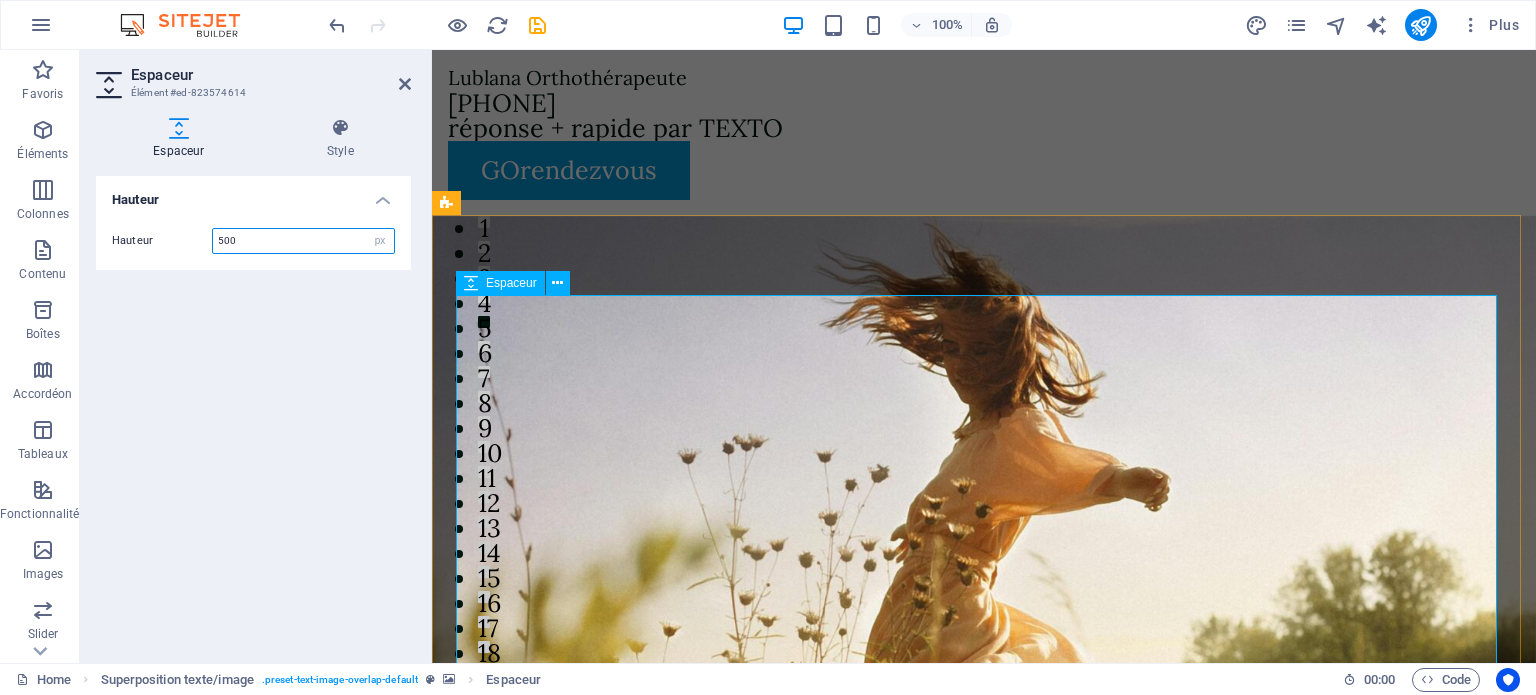 type on "500" 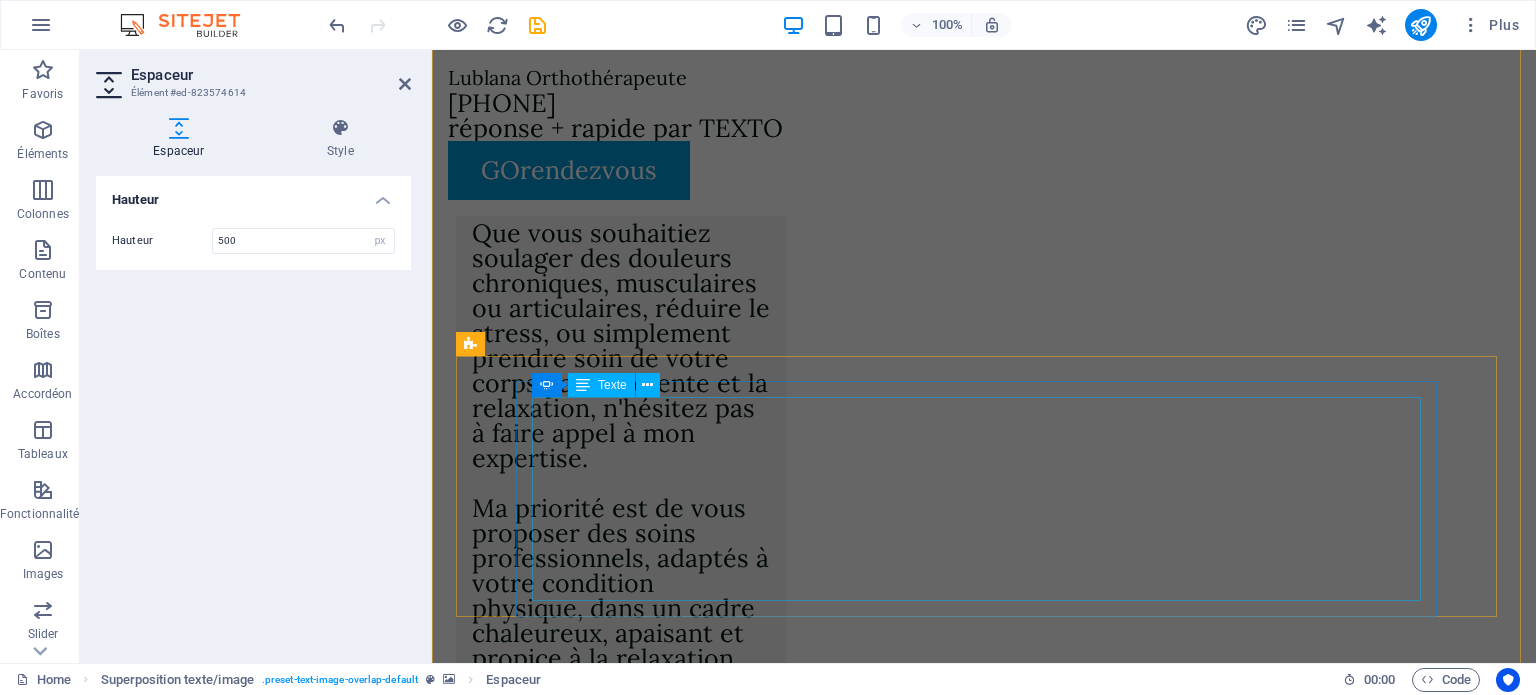 scroll, scrollTop: 1900, scrollLeft: 0, axis: vertical 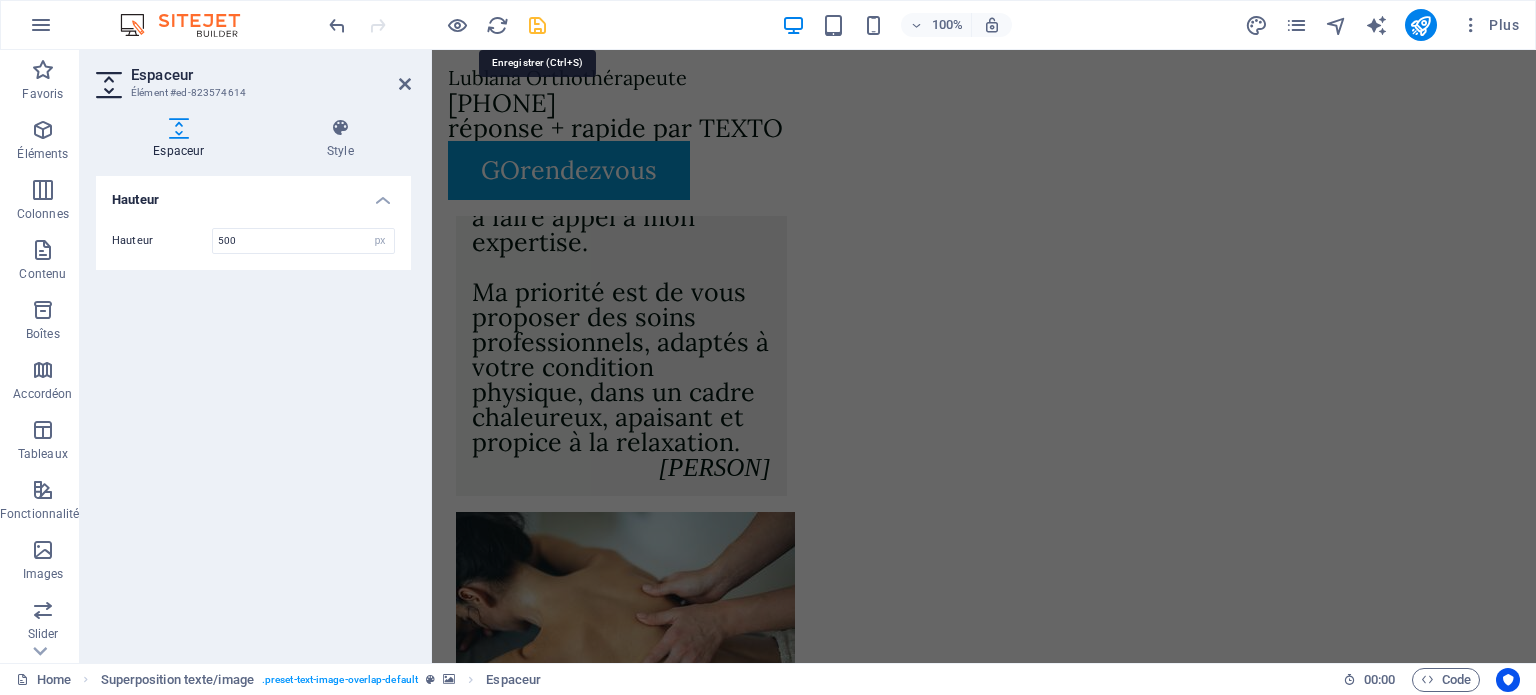 click at bounding box center (537, 25) 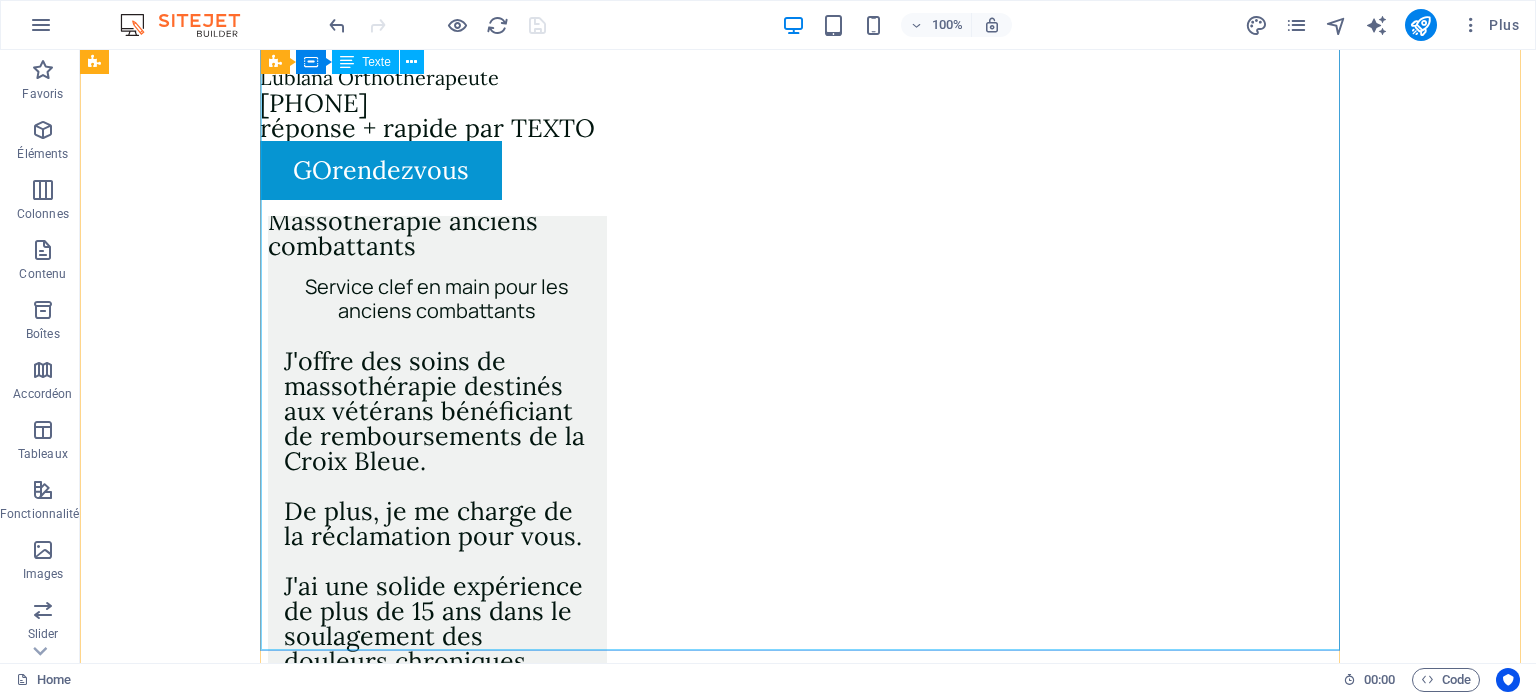 scroll, scrollTop: 3723, scrollLeft: 0, axis: vertical 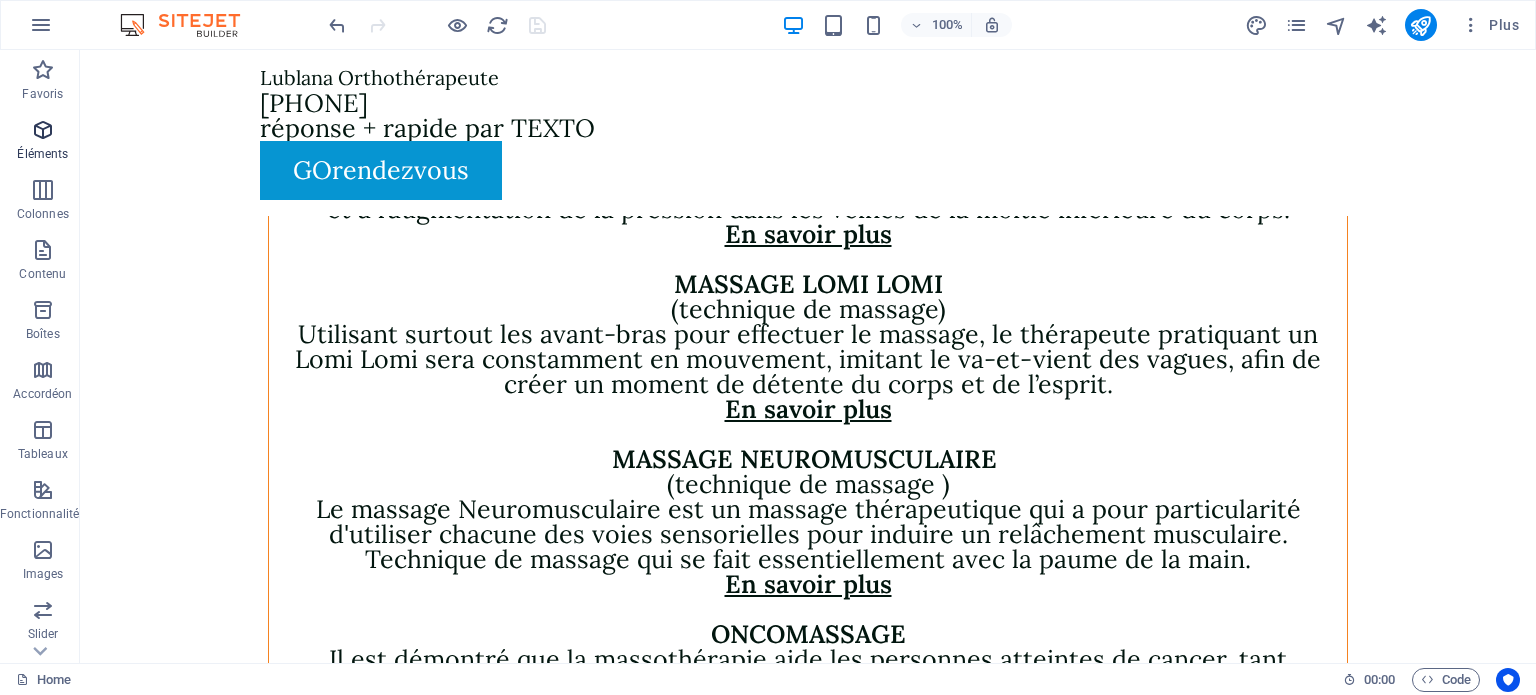 click on "Éléments" at bounding box center [43, 142] 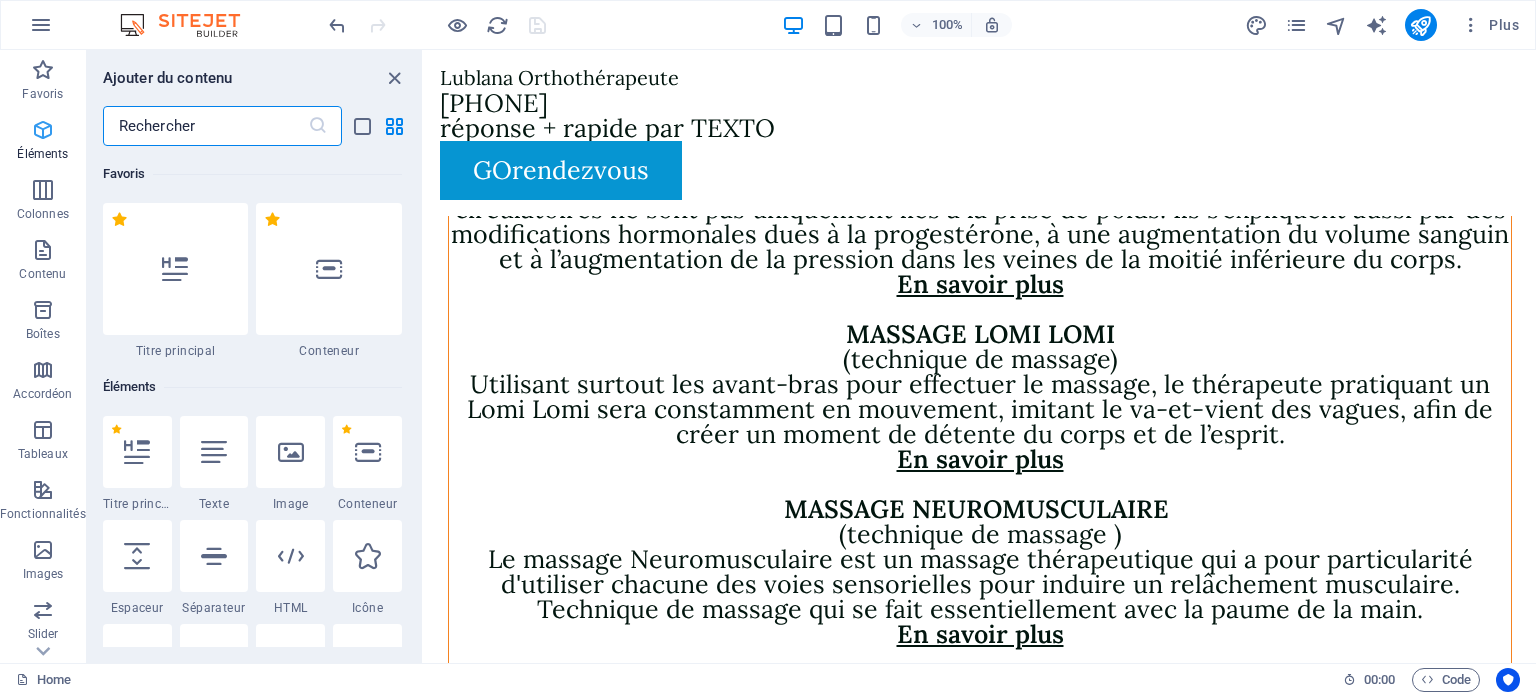 scroll, scrollTop: 8279, scrollLeft: 0, axis: vertical 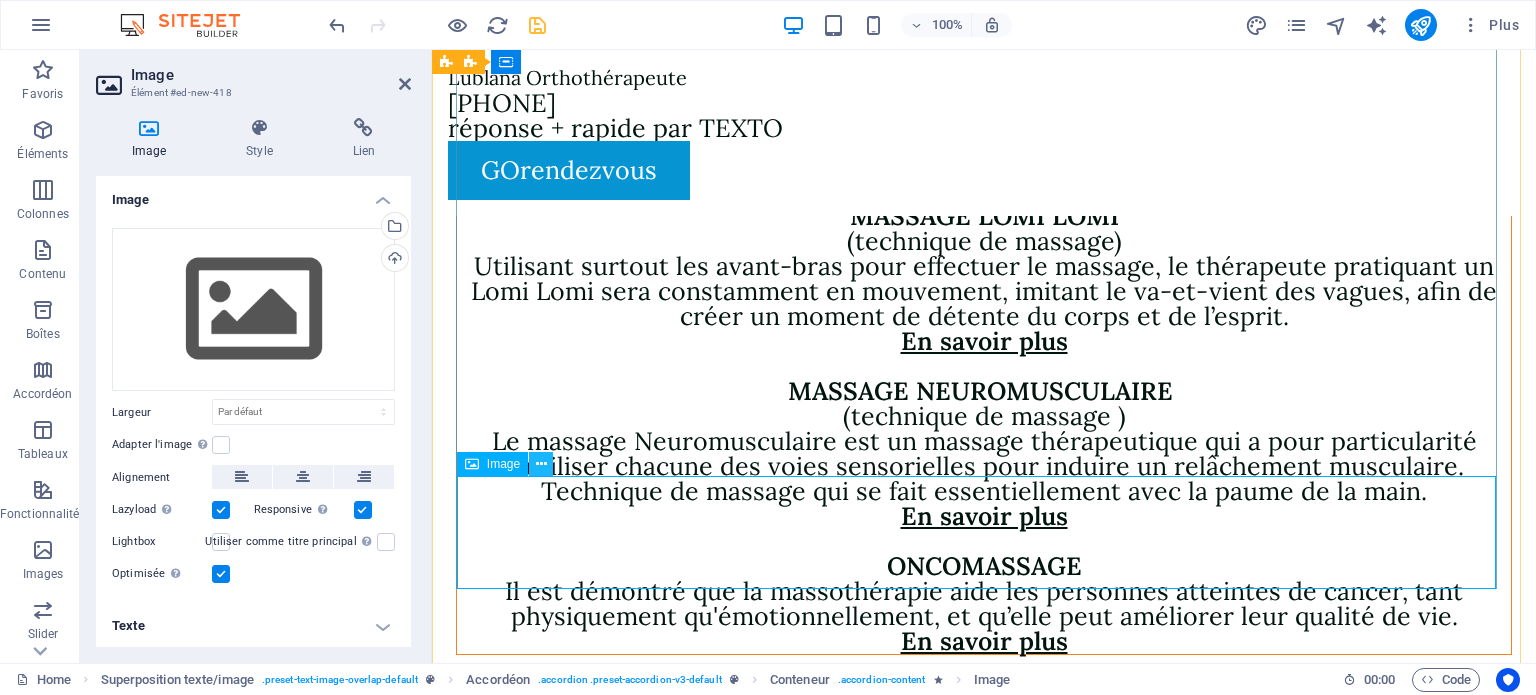 click at bounding box center (541, 464) 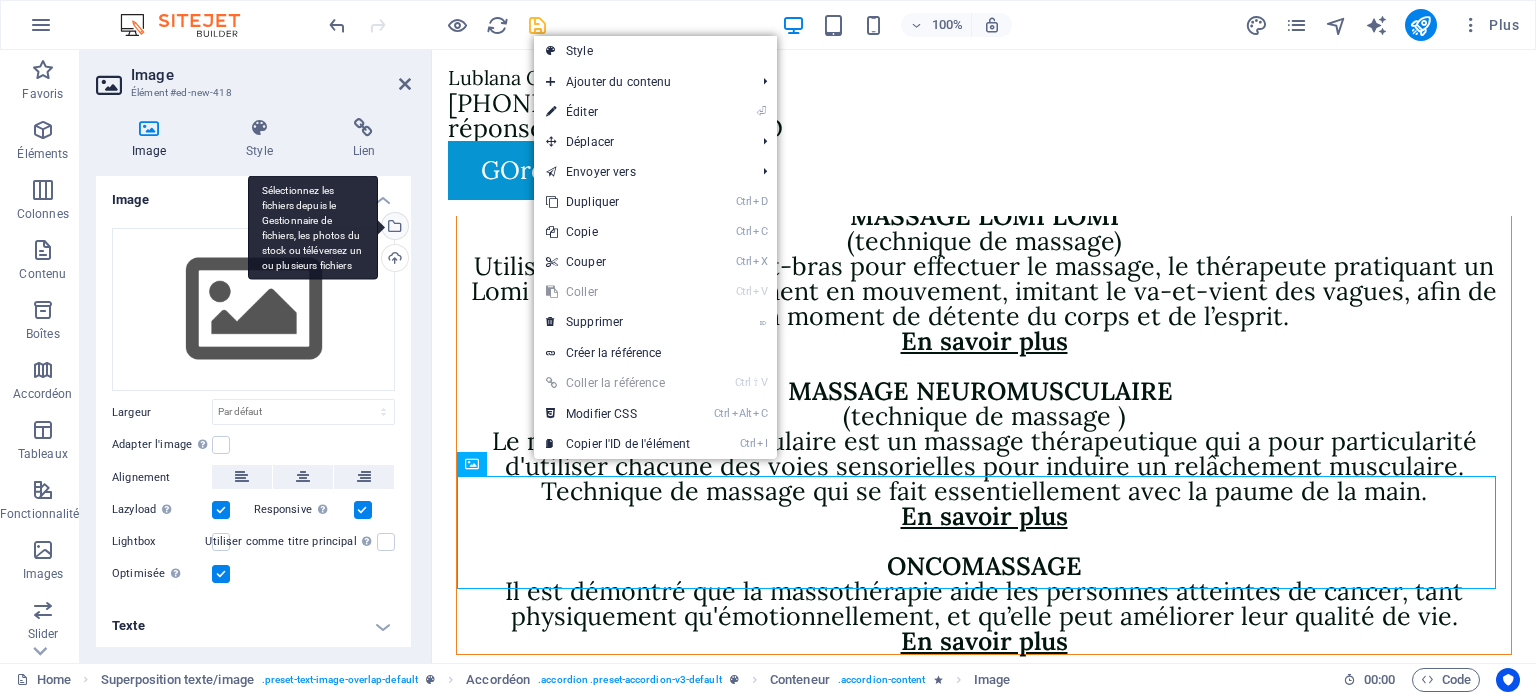 click on "Sélectionnez les fichiers depuis le Gestionnaire de fichiers, les photos du stock ou téléversez un ou plusieurs fichiers" at bounding box center [393, 228] 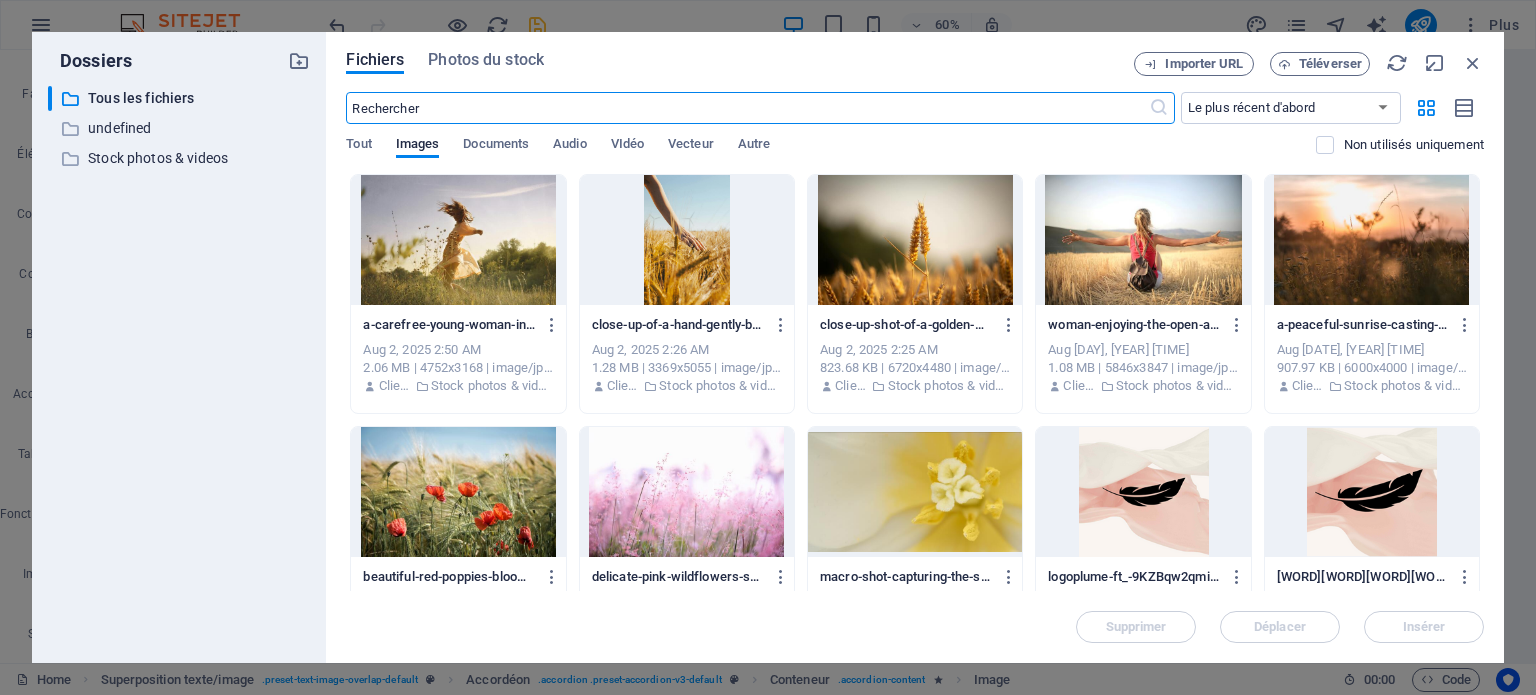 scroll, scrollTop: 8537, scrollLeft: 0, axis: vertical 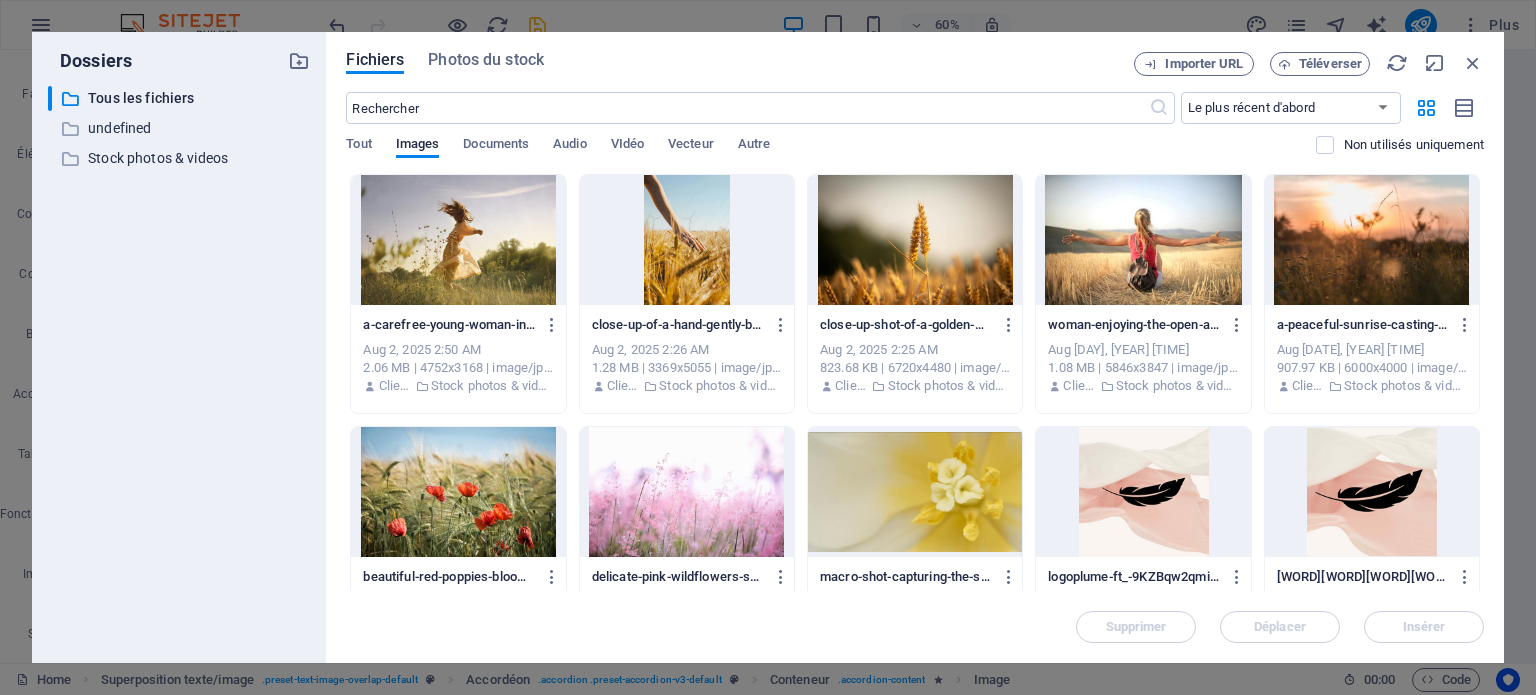click at bounding box center [458, 240] 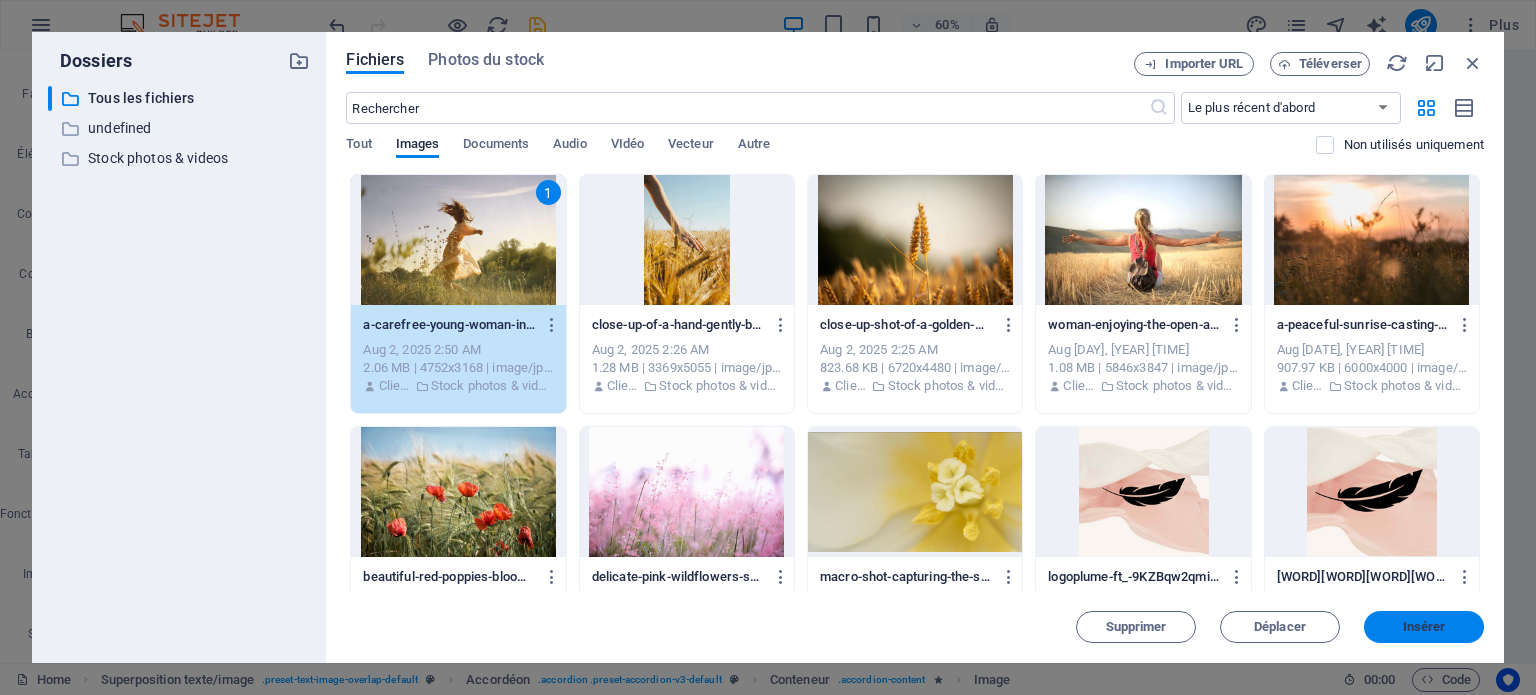 click on "Insérer" at bounding box center (1424, 627) 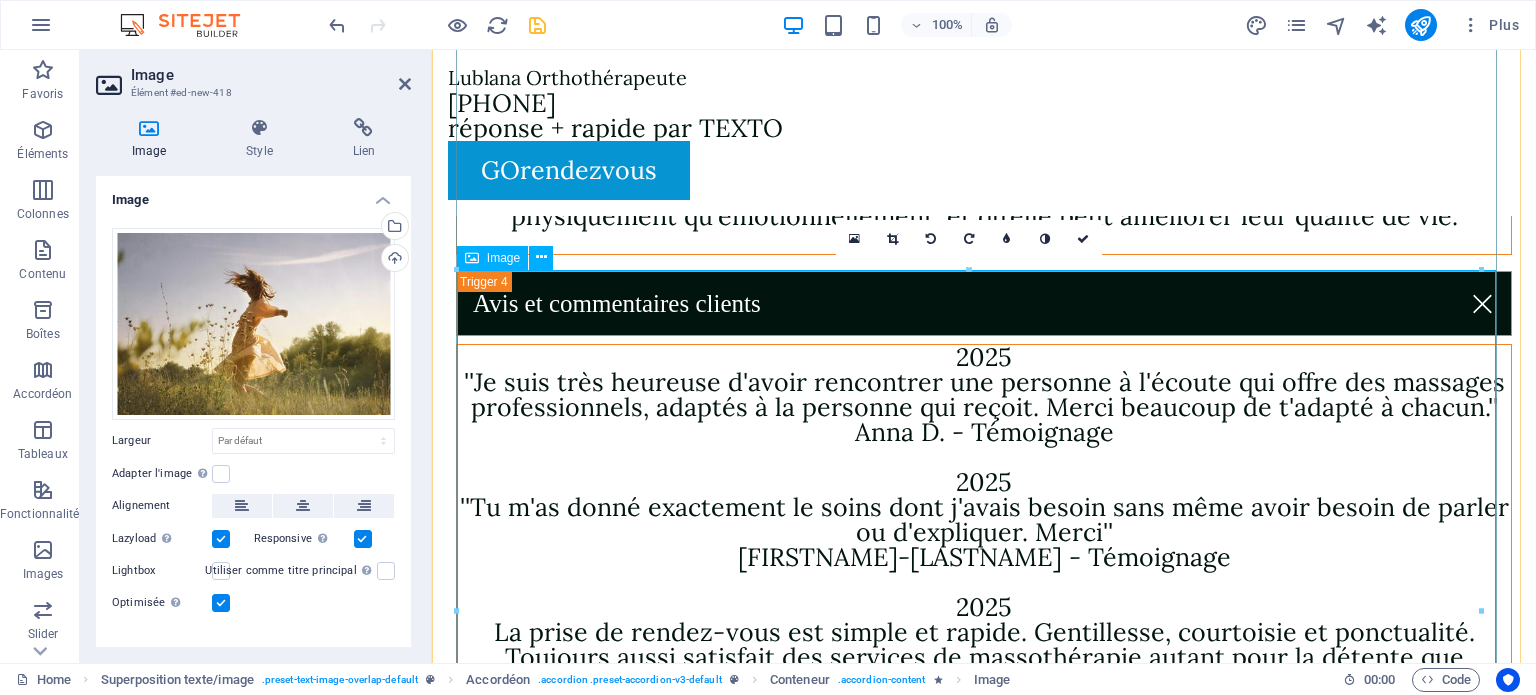 scroll, scrollTop: 8127, scrollLeft: 0, axis: vertical 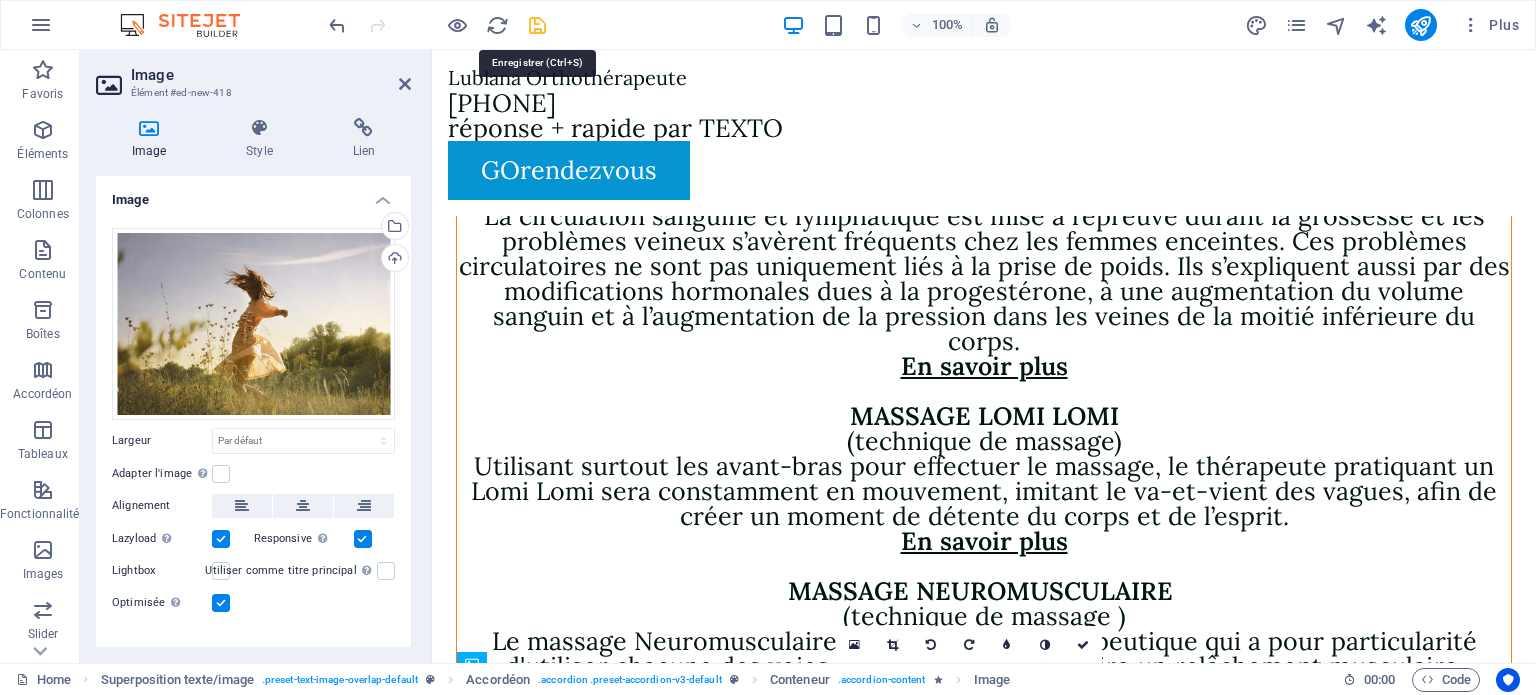 click at bounding box center [537, 25] 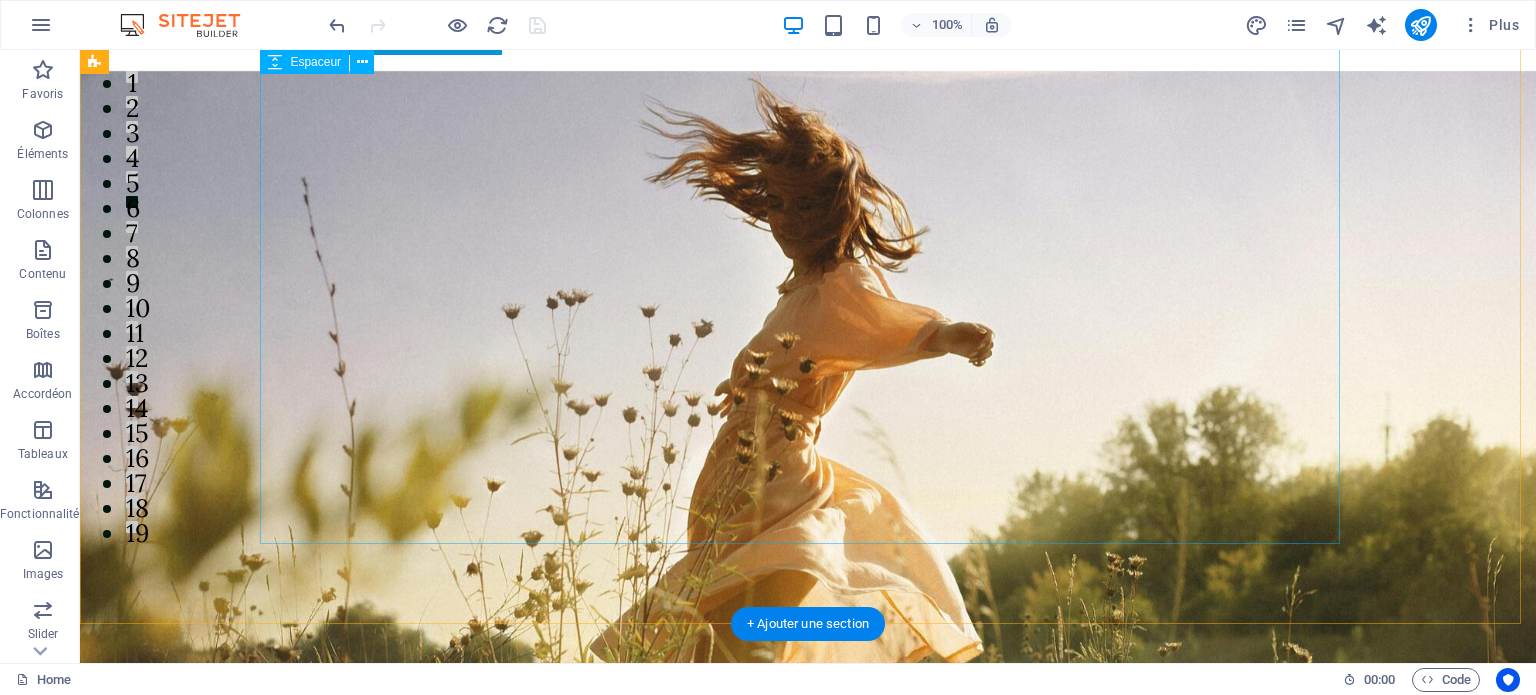 scroll, scrollTop: 0, scrollLeft: 0, axis: both 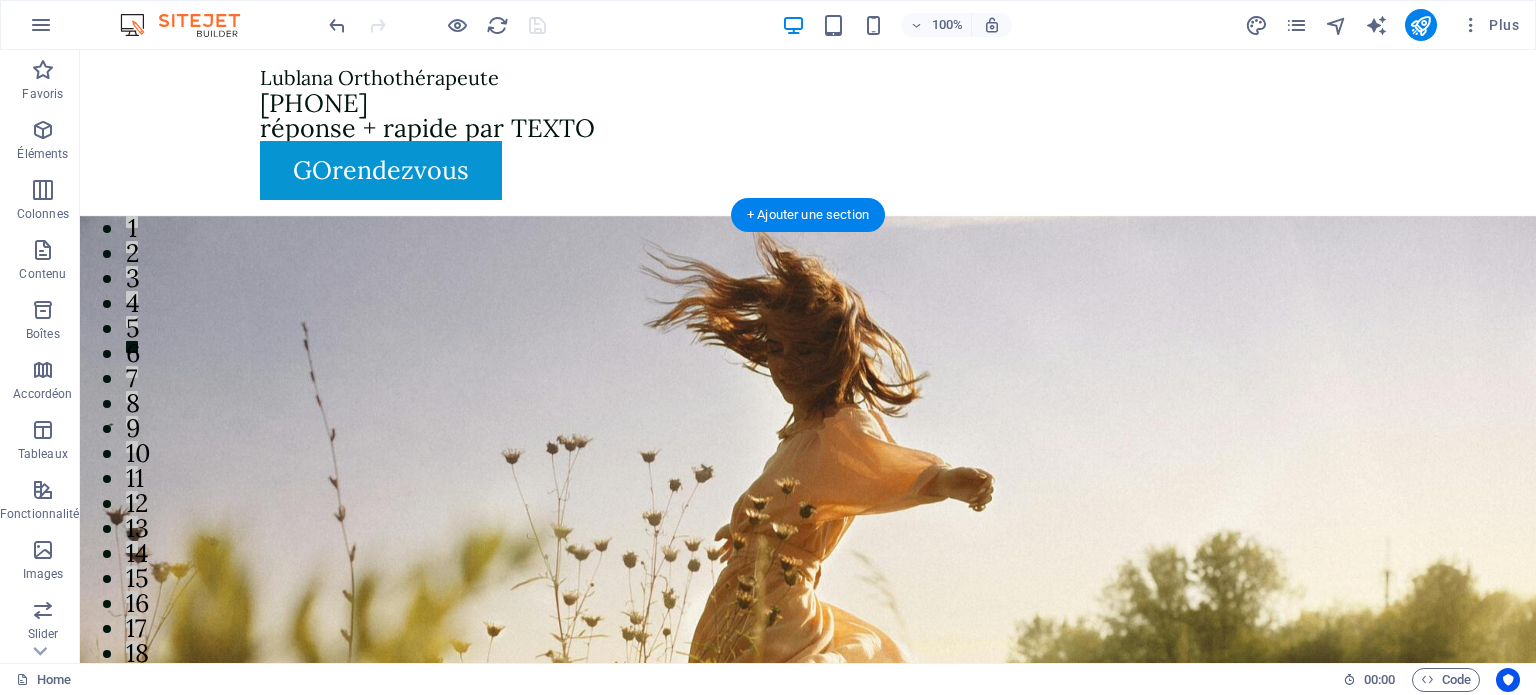 click at bounding box center [808, 546] 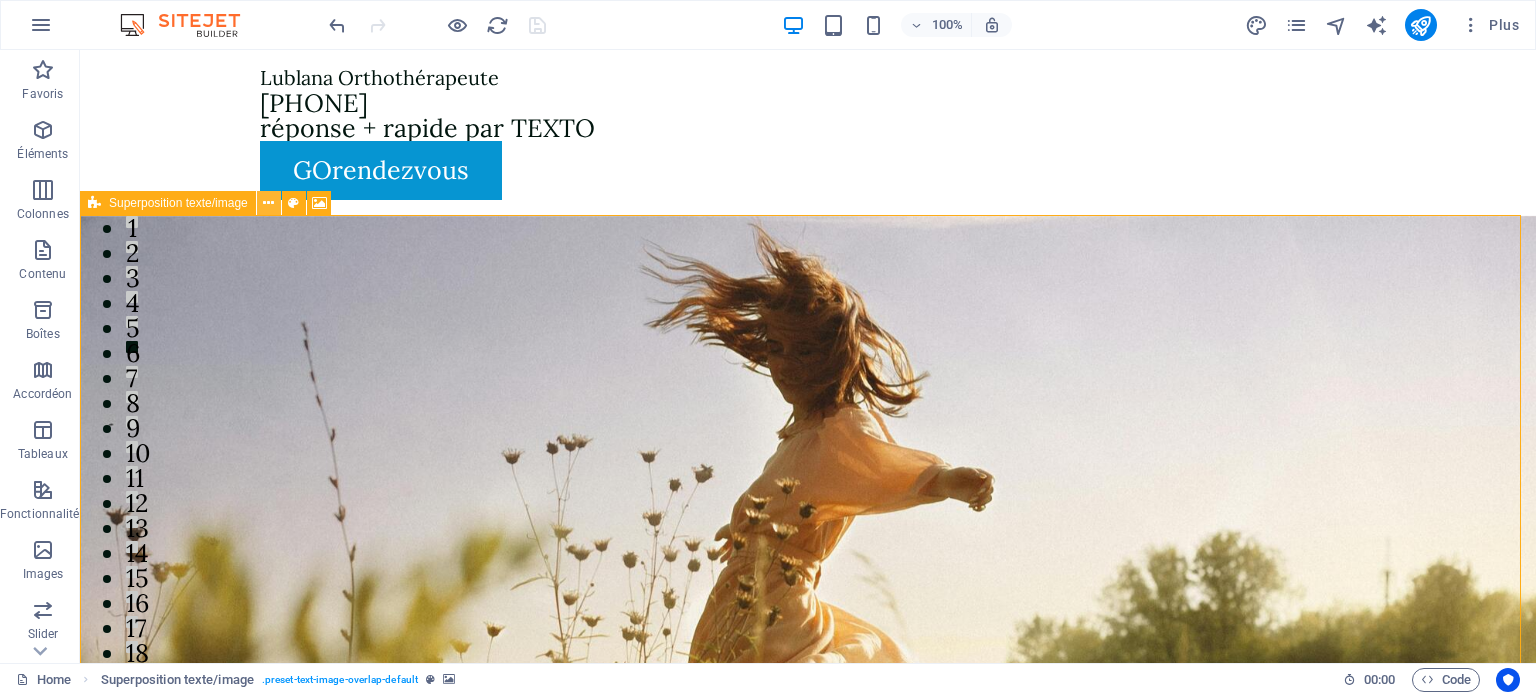click at bounding box center [268, 203] 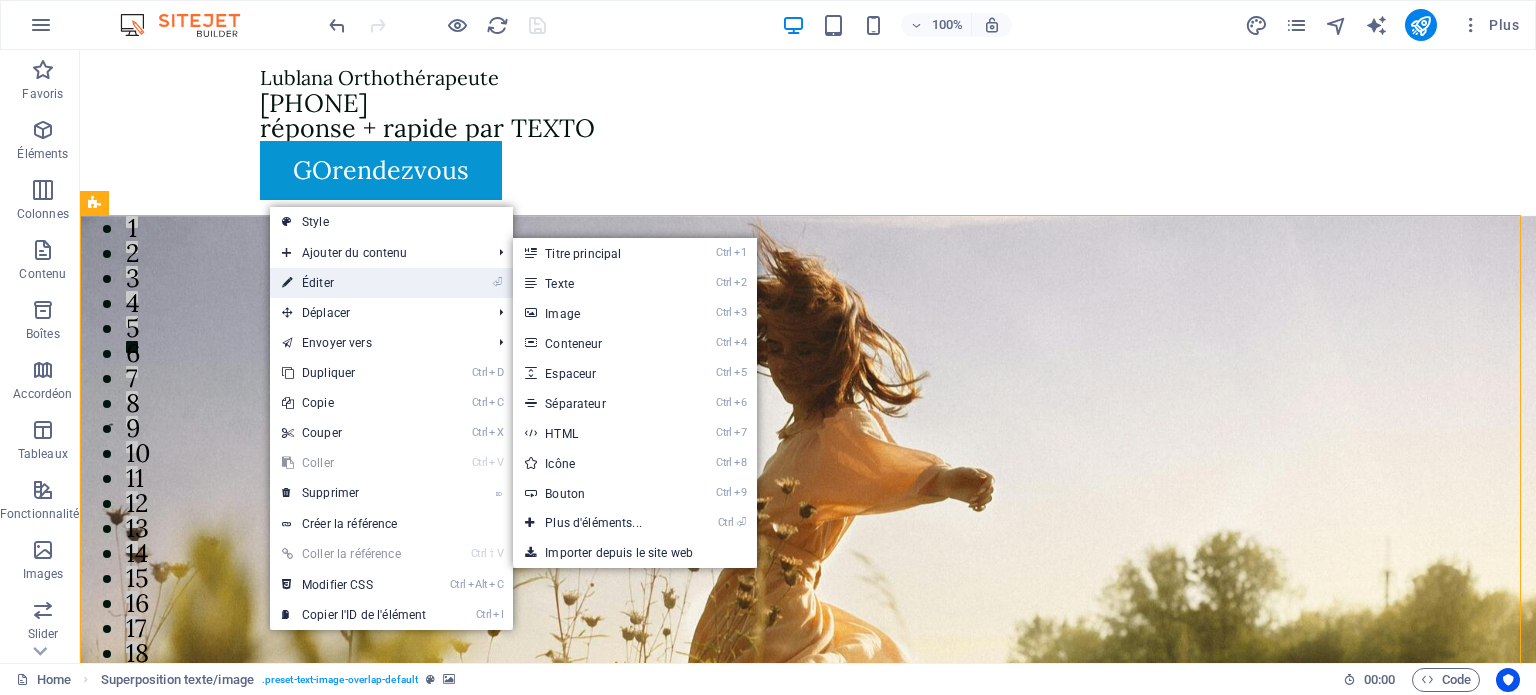 click on "⏎  Éditer" at bounding box center [354, 283] 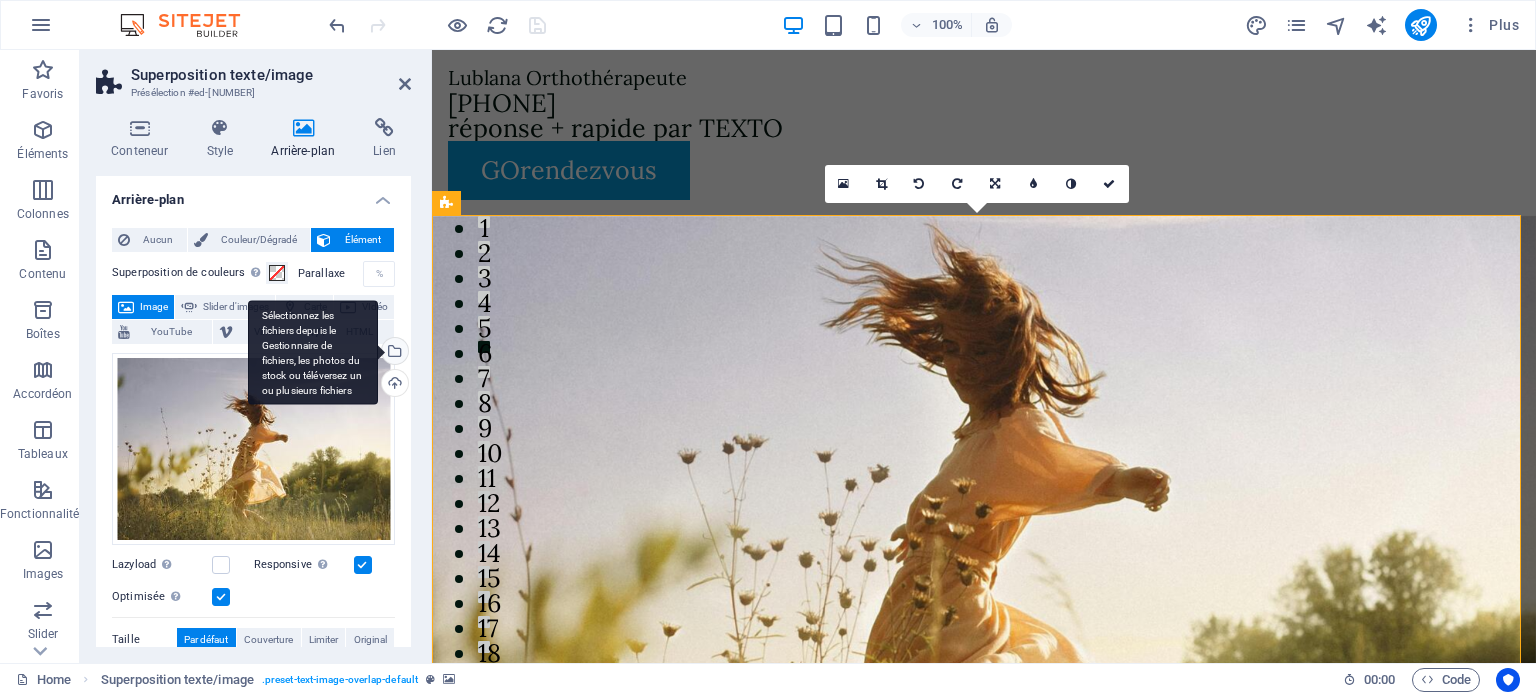 click on "Sélectionnez les fichiers depuis le Gestionnaire de fichiers, les photos du stock ou téléversez un ou plusieurs fichiers" at bounding box center (313, 352) 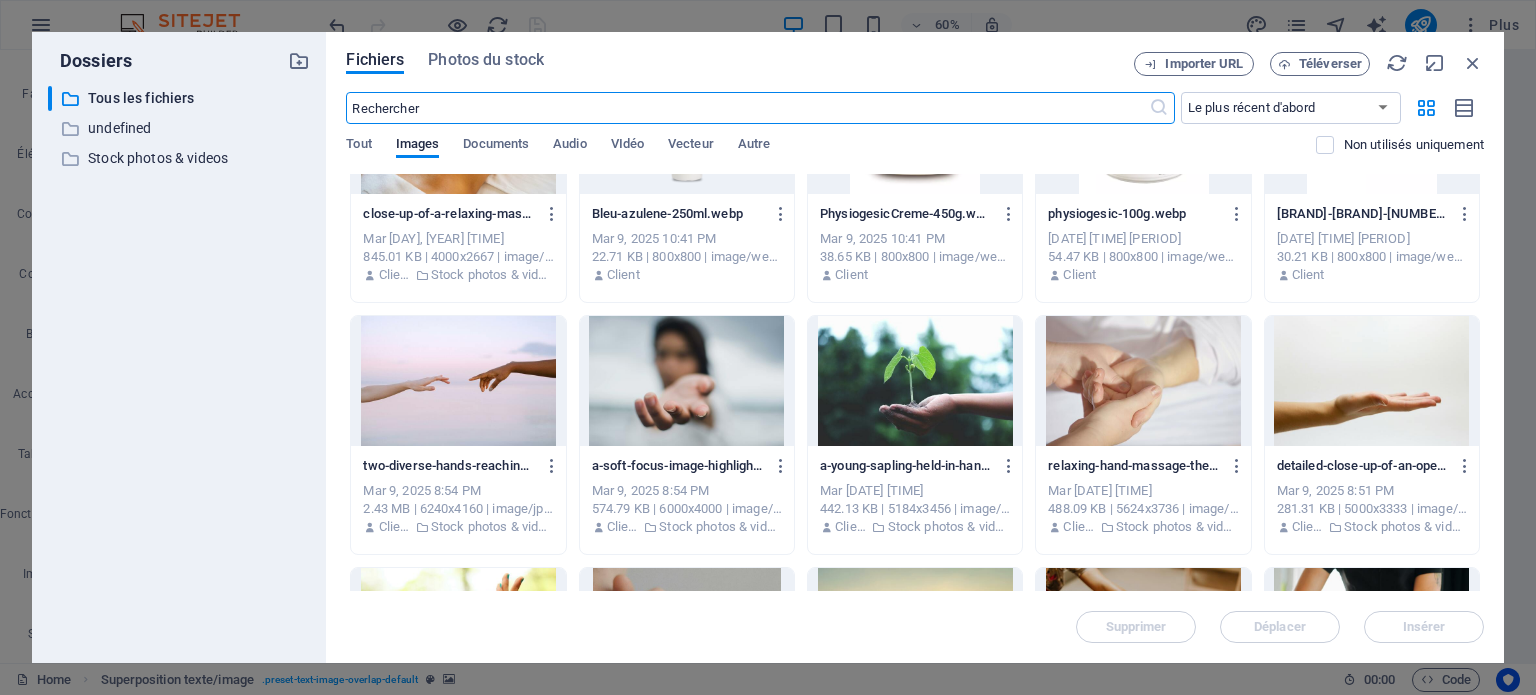 scroll, scrollTop: 3600, scrollLeft: 0, axis: vertical 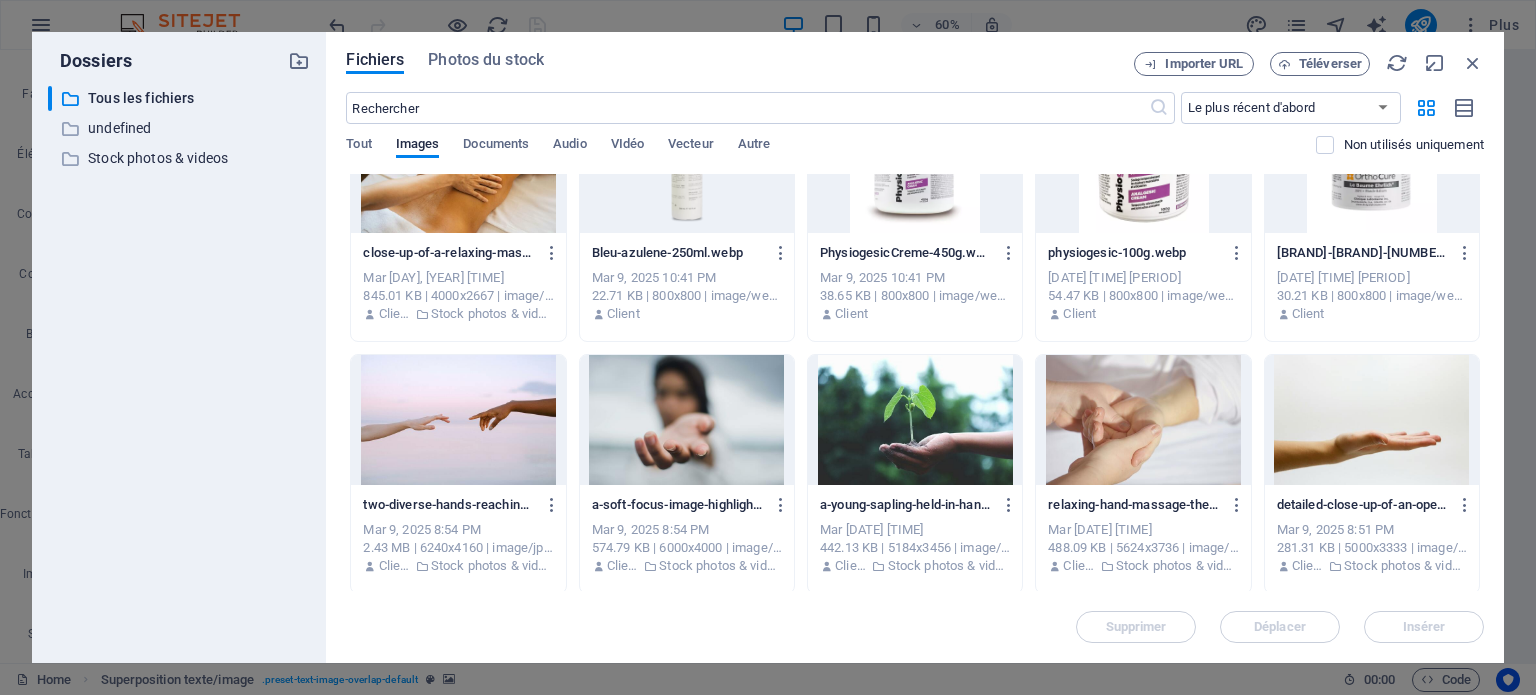 click at bounding box center (458, 420) 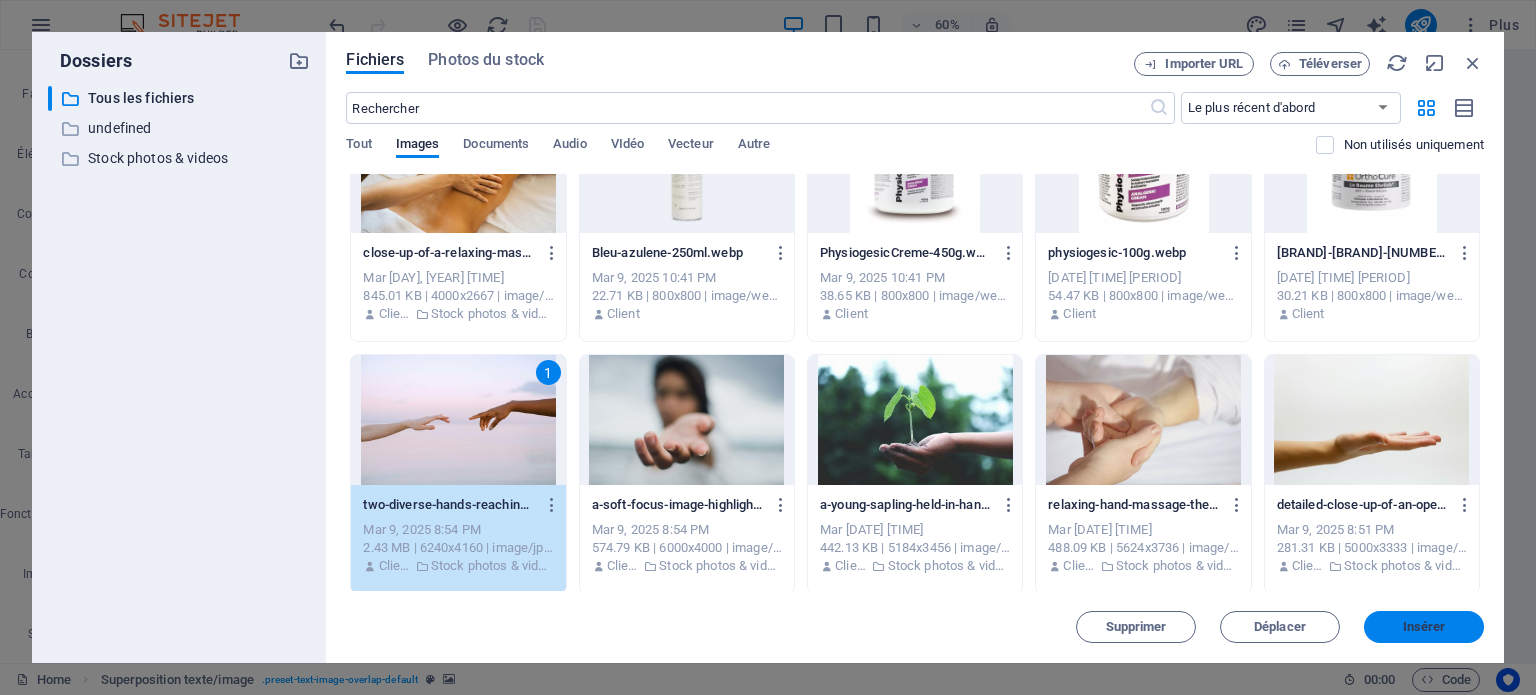 drag, startPoint x: 1429, startPoint y: 621, endPoint x: 1037, endPoint y: 450, distance: 427.67395 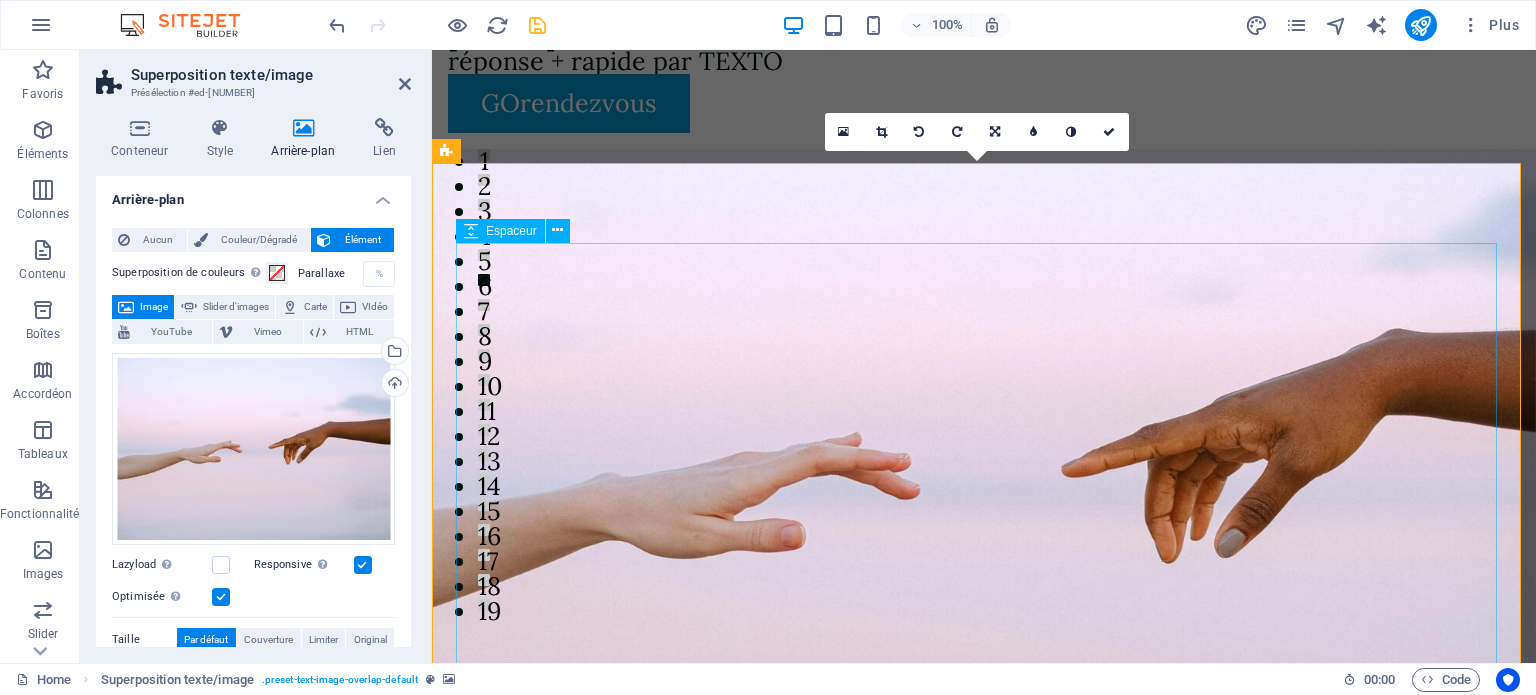 scroll, scrollTop: 100, scrollLeft: 0, axis: vertical 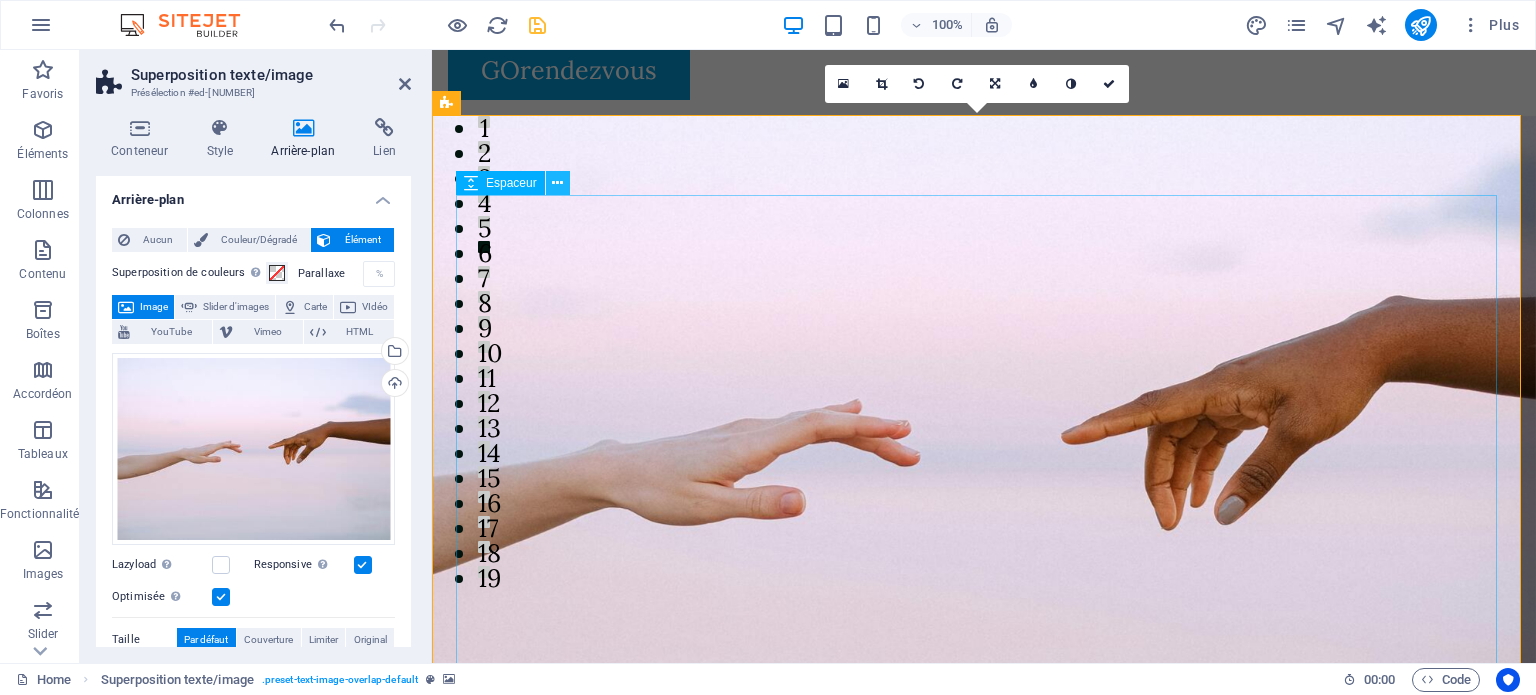 click at bounding box center [557, 183] 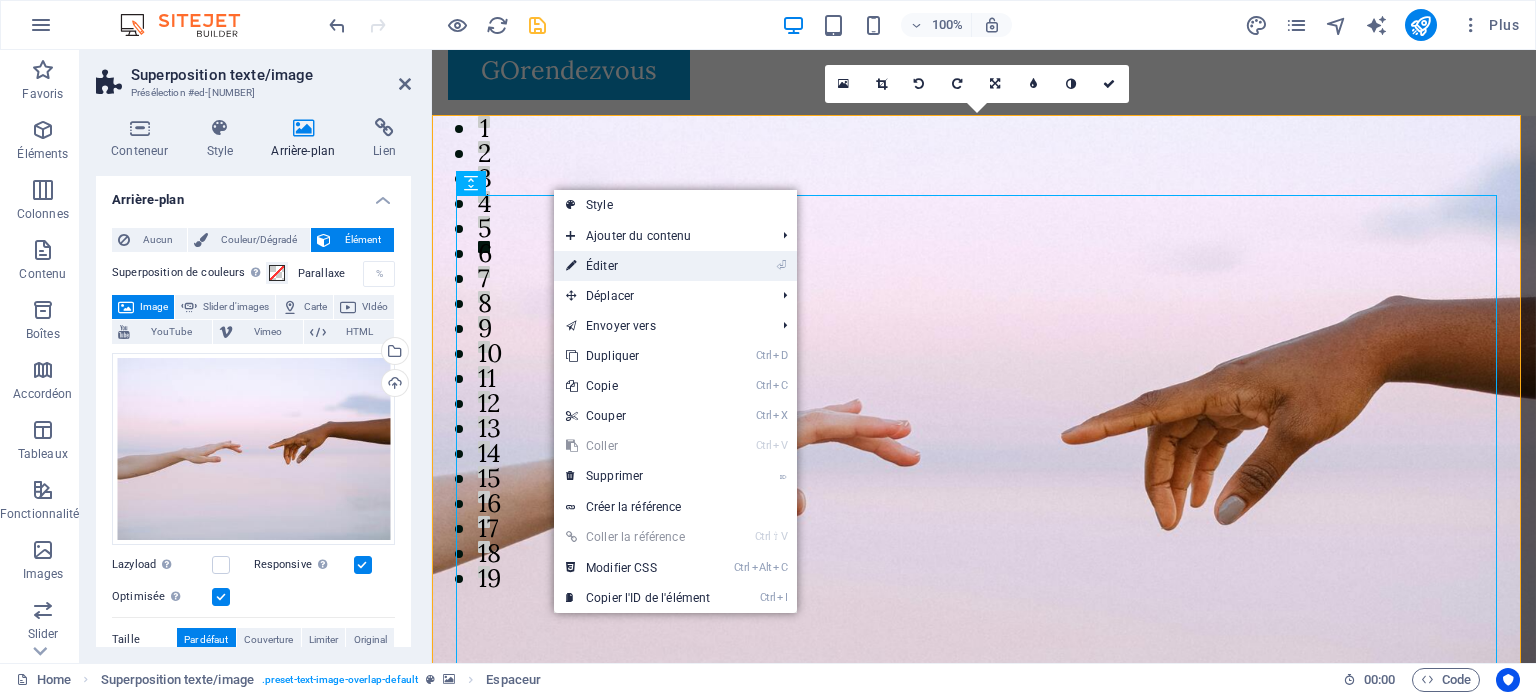 click on "⏎  Éditer" at bounding box center [638, 266] 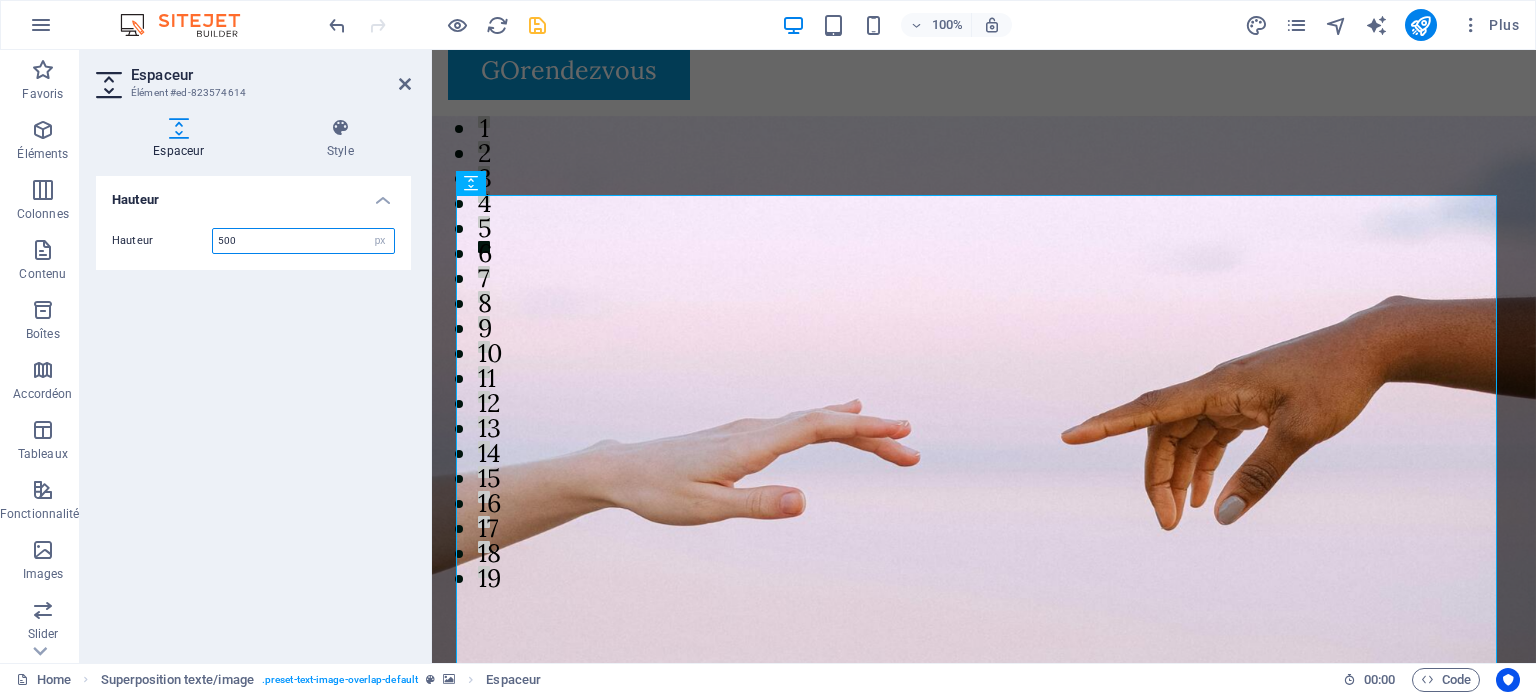 click on "500" at bounding box center (303, 241) 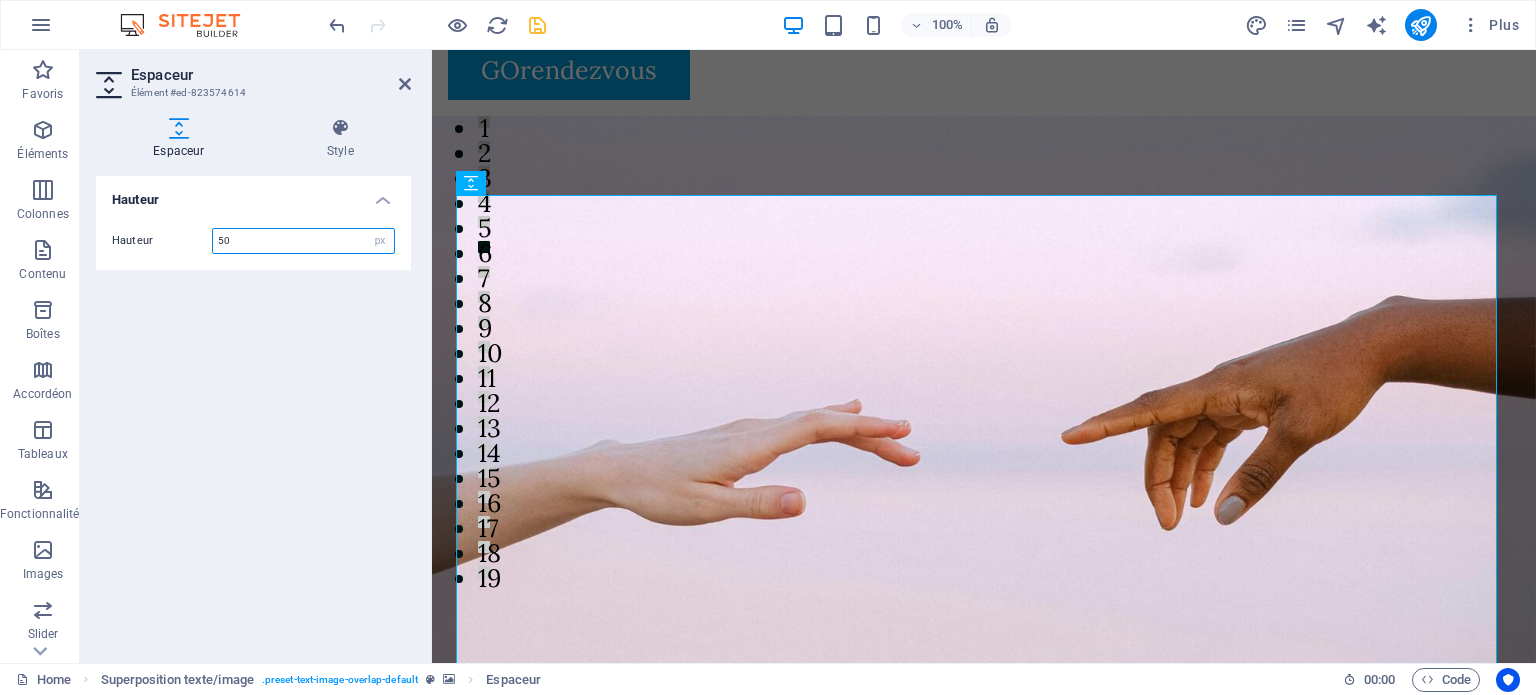 type on "5" 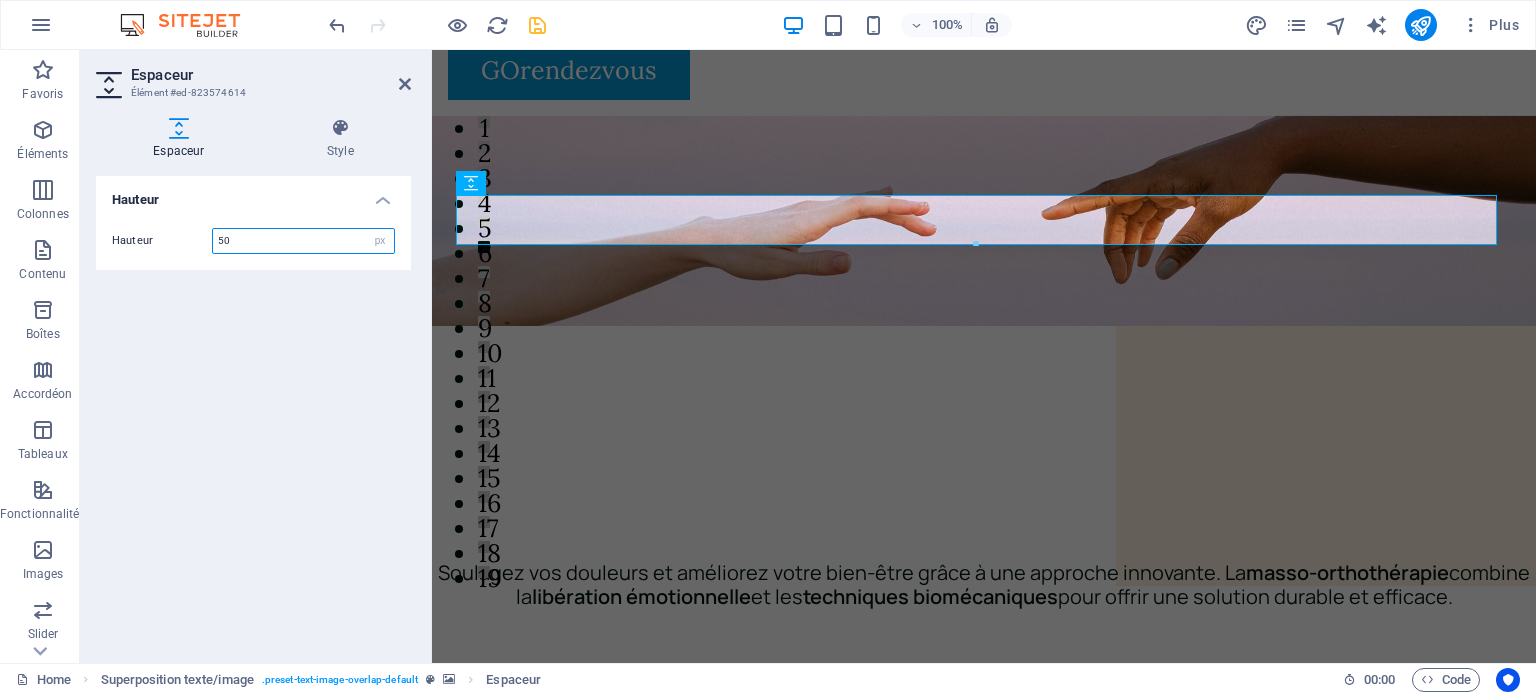 type on "50" 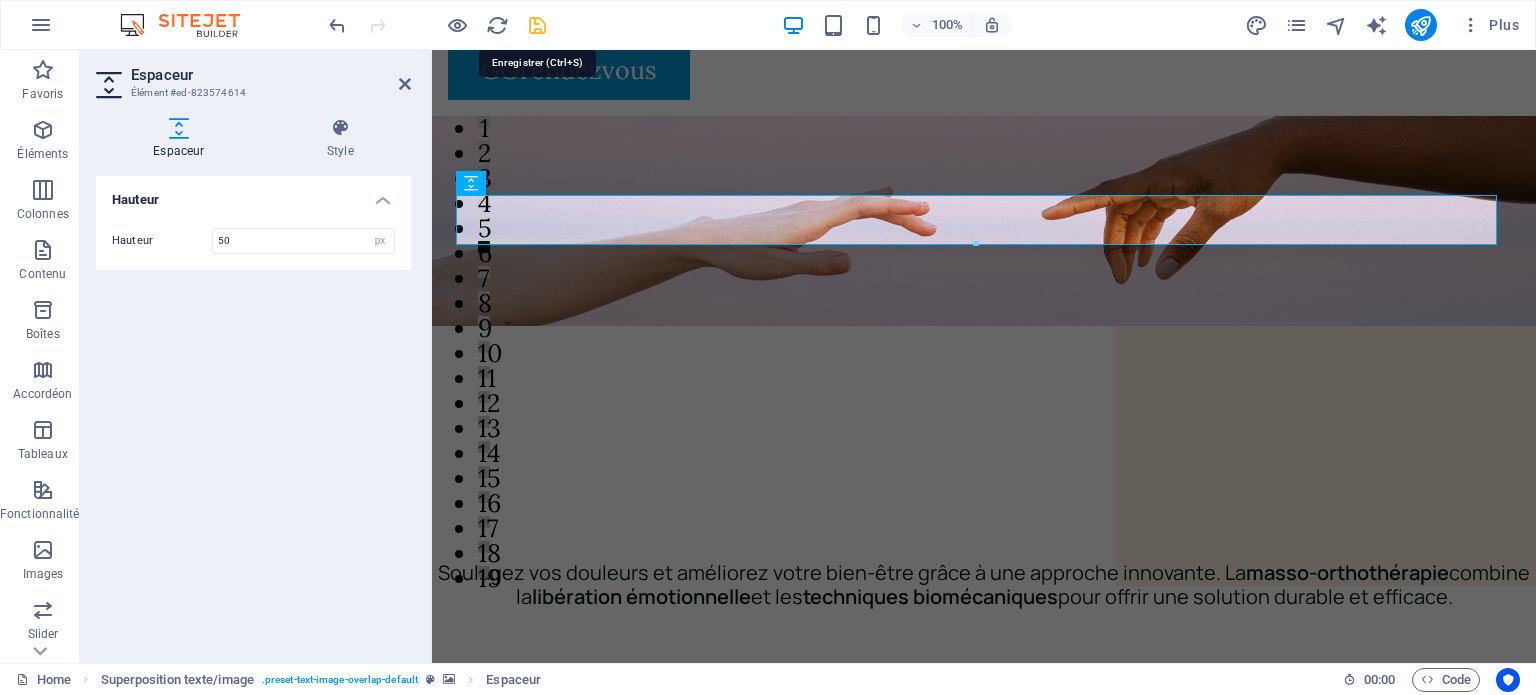 click at bounding box center [537, 25] 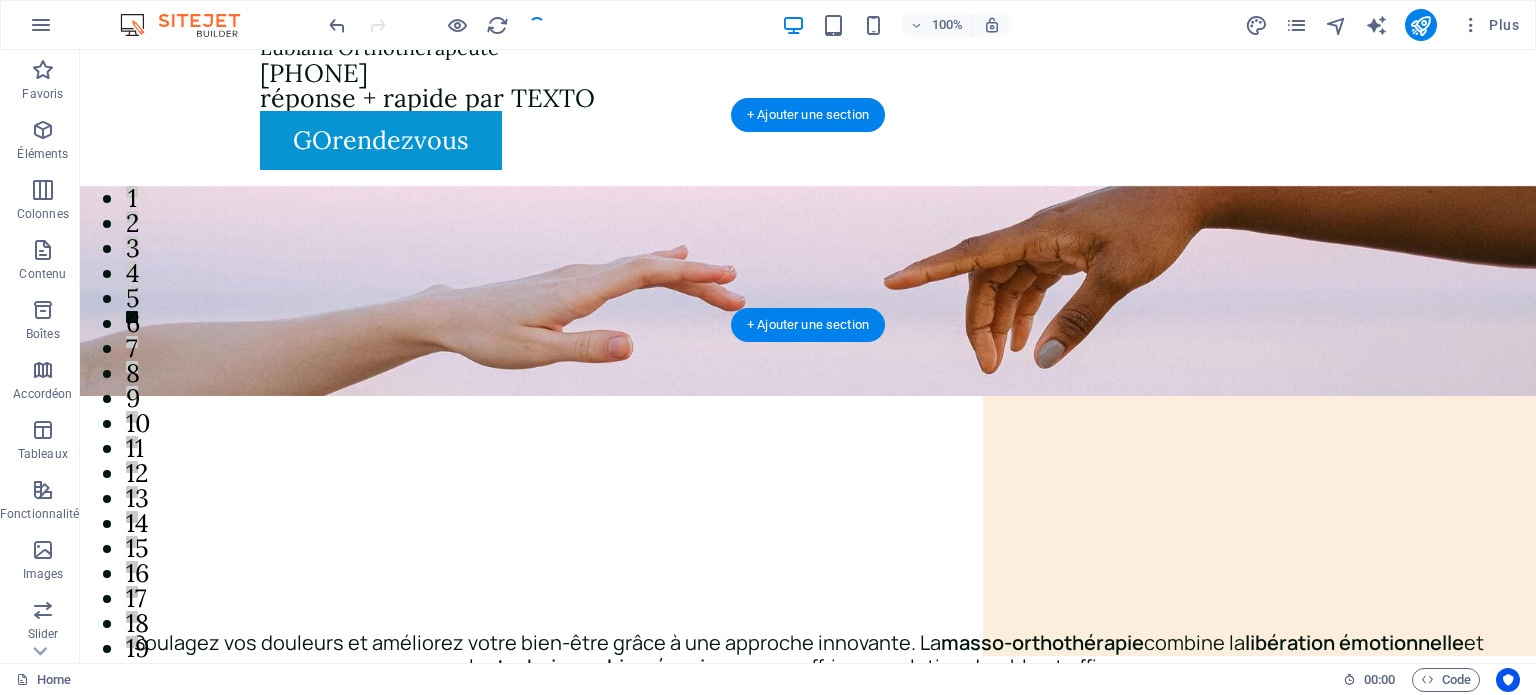 scroll, scrollTop: 0, scrollLeft: 0, axis: both 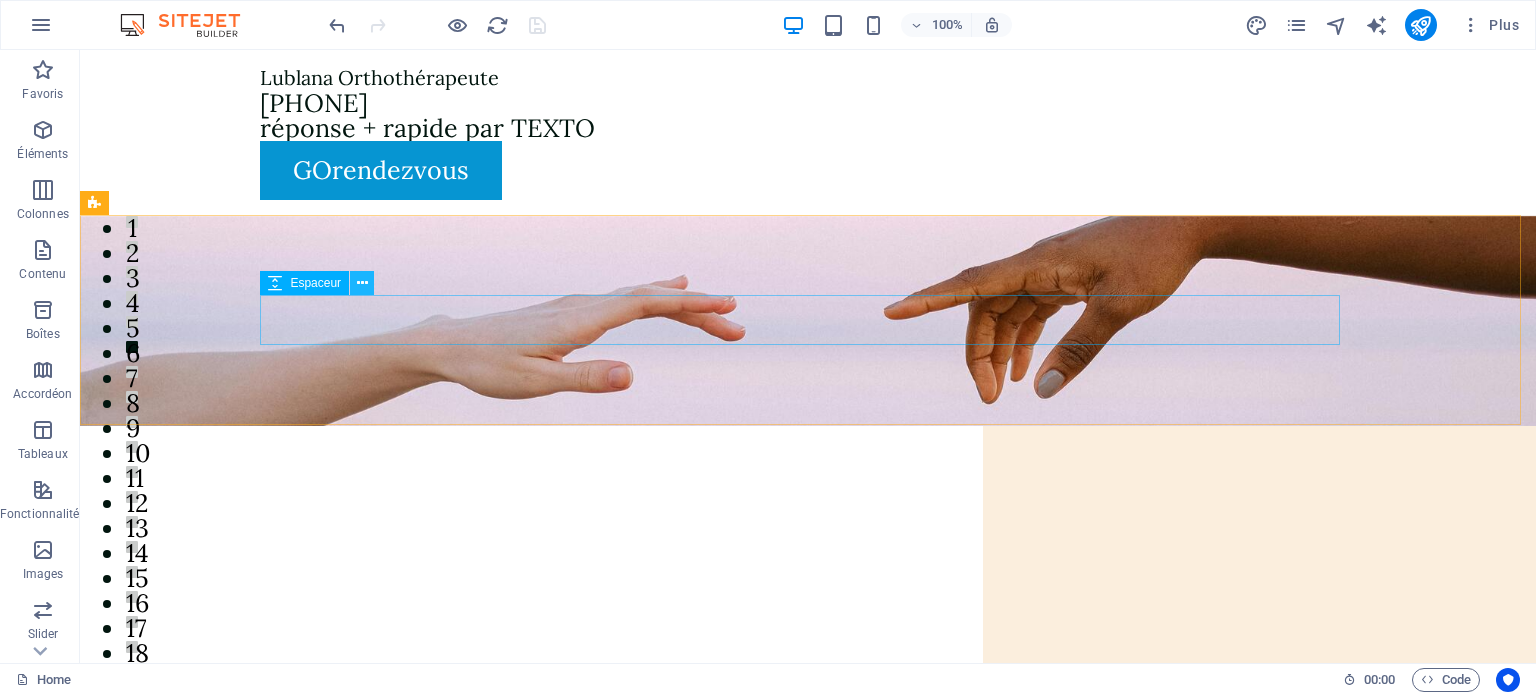 click at bounding box center [362, 283] 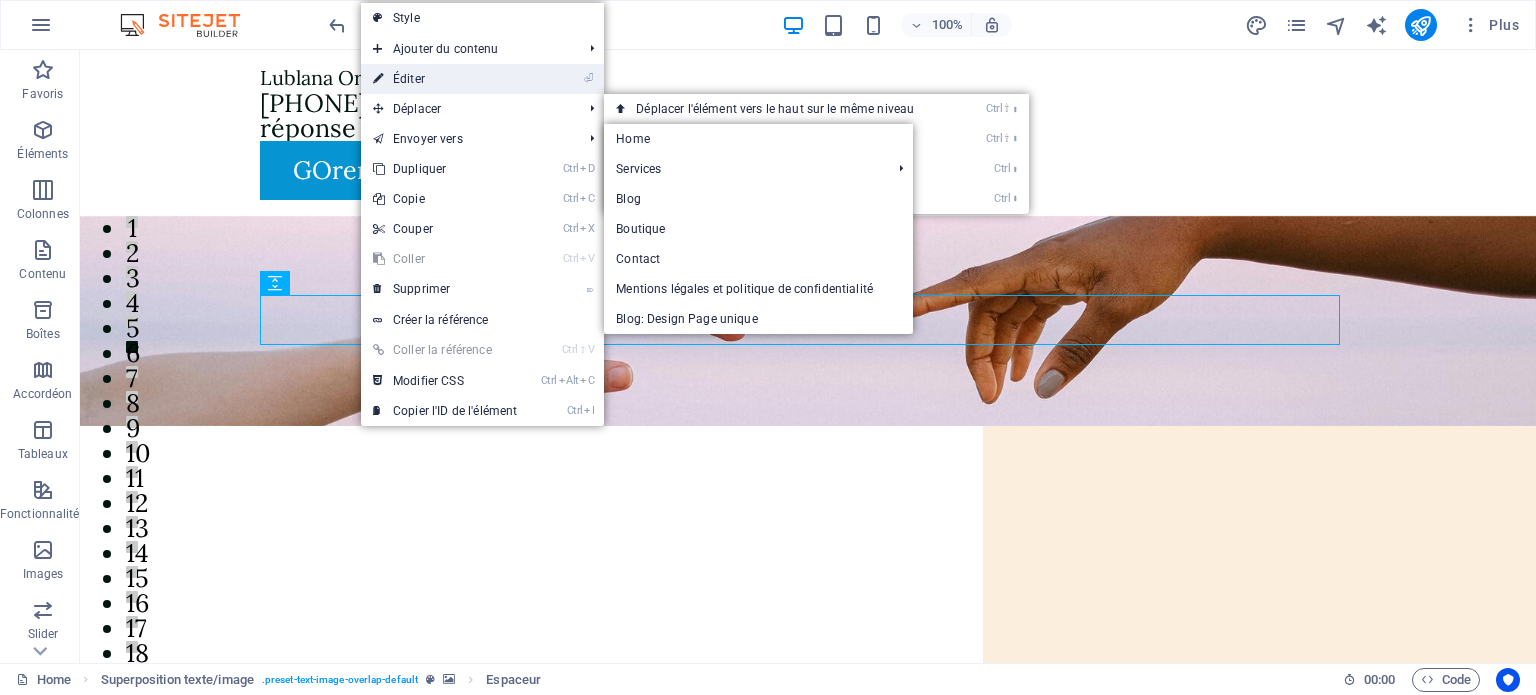 click on "⏎  Éditer" at bounding box center [445, 79] 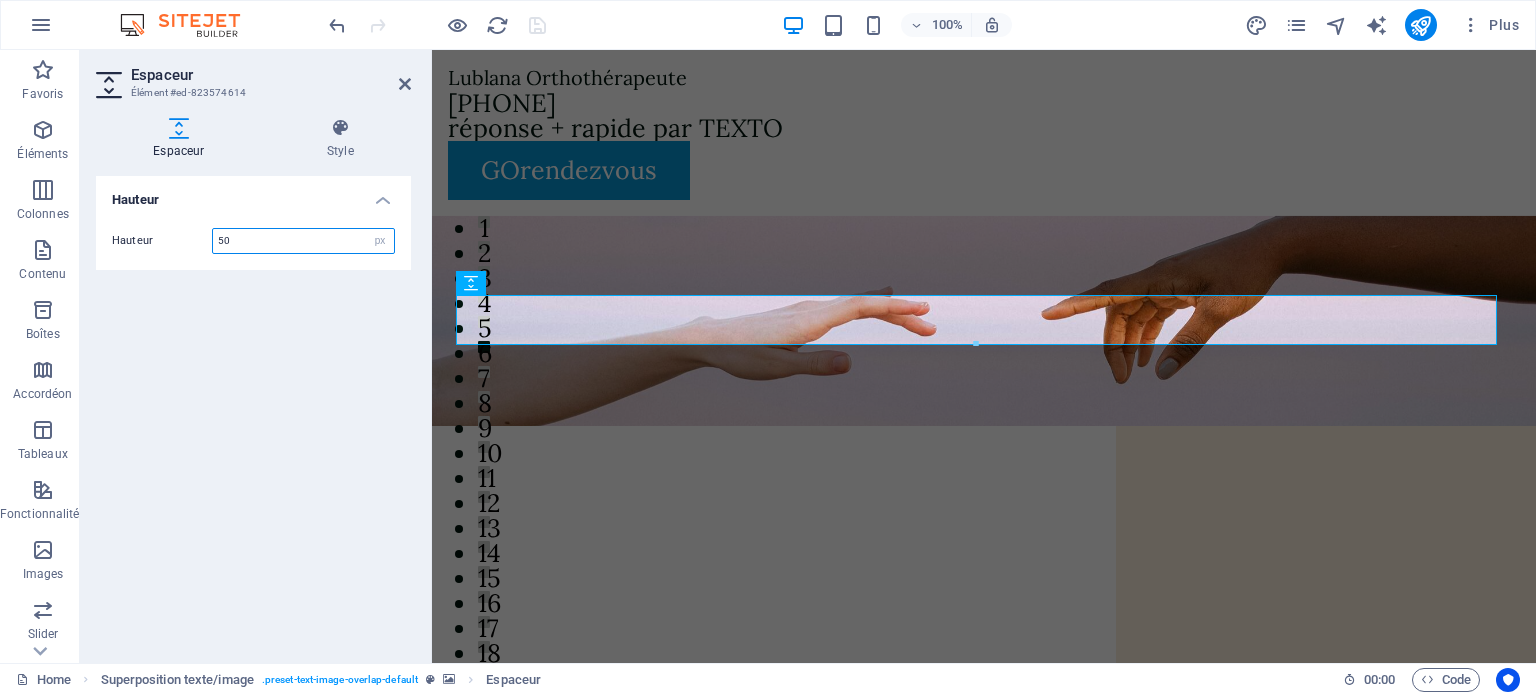 drag, startPoint x: 252, startPoint y: 247, endPoint x: 193, endPoint y: 239, distance: 59.5399 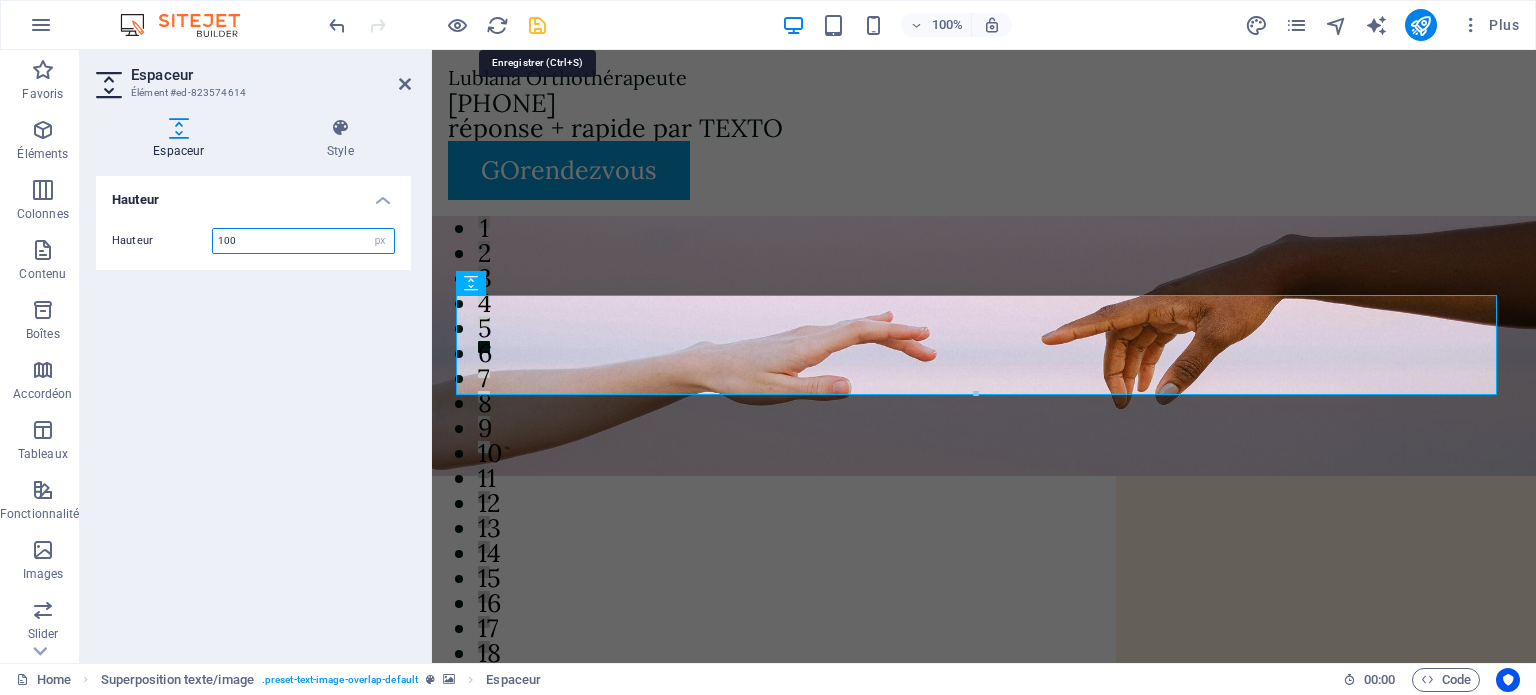 type on "100" 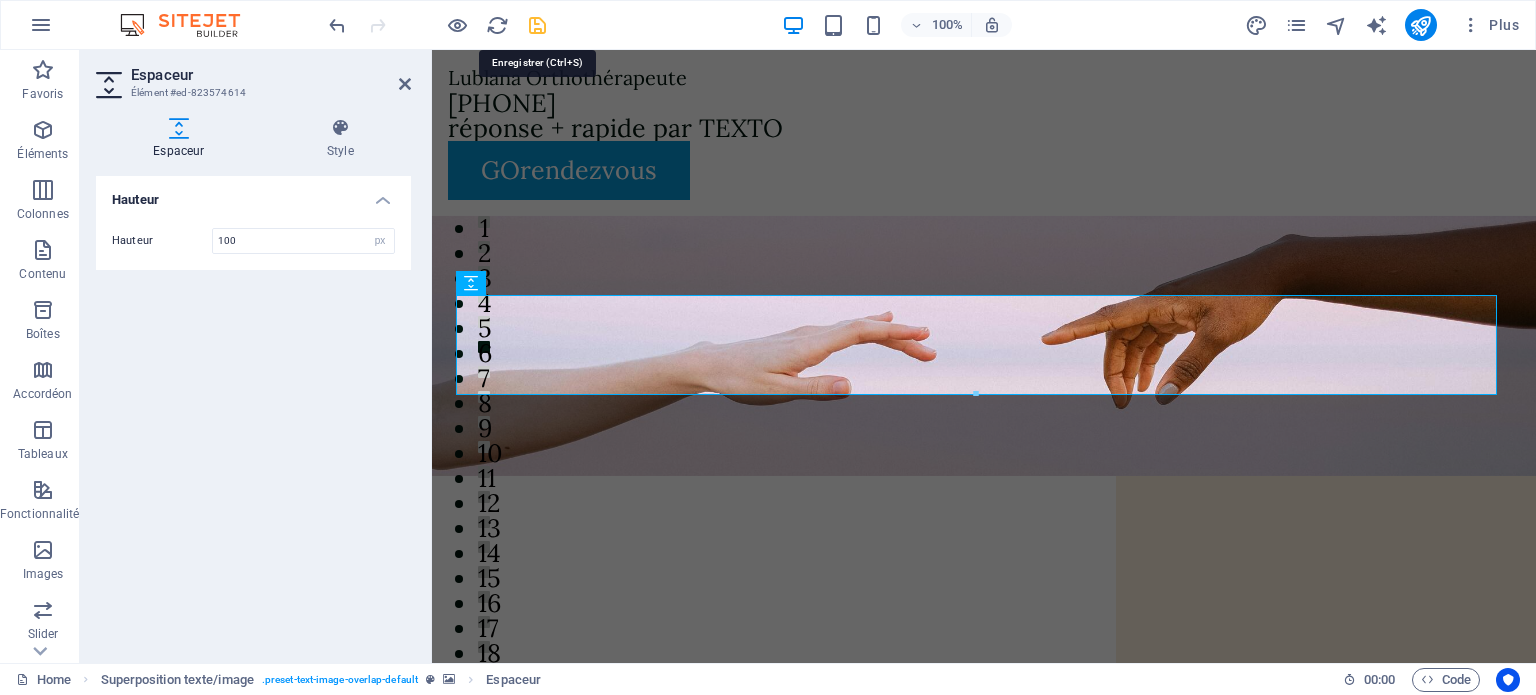 click at bounding box center [537, 25] 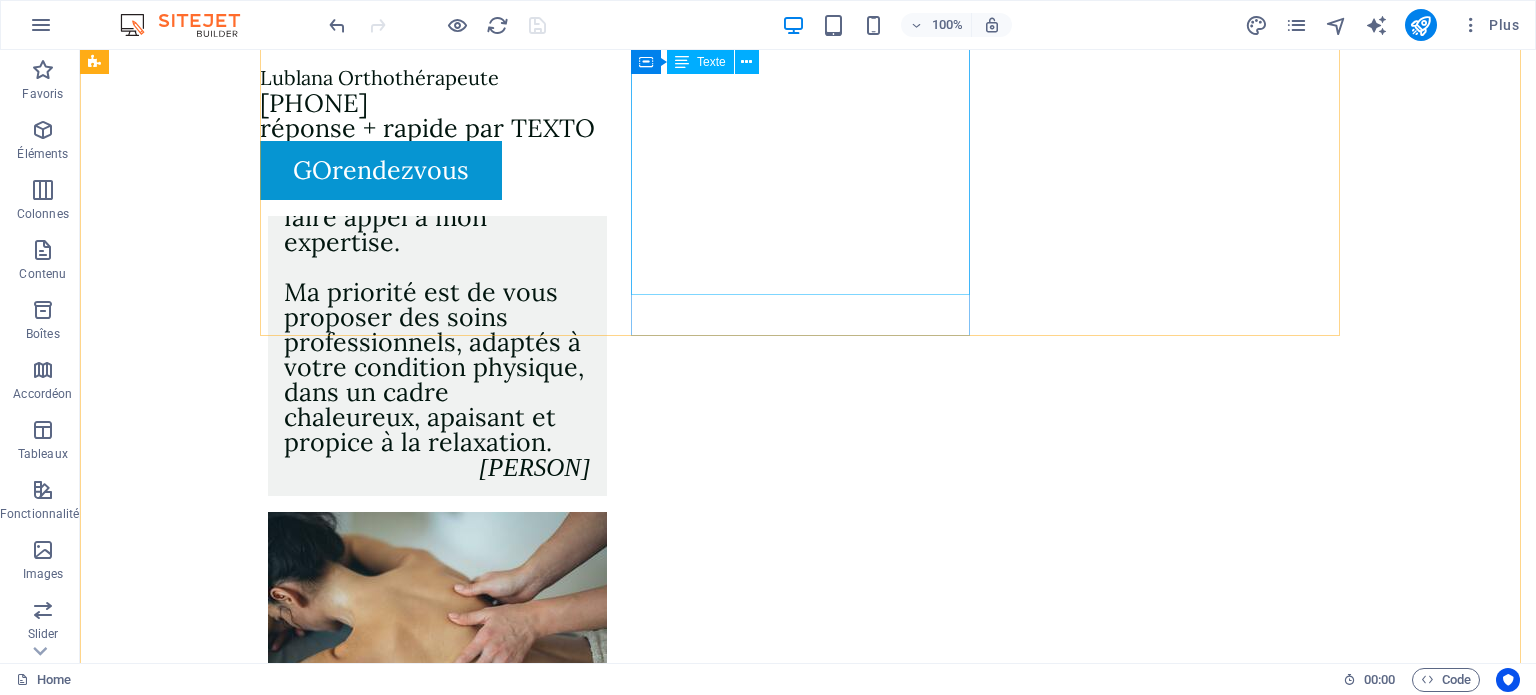 scroll, scrollTop: 1300, scrollLeft: 0, axis: vertical 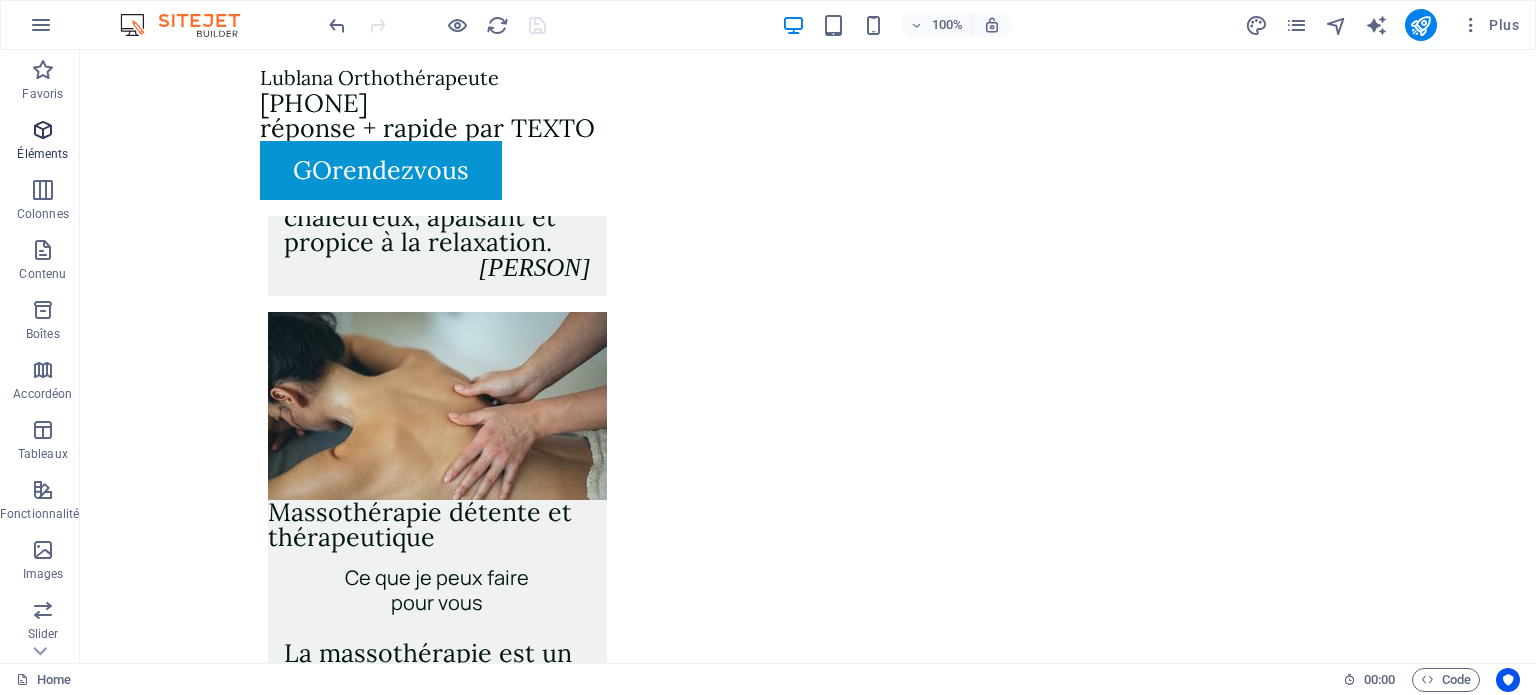 click at bounding box center (43, 130) 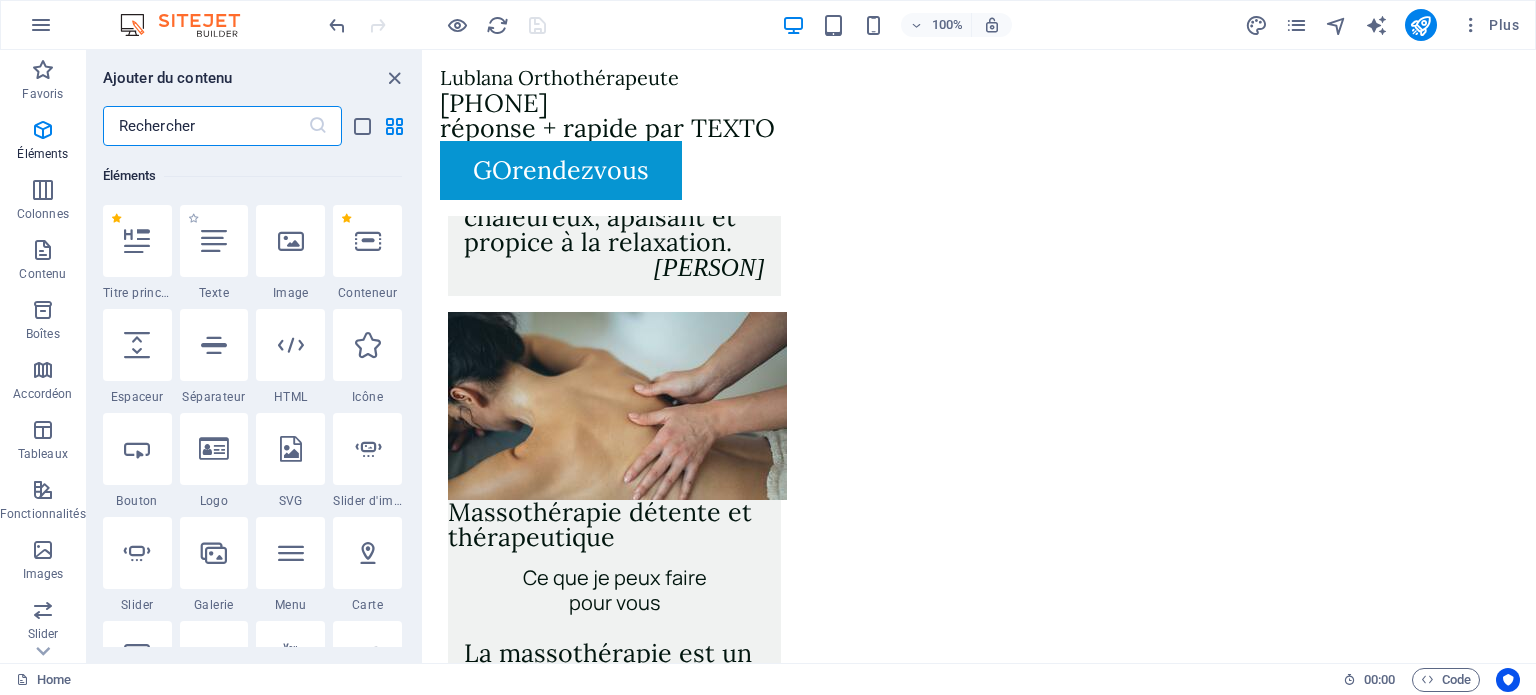 scroll, scrollTop: 212, scrollLeft: 0, axis: vertical 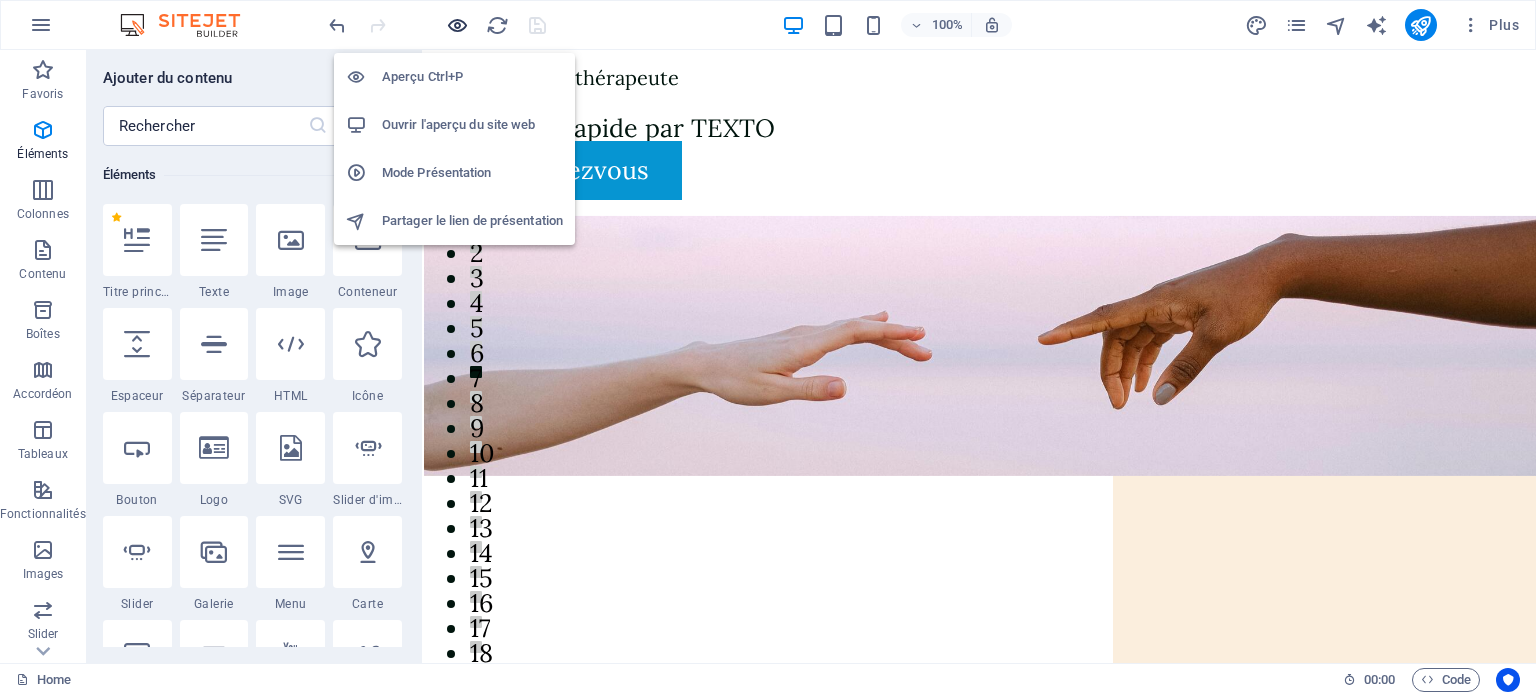 click at bounding box center [457, 25] 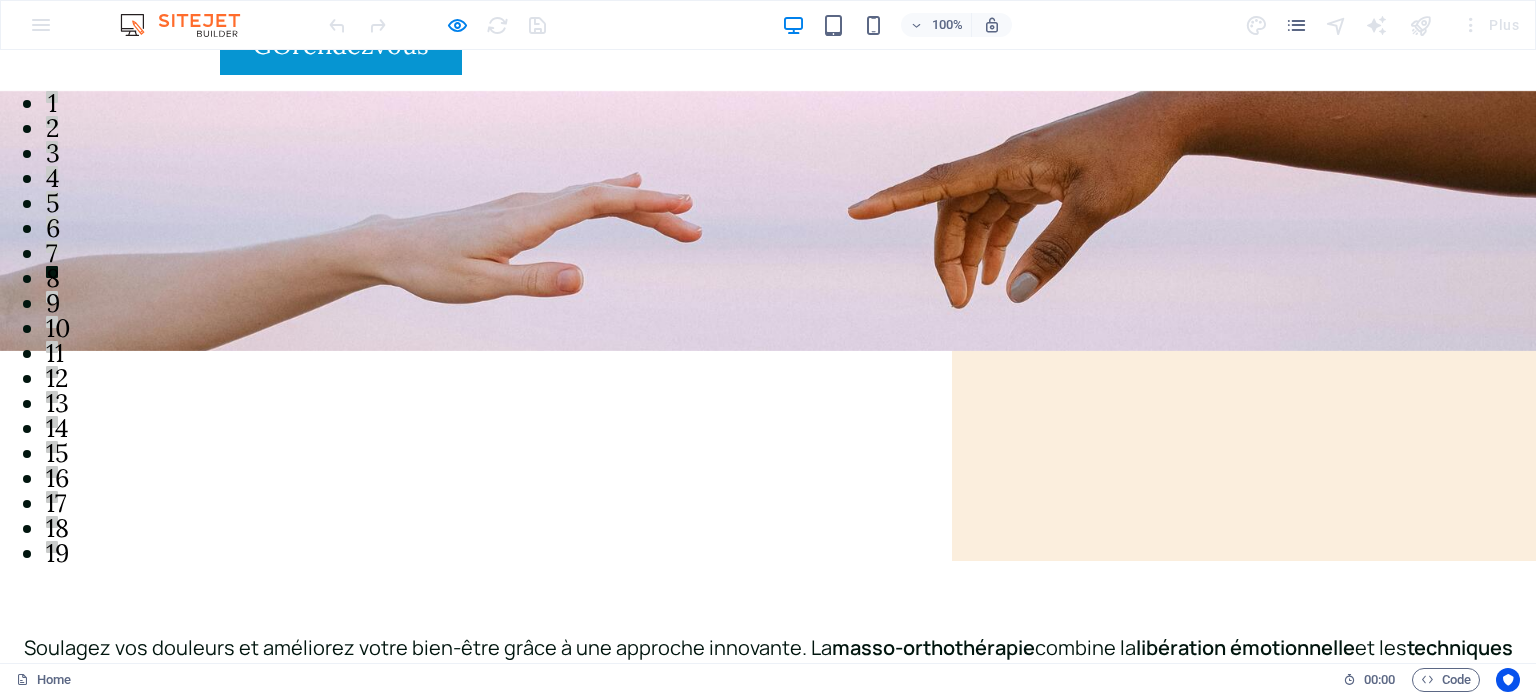 scroll, scrollTop: 100, scrollLeft: 0, axis: vertical 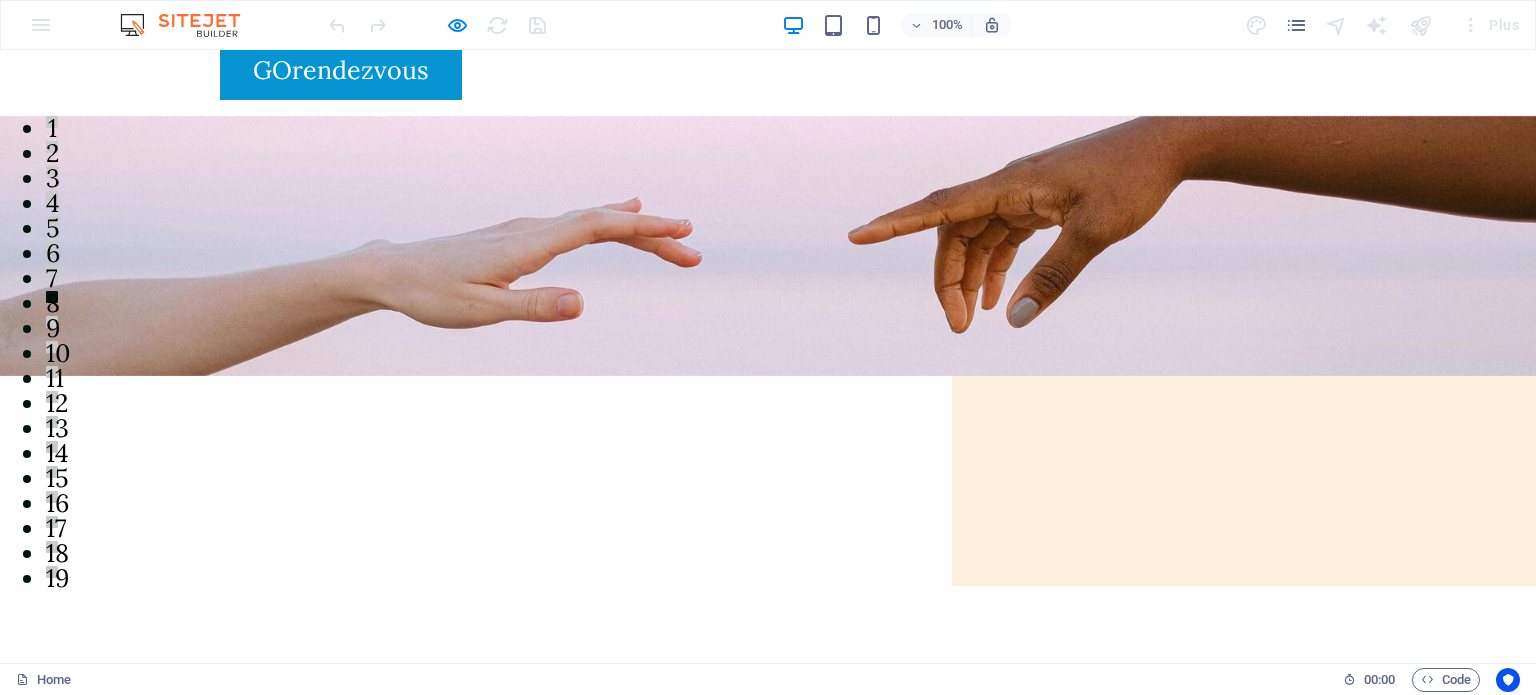click at bounding box center (391, 897) 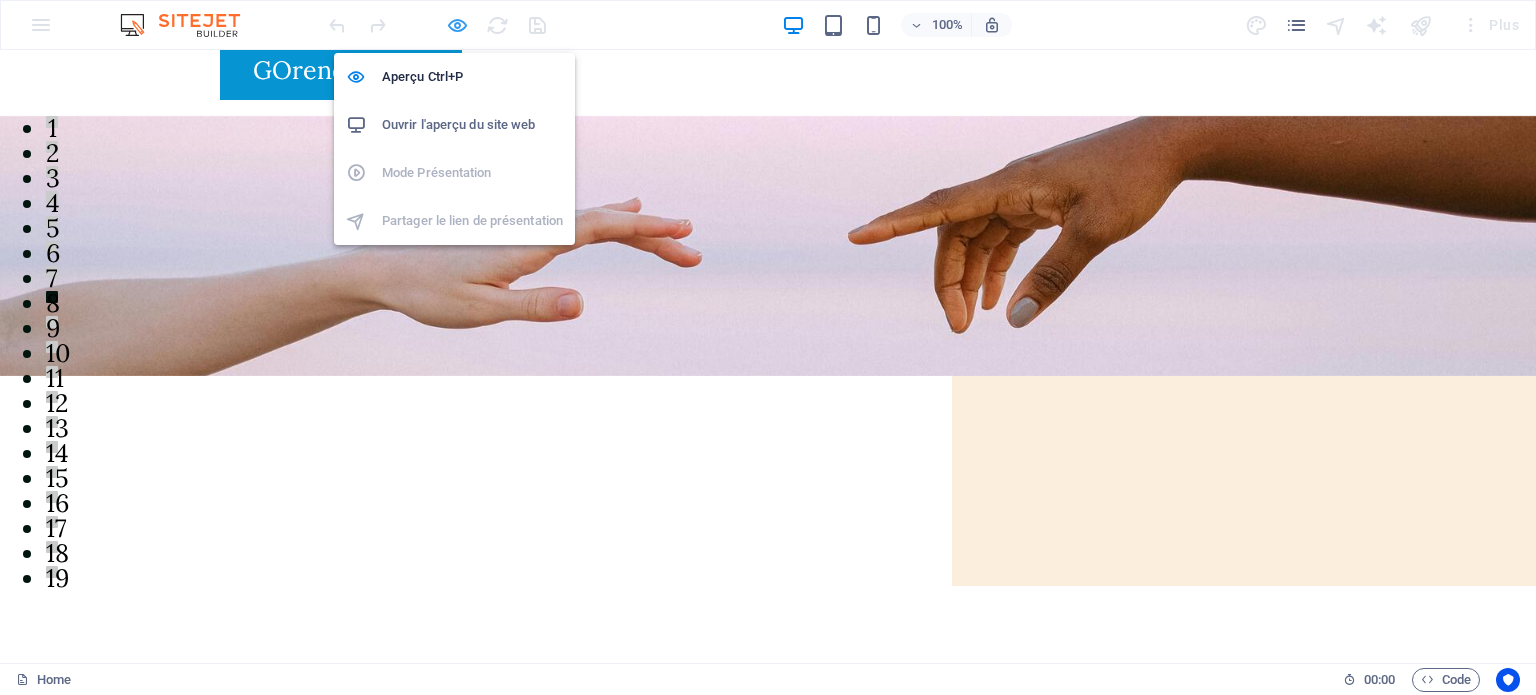 click at bounding box center (457, 25) 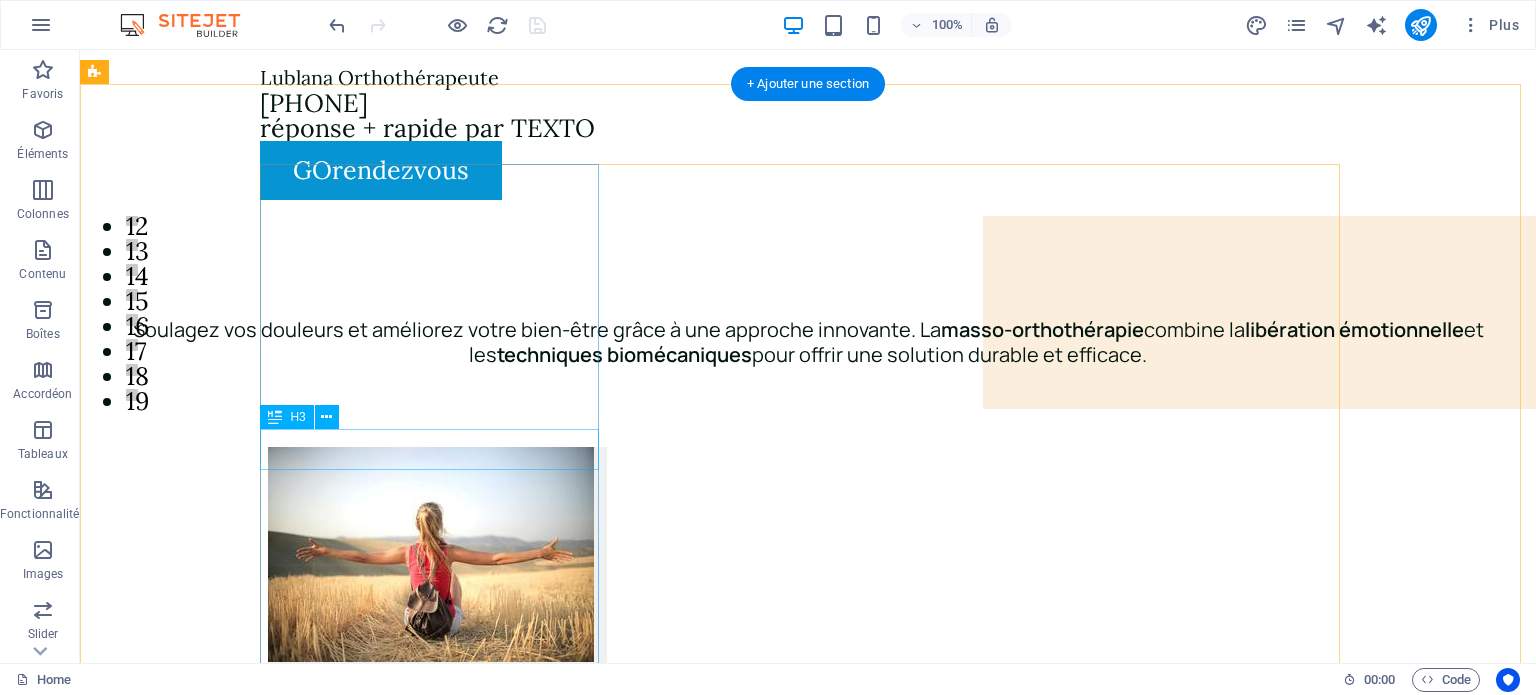 scroll, scrollTop: 300, scrollLeft: 0, axis: vertical 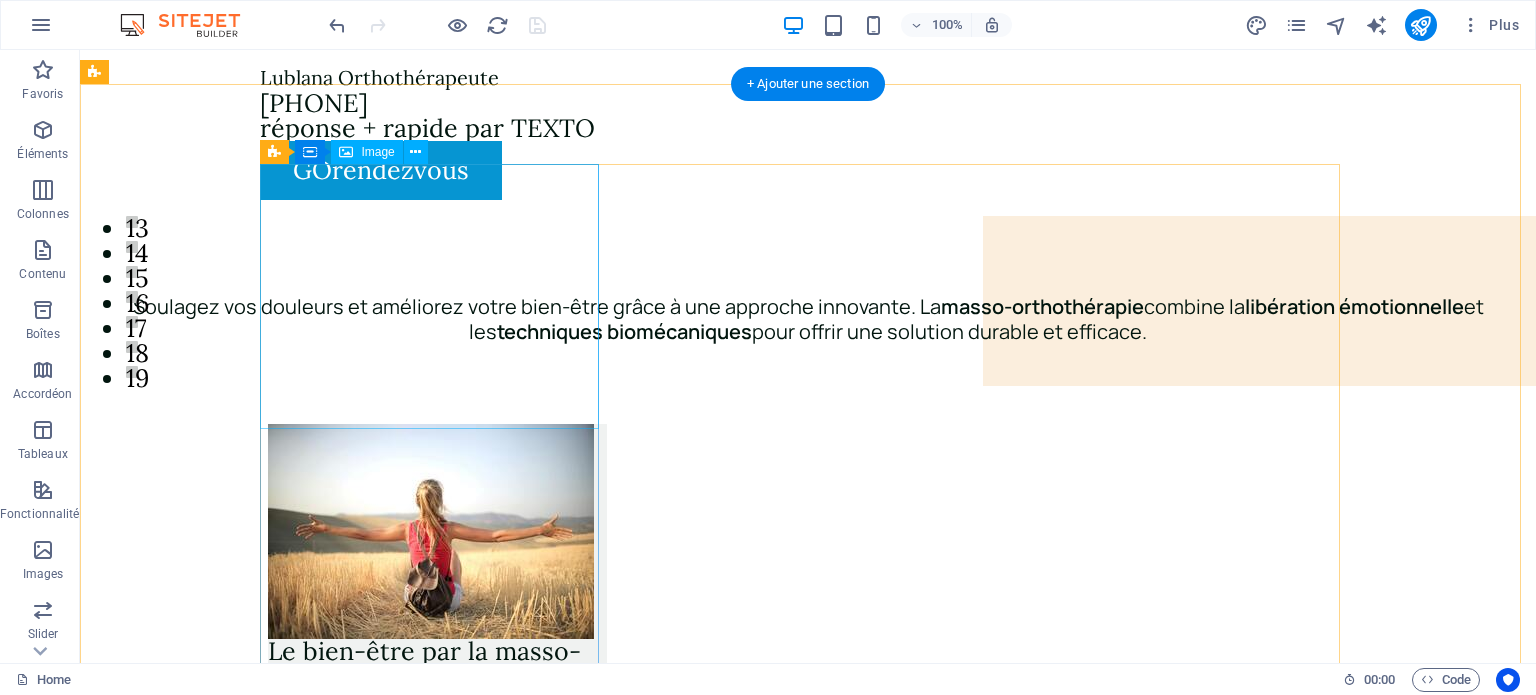 click on "Le bien-être par la masso-orthothérapie" at bounding box center (437, 556) 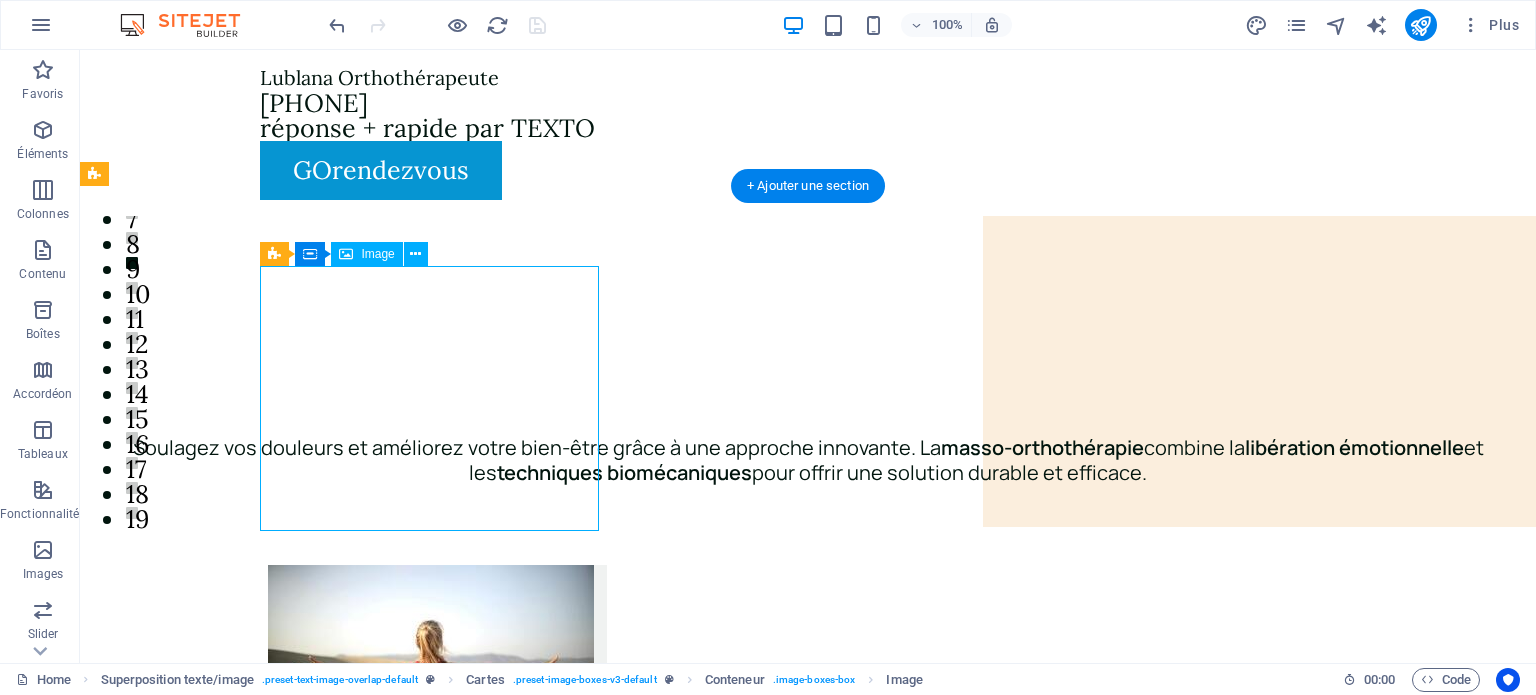 scroll, scrollTop: 100, scrollLeft: 0, axis: vertical 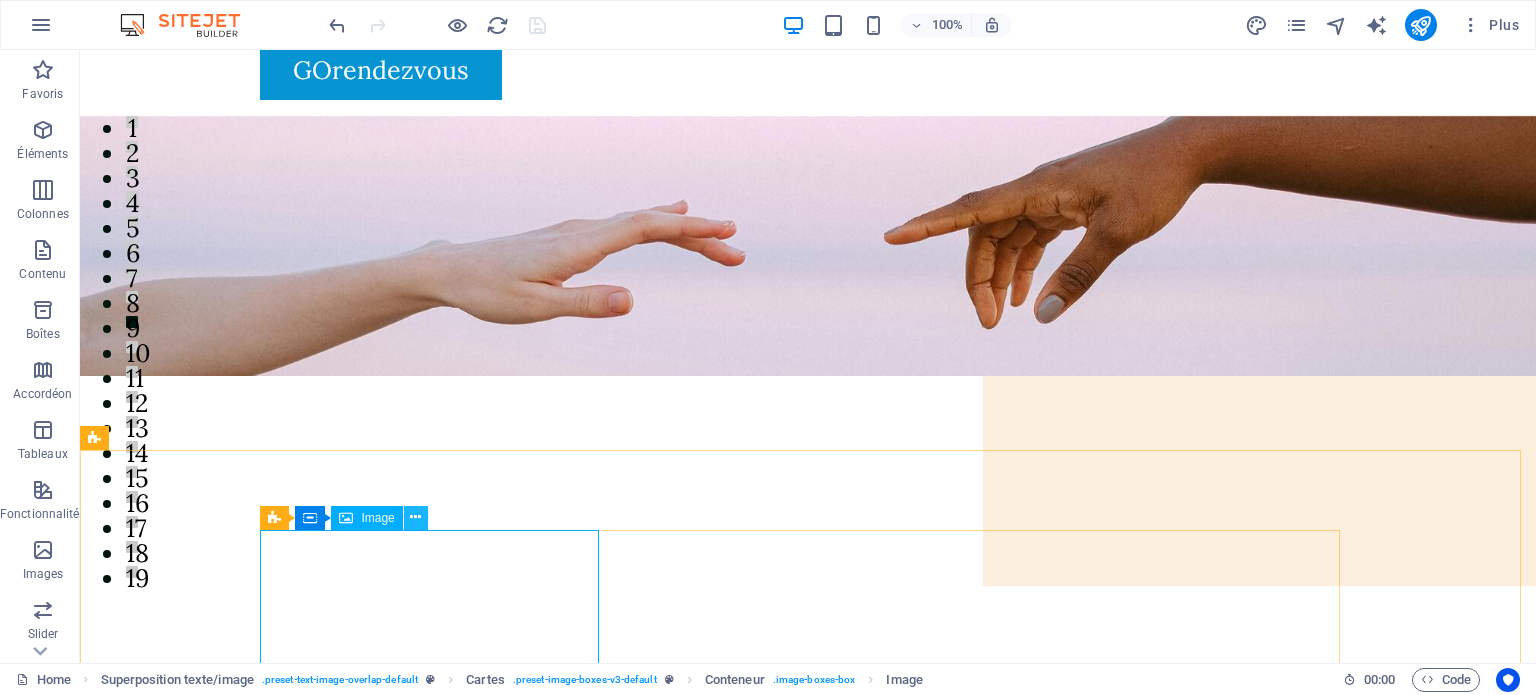 click at bounding box center (415, 517) 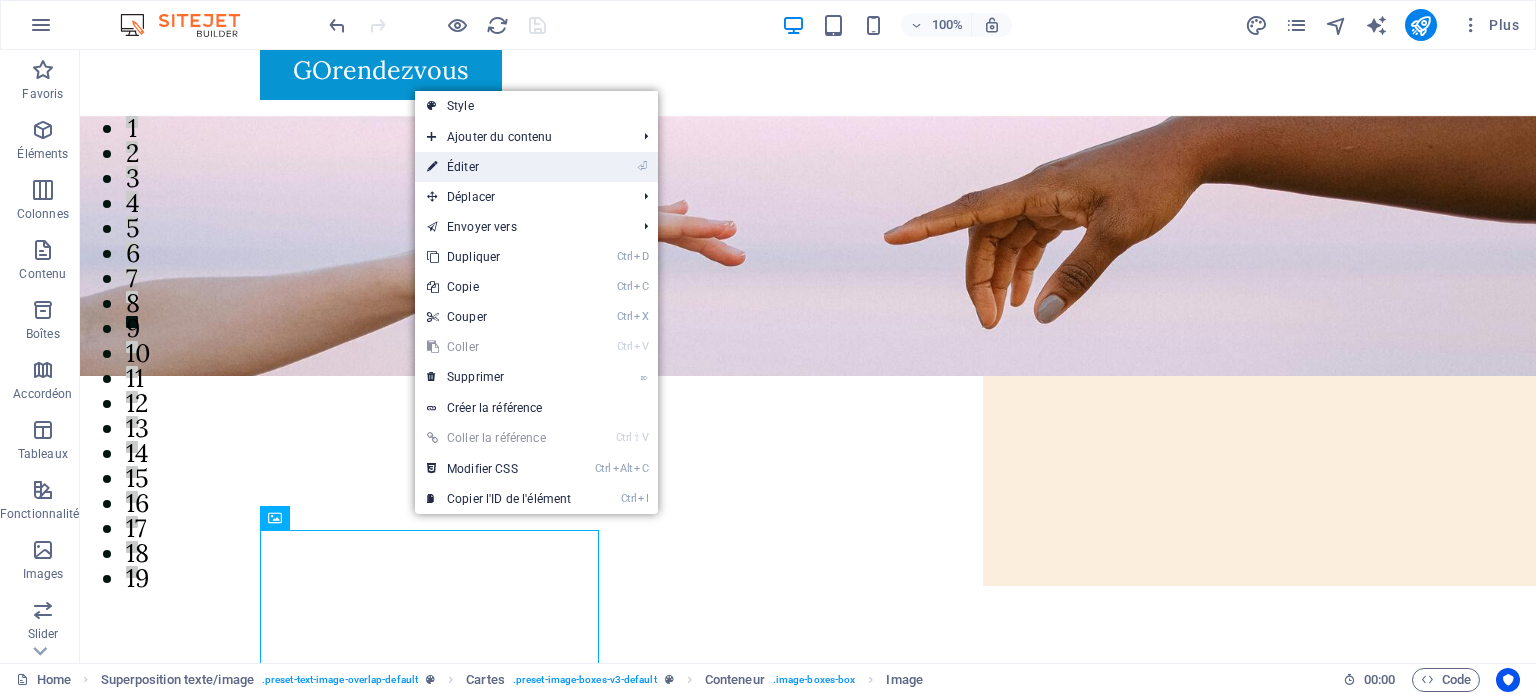 click on "⏎  Éditer" at bounding box center [499, 167] 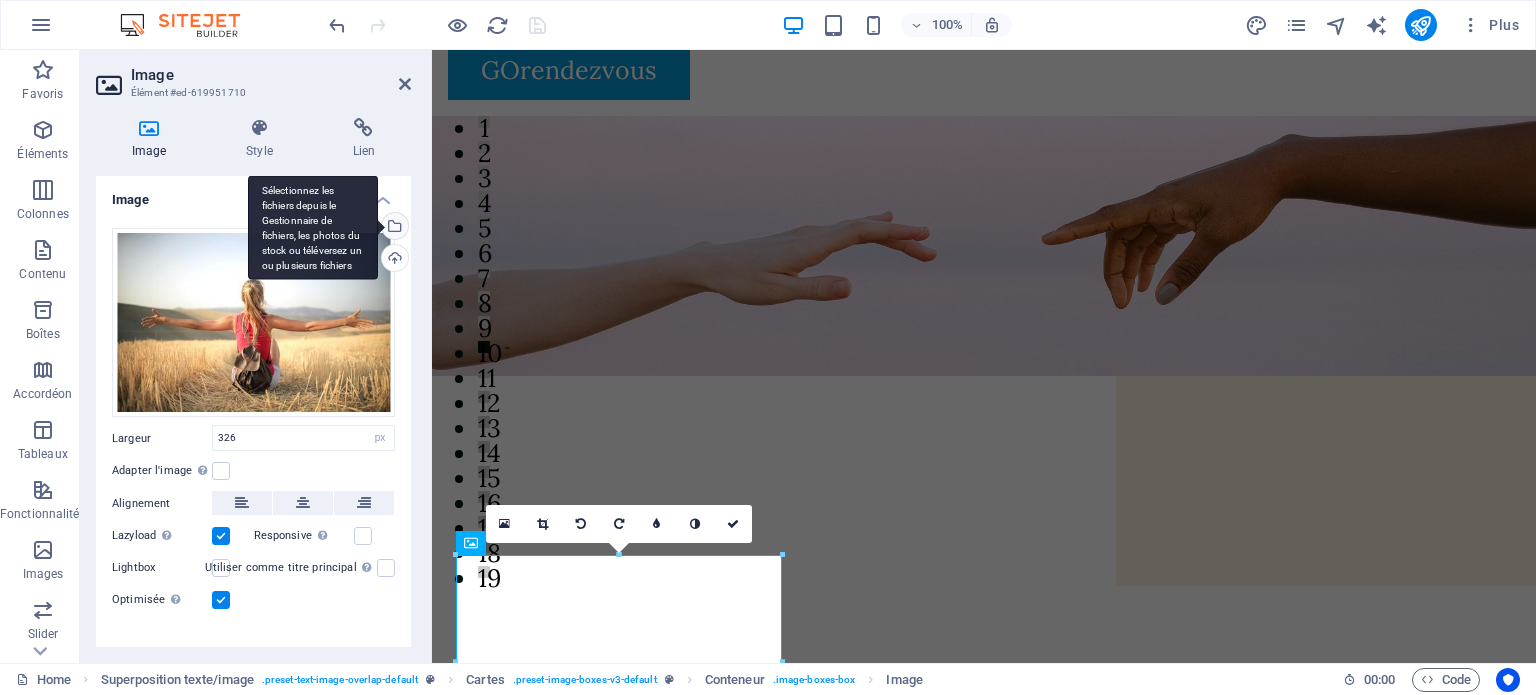 click on "Sélectionnez les fichiers depuis le Gestionnaire de fichiers, les photos du stock ou téléversez un ou plusieurs fichiers" at bounding box center (393, 228) 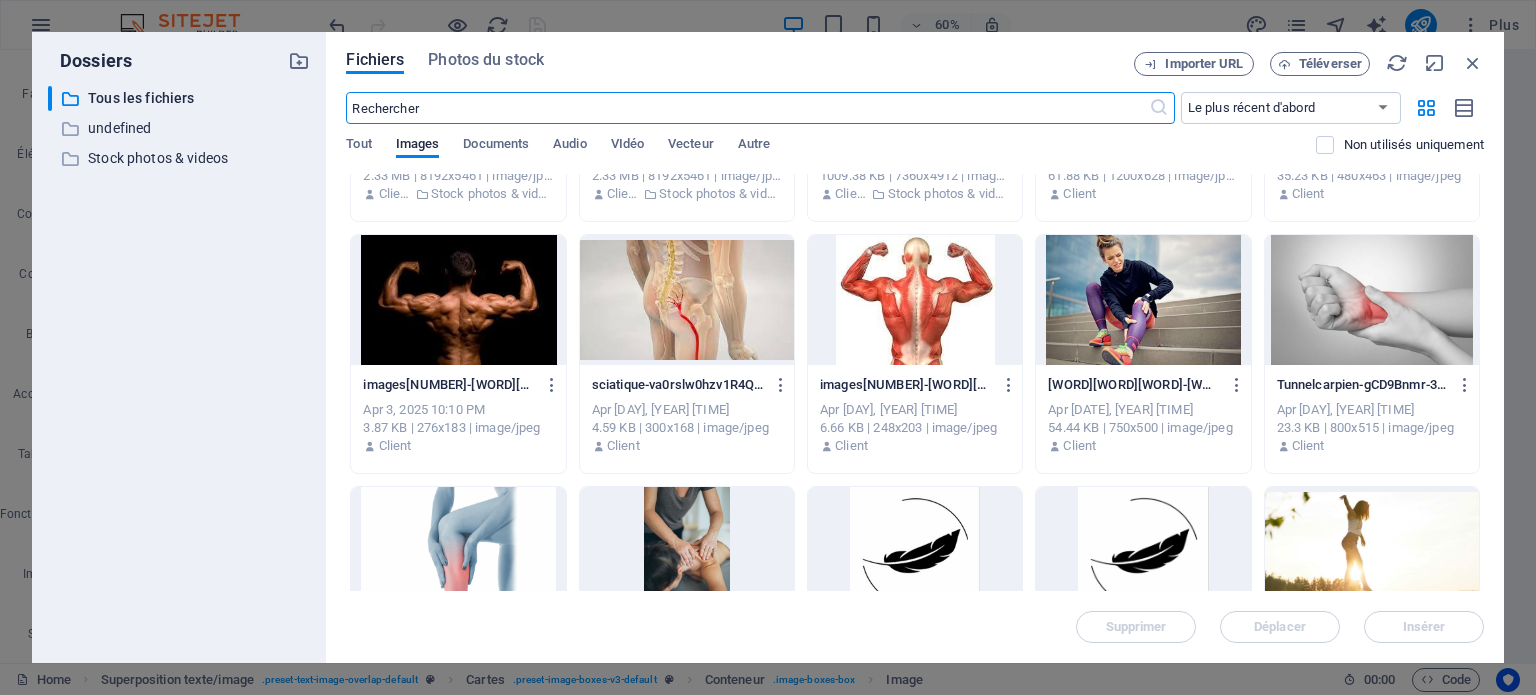 scroll, scrollTop: 1400, scrollLeft: 0, axis: vertical 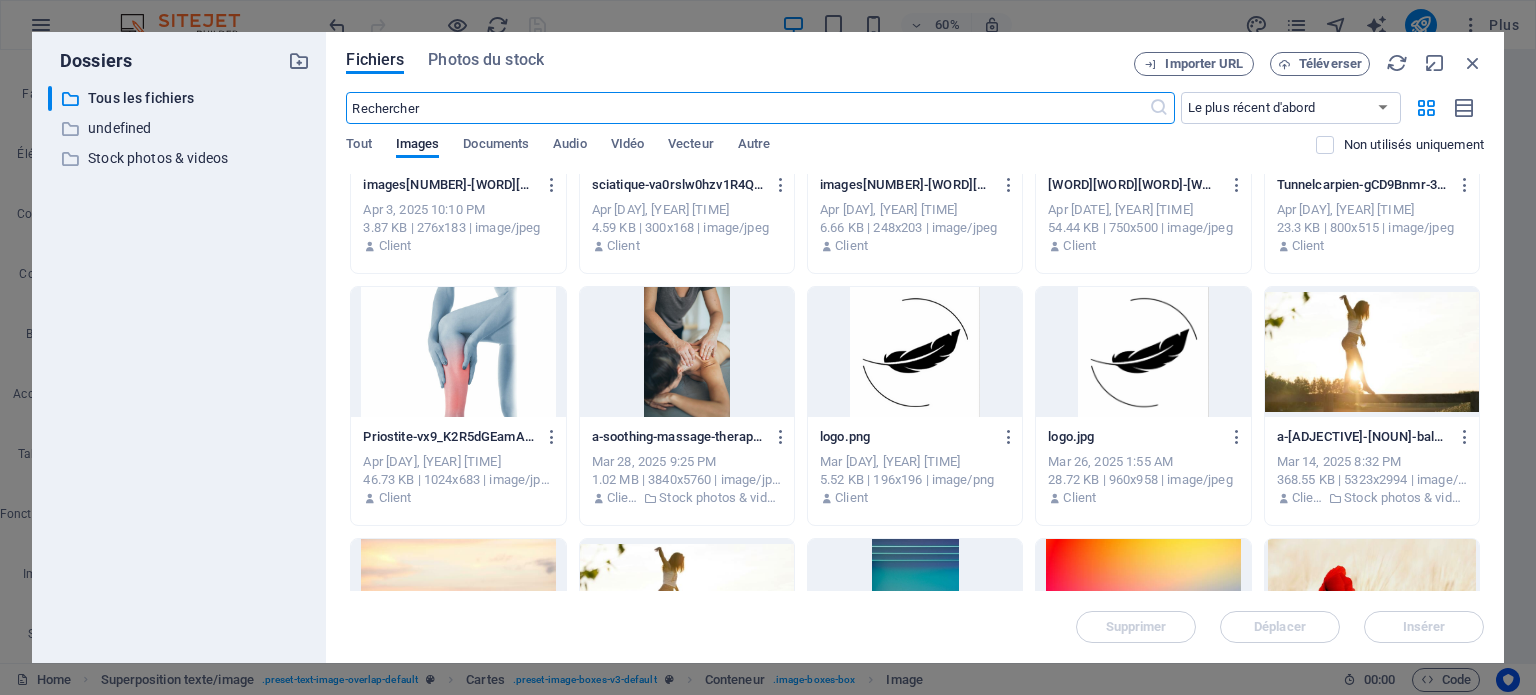 click at bounding box center (1372, 352) 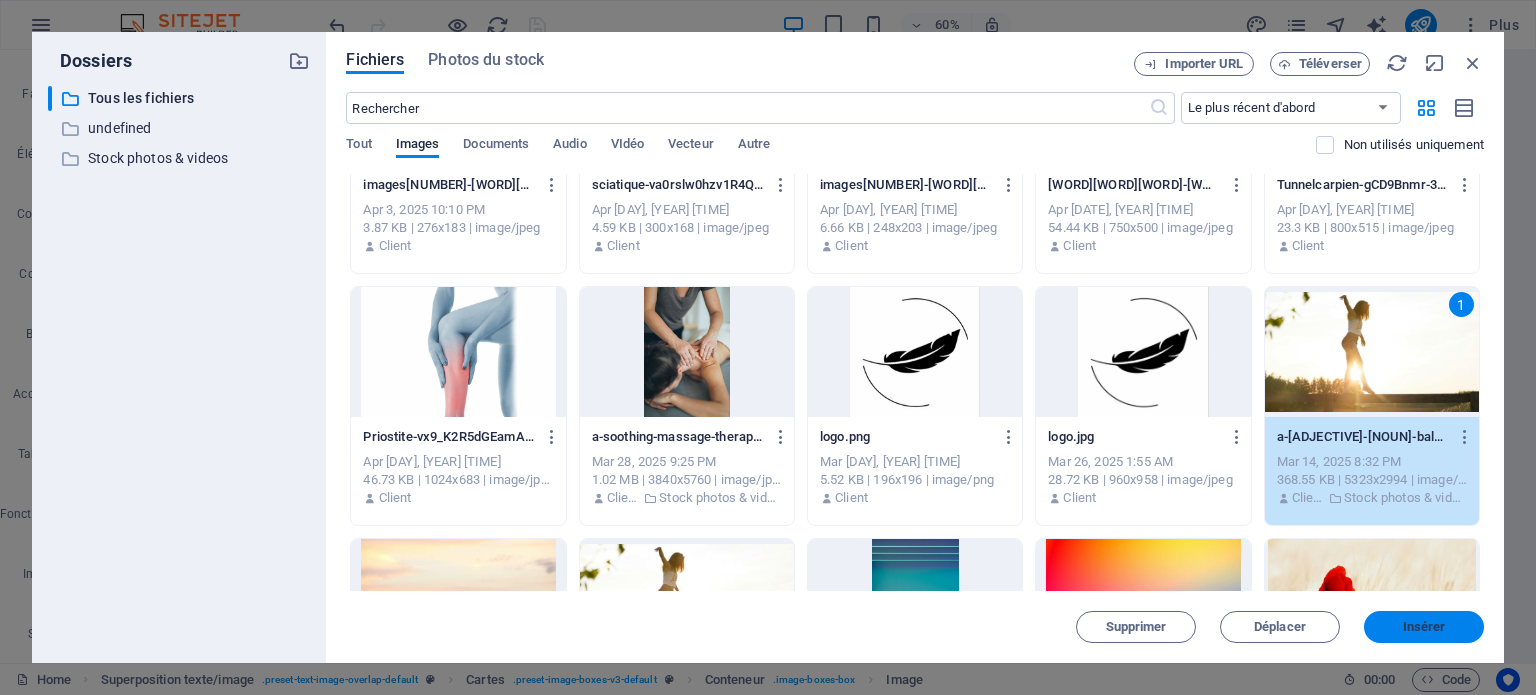 click on "Insérer" at bounding box center [1424, 627] 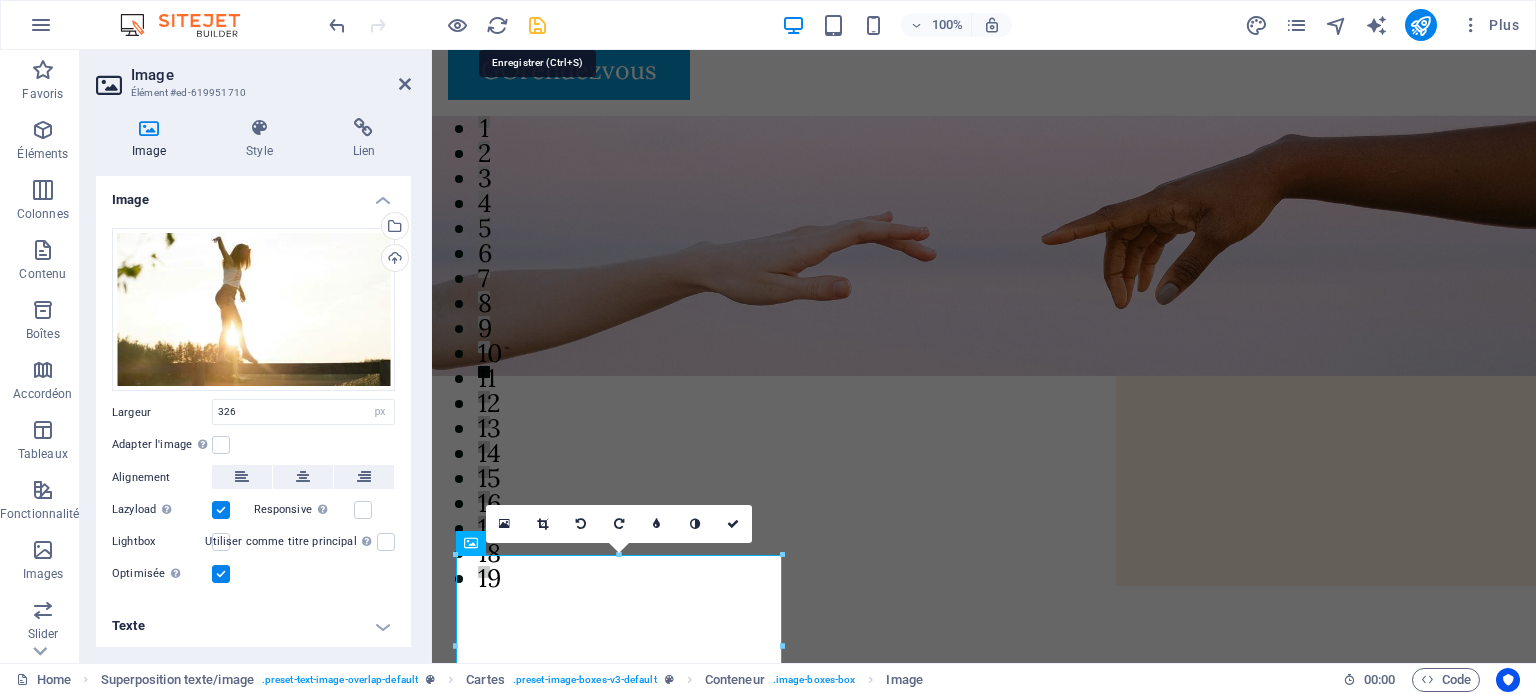 click at bounding box center (537, 25) 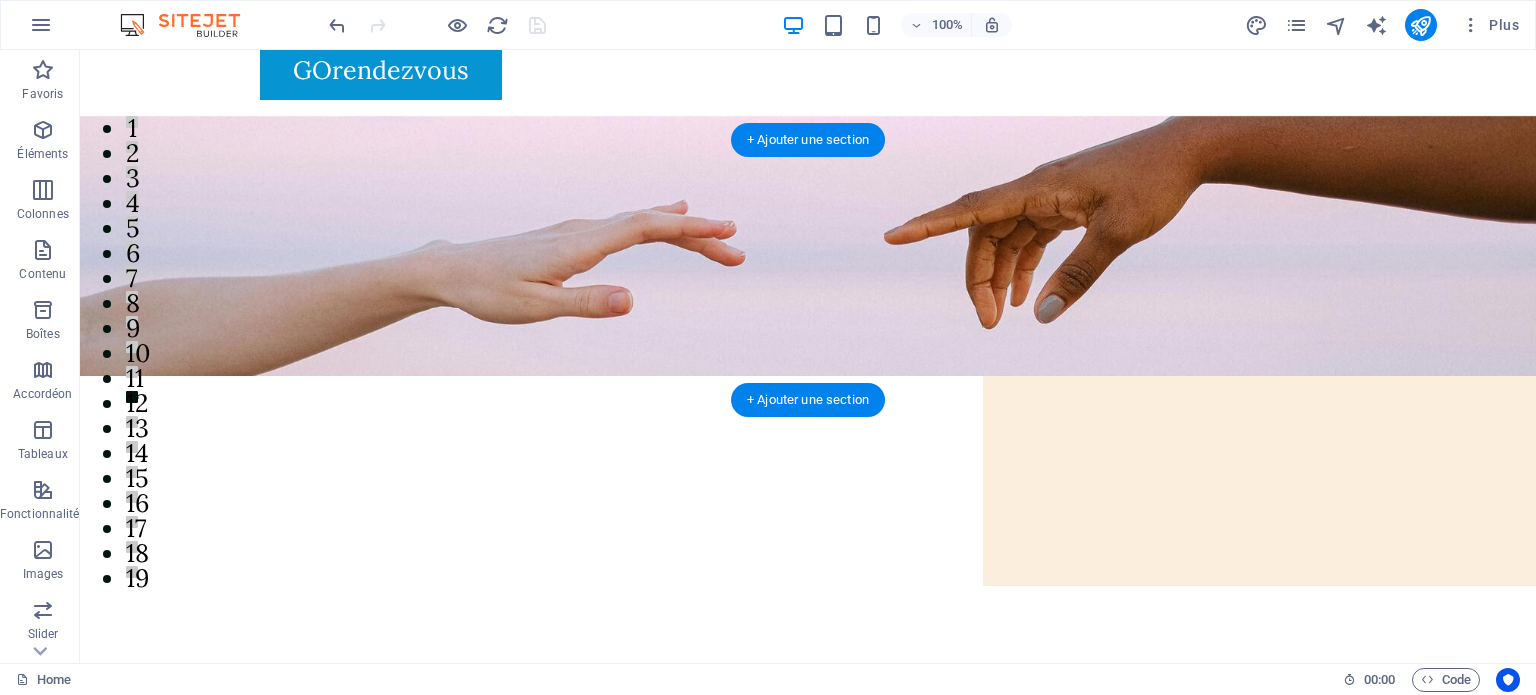 scroll, scrollTop: 0, scrollLeft: 0, axis: both 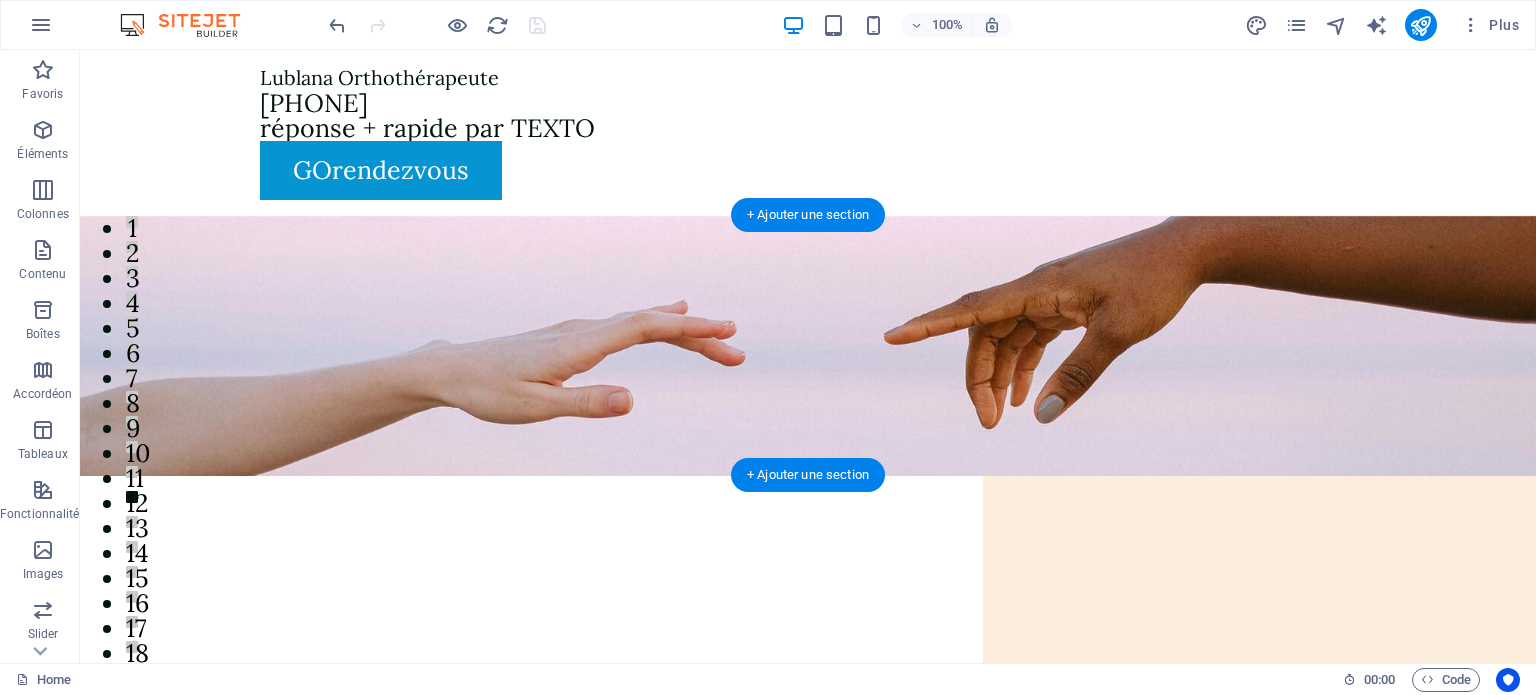 click at bounding box center (808, 346) 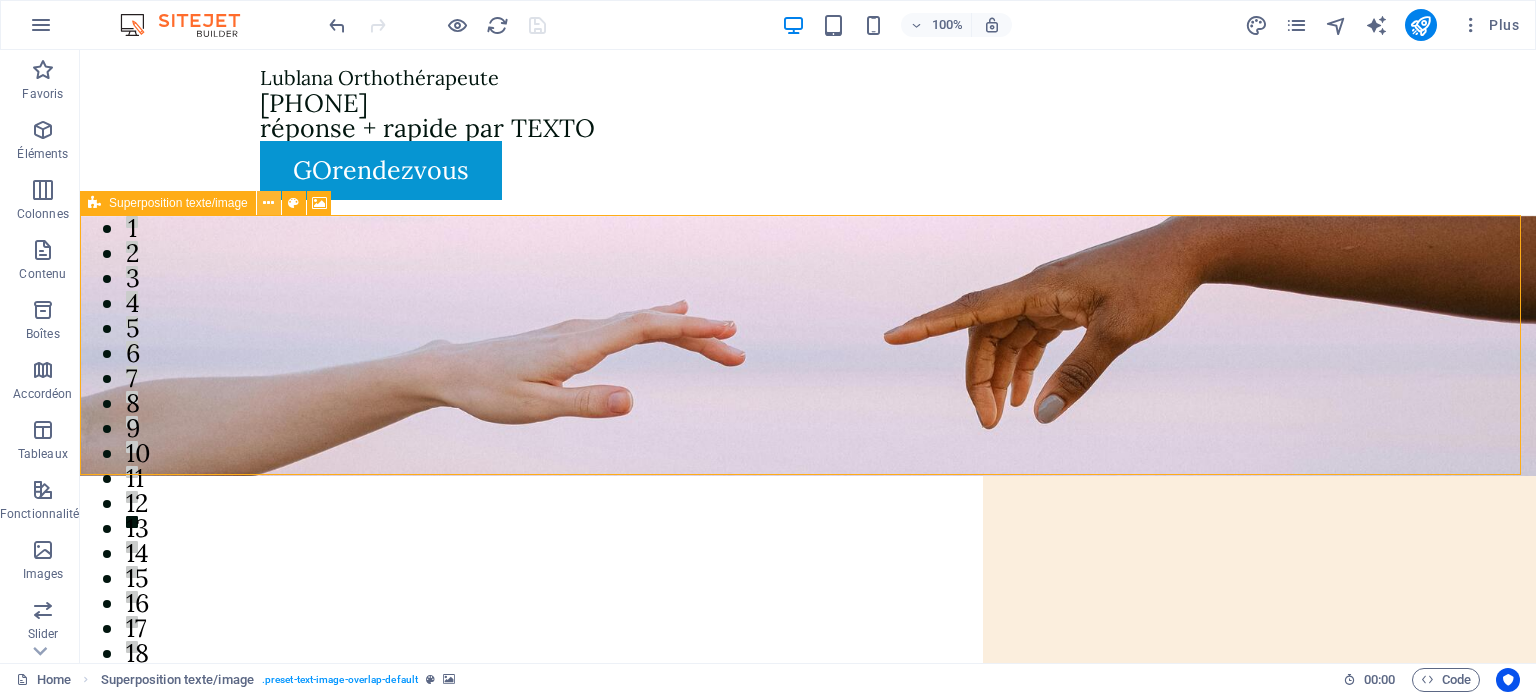 click at bounding box center [268, 203] 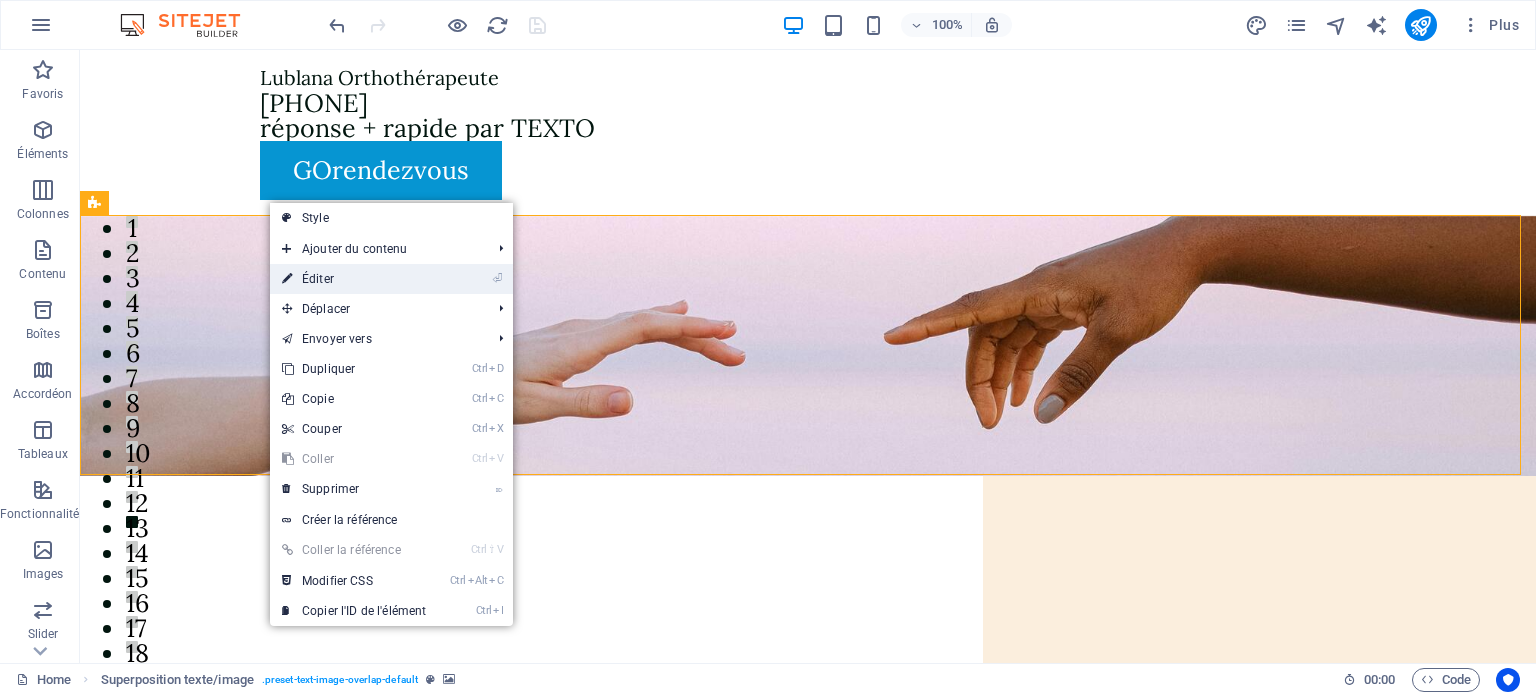 click on "⏎  Éditer" at bounding box center [354, 279] 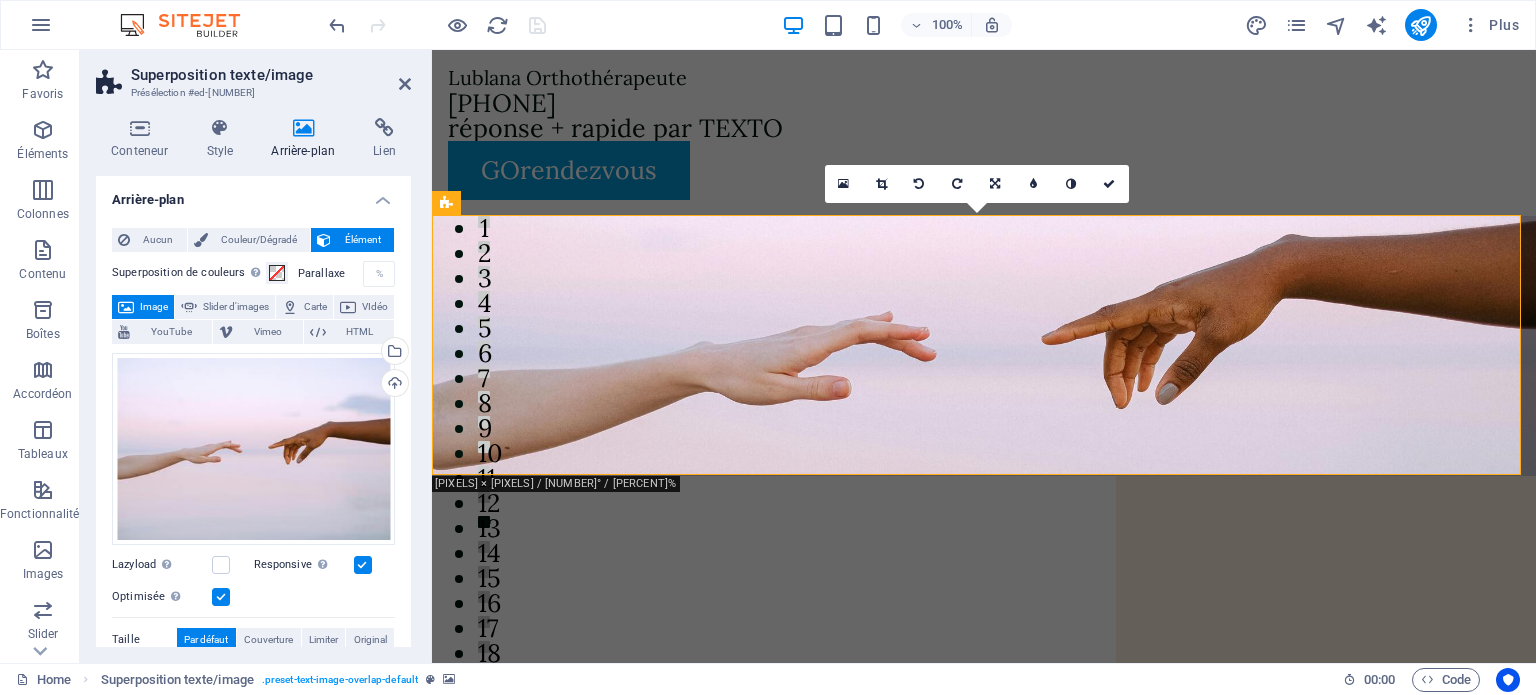 click at bounding box center (303, 128) 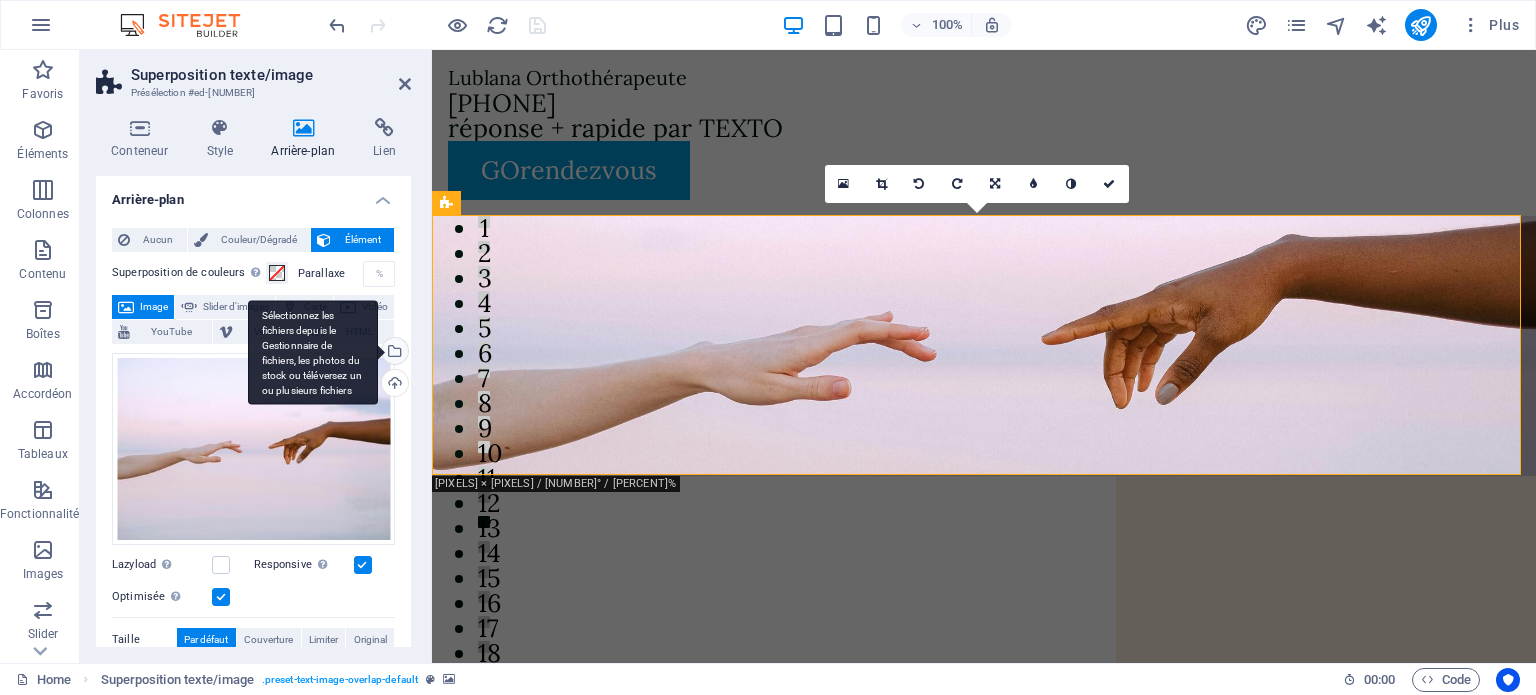 click on "Sélectionnez les fichiers depuis le Gestionnaire de fichiers, les photos du stock ou téléversez un ou plusieurs fichiers" at bounding box center [313, 352] 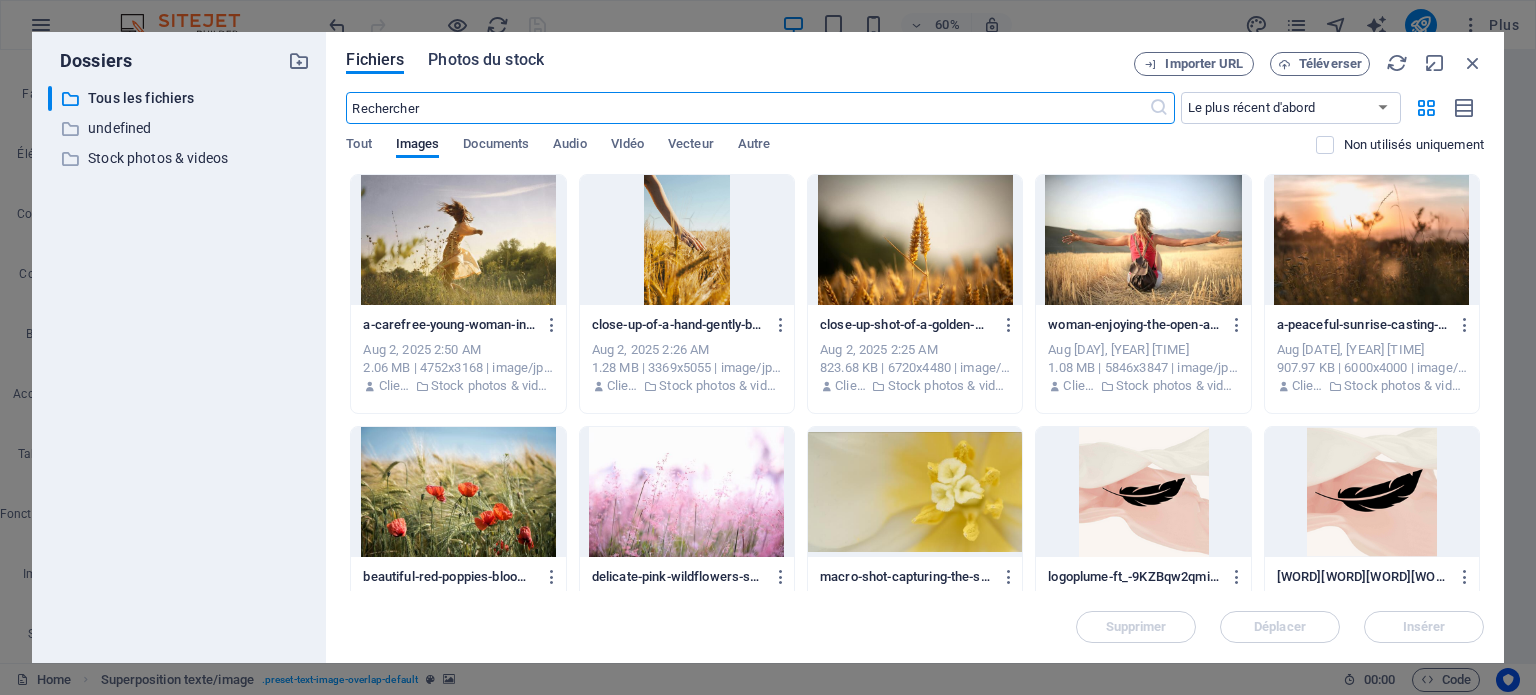 click on "Photos du stock" at bounding box center (486, 60) 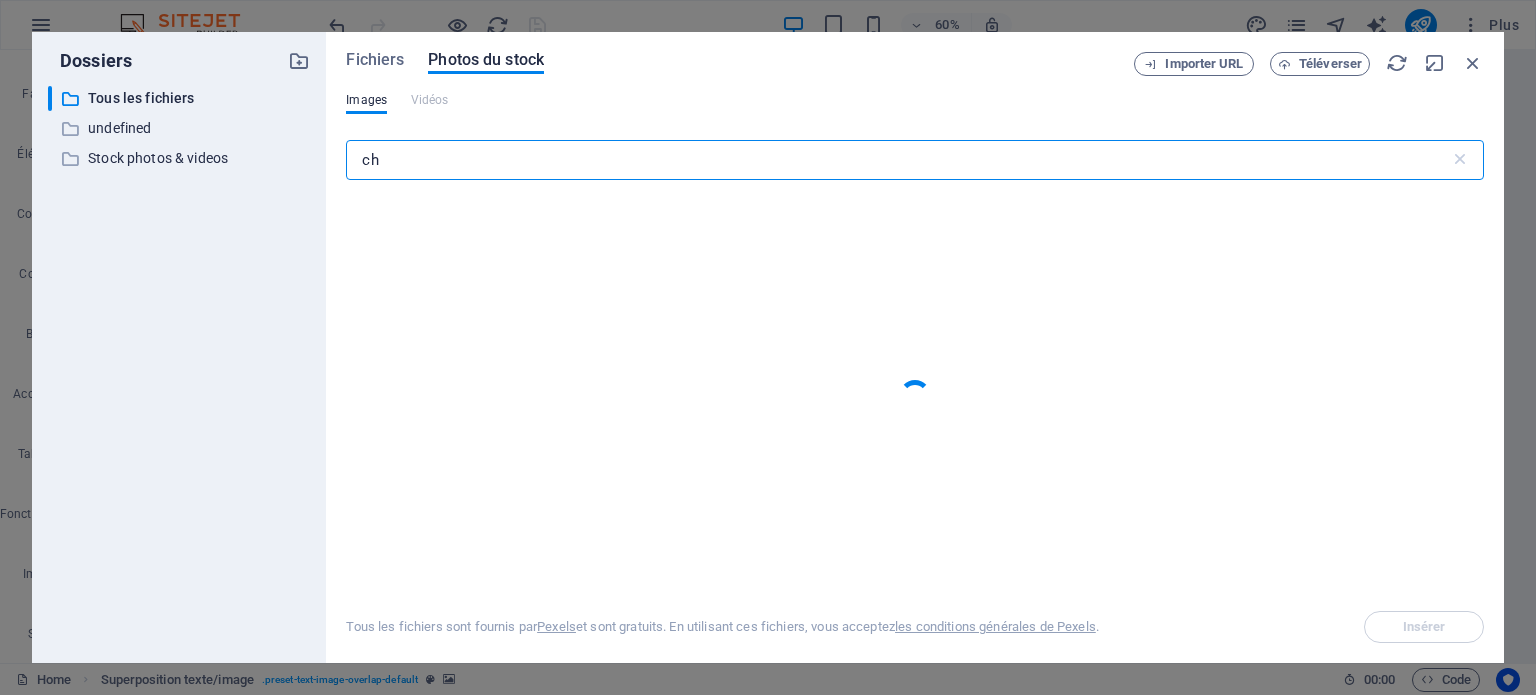 type on "c" 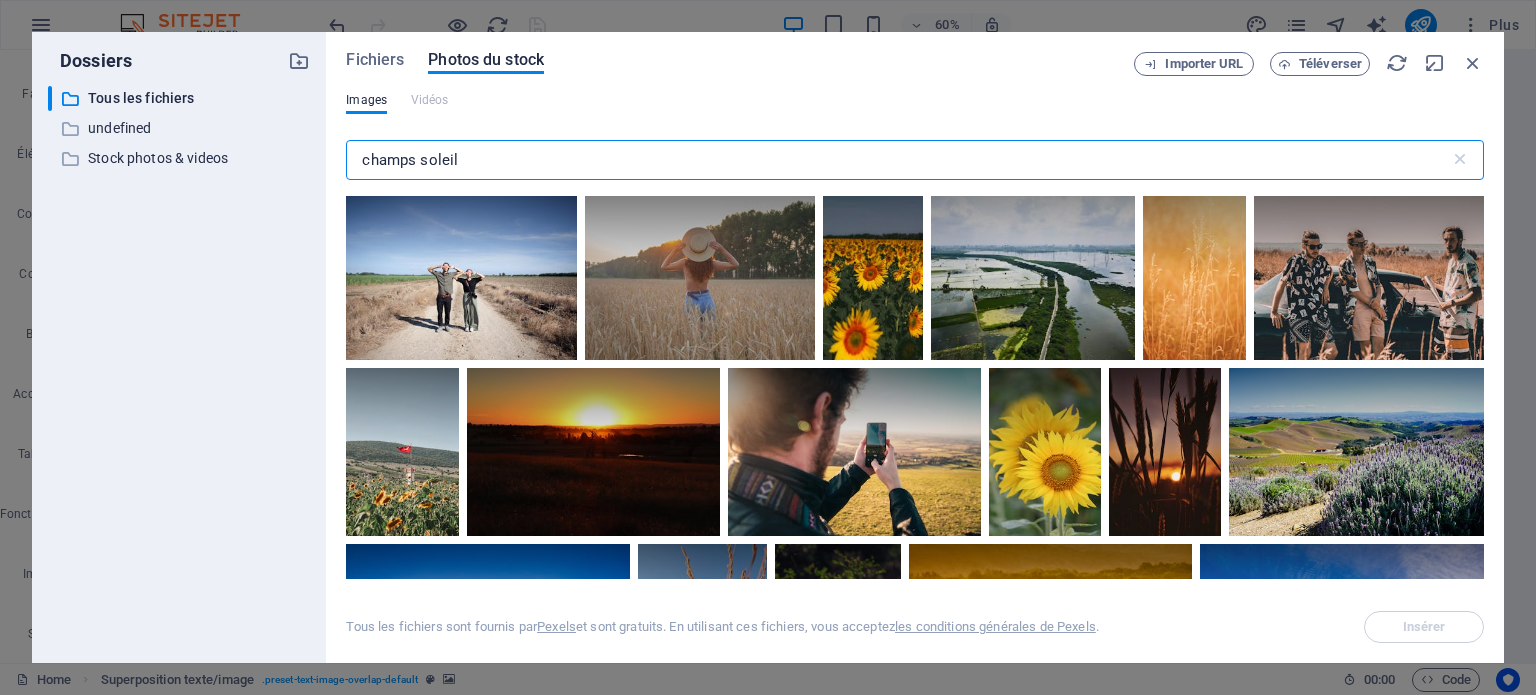 scroll, scrollTop: 14776, scrollLeft: 0, axis: vertical 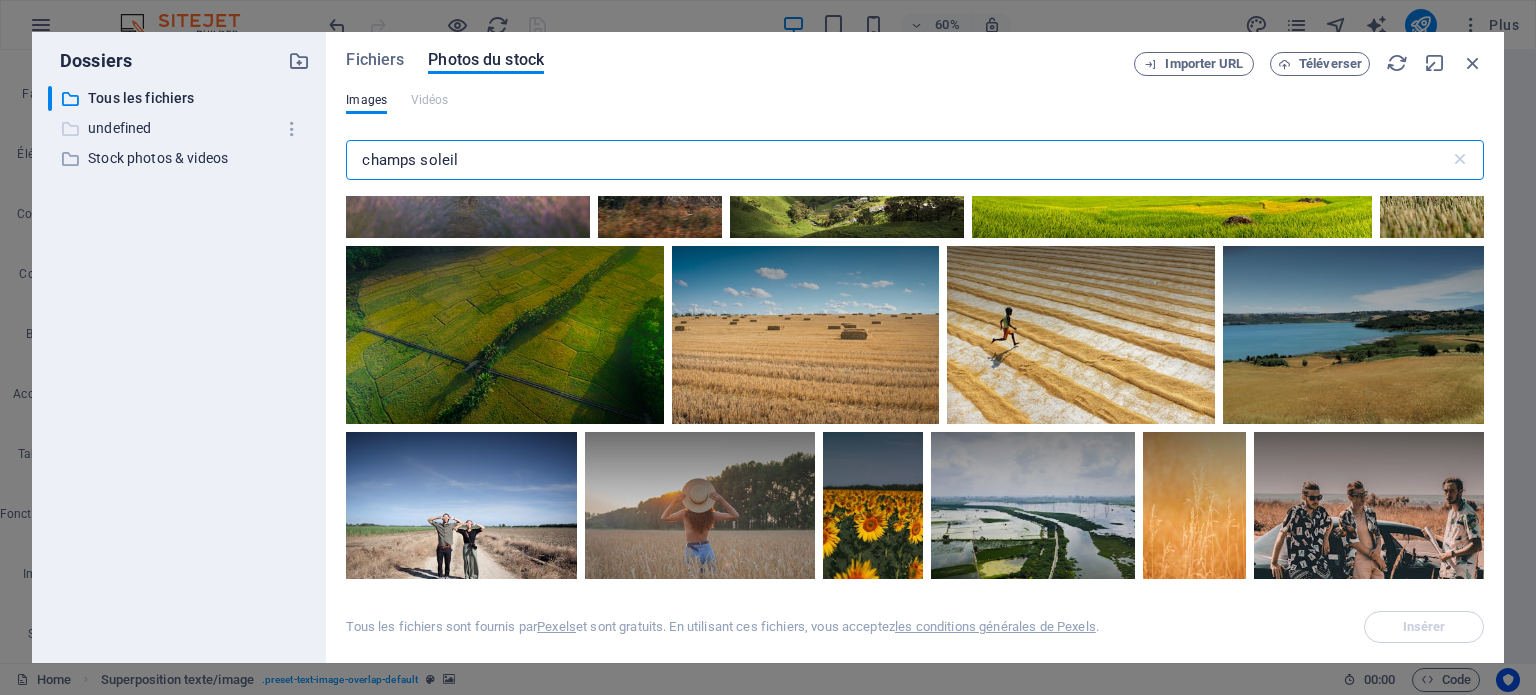 drag, startPoint x: 504, startPoint y: 155, endPoint x: 225, endPoint y: 122, distance: 280.94482 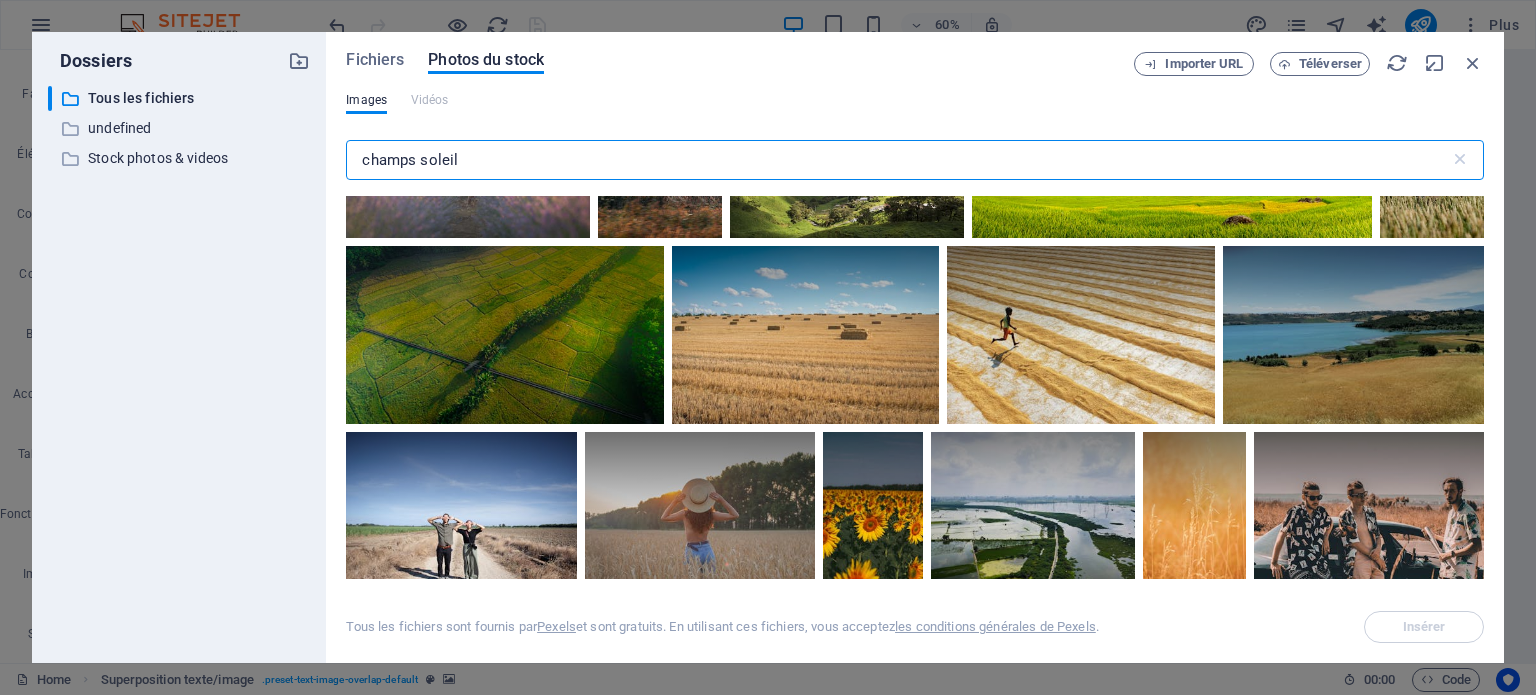 click on "champs soleil" at bounding box center [897, 160] 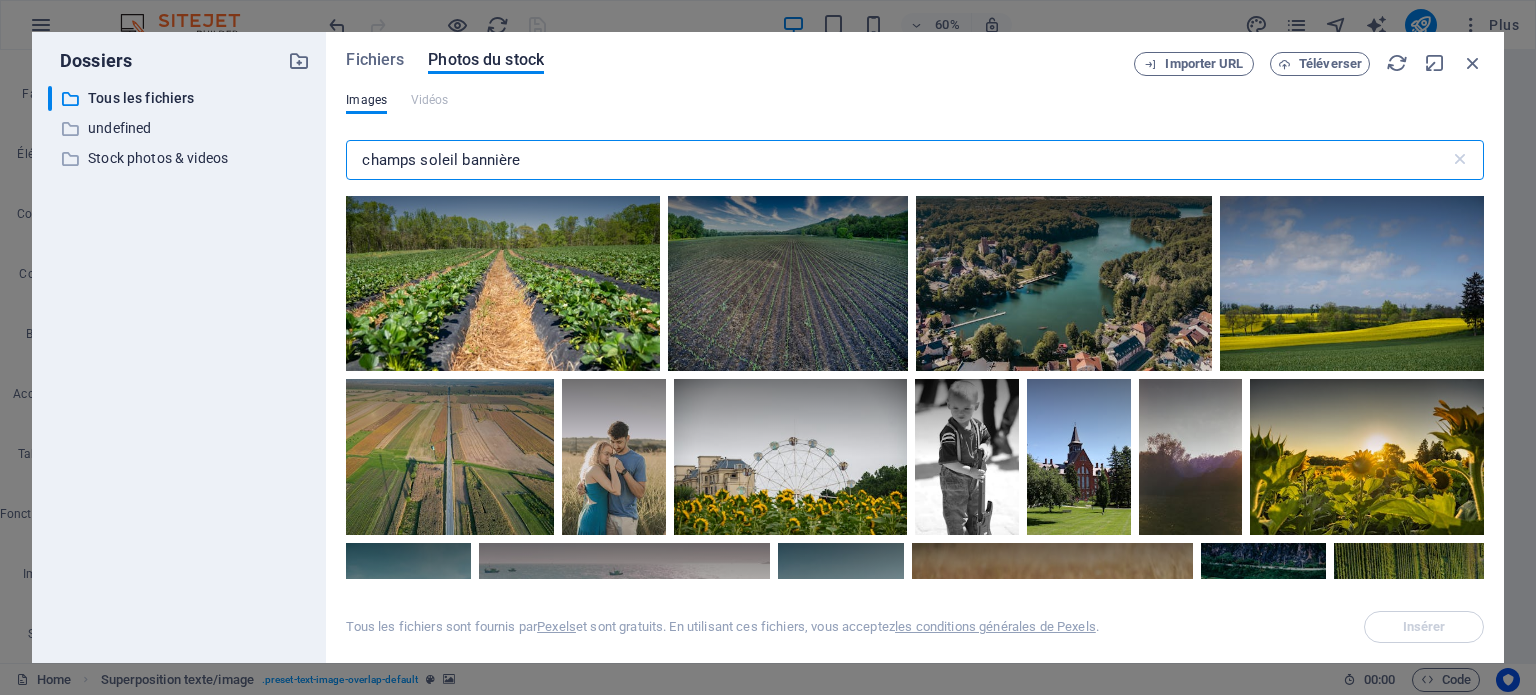 scroll, scrollTop: 12820, scrollLeft: 0, axis: vertical 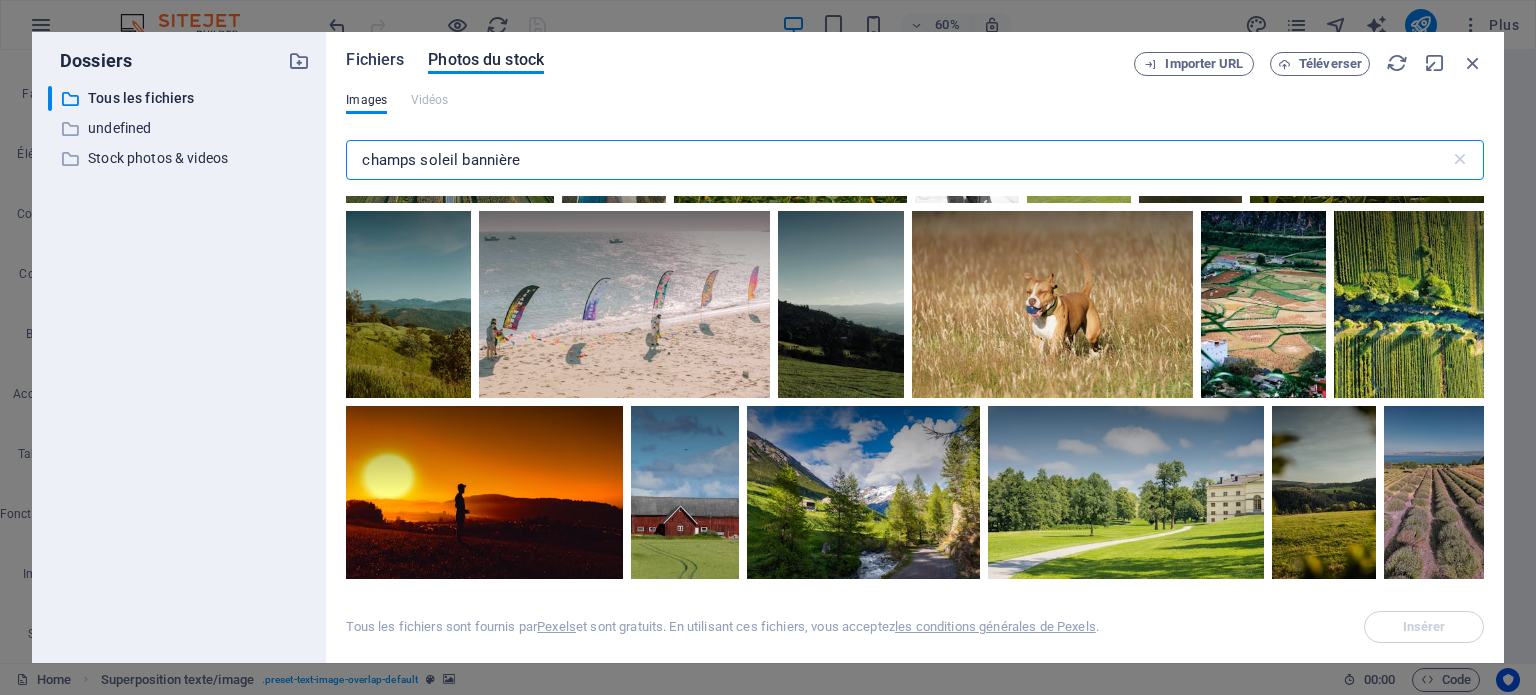 type on "champs soleil bannière" 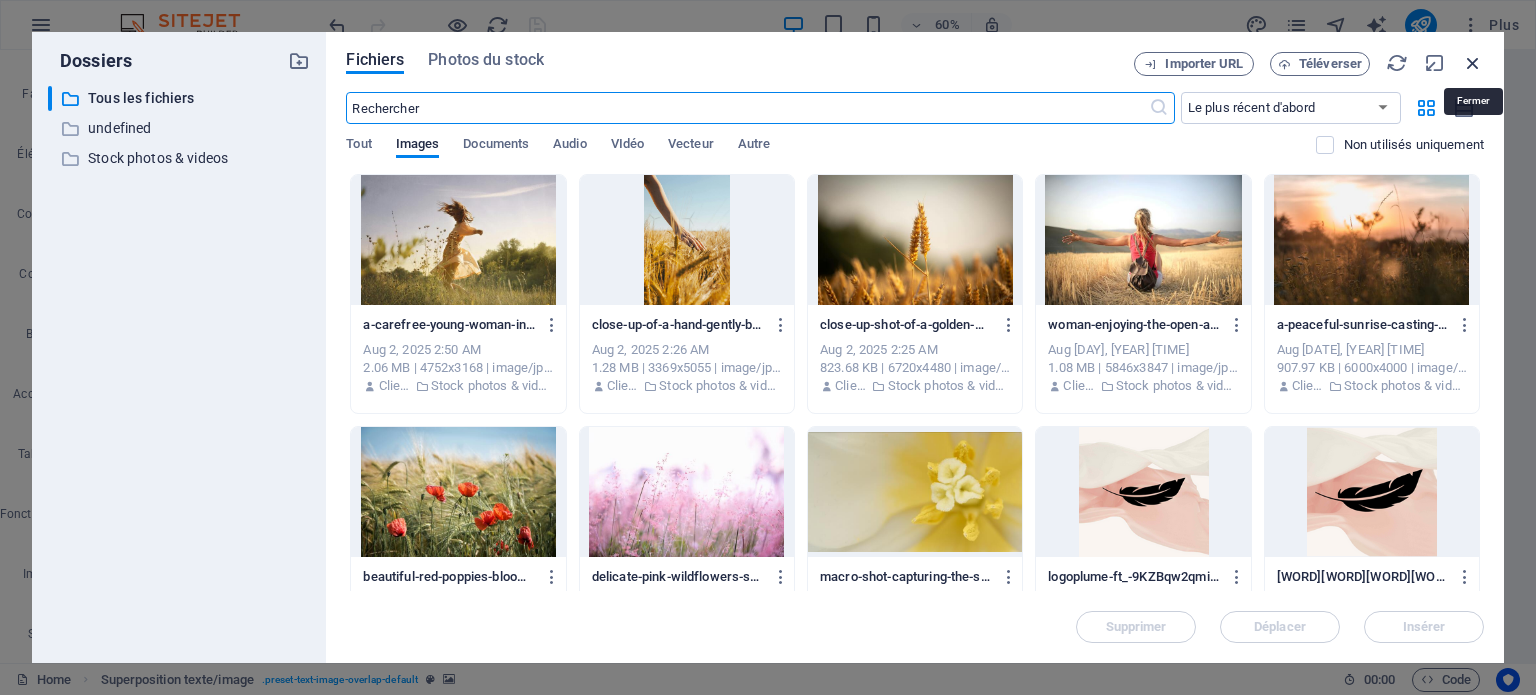 click at bounding box center (1473, 63) 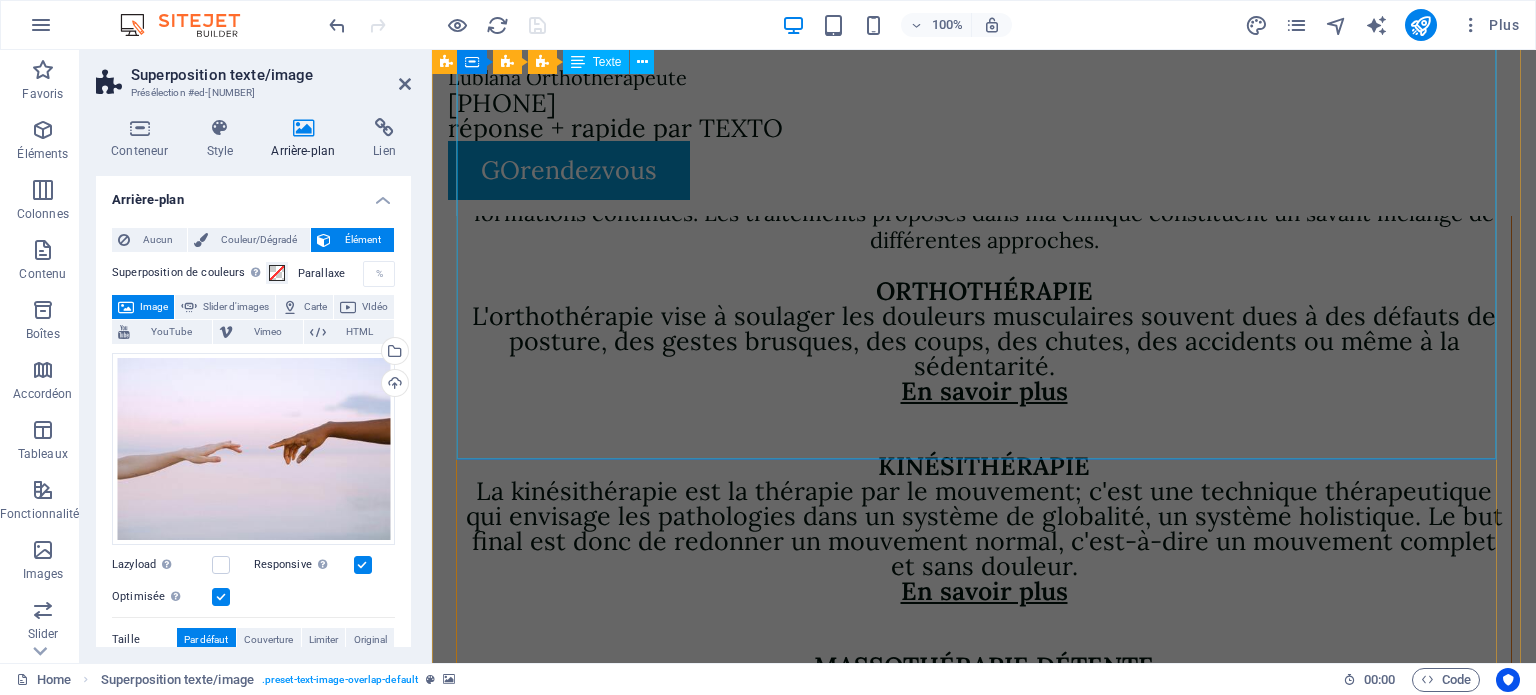 scroll, scrollTop: 5700, scrollLeft: 0, axis: vertical 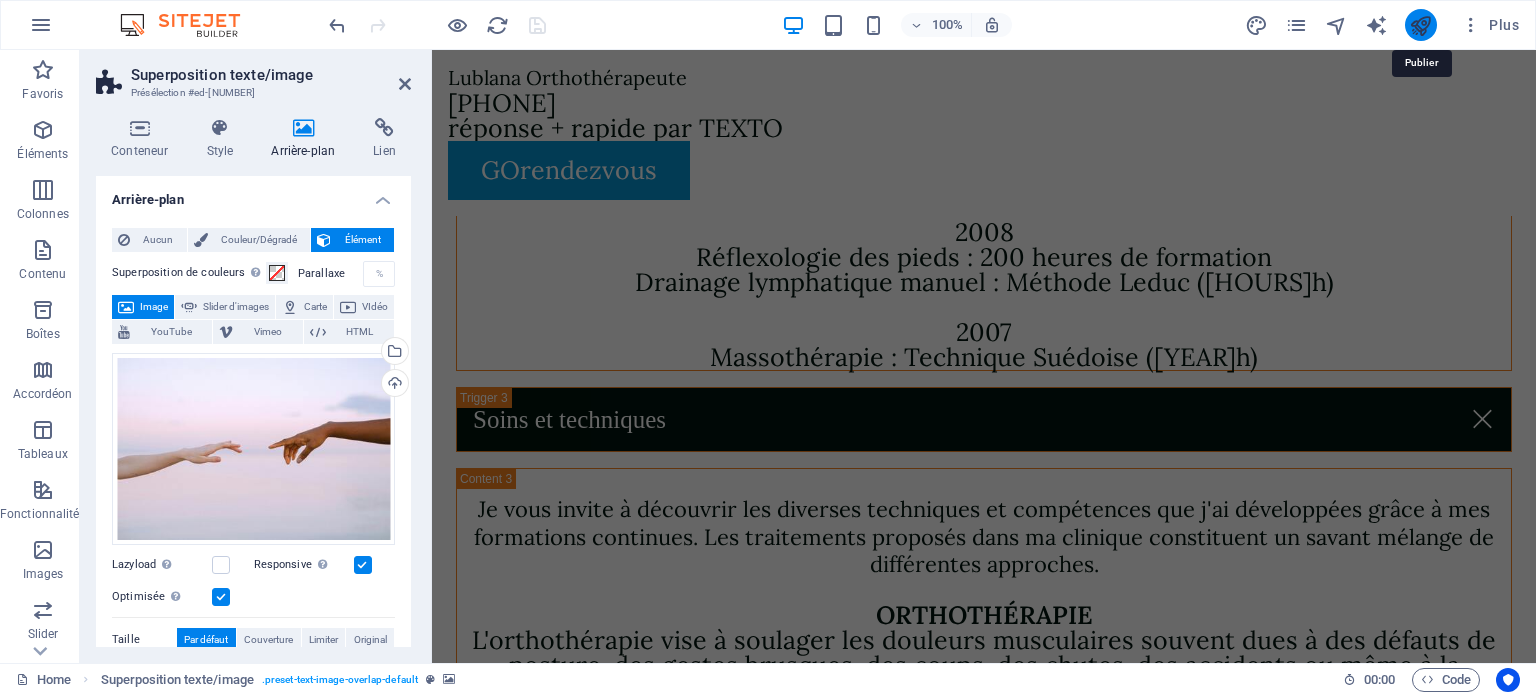 click at bounding box center (1420, 25) 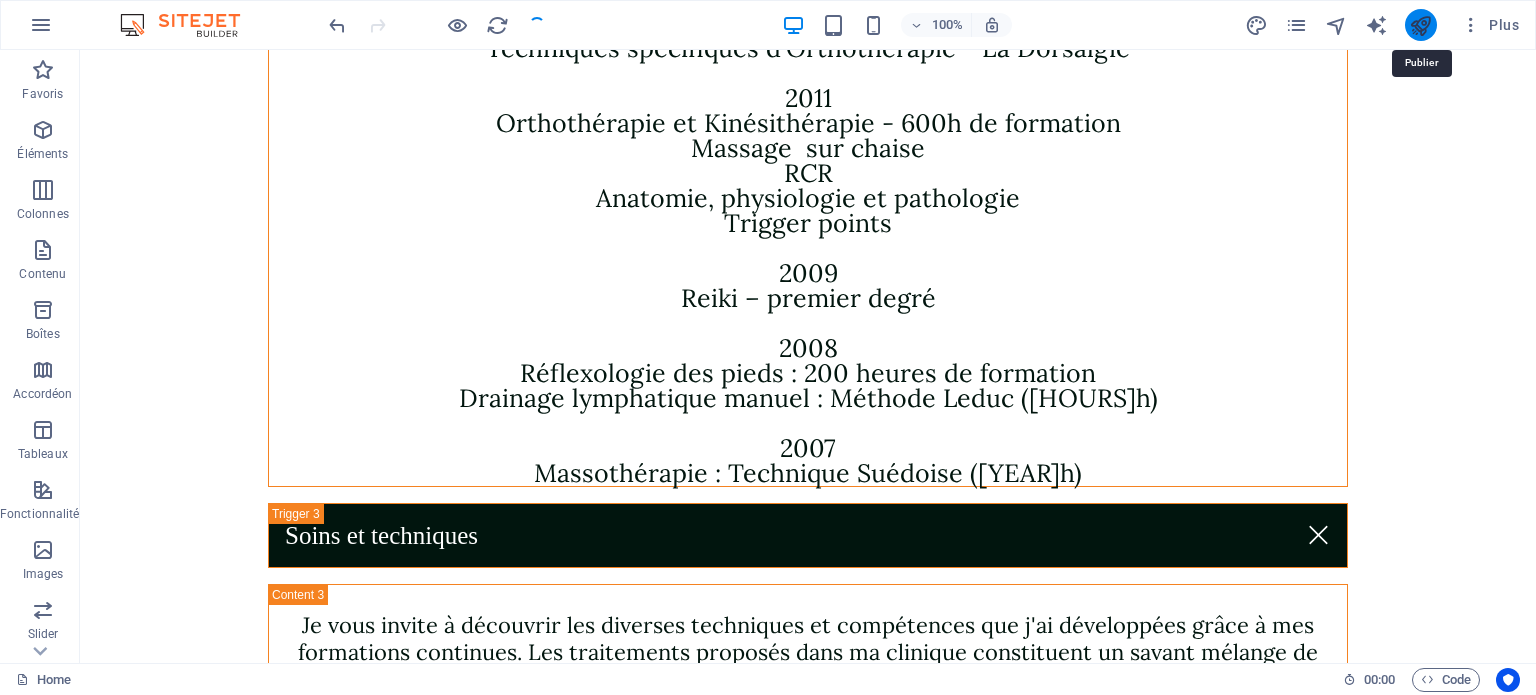 scroll, scrollTop: 0, scrollLeft: 0, axis: both 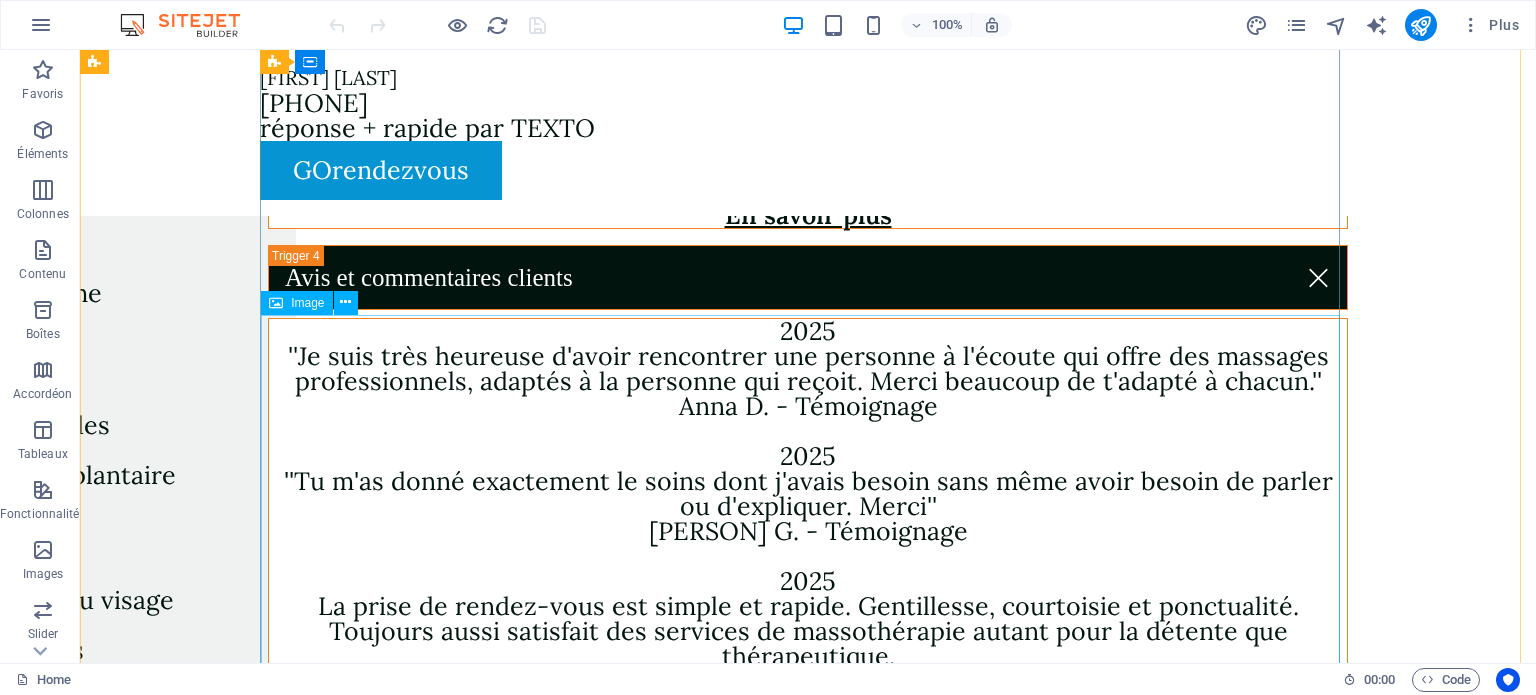 click at bounding box center [808, 2860] 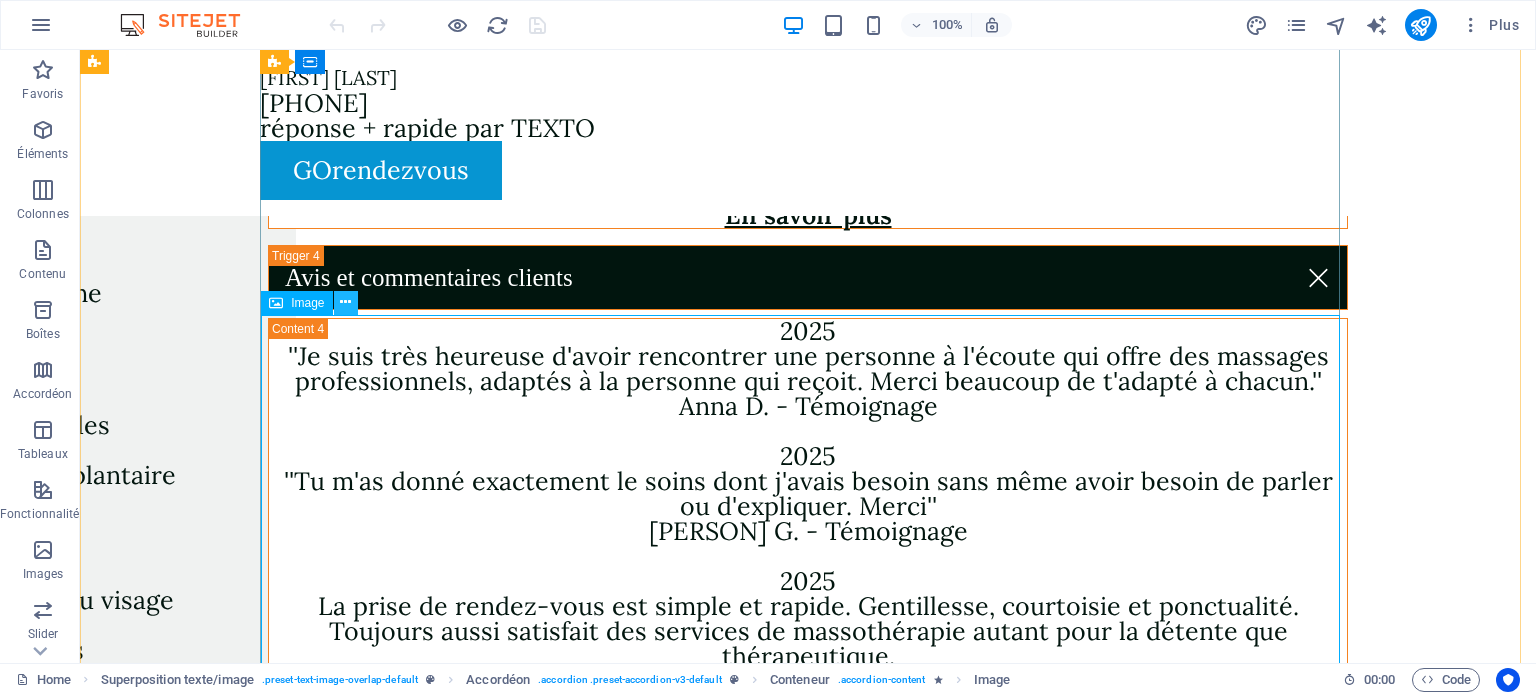 click at bounding box center [345, 302] 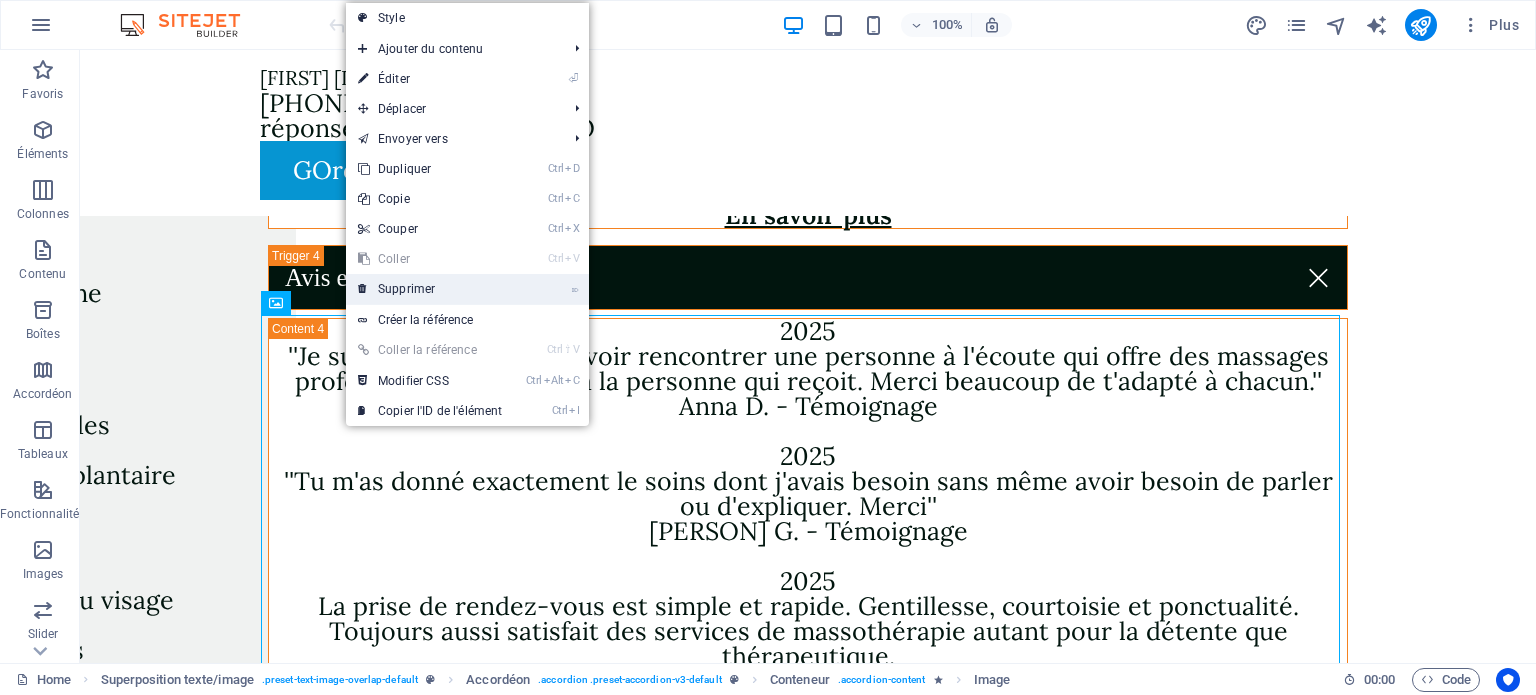 click on "⌦  Supprimer" at bounding box center (430, 289) 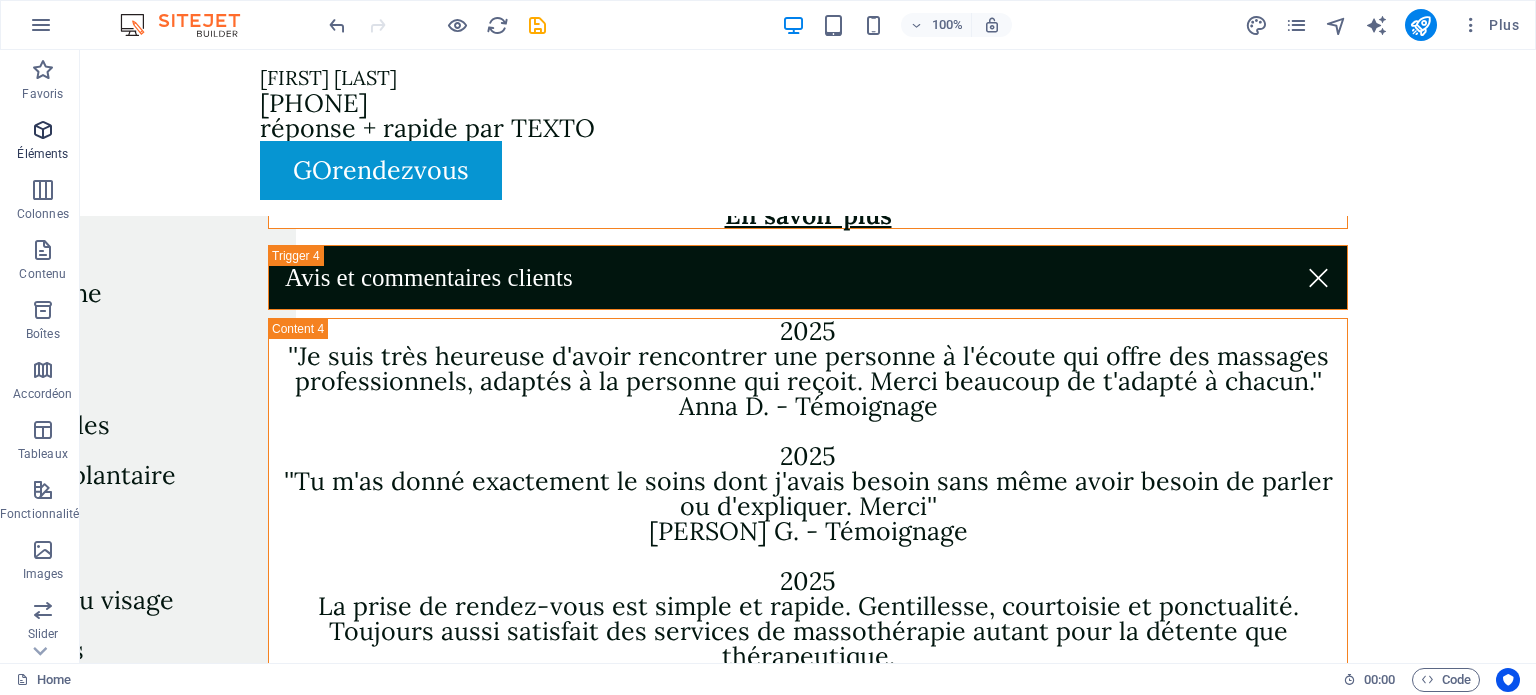 click at bounding box center [43, 130] 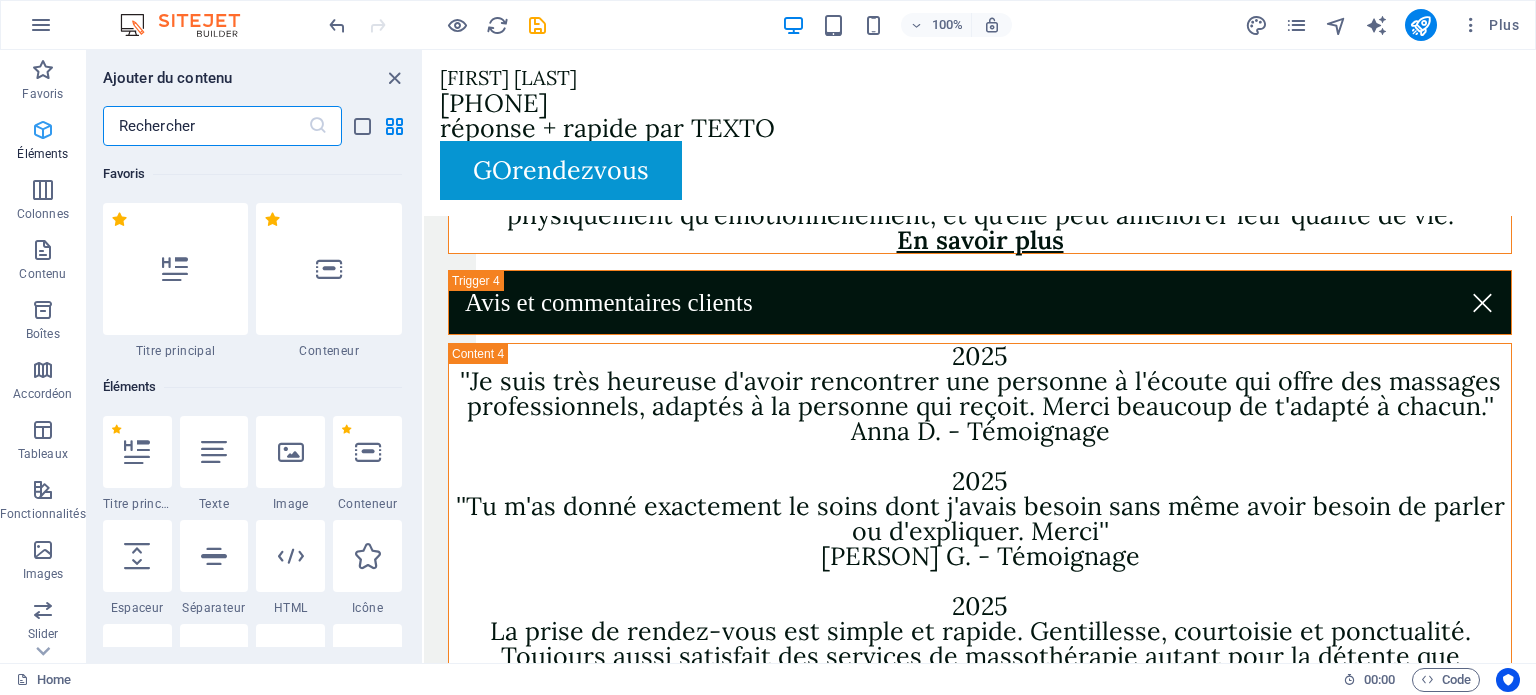 scroll, scrollTop: 8094, scrollLeft: 0, axis: vertical 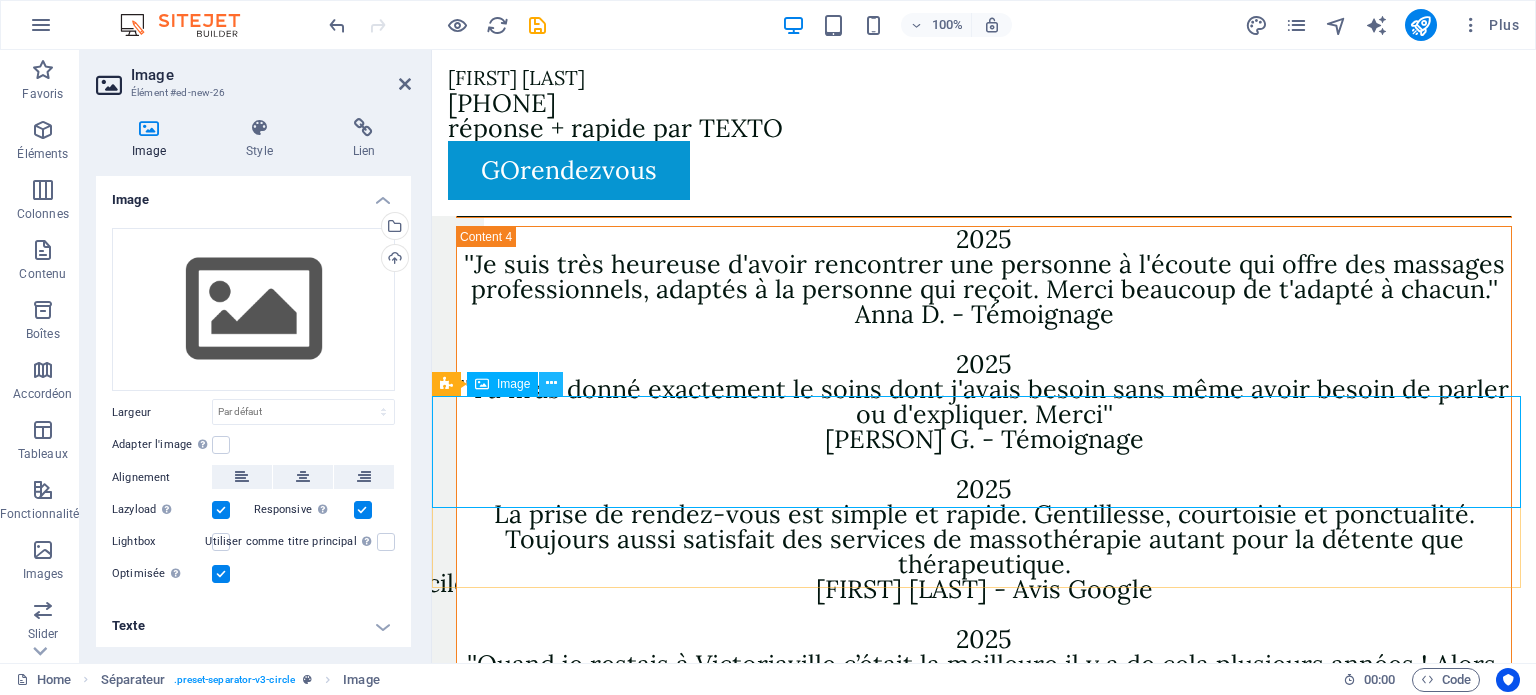 click at bounding box center [551, 383] 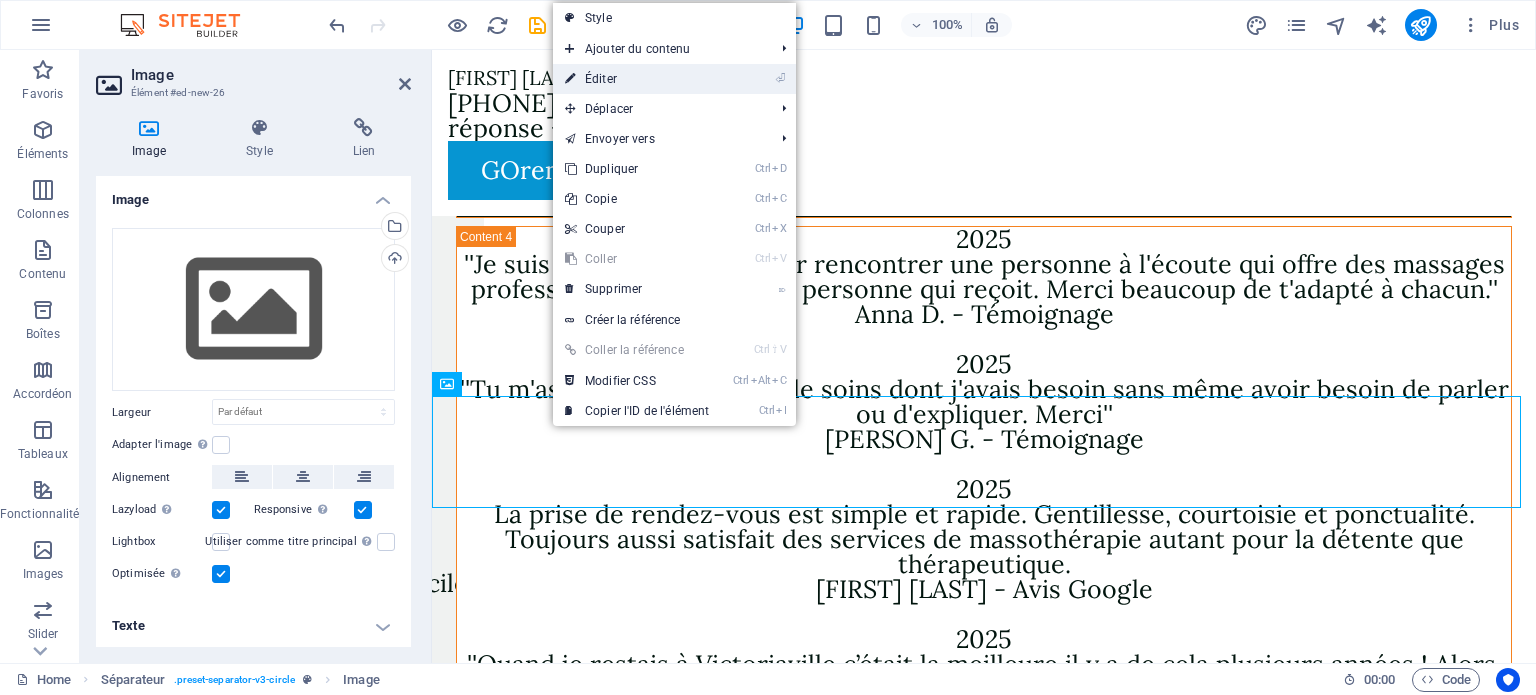 click on "⏎  Éditer" at bounding box center [637, 79] 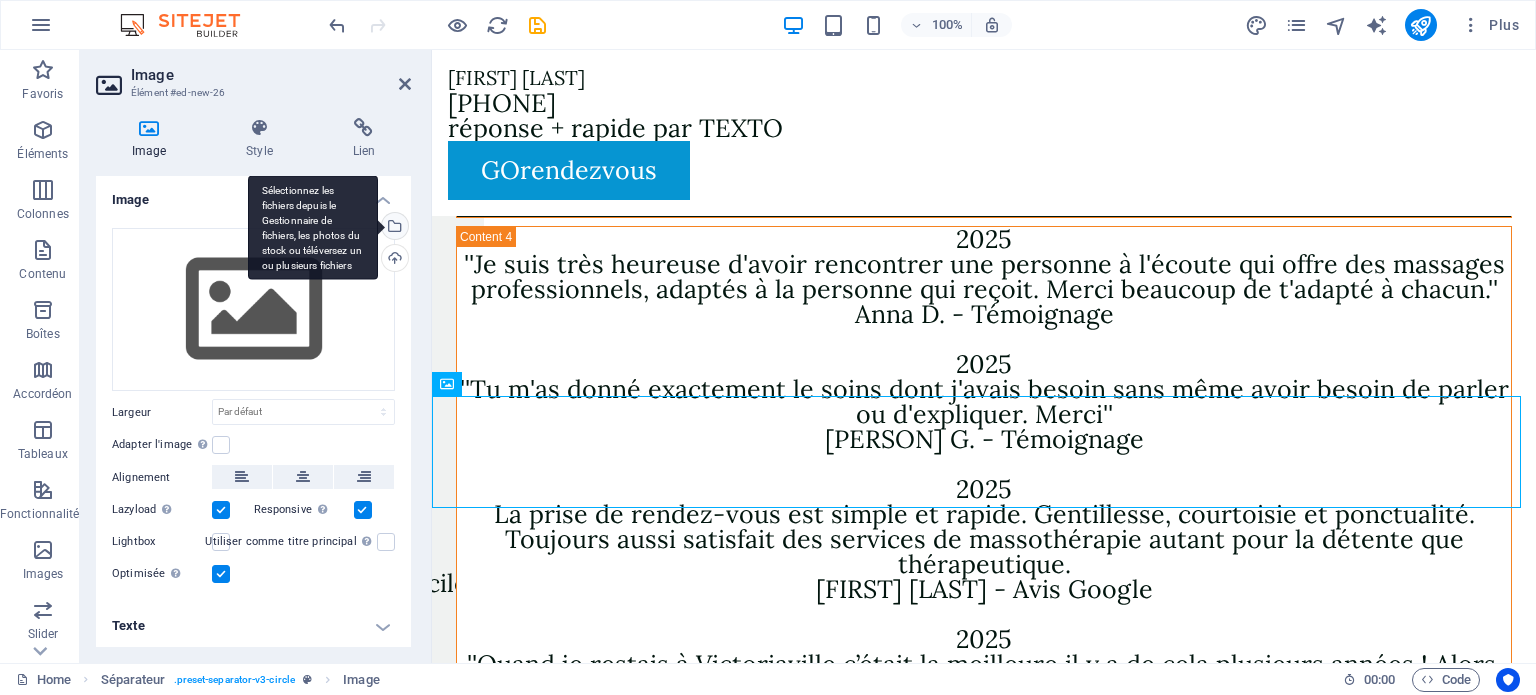 click on "Sélectionnez les fichiers depuis le Gestionnaire de fichiers, les photos du stock ou téléversez un ou plusieurs fichiers" at bounding box center [313, 227] 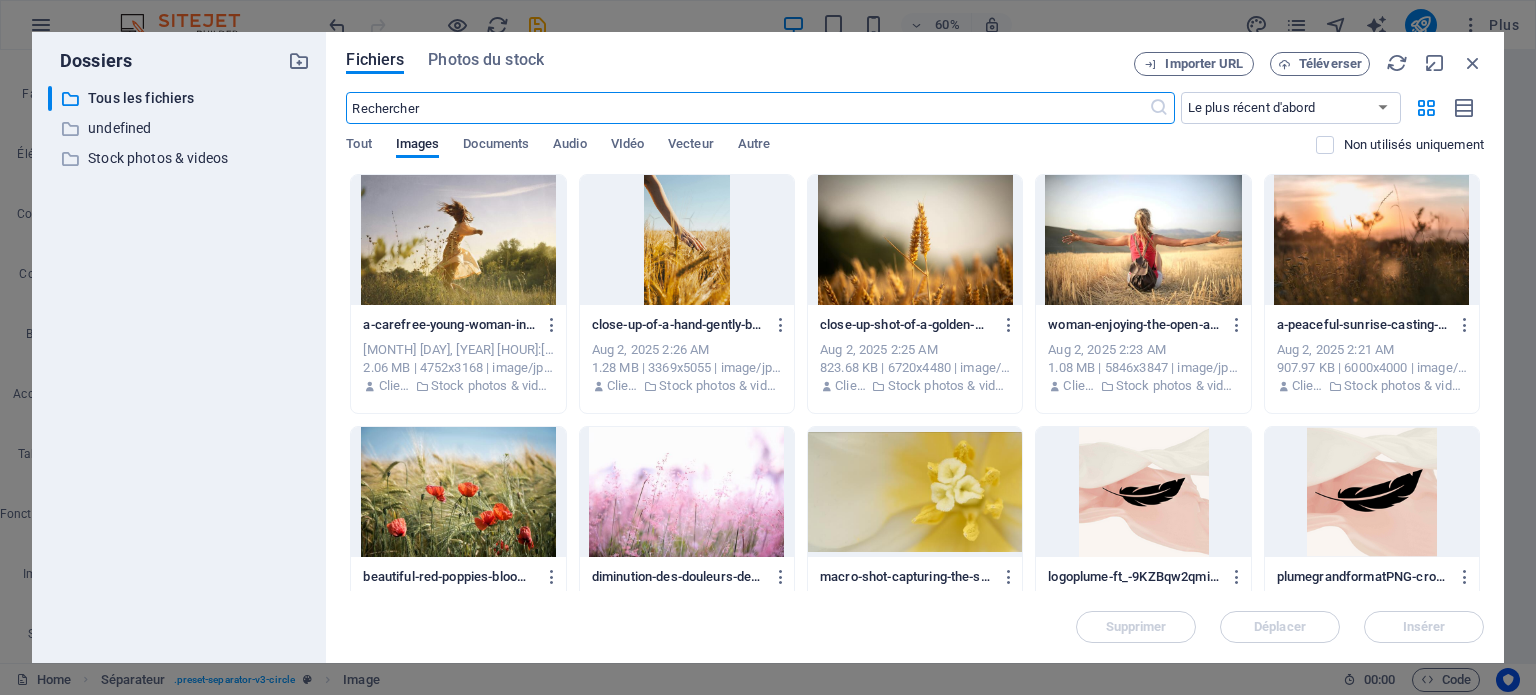 scroll, scrollTop: 8352, scrollLeft: 0, axis: vertical 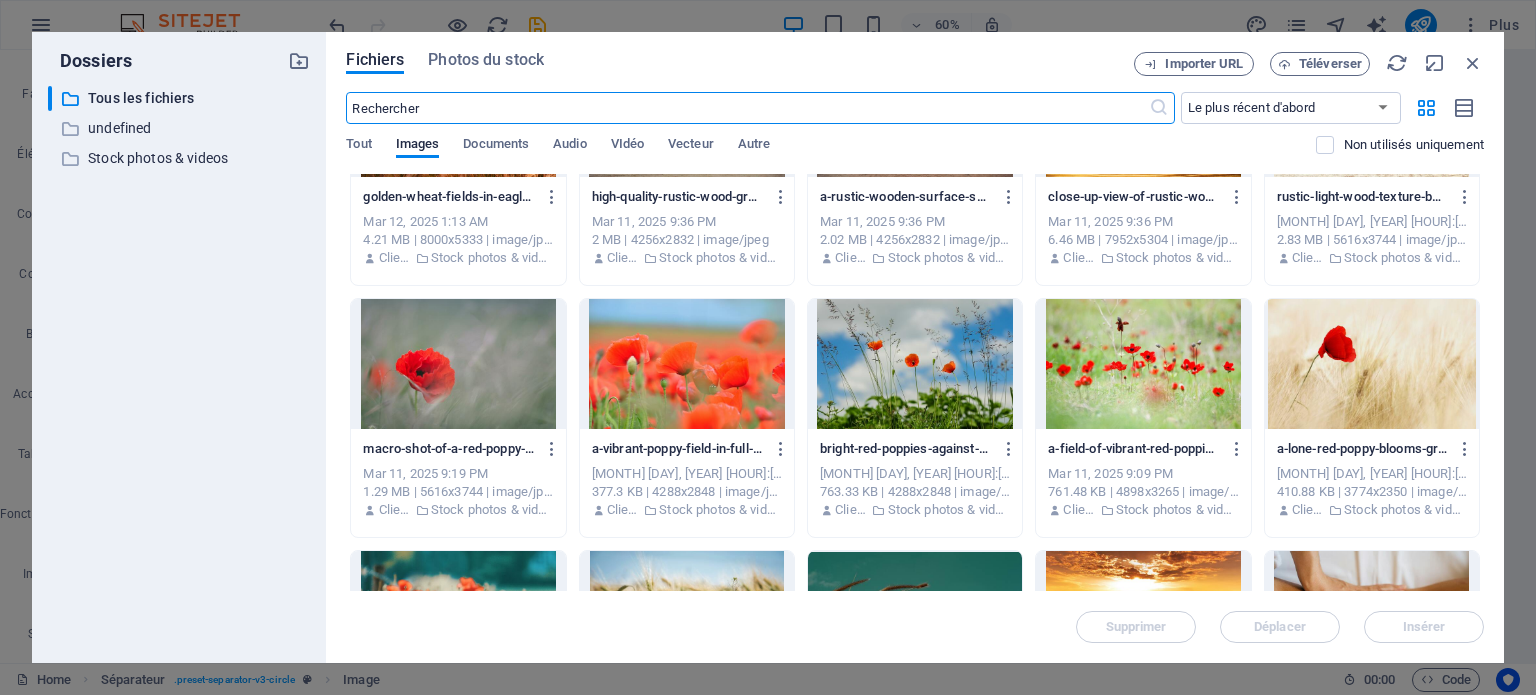 click at bounding box center [687, 364] 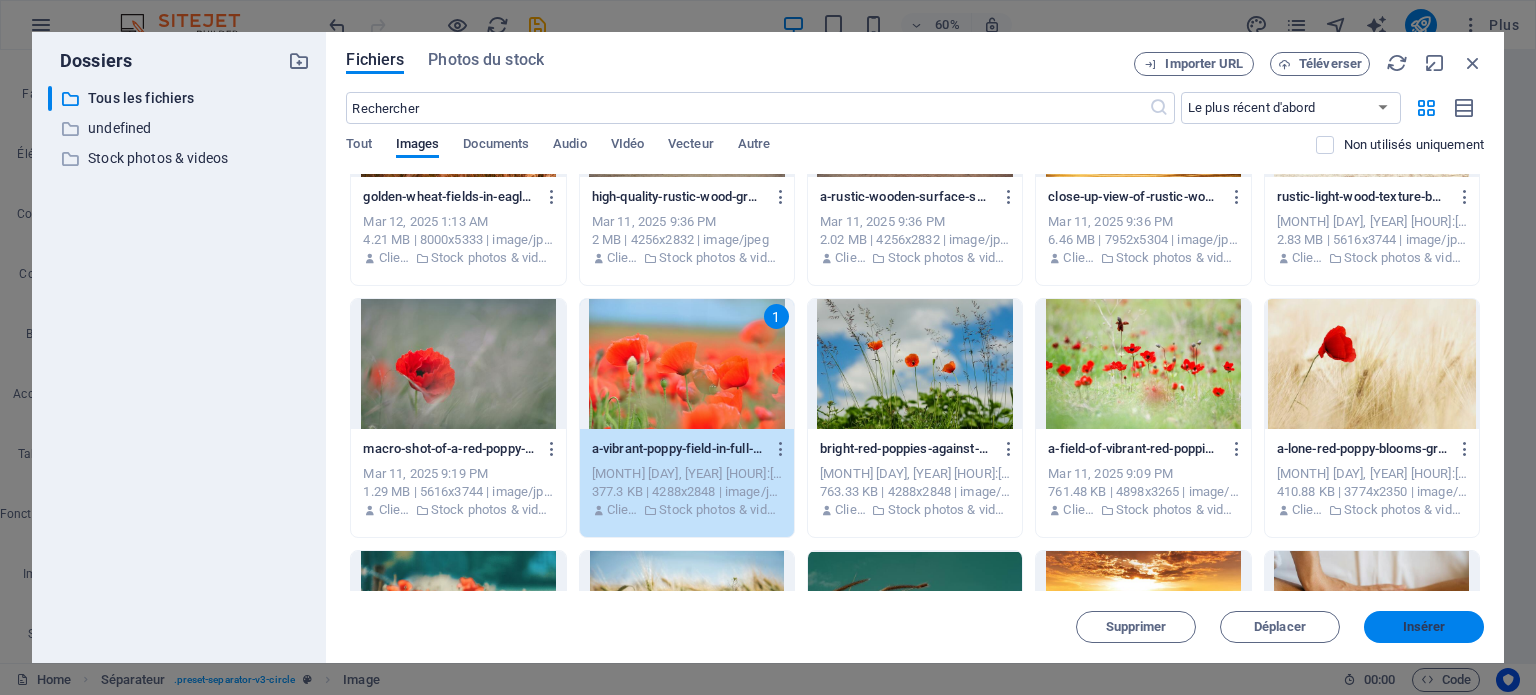 click on "Insérer" at bounding box center (1424, 627) 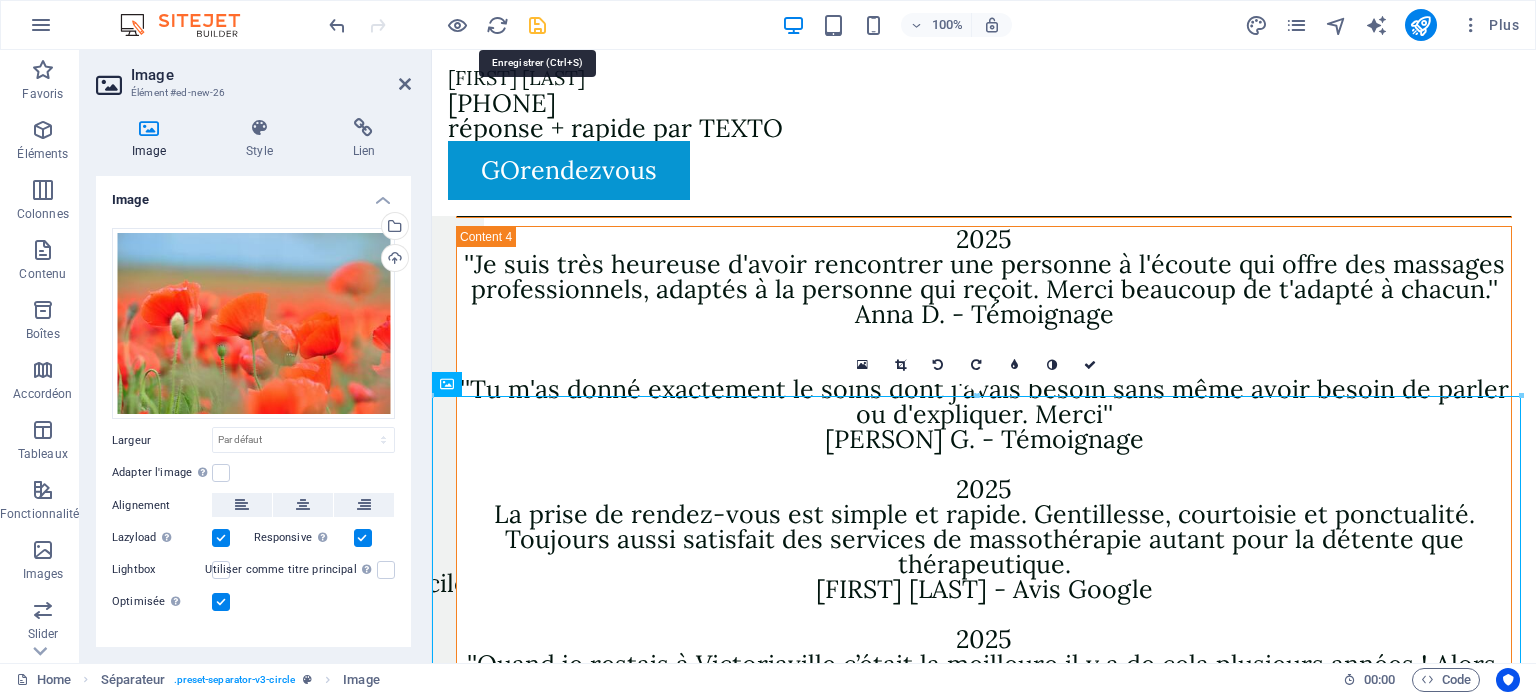 click at bounding box center [537, 25] 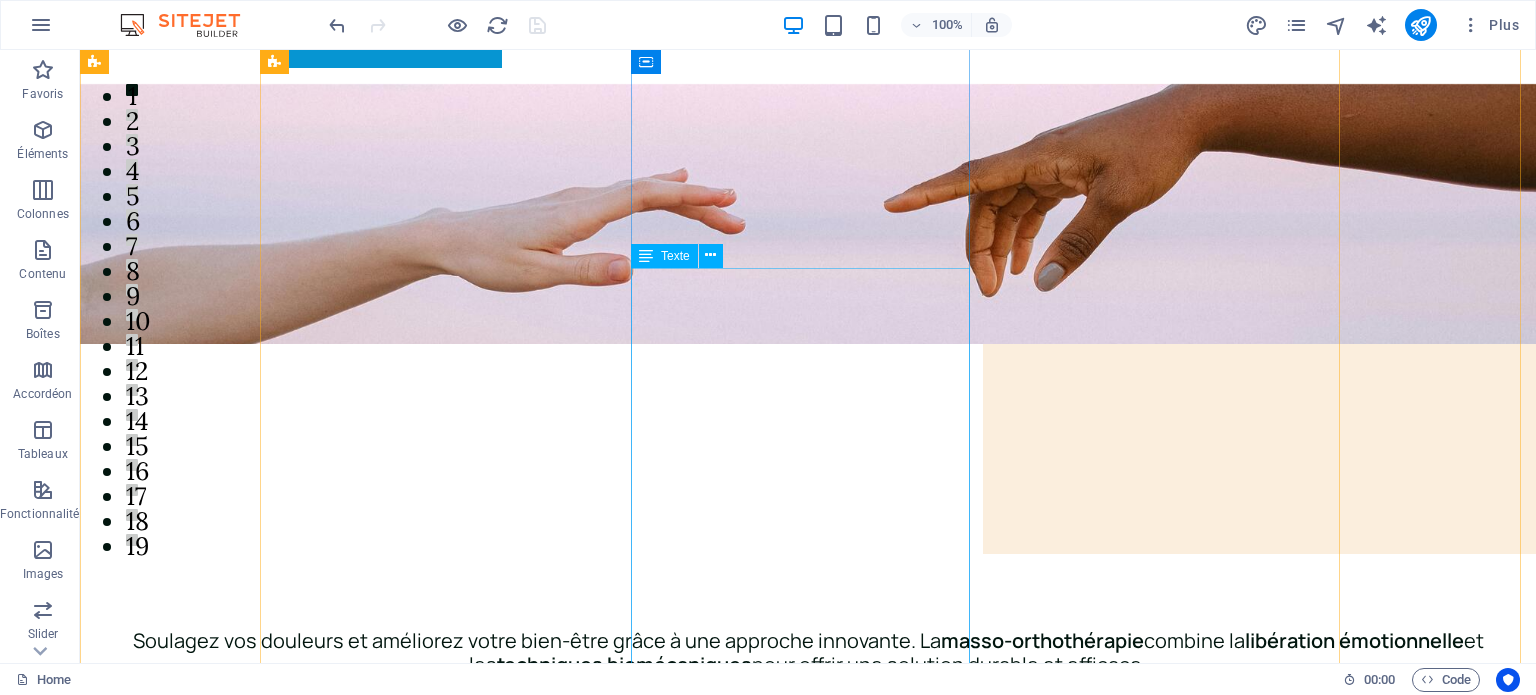 scroll, scrollTop: 0, scrollLeft: 0, axis: both 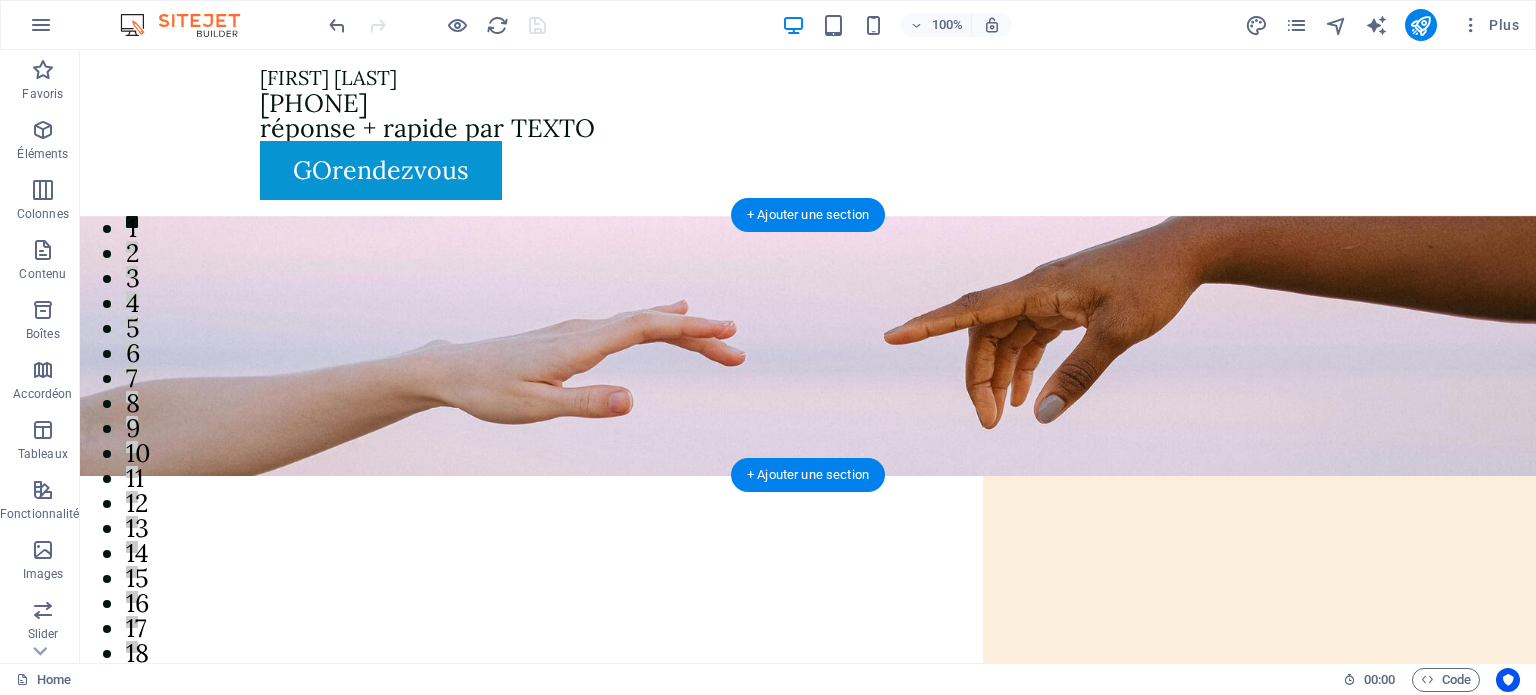 click at bounding box center (808, 346) 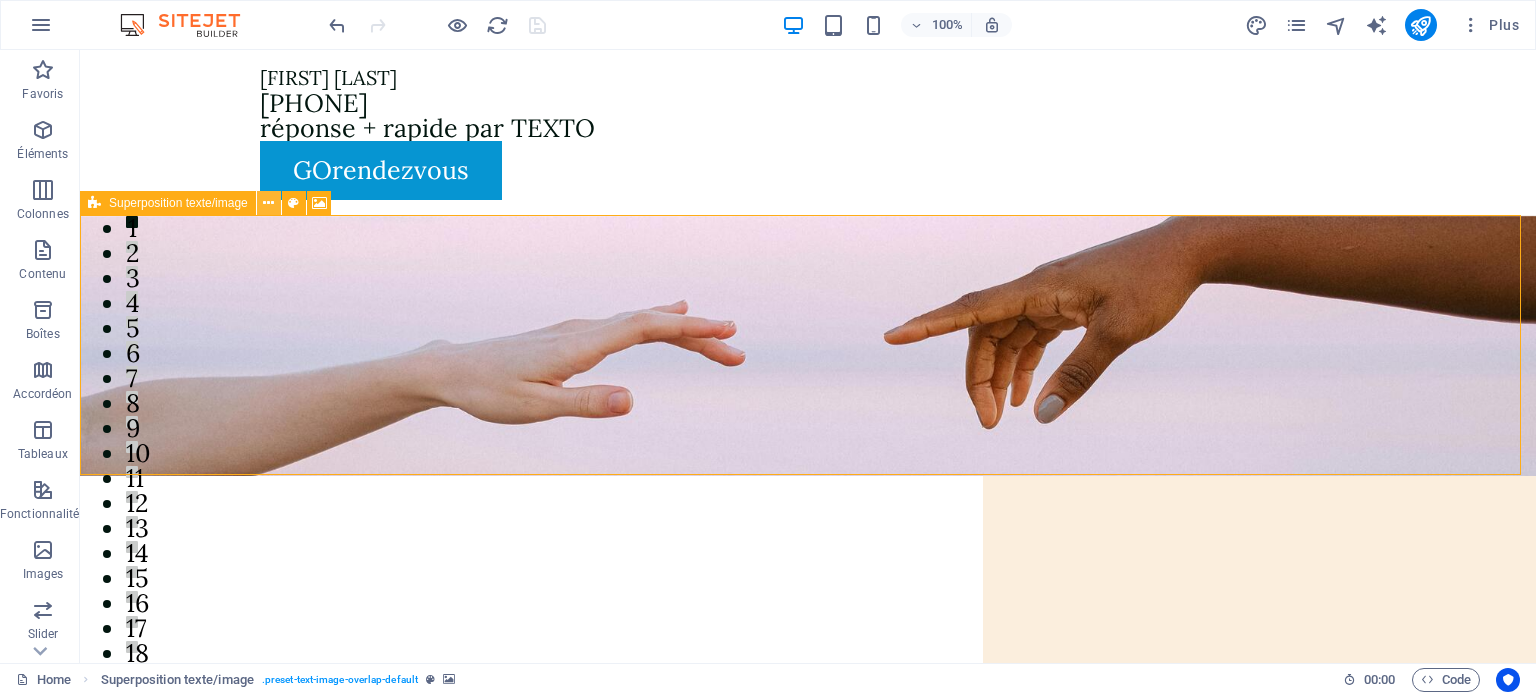 click at bounding box center (269, 203) 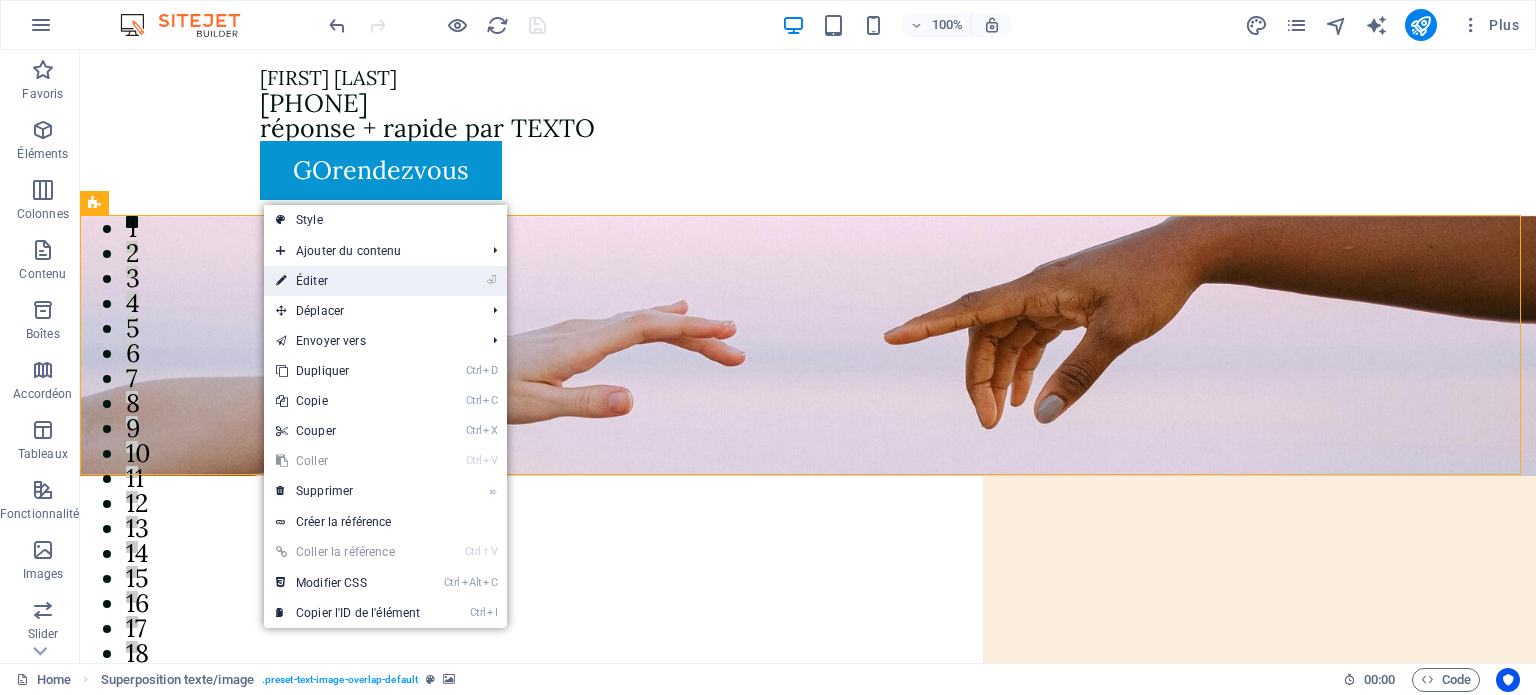 click on "⏎  Éditer" at bounding box center [348, 281] 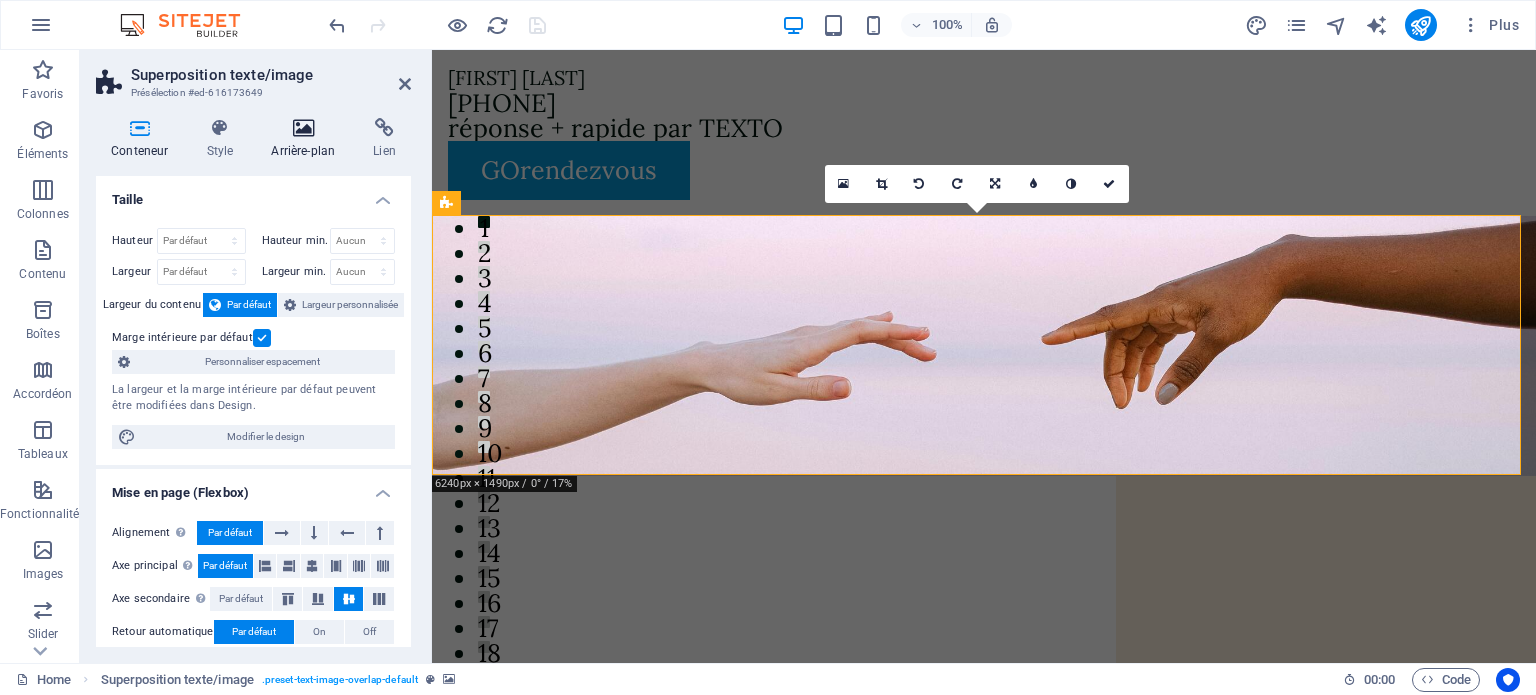 click at bounding box center (303, 128) 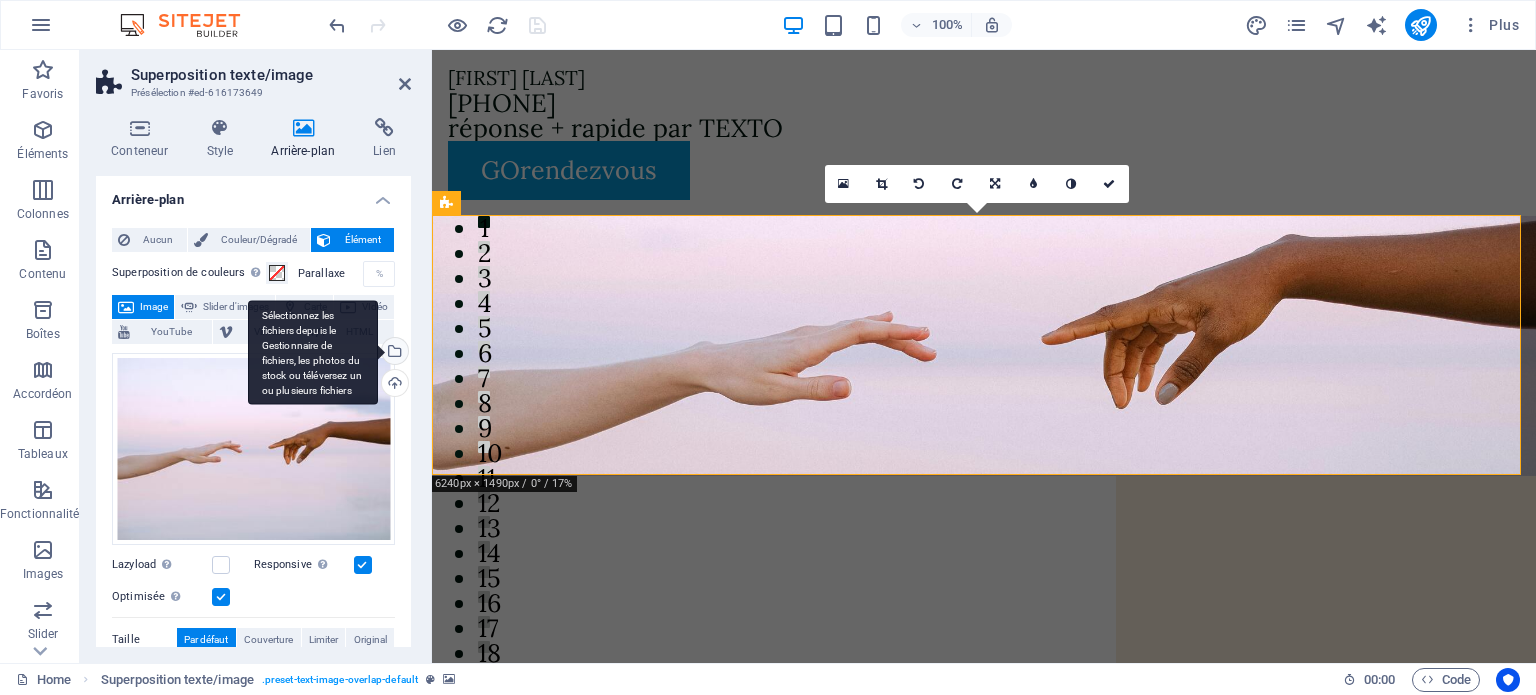 click on "Sélectionnez les fichiers depuis le Gestionnaire de fichiers, les photos du stock ou téléversez un ou plusieurs fichiers" at bounding box center (393, 353) 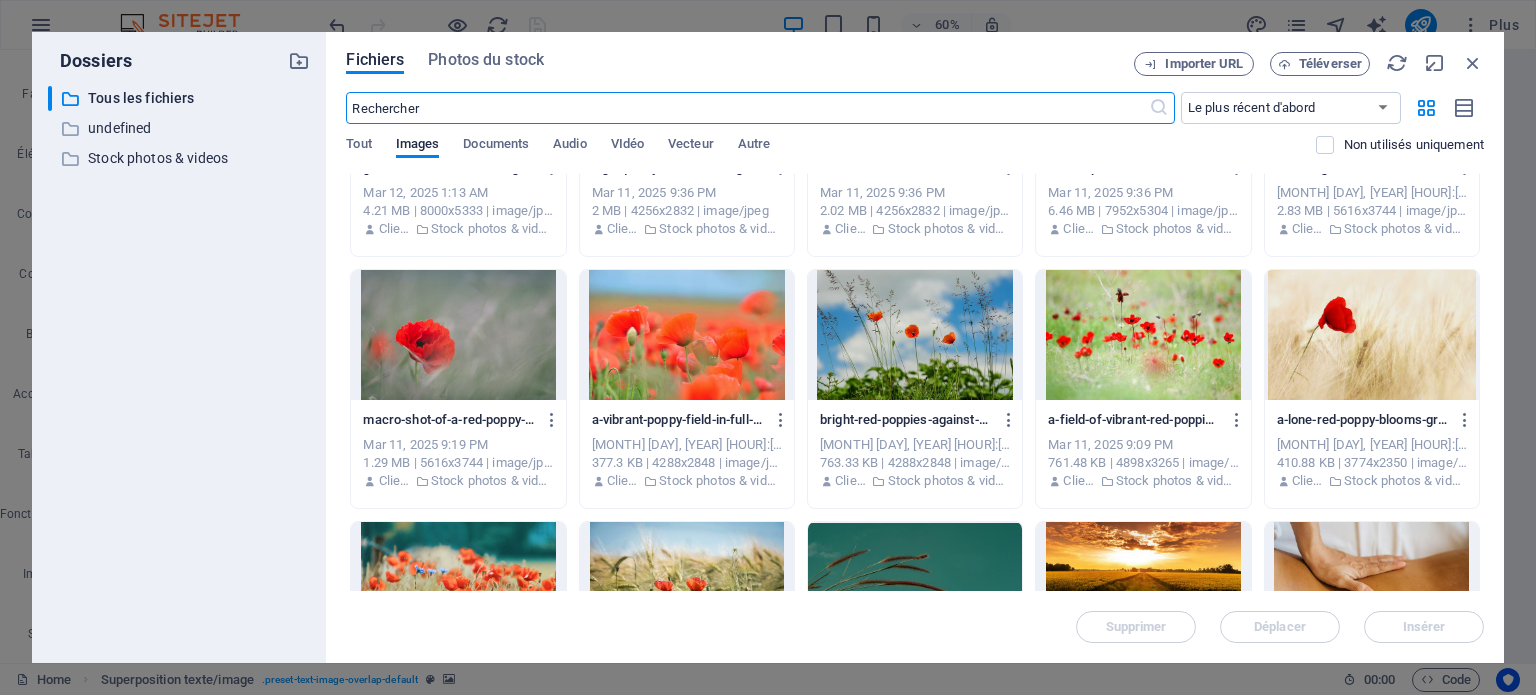 scroll, scrollTop: 2900, scrollLeft: 0, axis: vertical 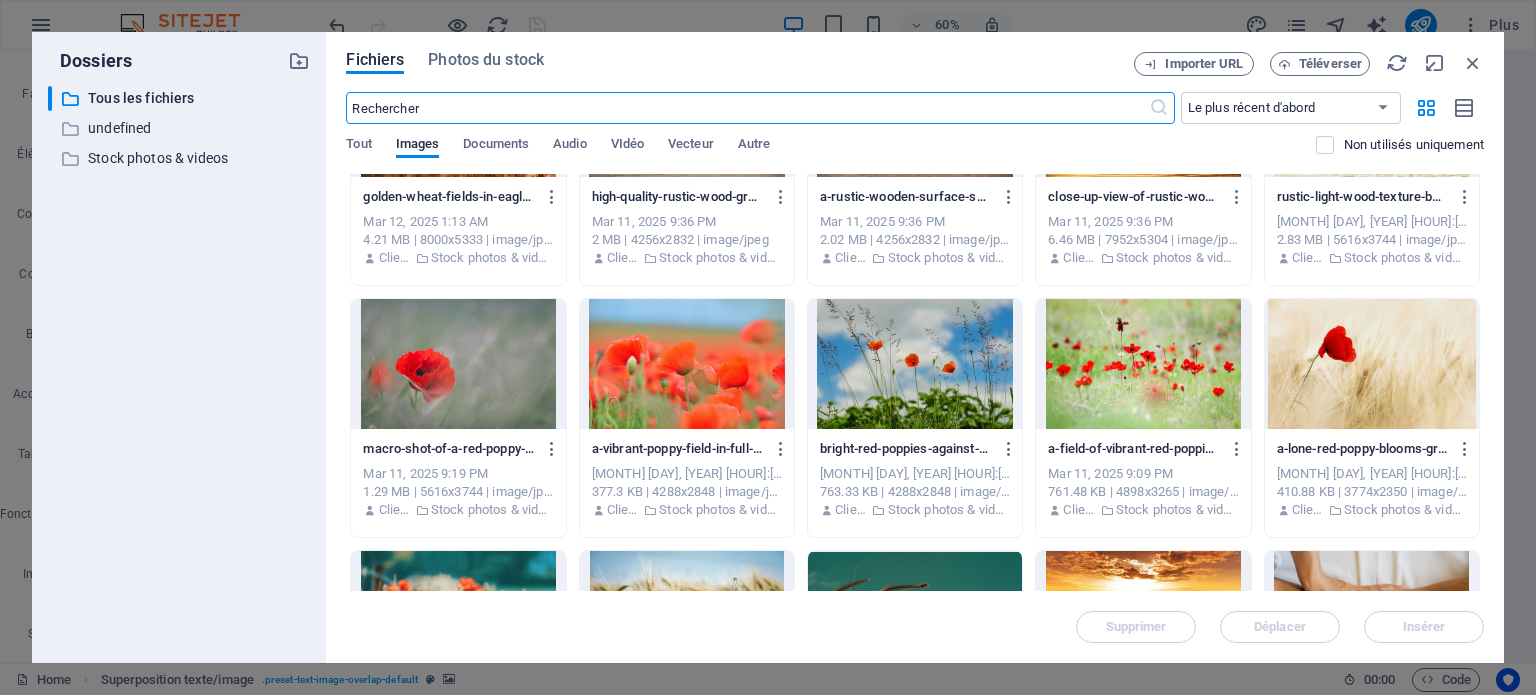 click at bounding box center [687, 364] 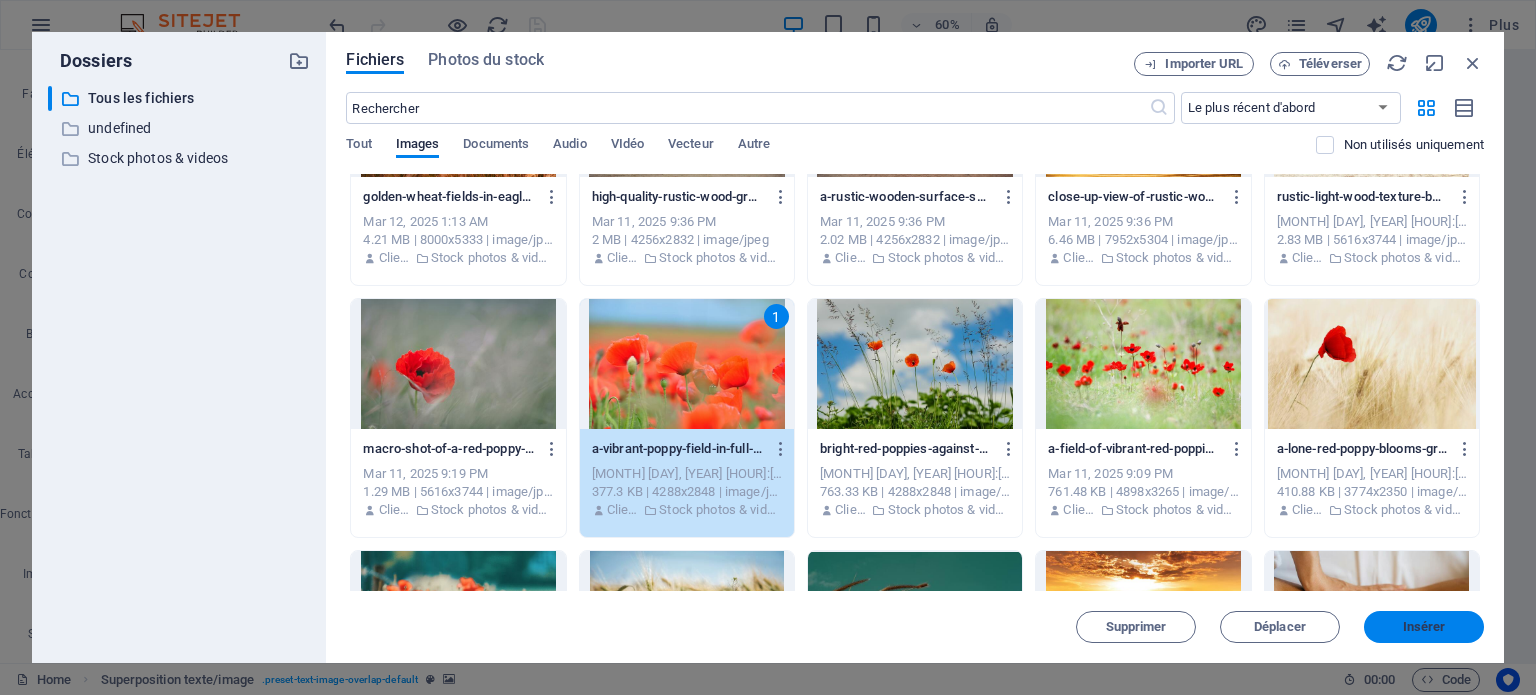 click on "Insérer" at bounding box center [1424, 627] 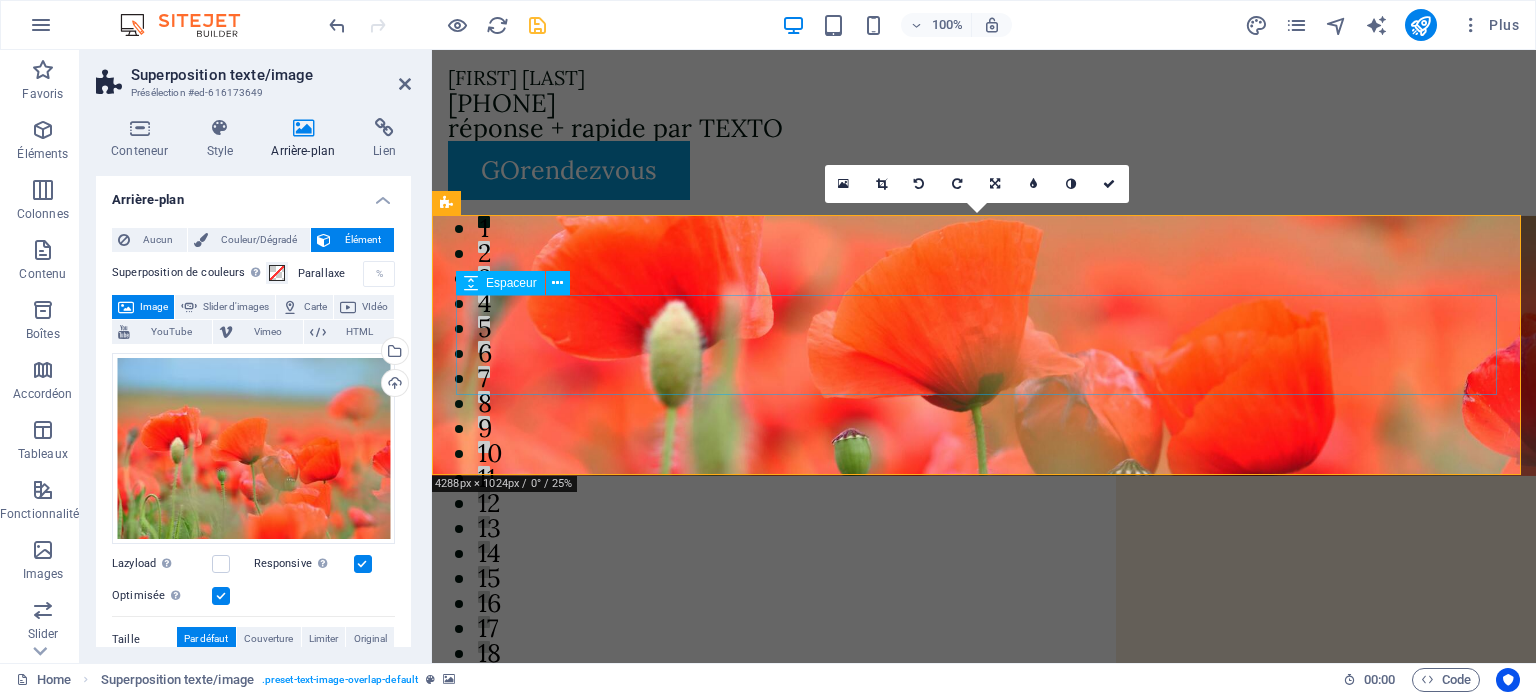 click at bounding box center [984, 606] 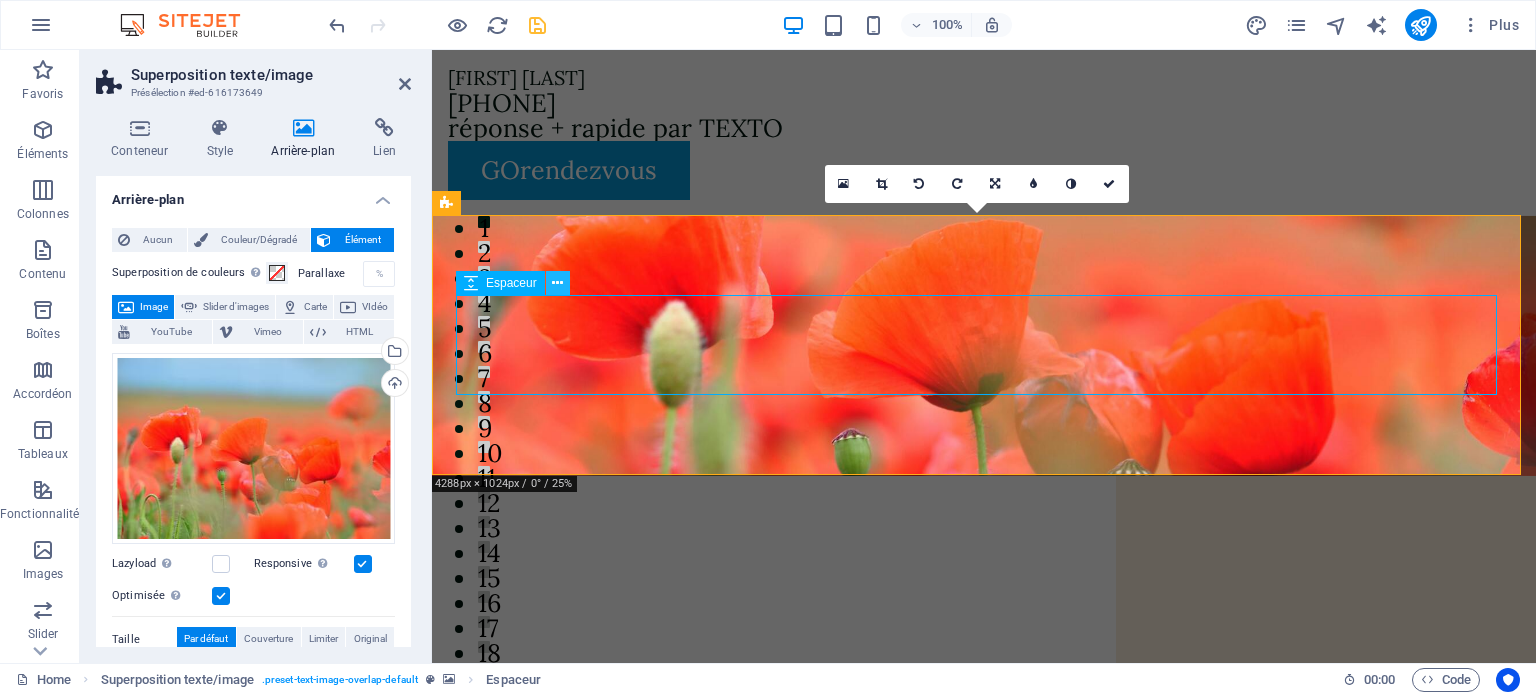 click at bounding box center (557, 283) 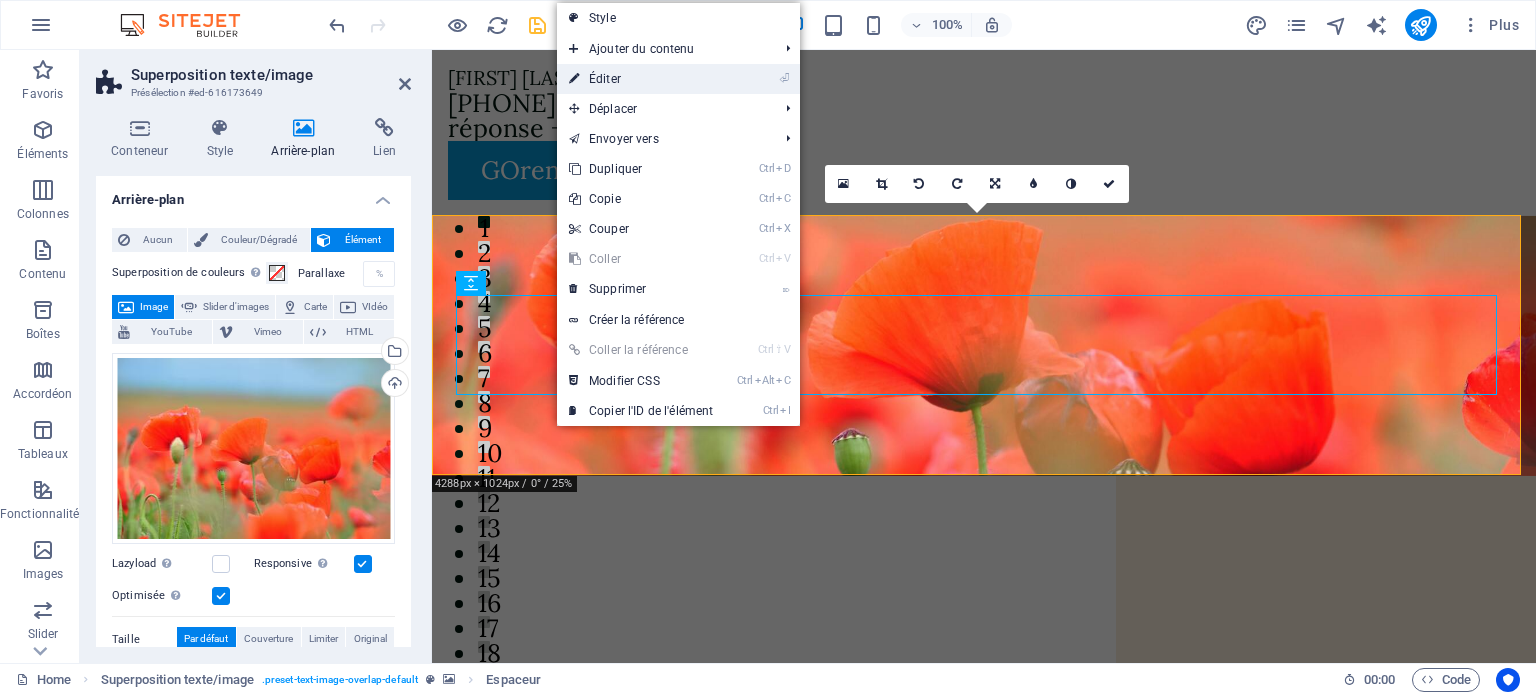 click on "⏎  Éditer" at bounding box center (641, 79) 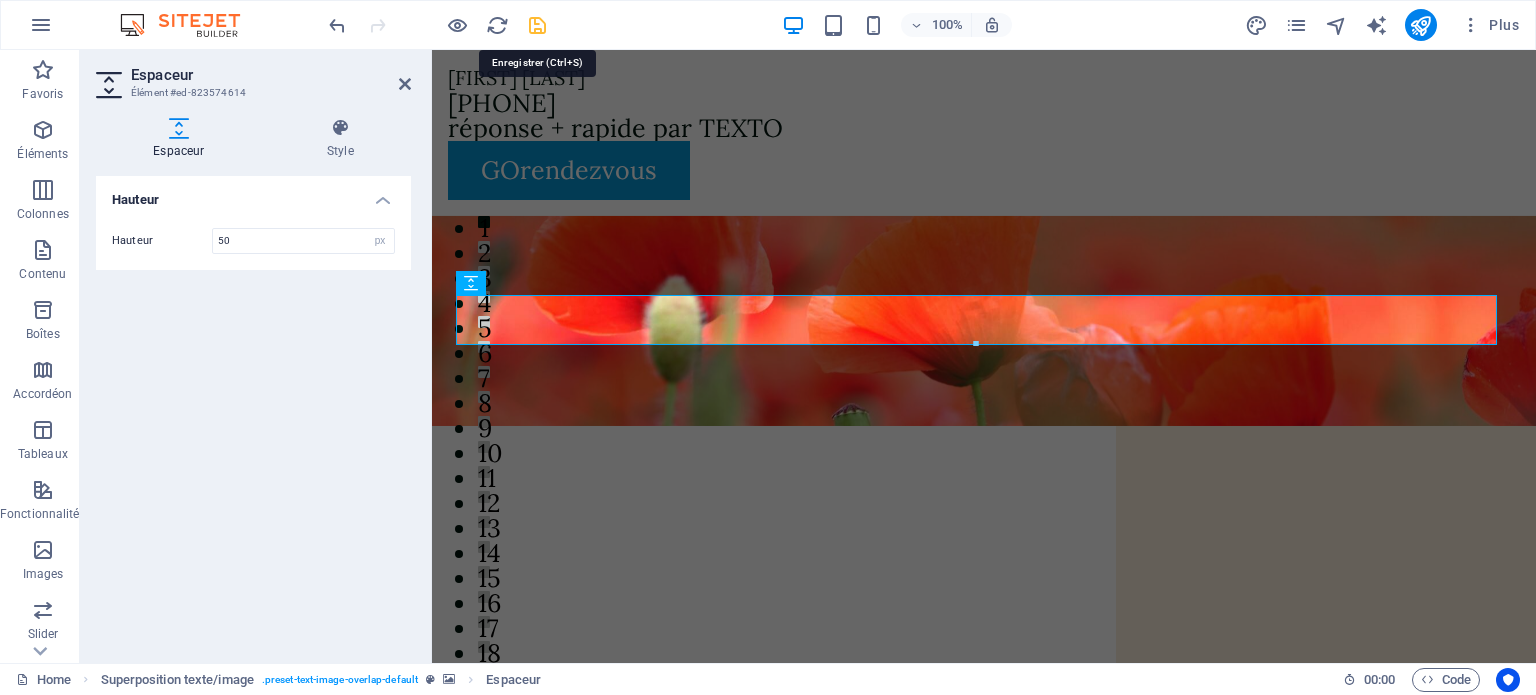 type on "50" 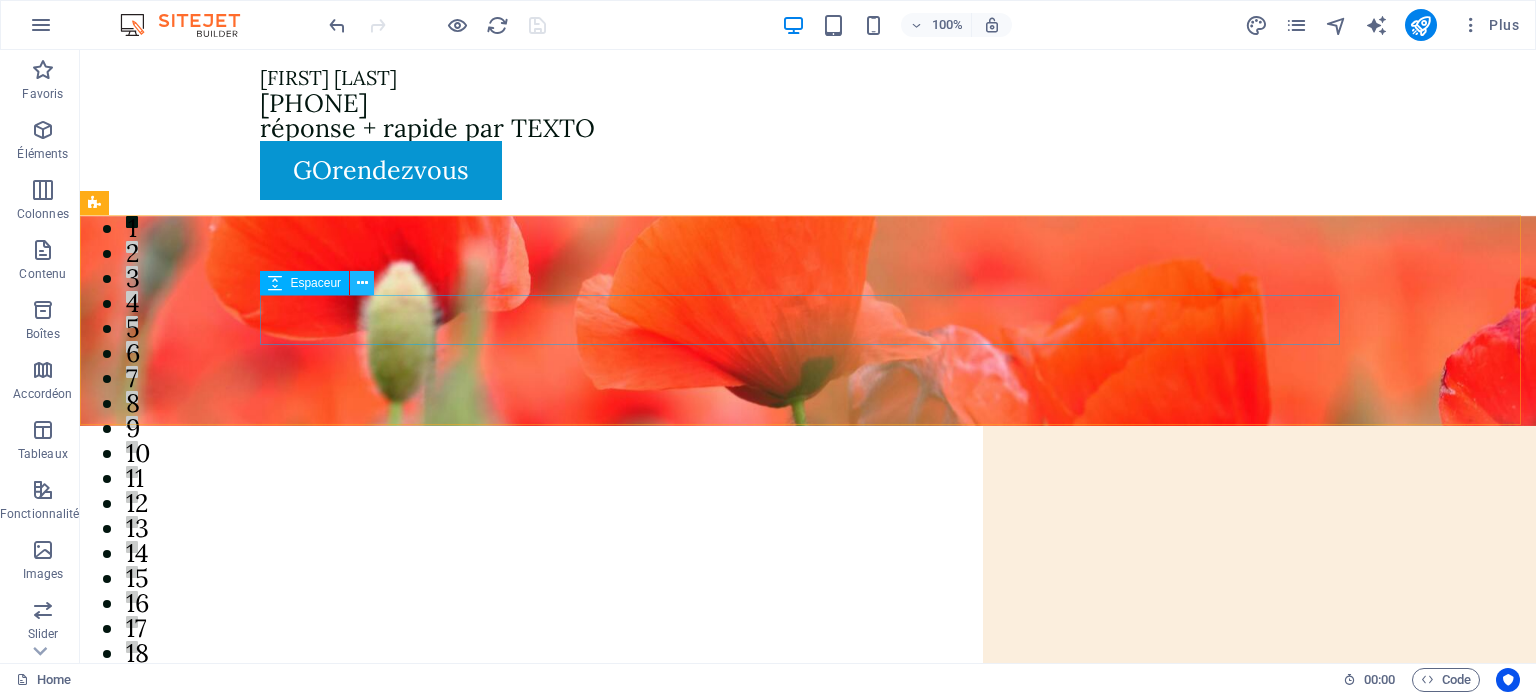 click at bounding box center (362, 283) 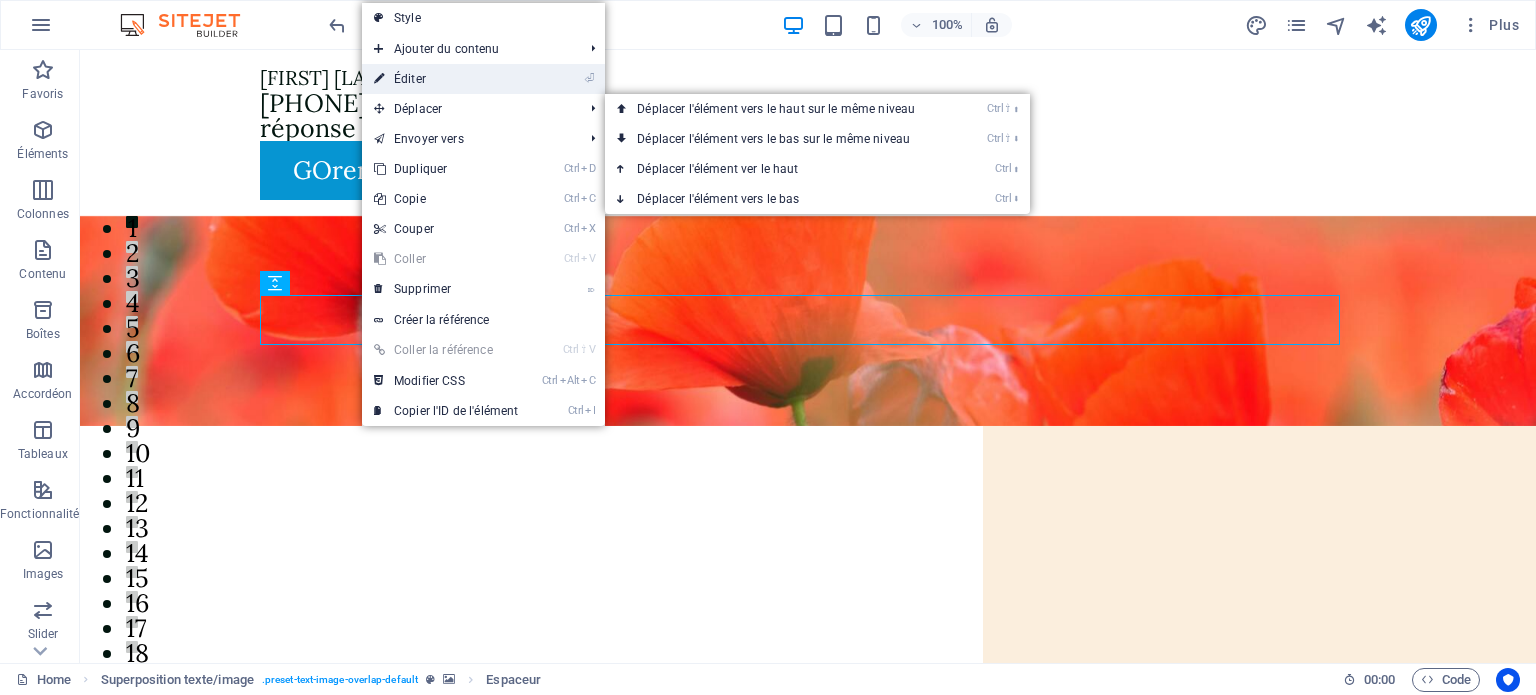 click on "⏎  Éditer" at bounding box center [446, 79] 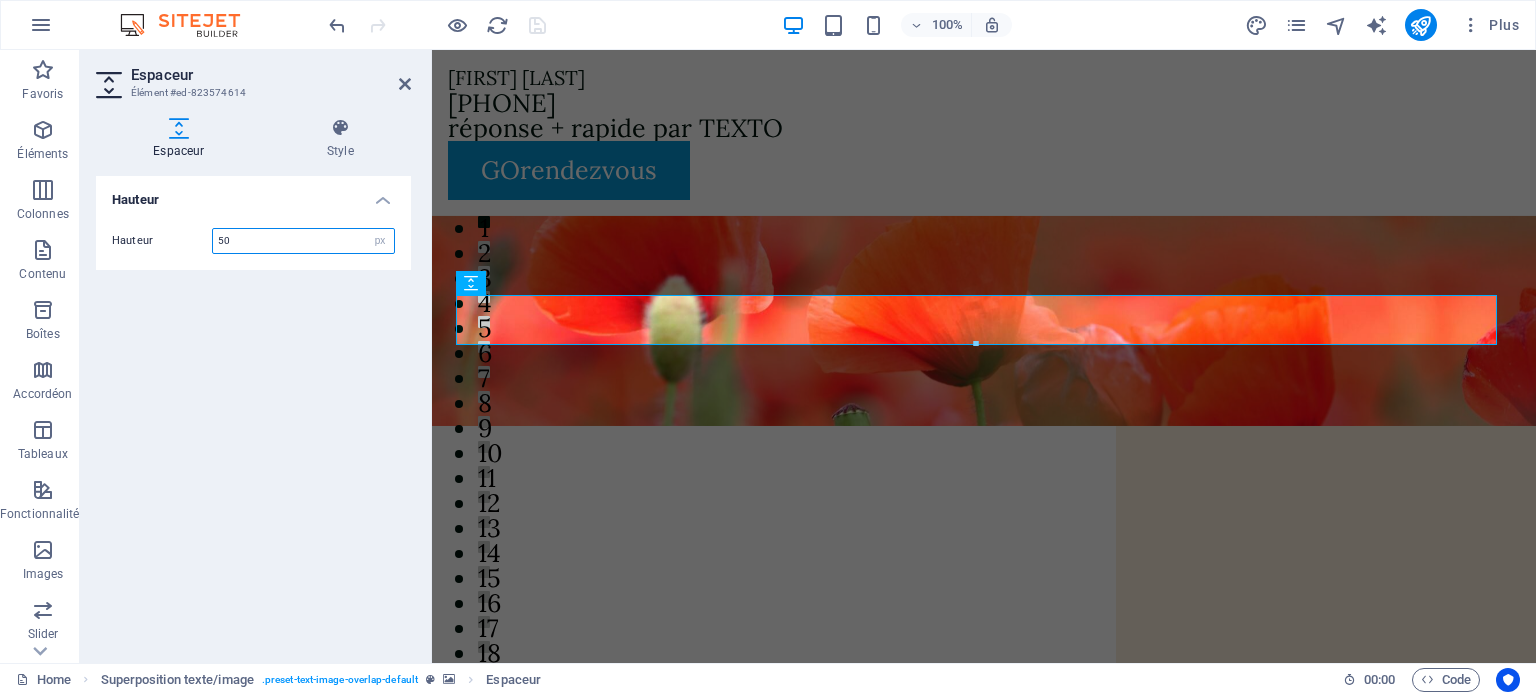 drag, startPoint x: 319, startPoint y: 232, endPoint x: 144, endPoint y: 240, distance: 175.18275 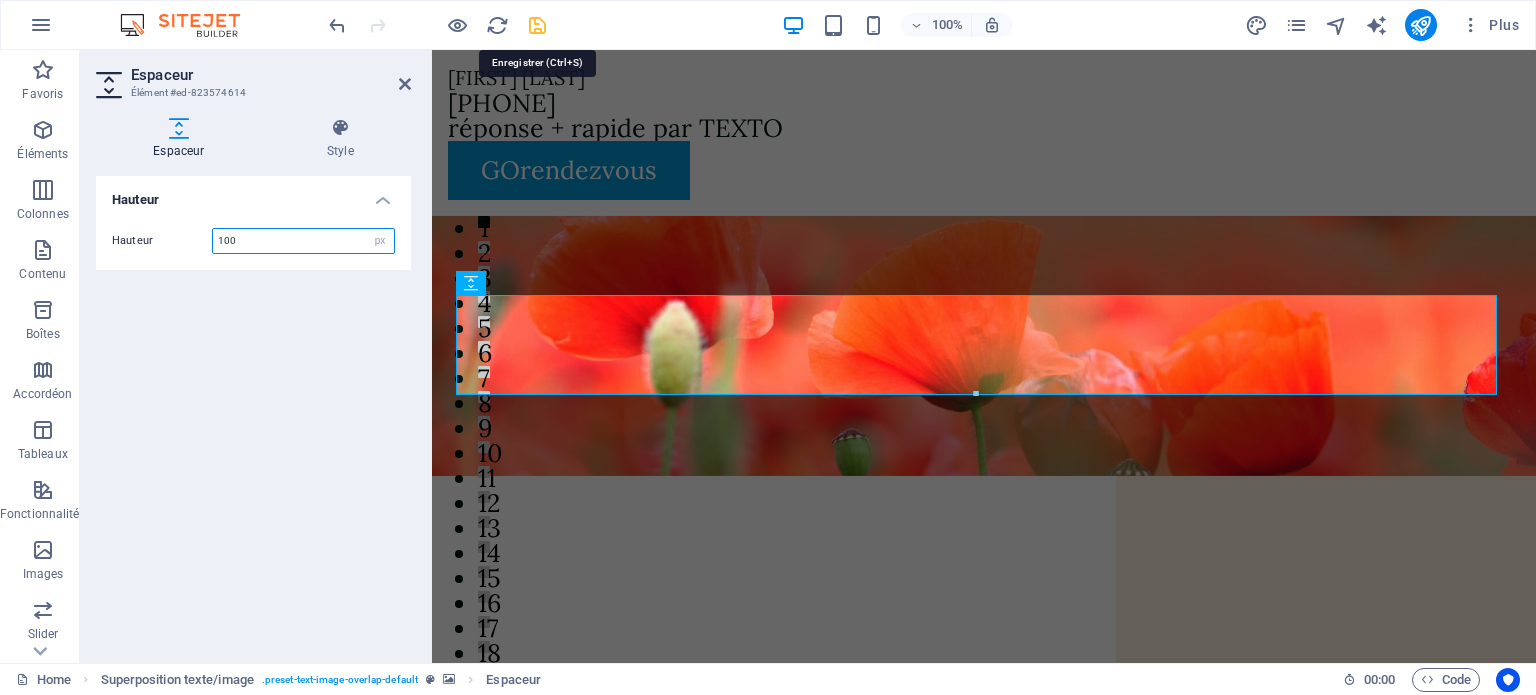 type on "100" 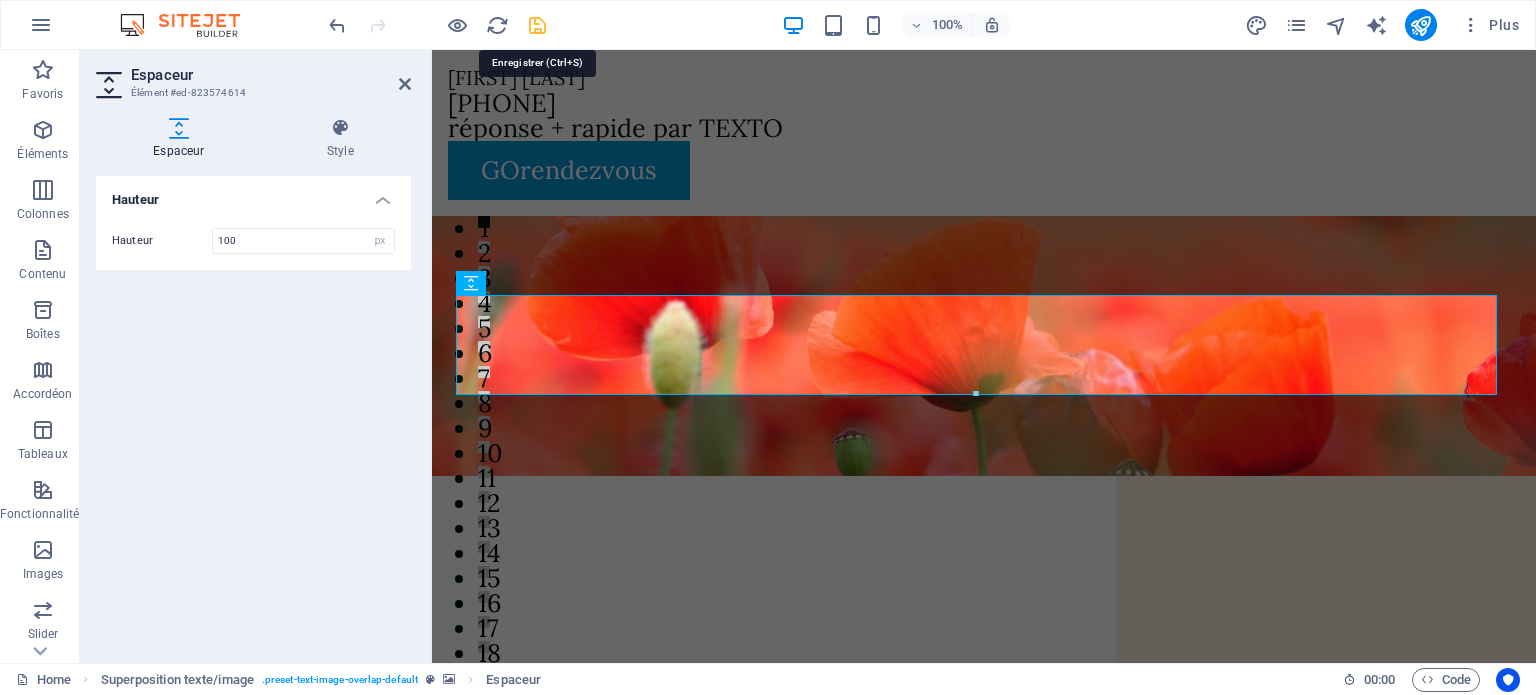 click at bounding box center [537, 25] 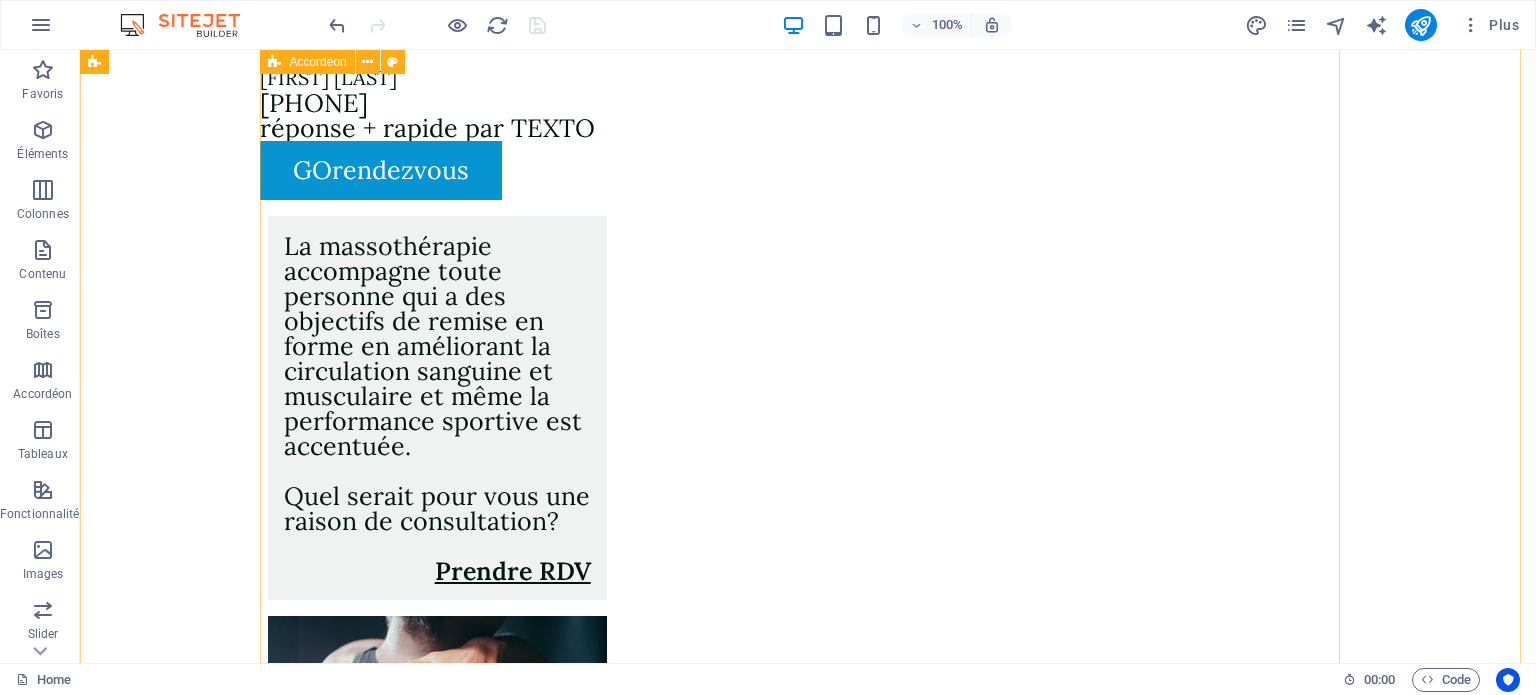 scroll, scrollTop: 2600, scrollLeft: 0, axis: vertical 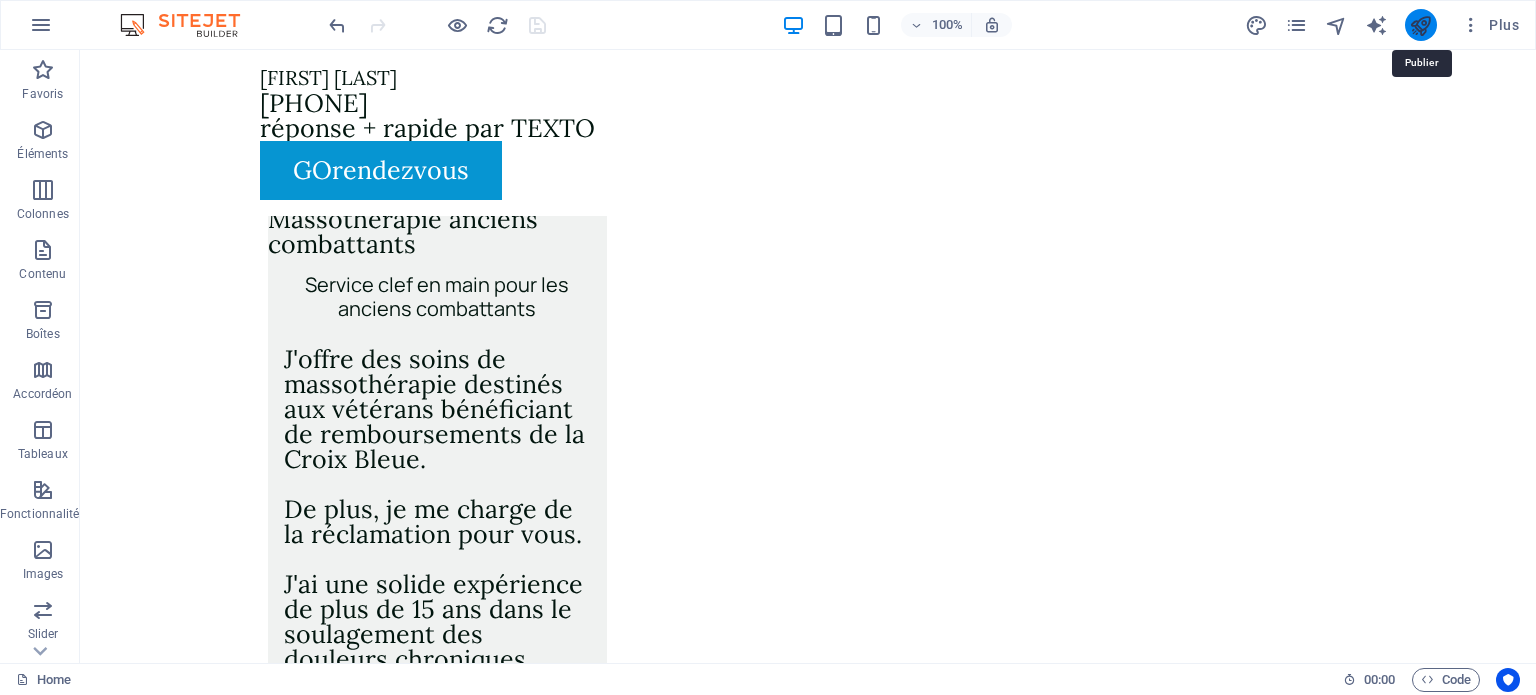 click at bounding box center [1420, 25] 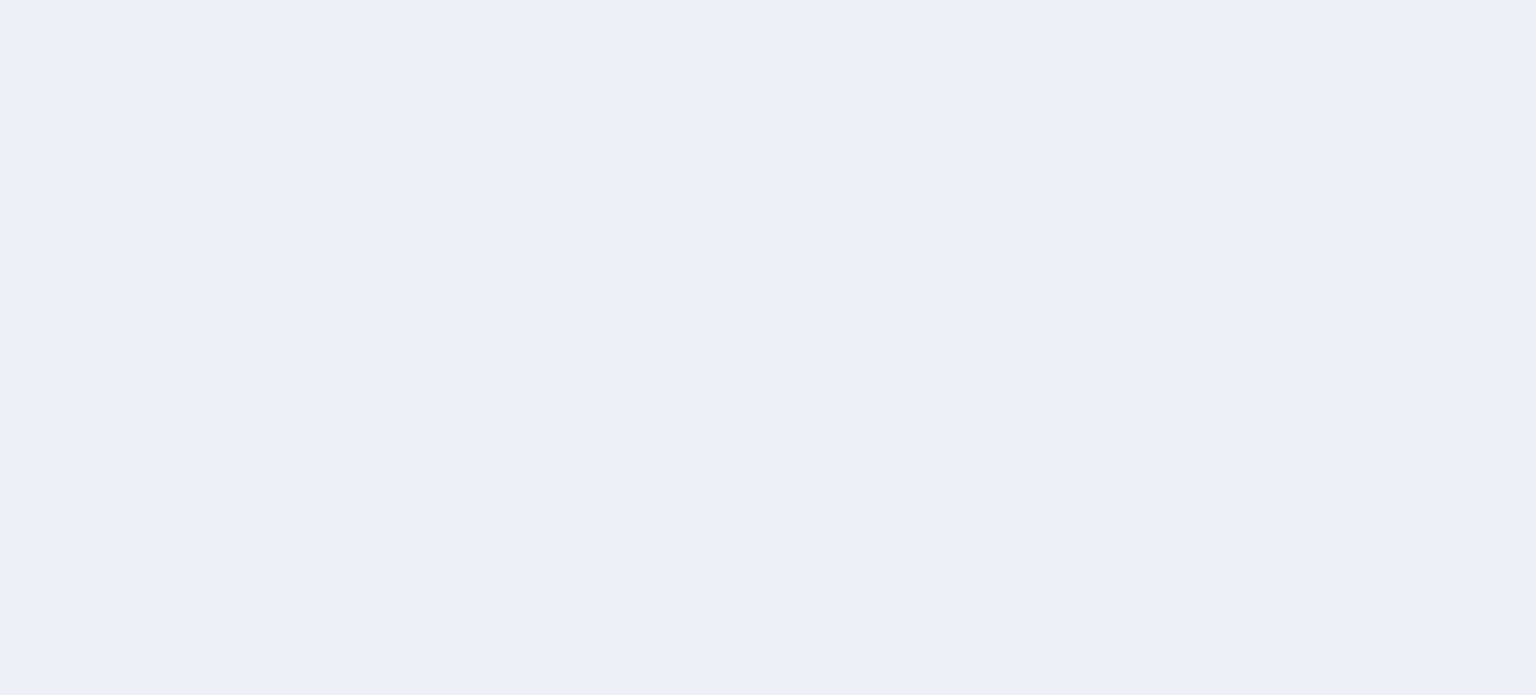 scroll, scrollTop: 0, scrollLeft: 0, axis: both 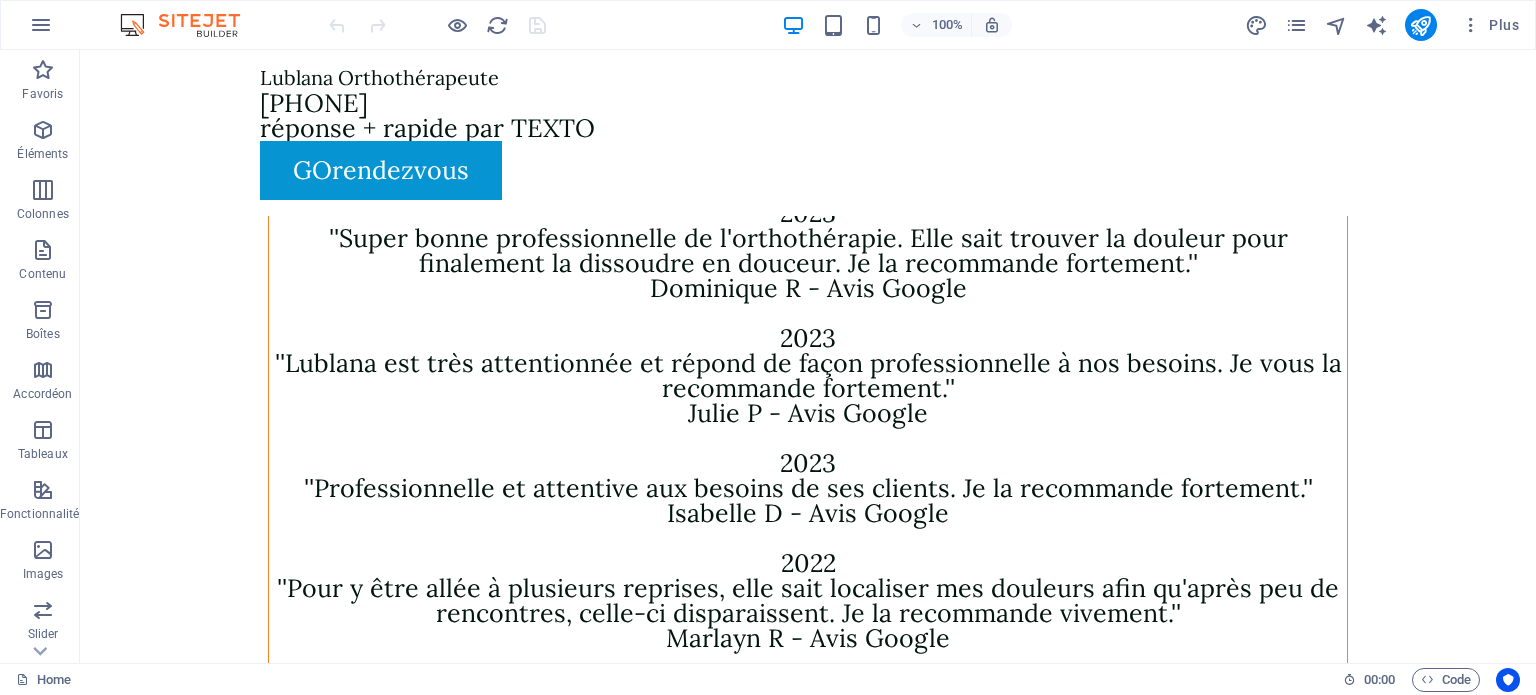 drag, startPoint x: 1529, startPoint y: 282, endPoint x: 1615, endPoint y: 713, distance: 439.4963 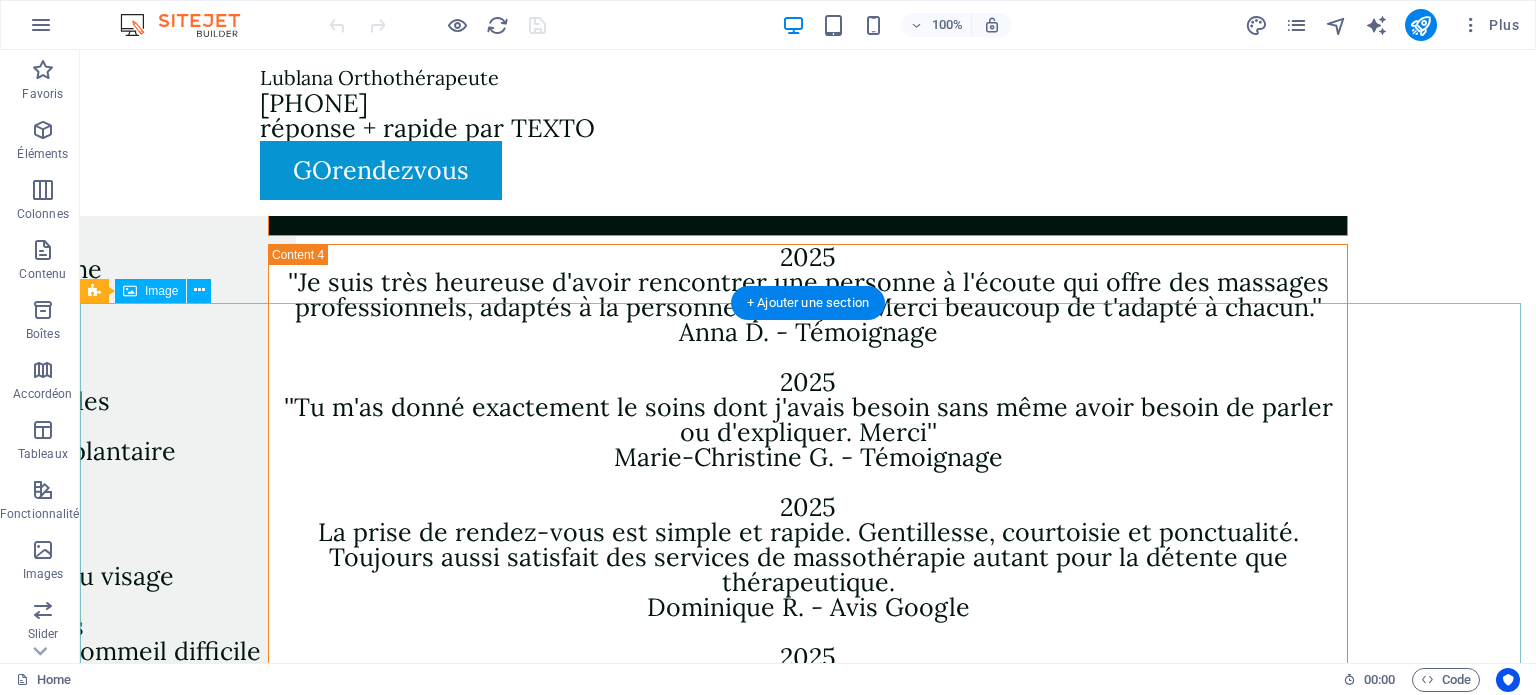 scroll, scrollTop: 7918, scrollLeft: 0, axis: vertical 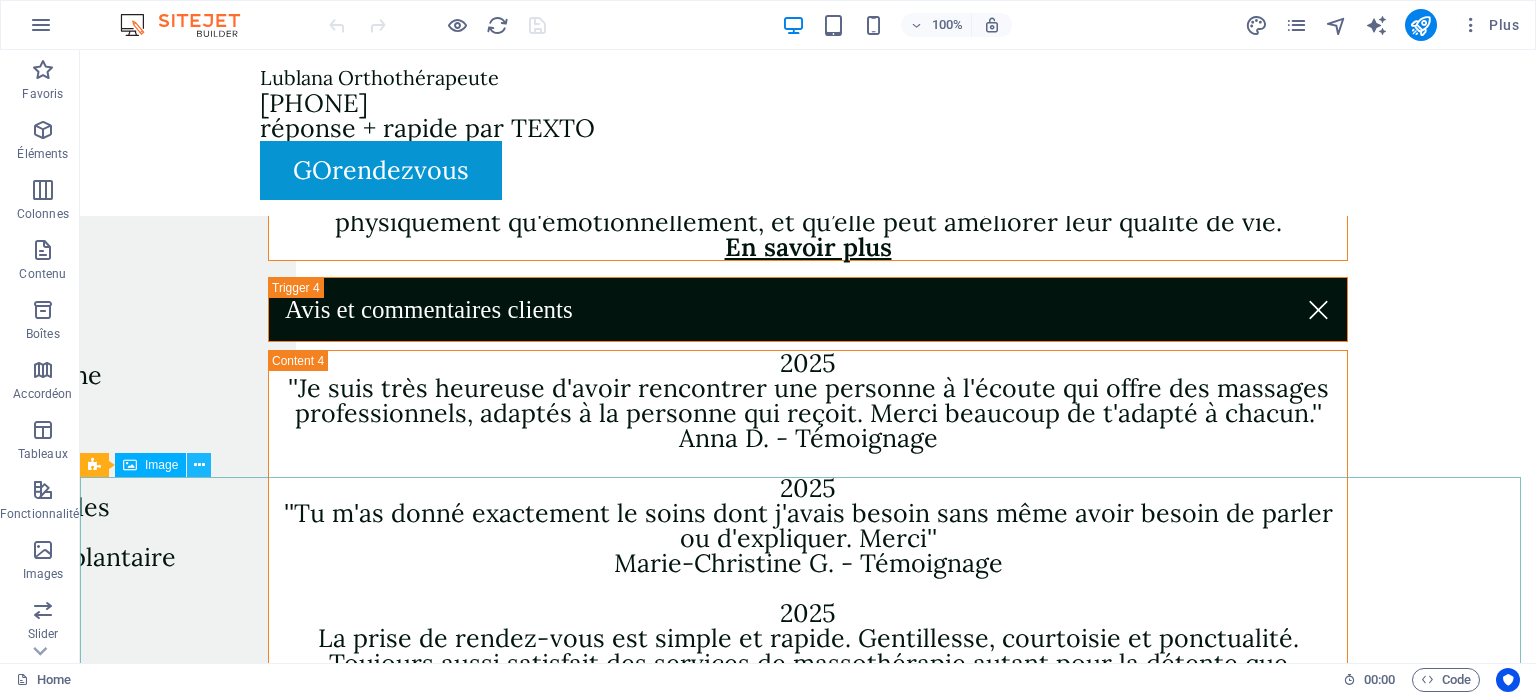 click at bounding box center (199, 465) 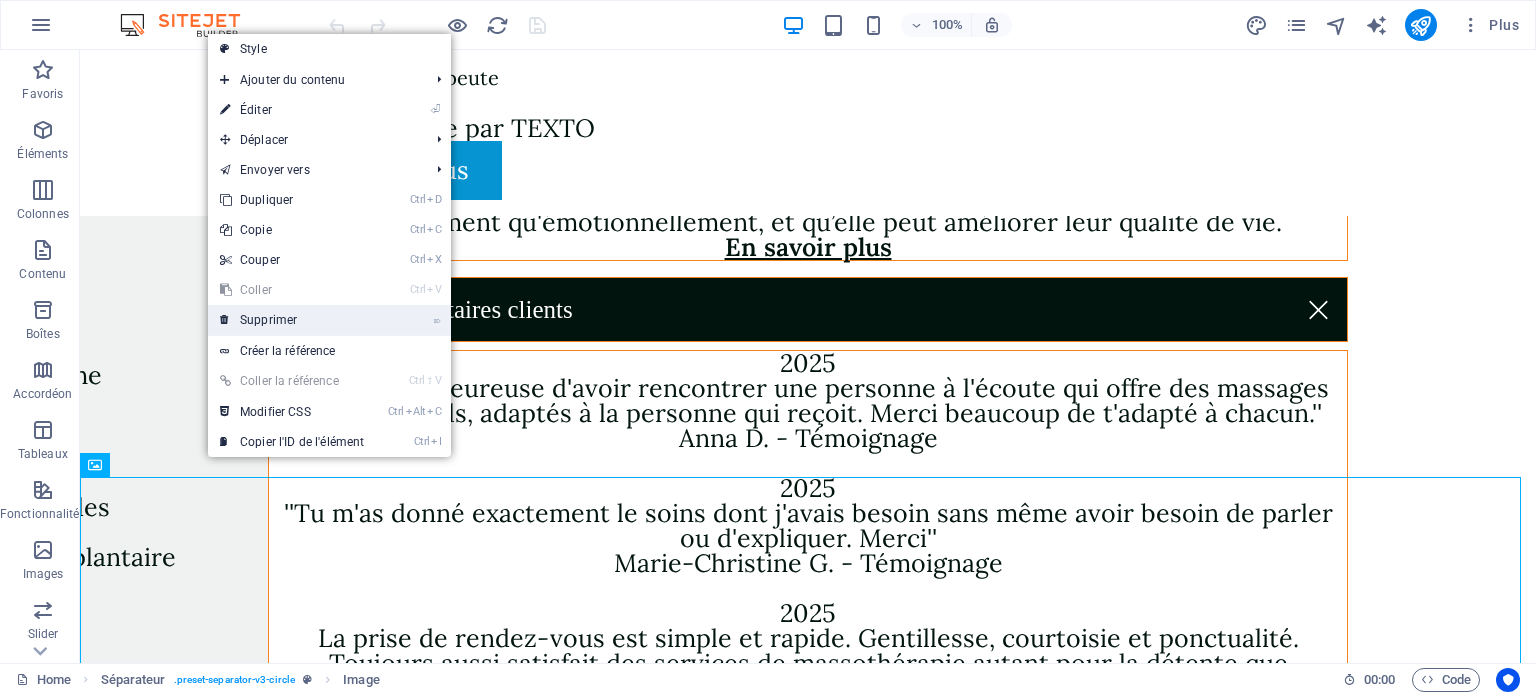 click on "⌦  Supprimer" at bounding box center (292, 320) 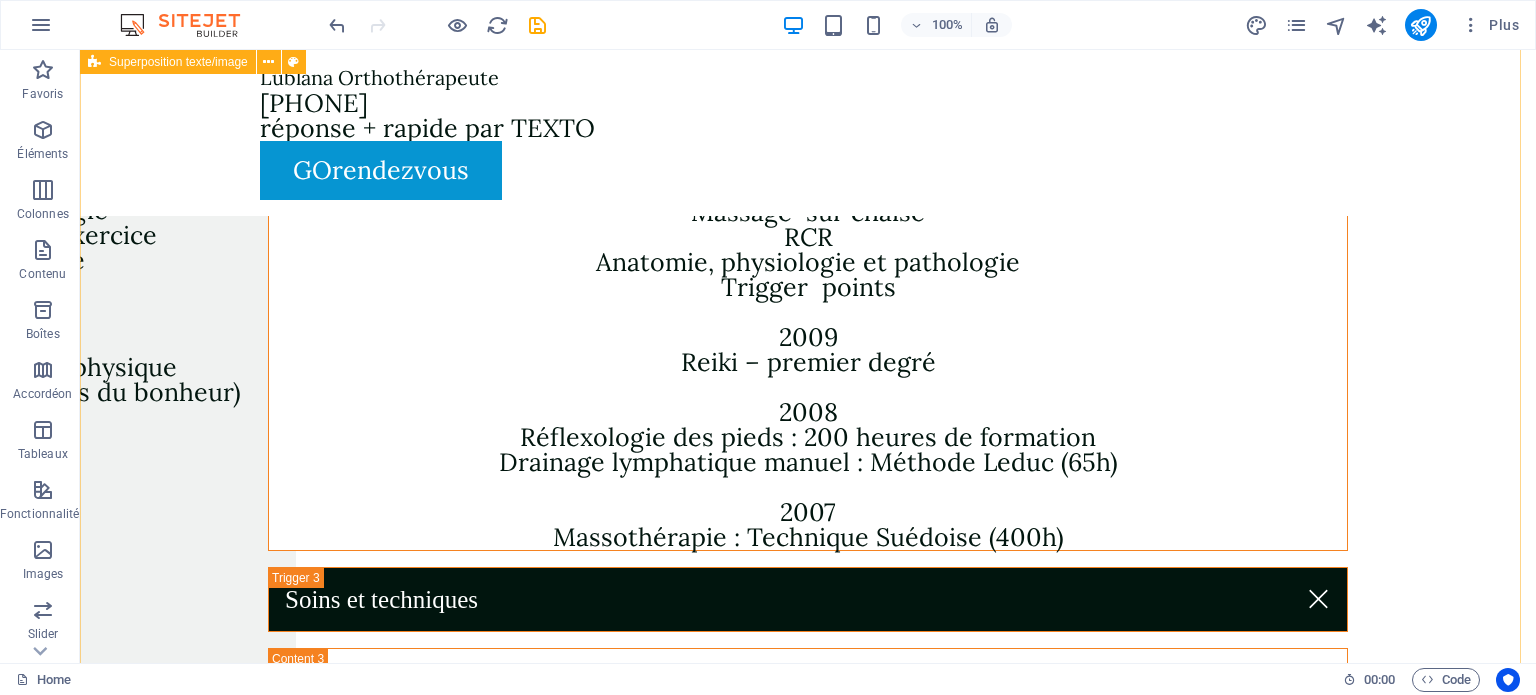 scroll, scrollTop: 5518, scrollLeft: 0, axis: vertical 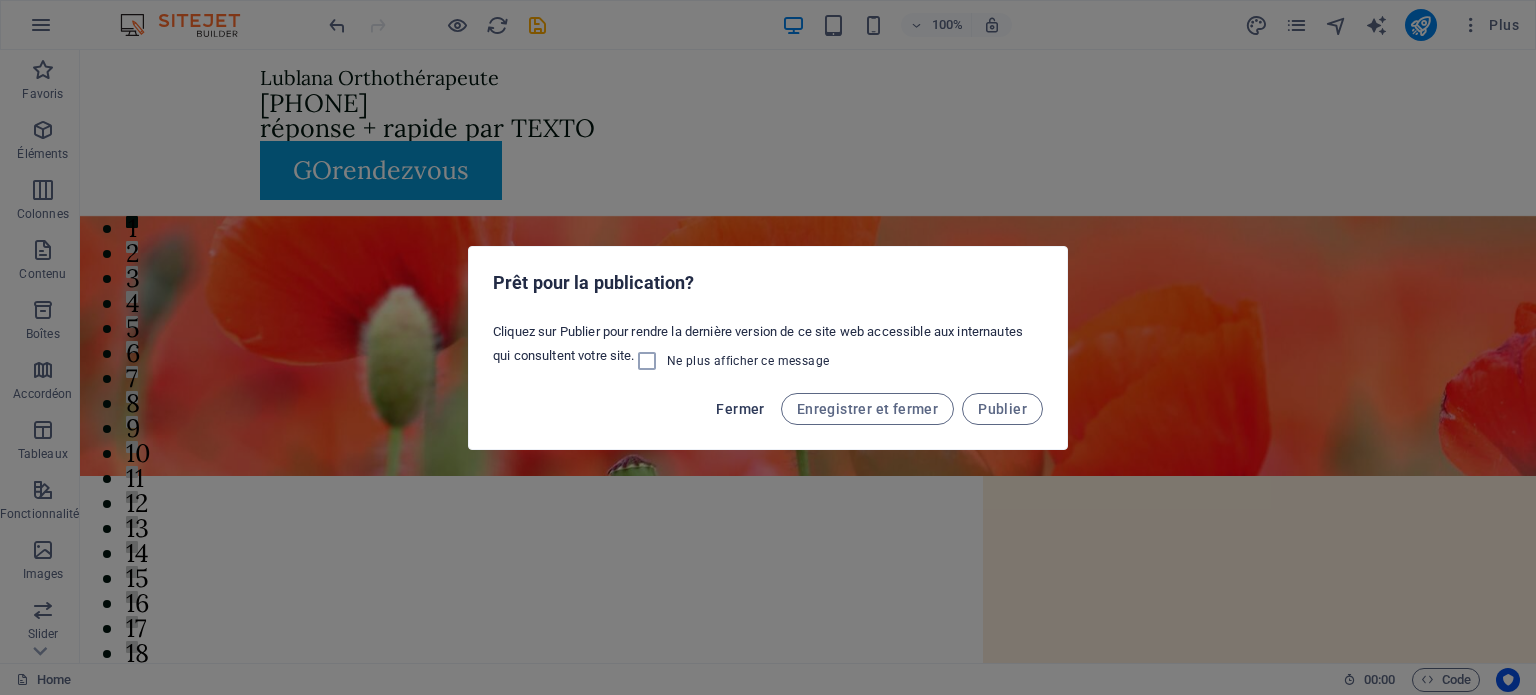 click on "Fermer" at bounding box center (740, 409) 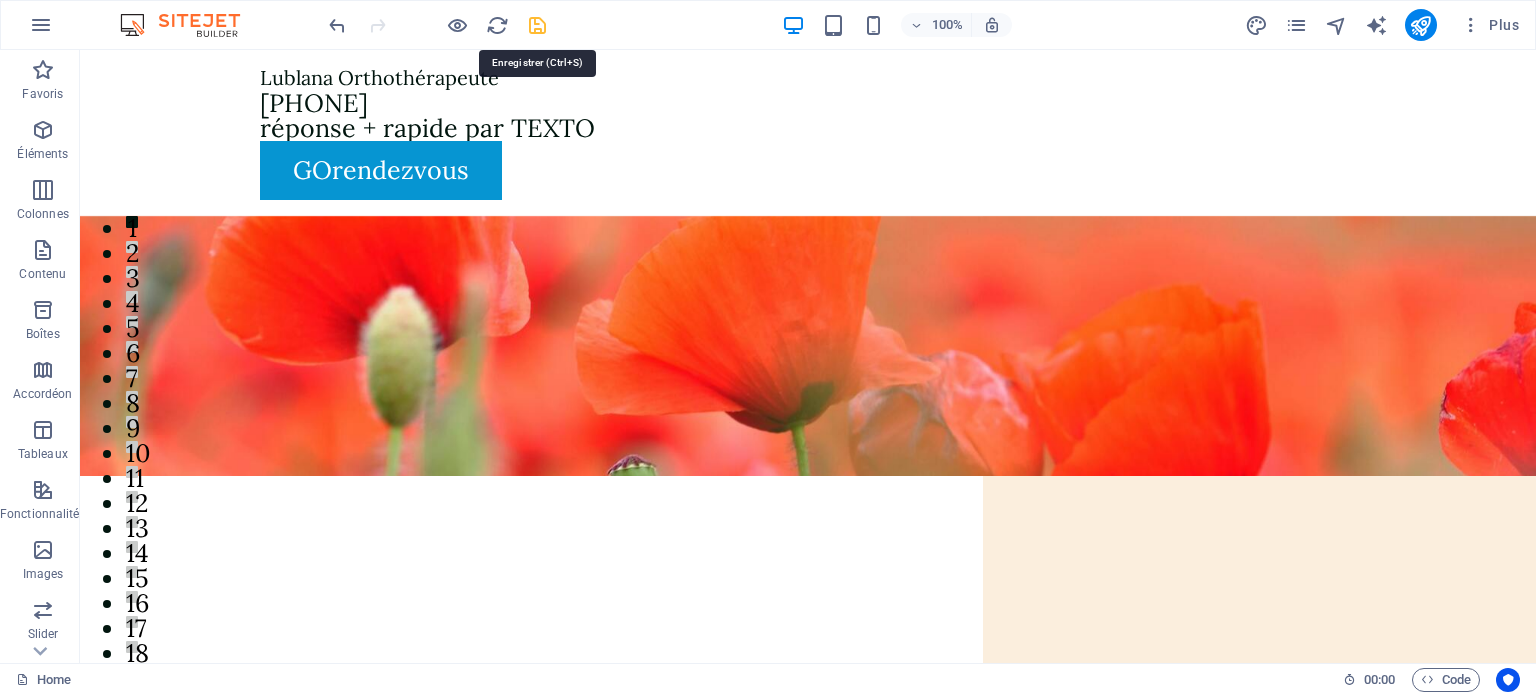 click at bounding box center [537, 25] 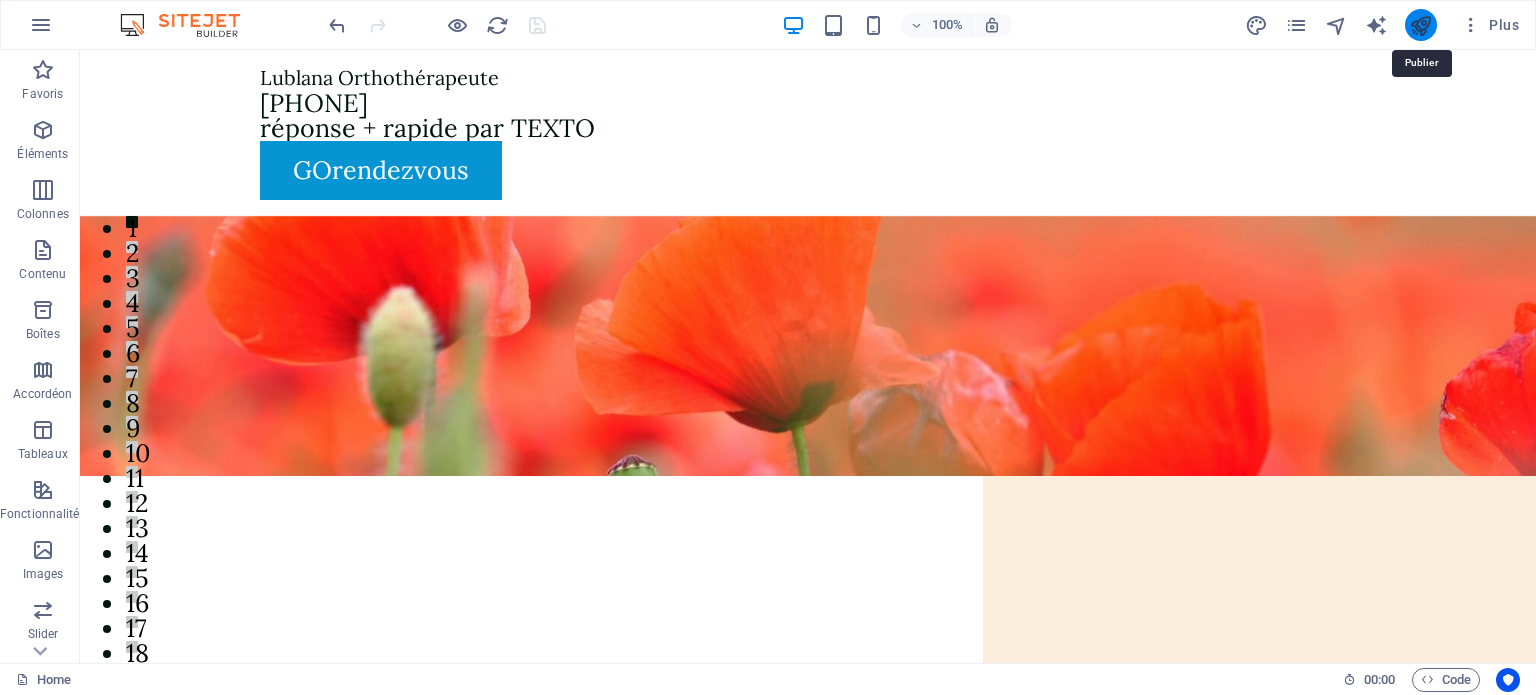 click at bounding box center (1420, 25) 